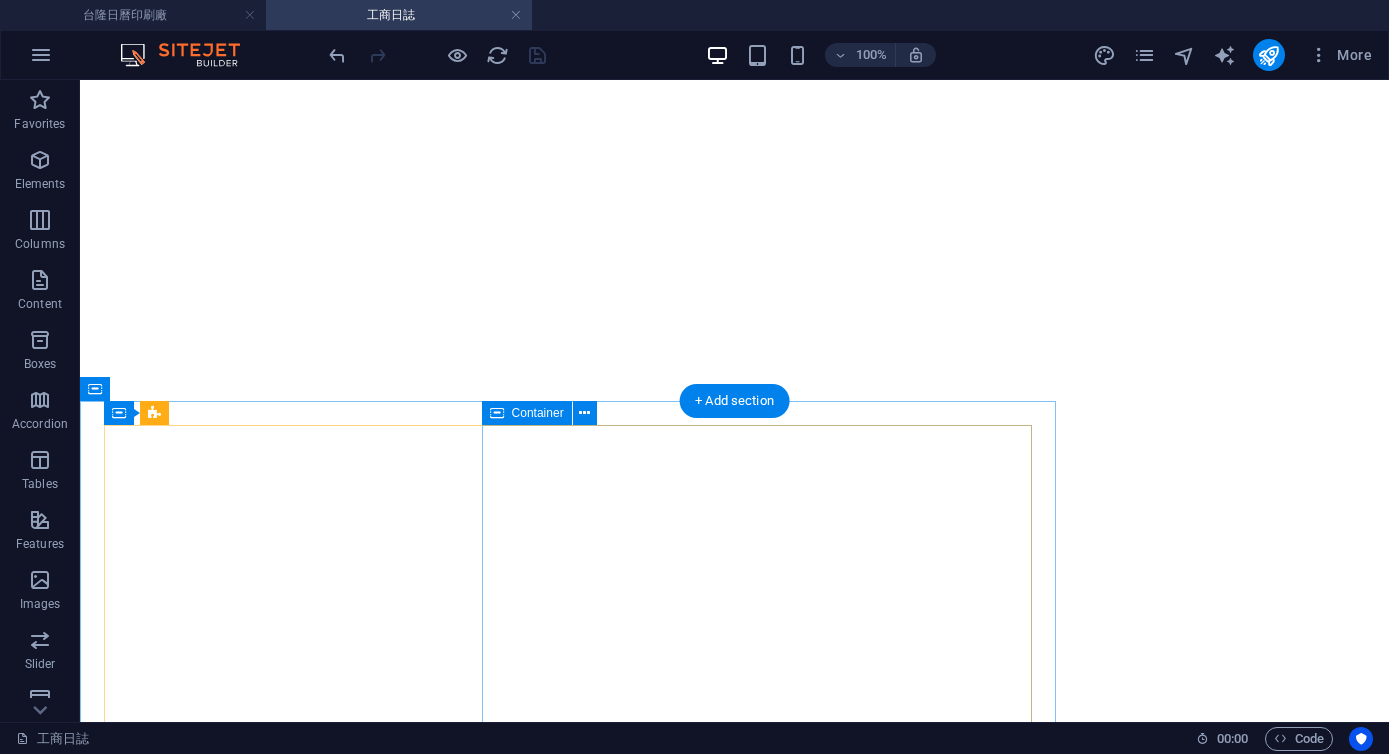 scroll, scrollTop: 0, scrollLeft: 0, axis: both 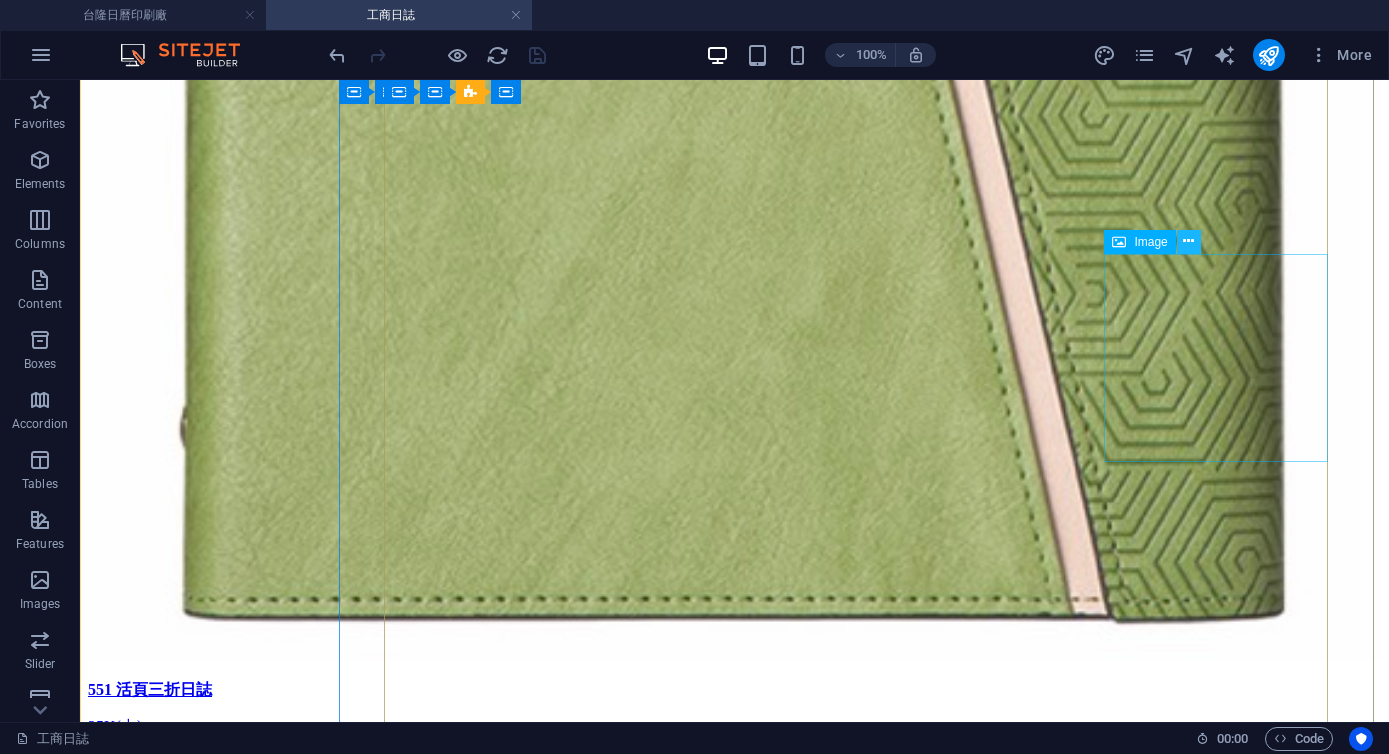 click at bounding box center (1188, 241) 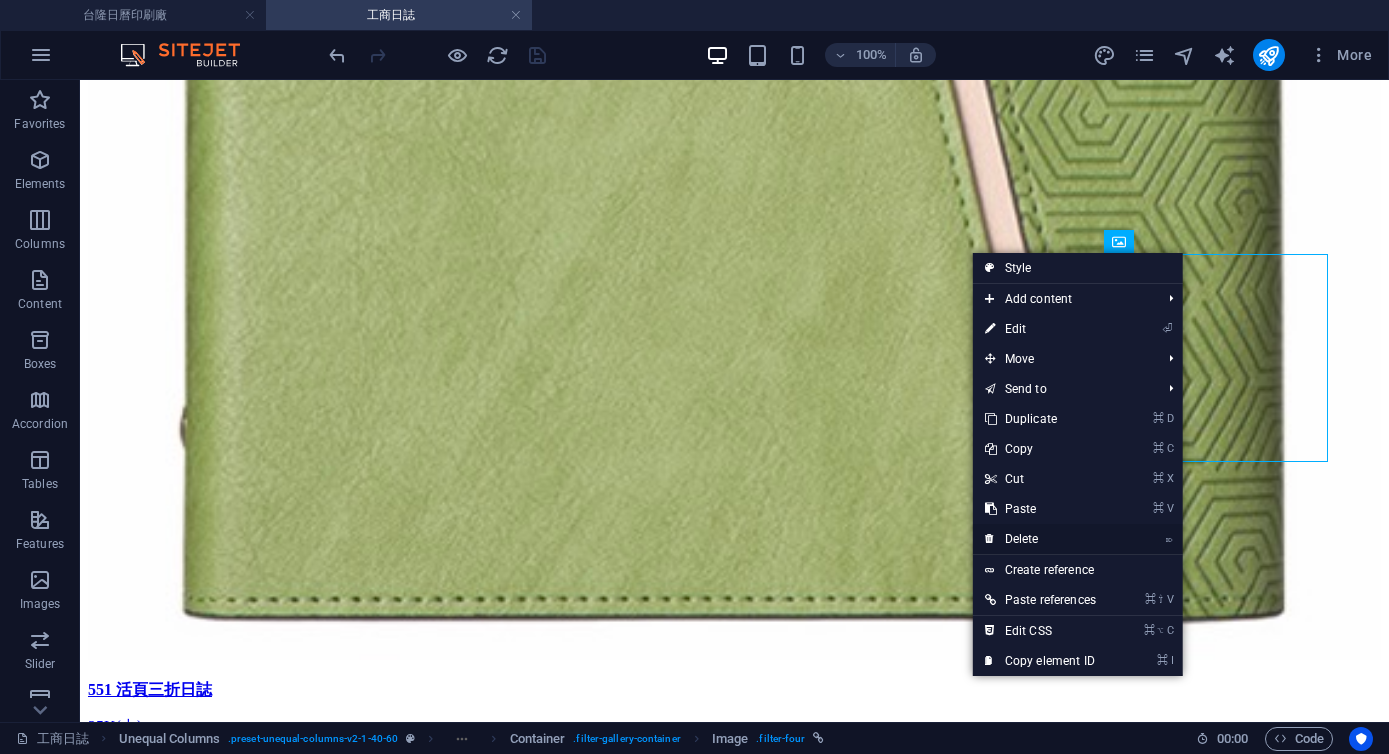 click on "⌦  Delete" at bounding box center [1040, 539] 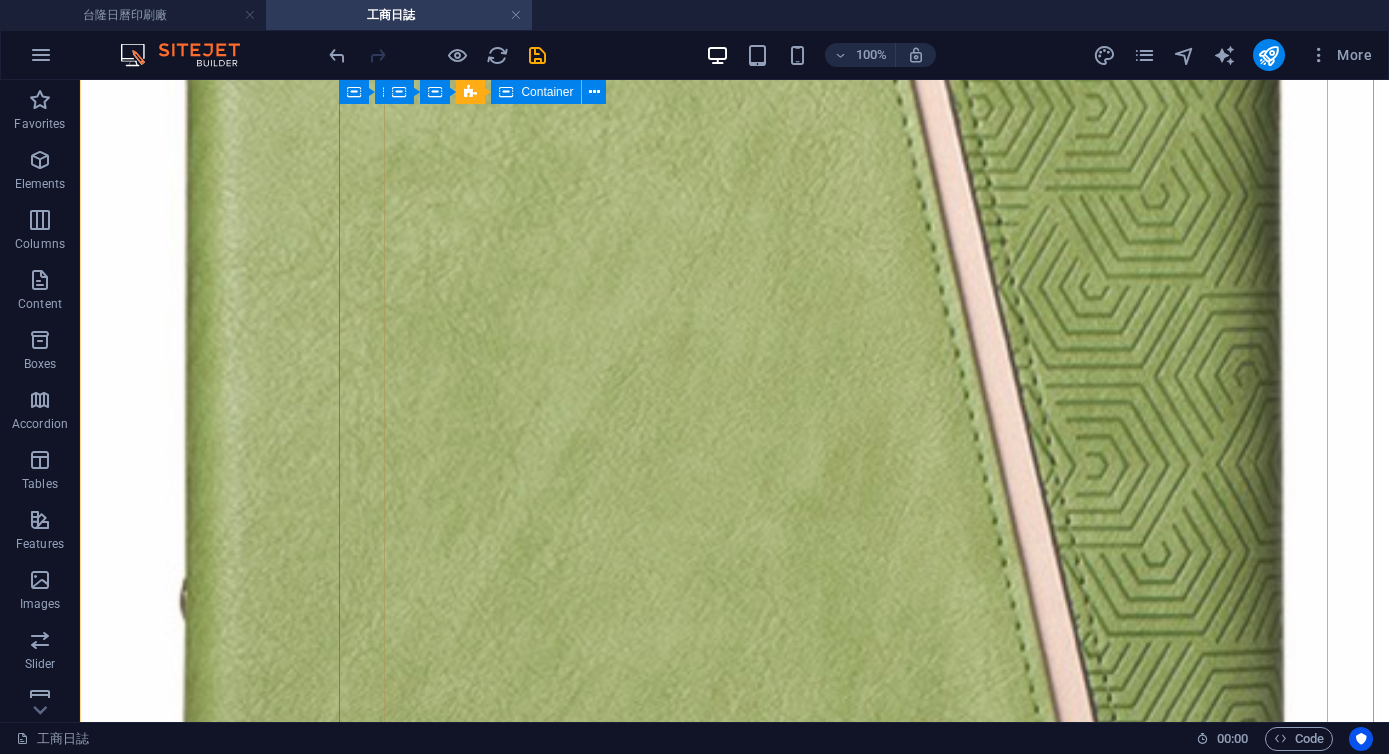 scroll, scrollTop: 4842, scrollLeft: 0, axis: vertical 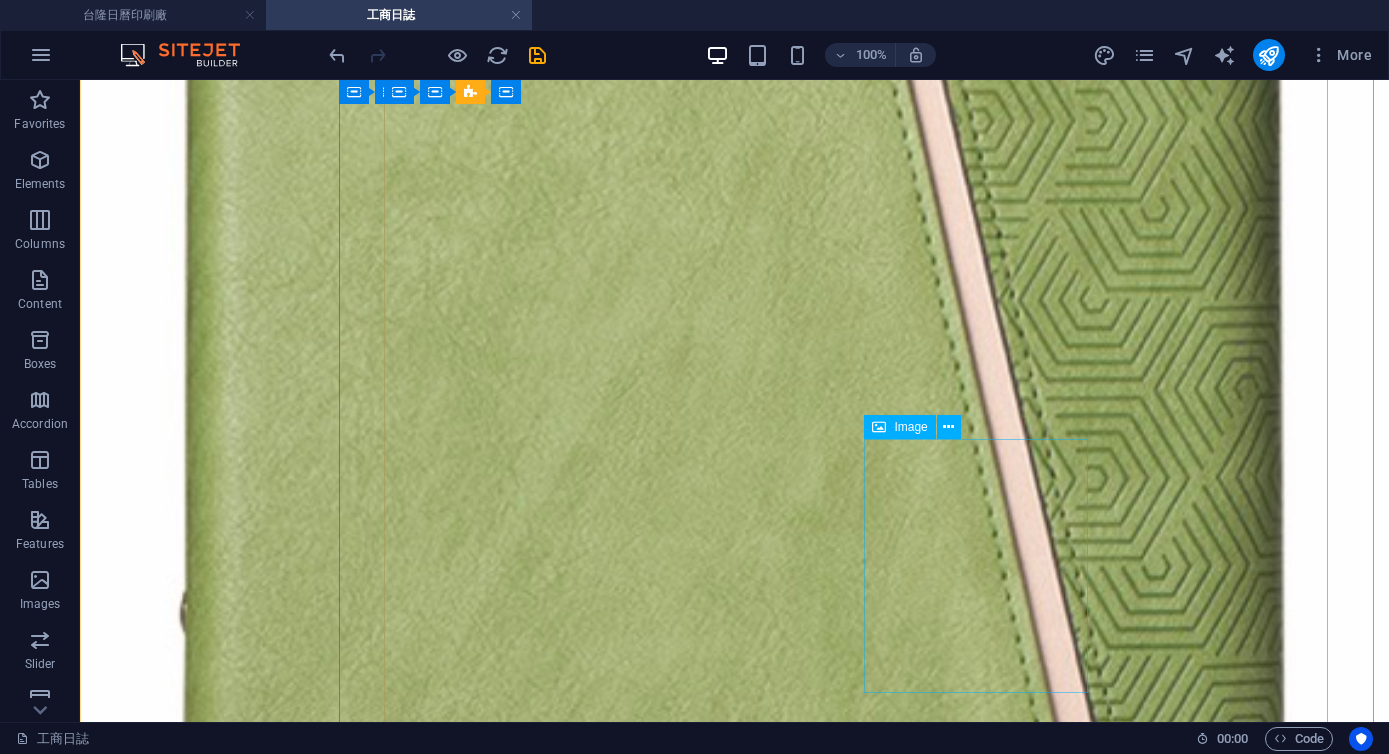click on "08 一天一頁 (352頁) 適用: 25K" at bounding box center (734, 88319) 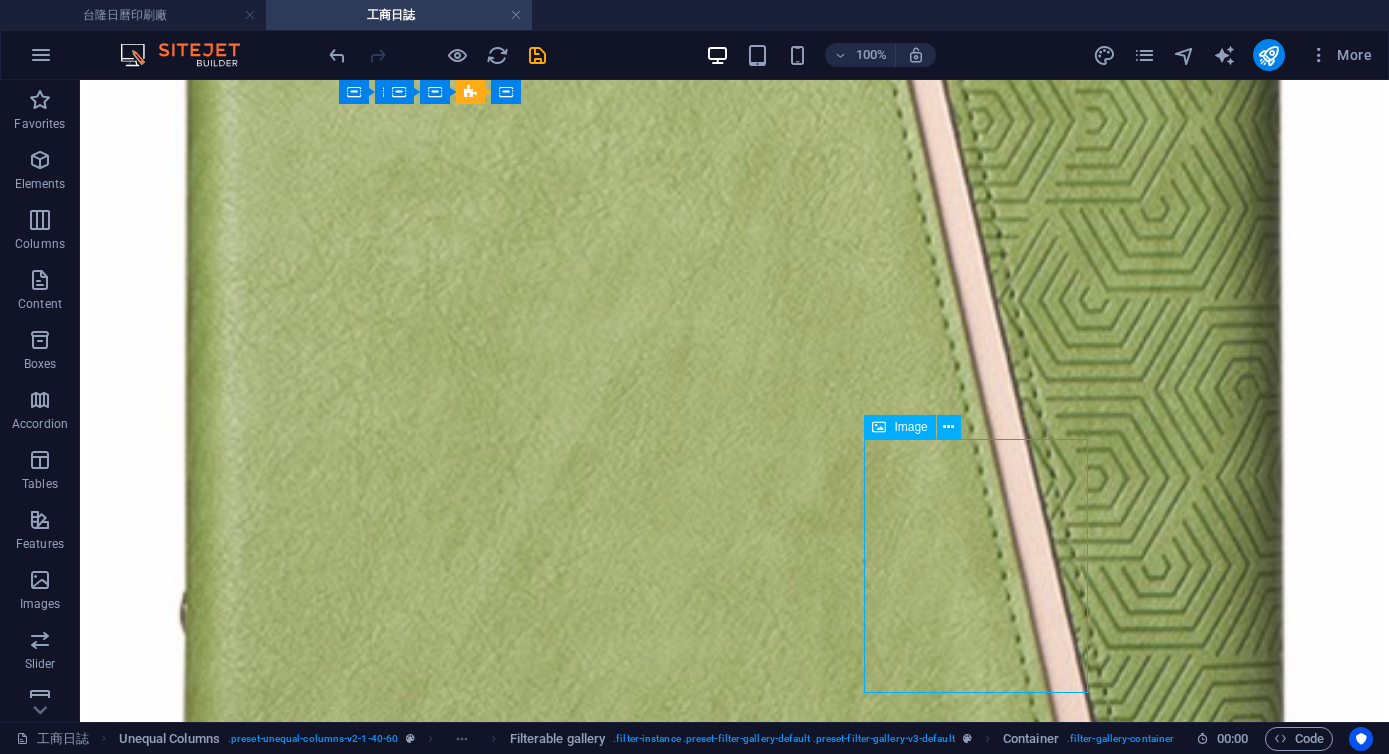 click on "08 一天一頁 (352頁) 適用: 25K" at bounding box center (734, 88319) 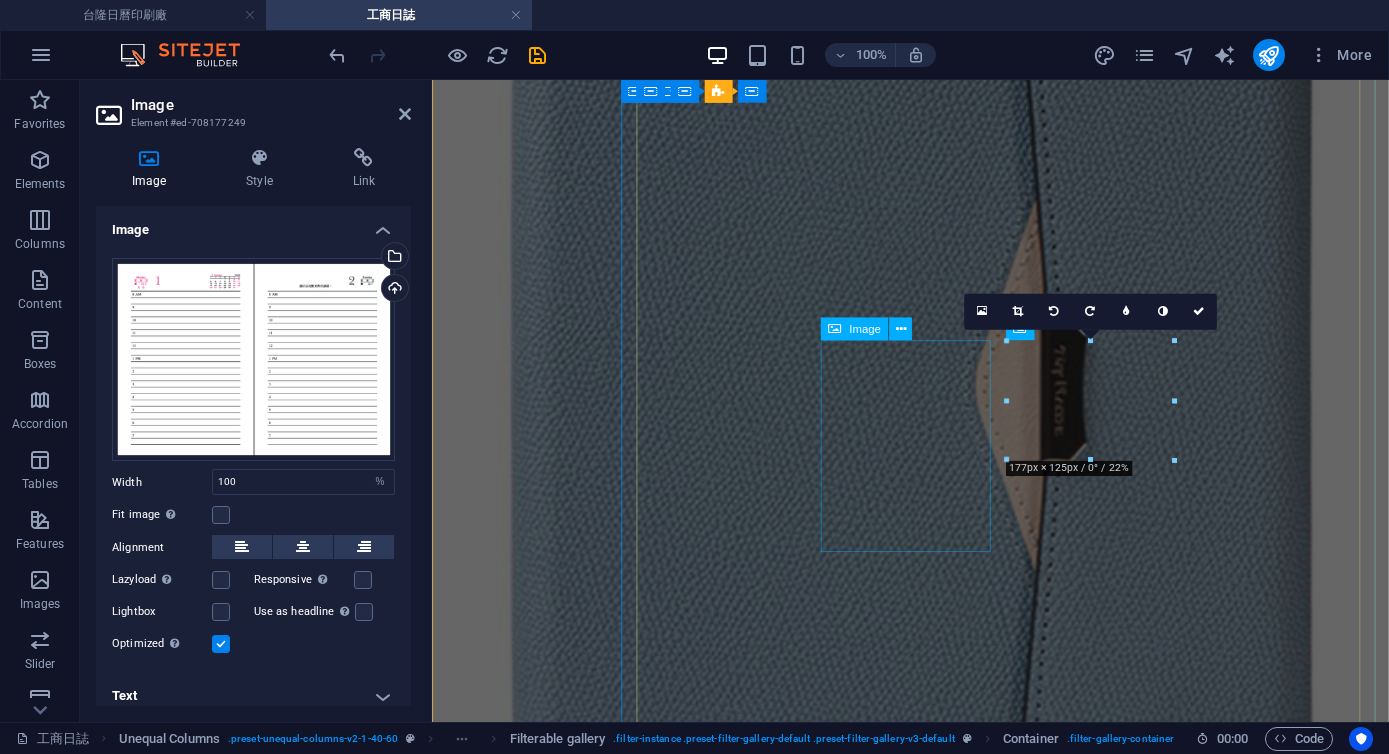 scroll, scrollTop: 4155, scrollLeft: 0, axis: vertical 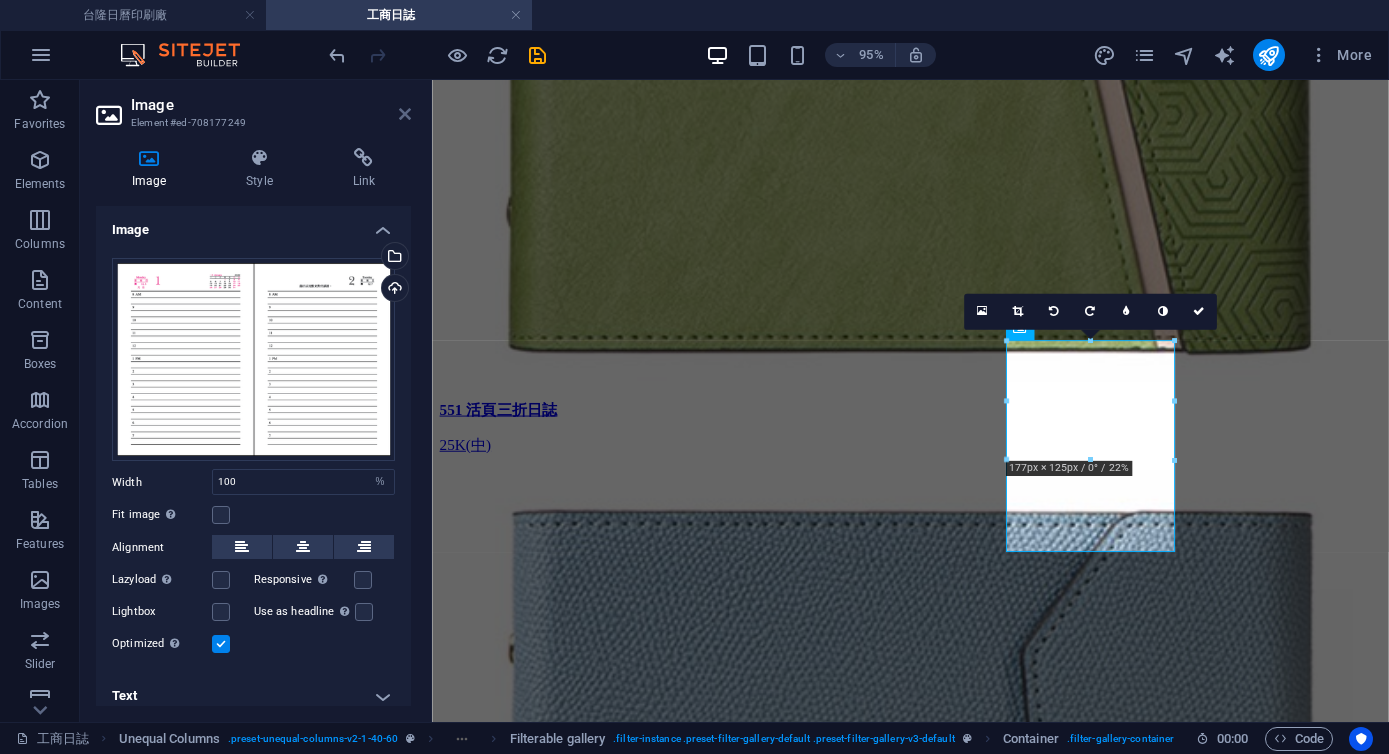 drag, startPoint x: 403, startPoint y: 117, endPoint x: 325, endPoint y: 39, distance: 110.308655 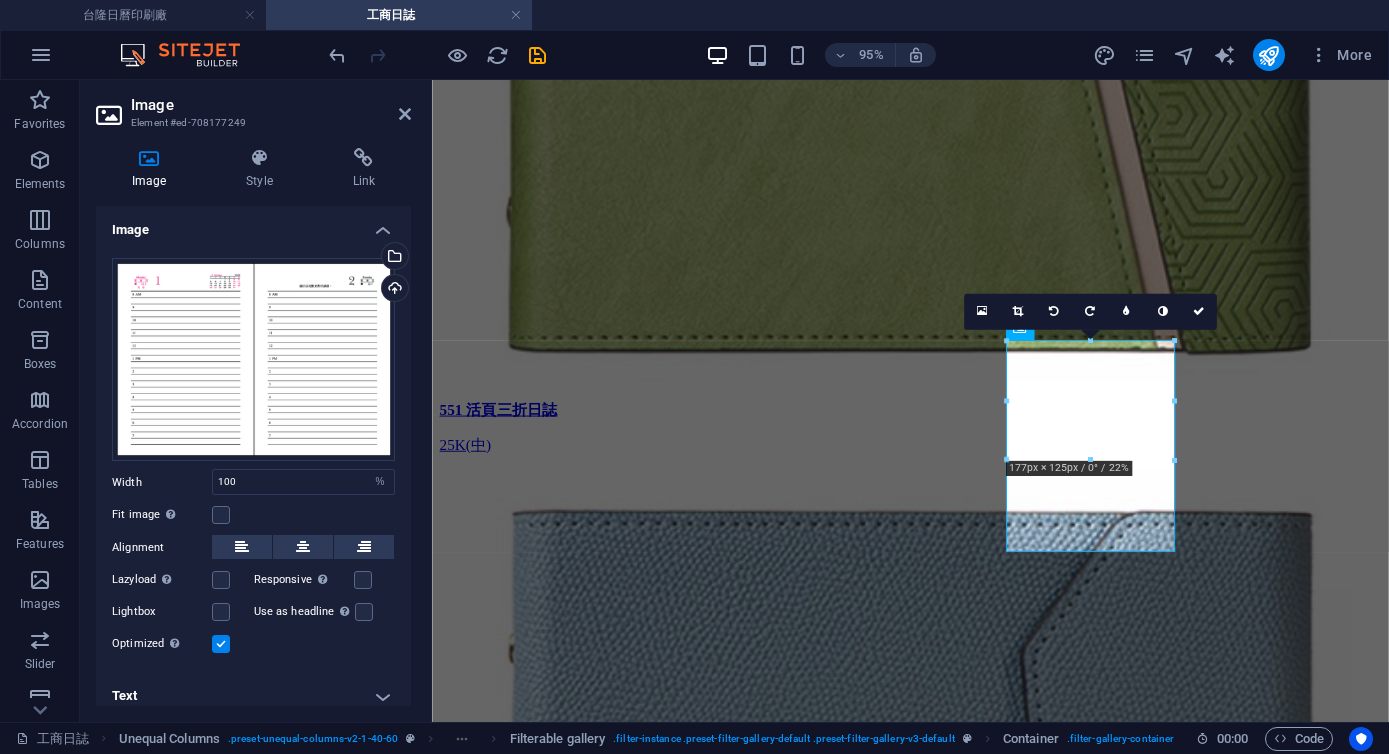 scroll, scrollTop: 4960, scrollLeft: 0, axis: vertical 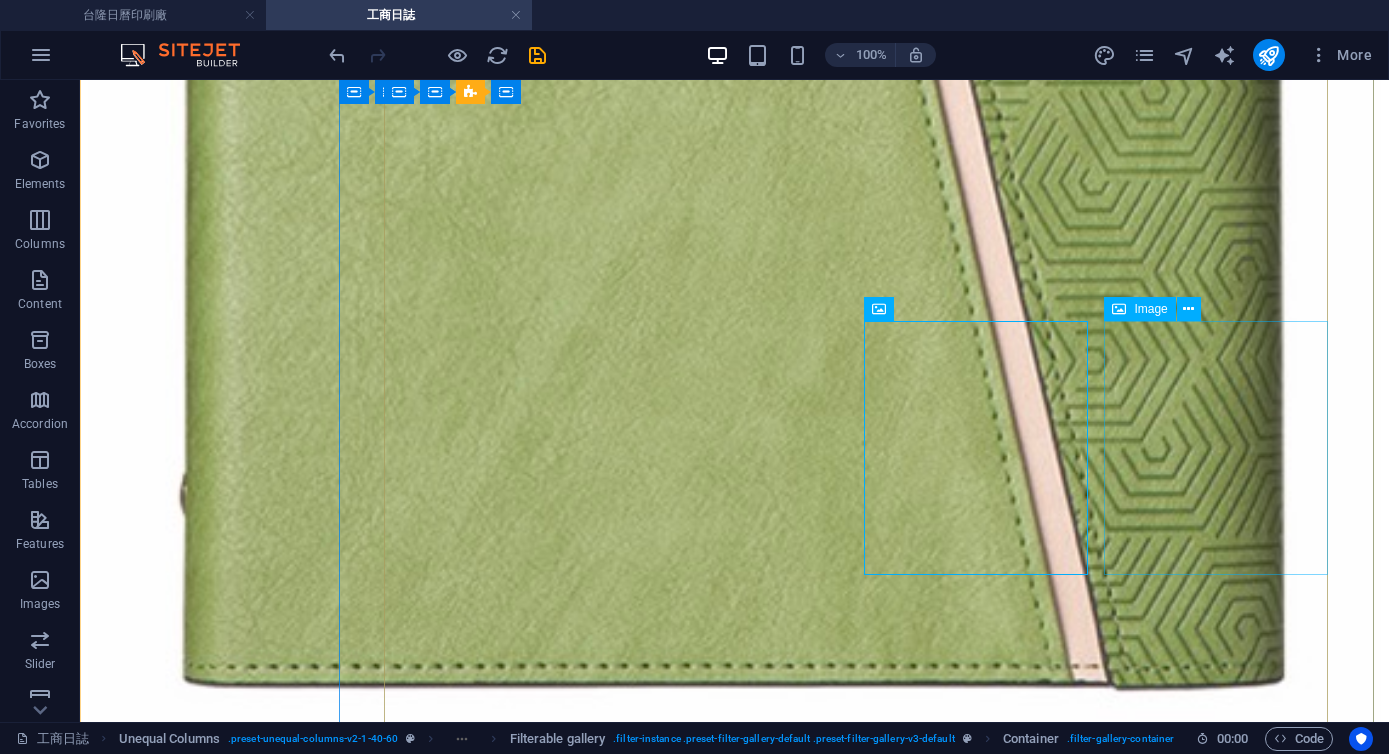 click on "09 左四右三附農民曆 適用: 48K" at bounding box center (734, 89346) 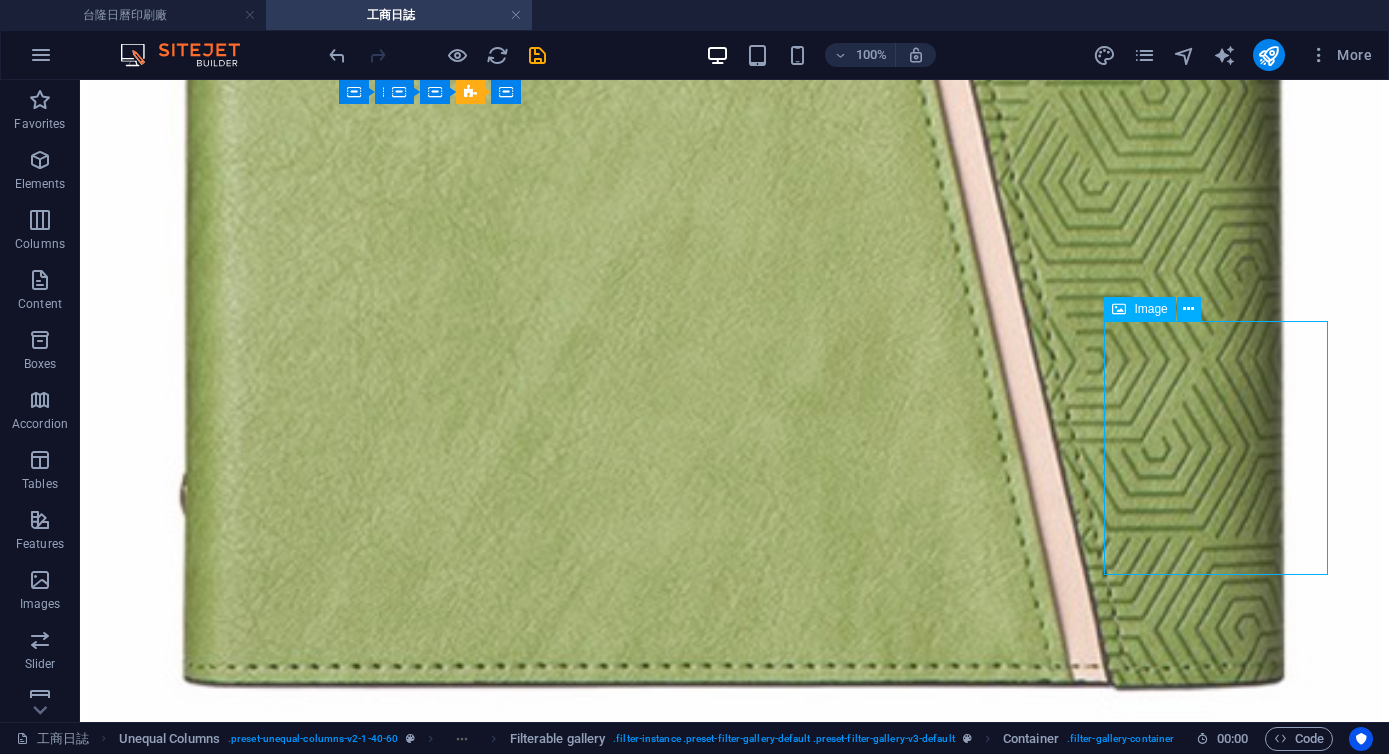 click on "09 左四右三附農民曆 適用: 48K" at bounding box center (734, 89346) 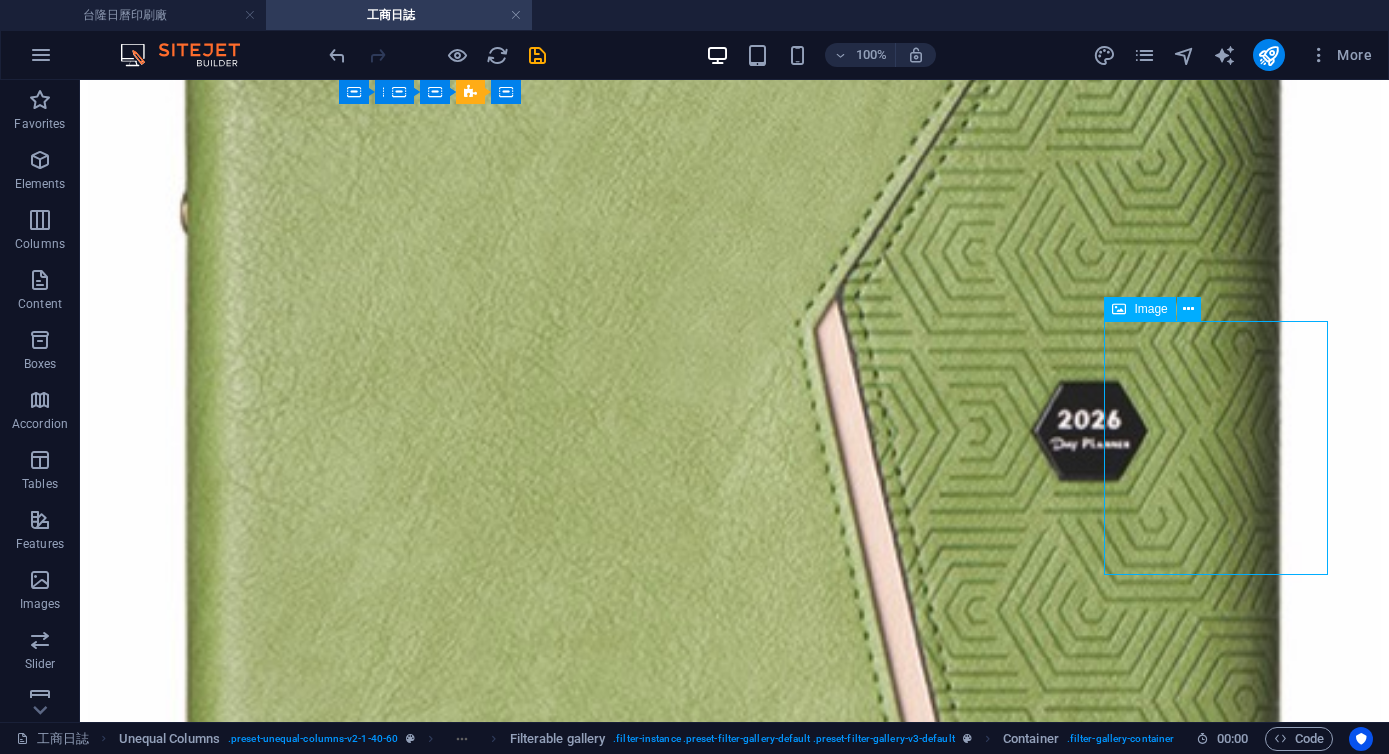 select on "%" 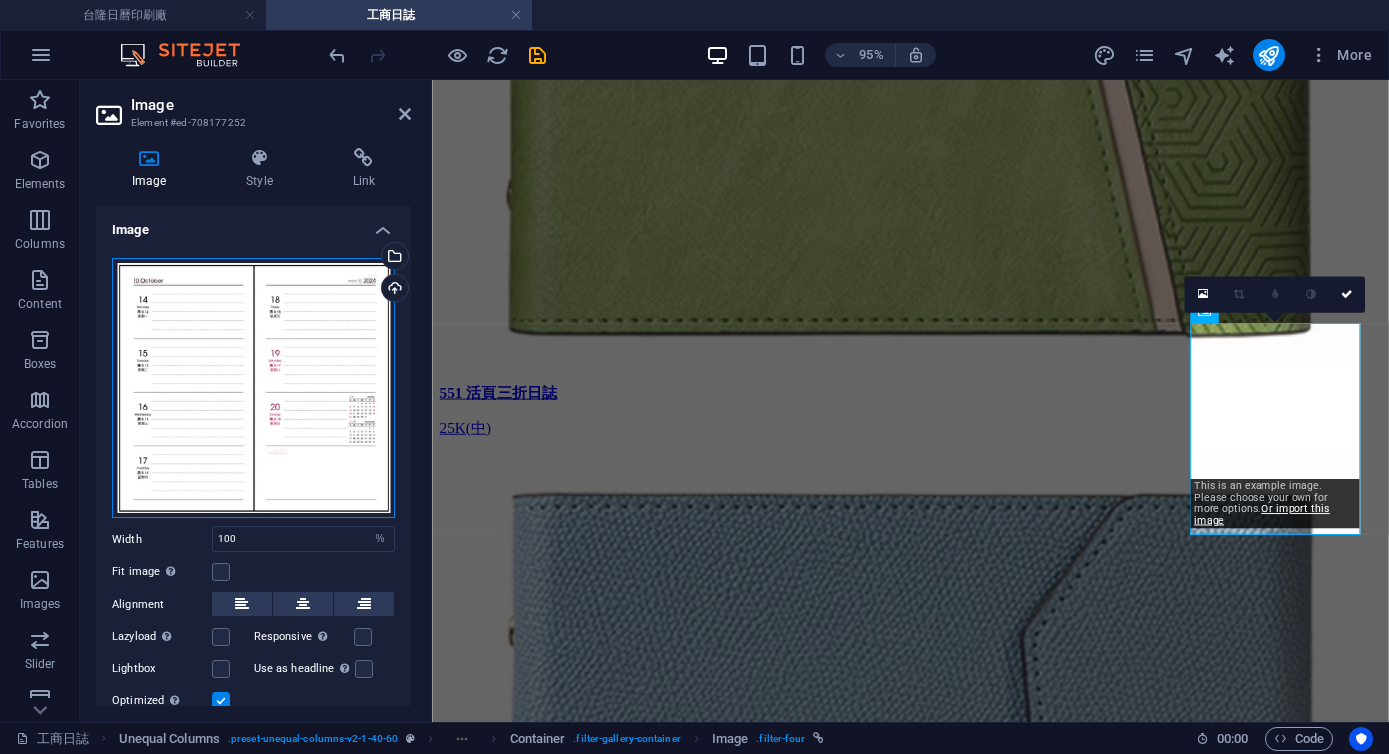 click on "Drag files here, click to choose files or select files from Files or our free stock photos & videos" at bounding box center (253, 388) 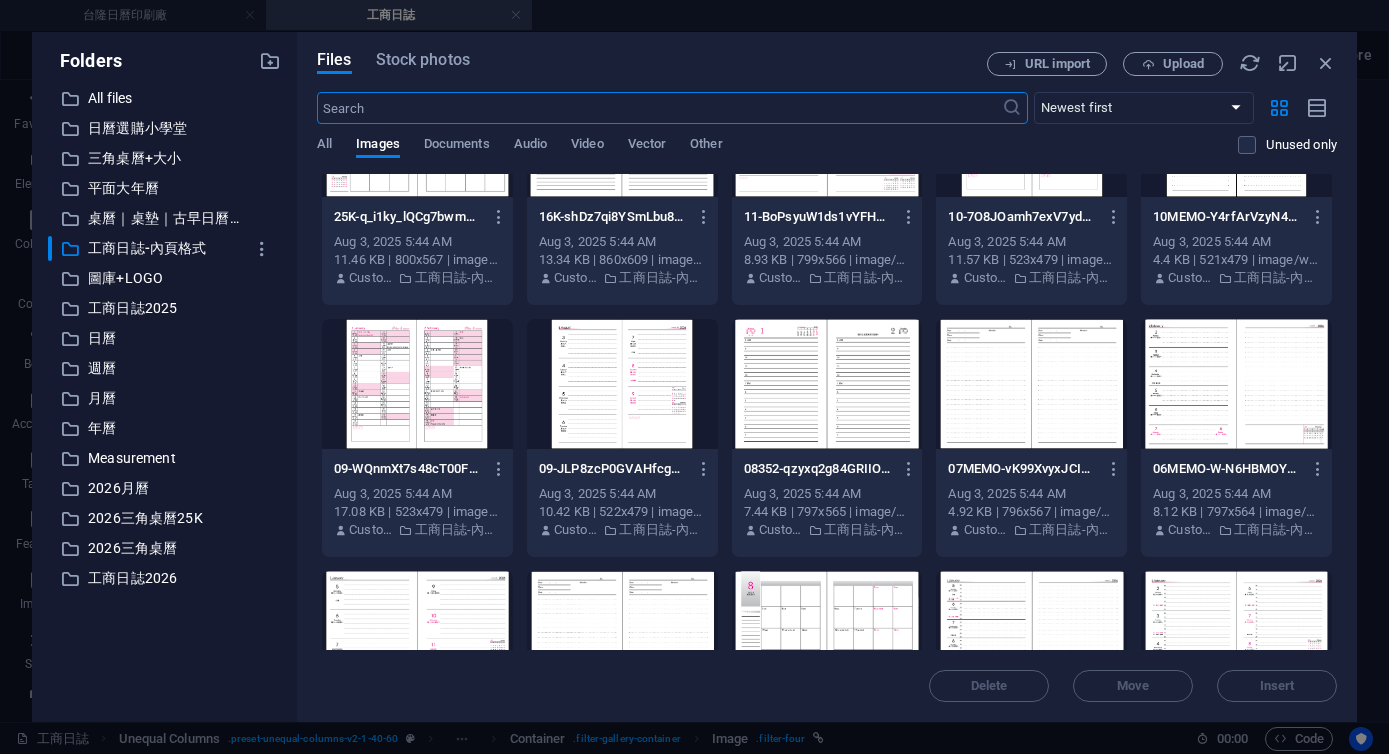 scroll, scrollTop: 0, scrollLeft: 0, axis: both 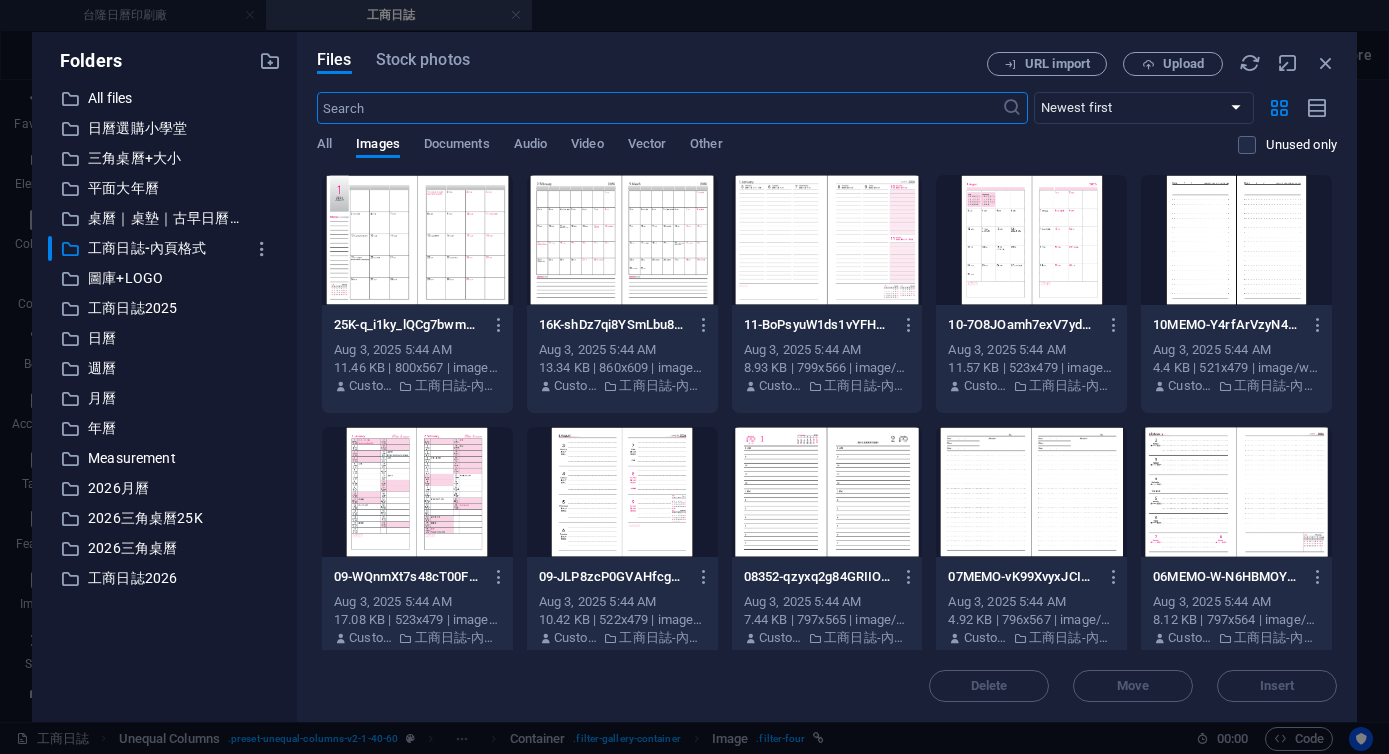 click at bounding box center (622, 492) 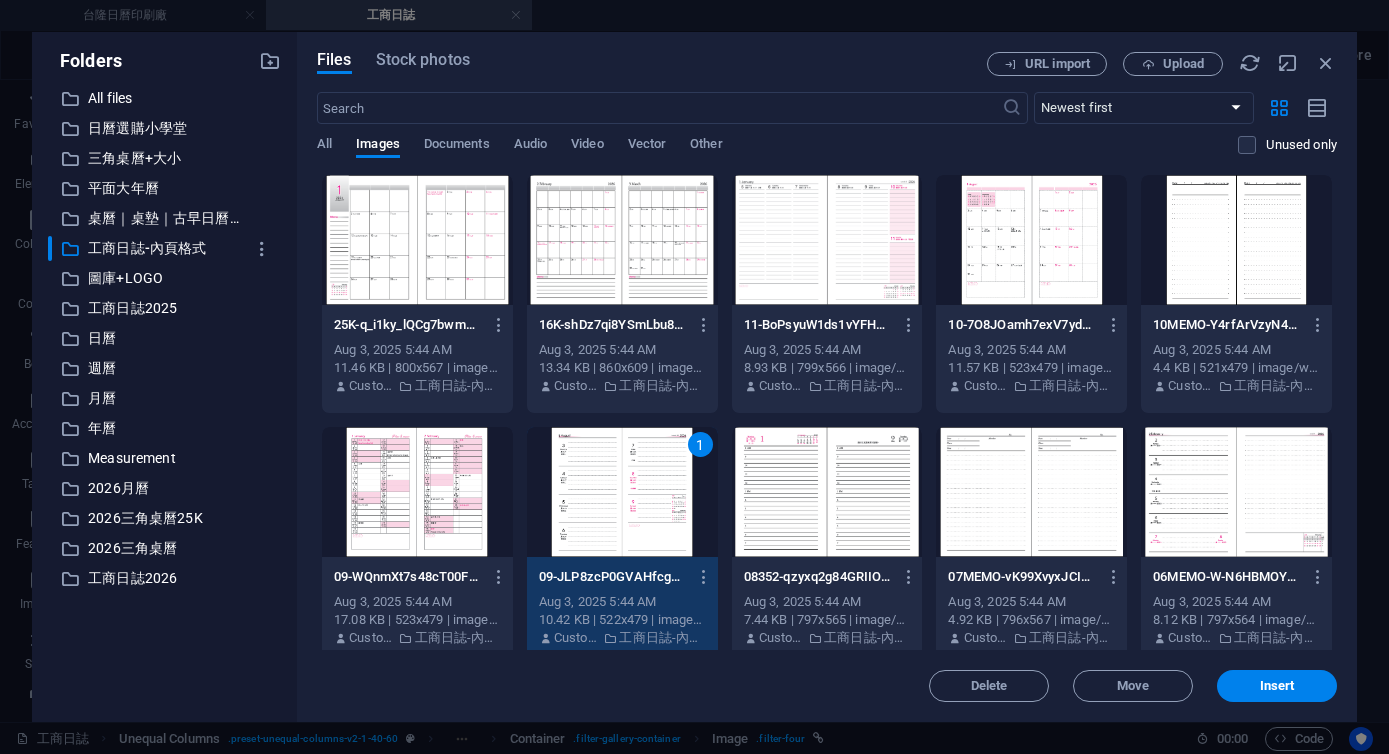 click on "1" at bounding box center (622, 492) 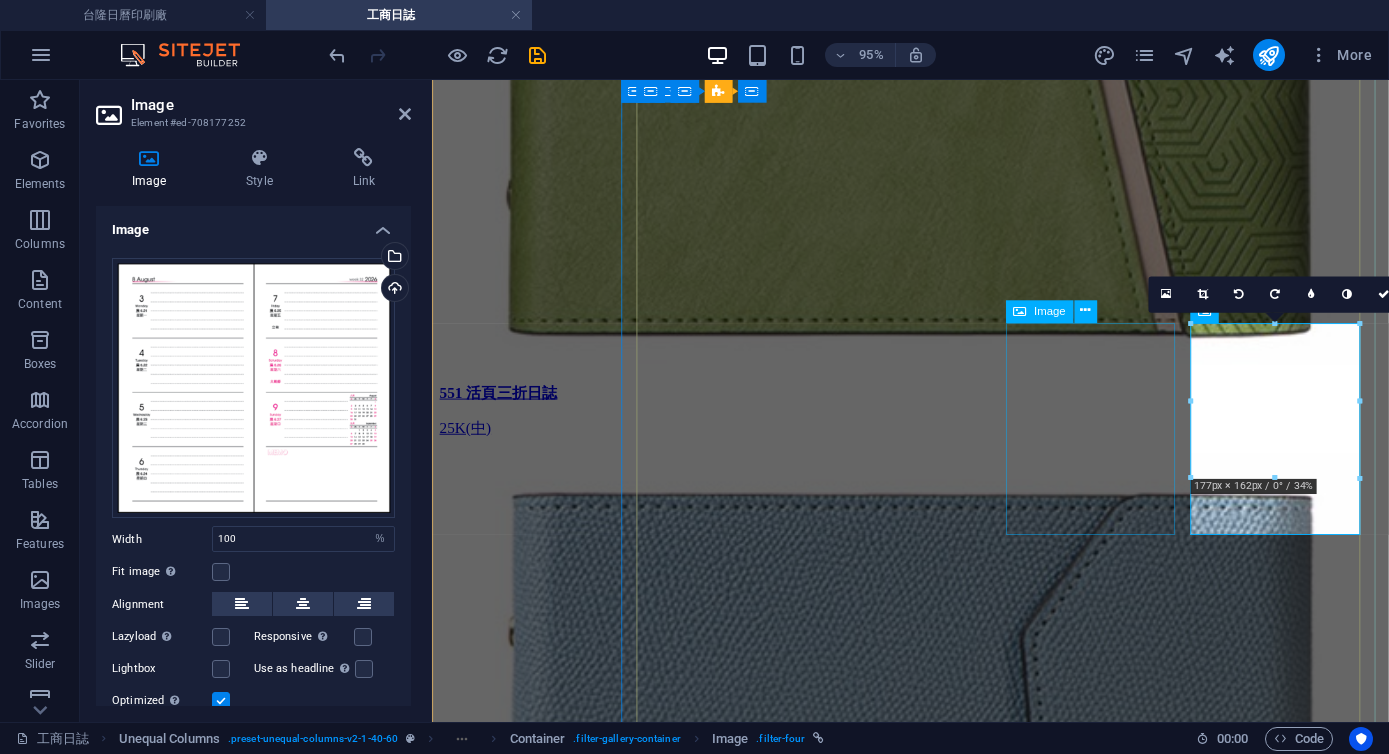 scroll, scrollTop: 4488, scrollLeft: 0, axis: vertical 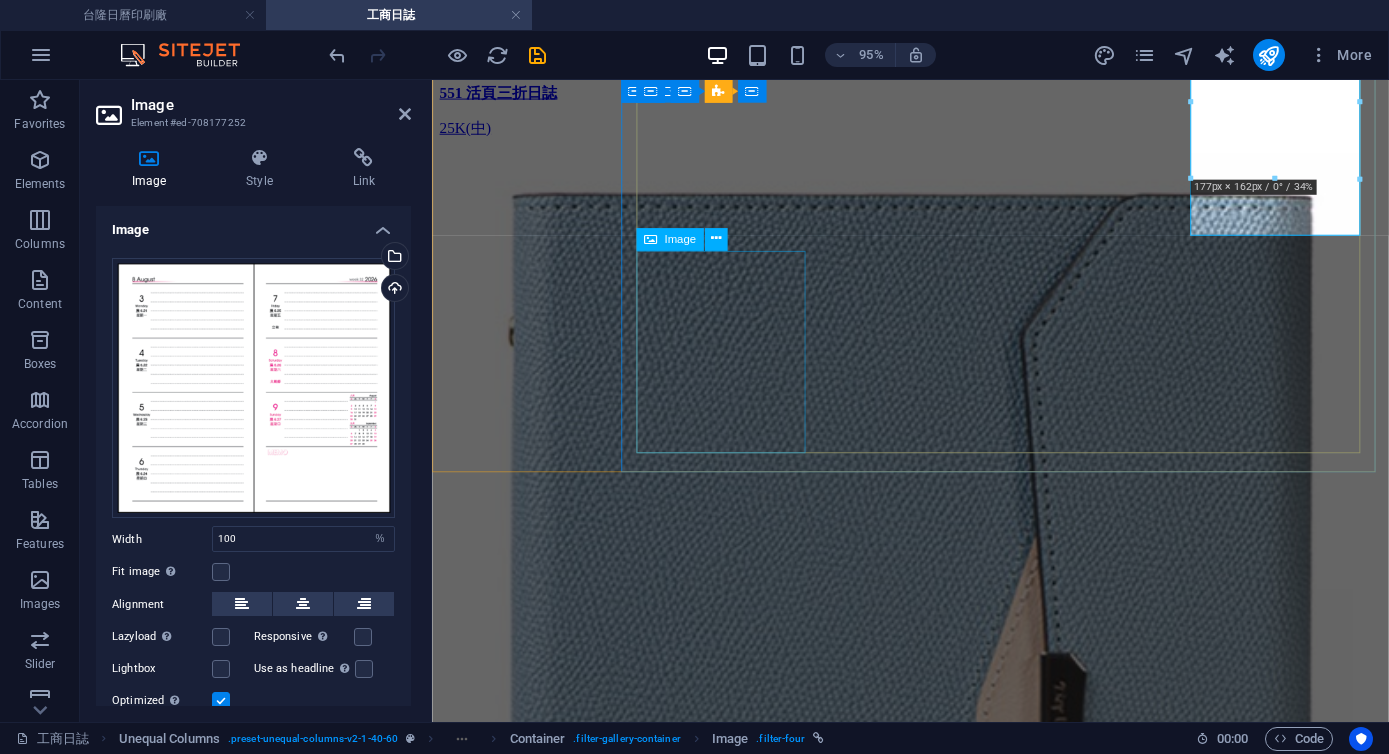 click on "10 全MEMO 適用: 48K" at bounding box center (935, 70358) 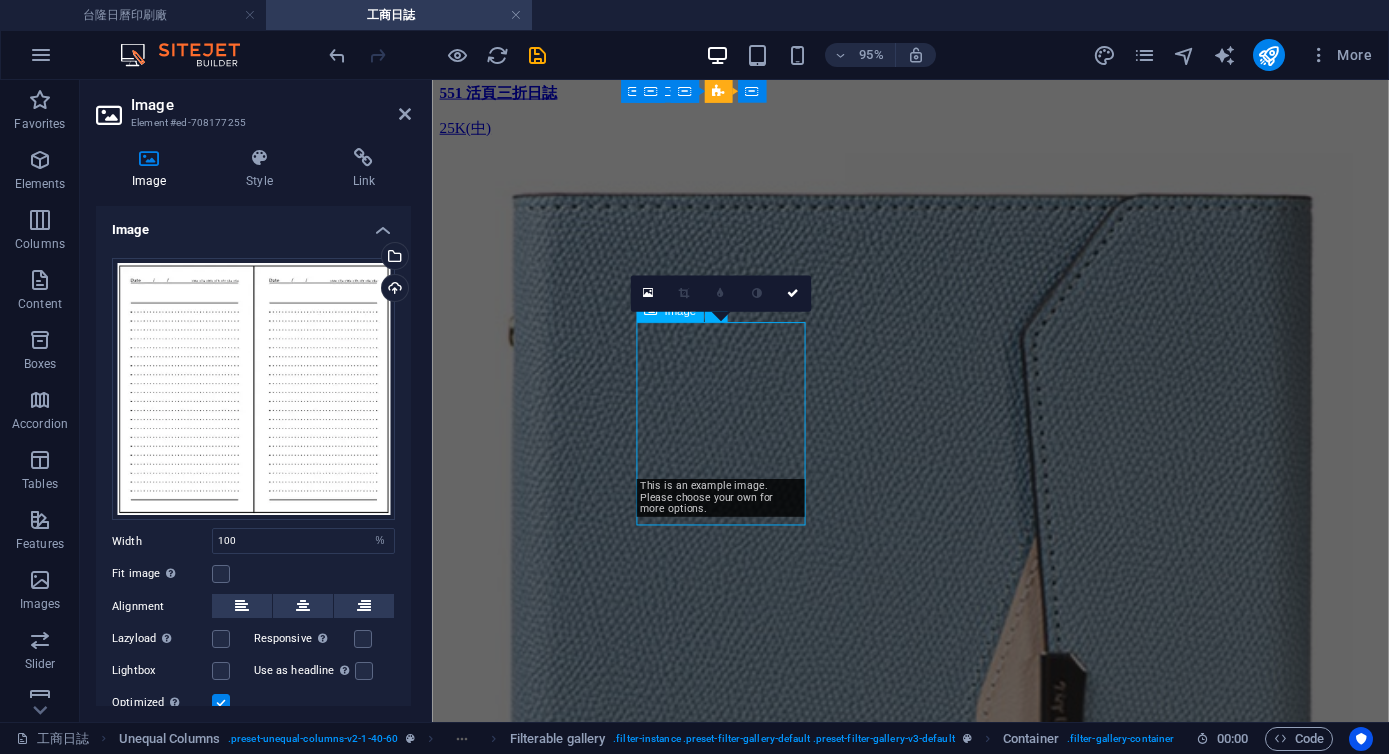 scroll, scrollTop: 4413, scrollLeft: 0, axis: vertical 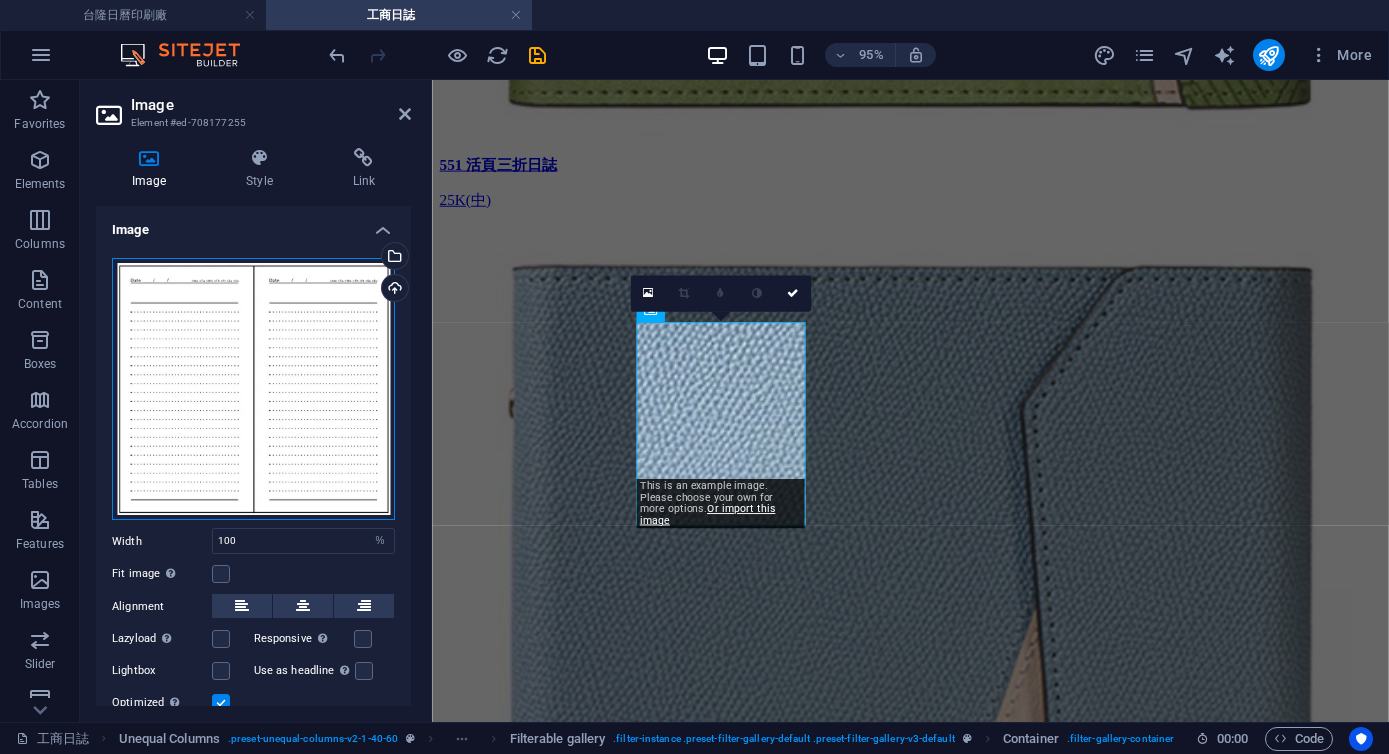 click on "Drag files here, click to choose files or select files from Files or our free stock photos & videos" at bounding box center [253, 389] 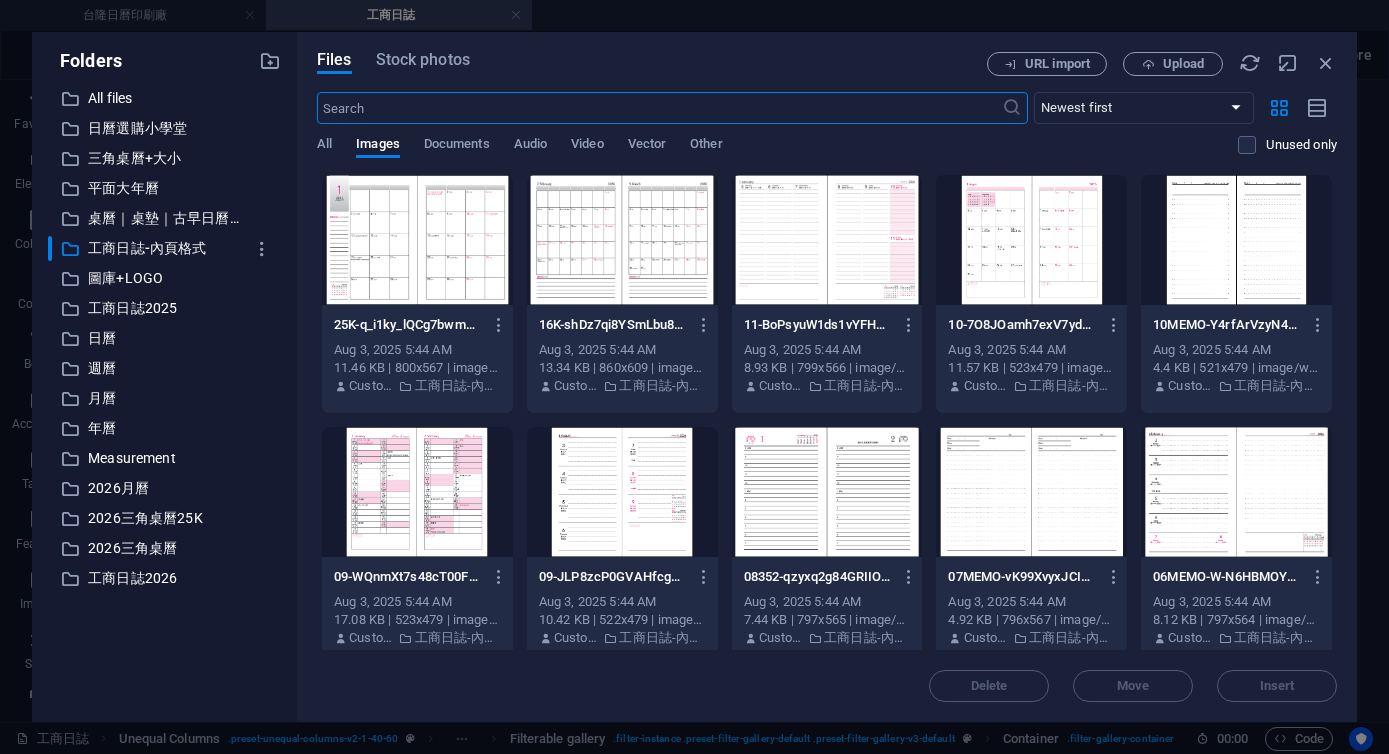 click at bounding box center (1236, 240) 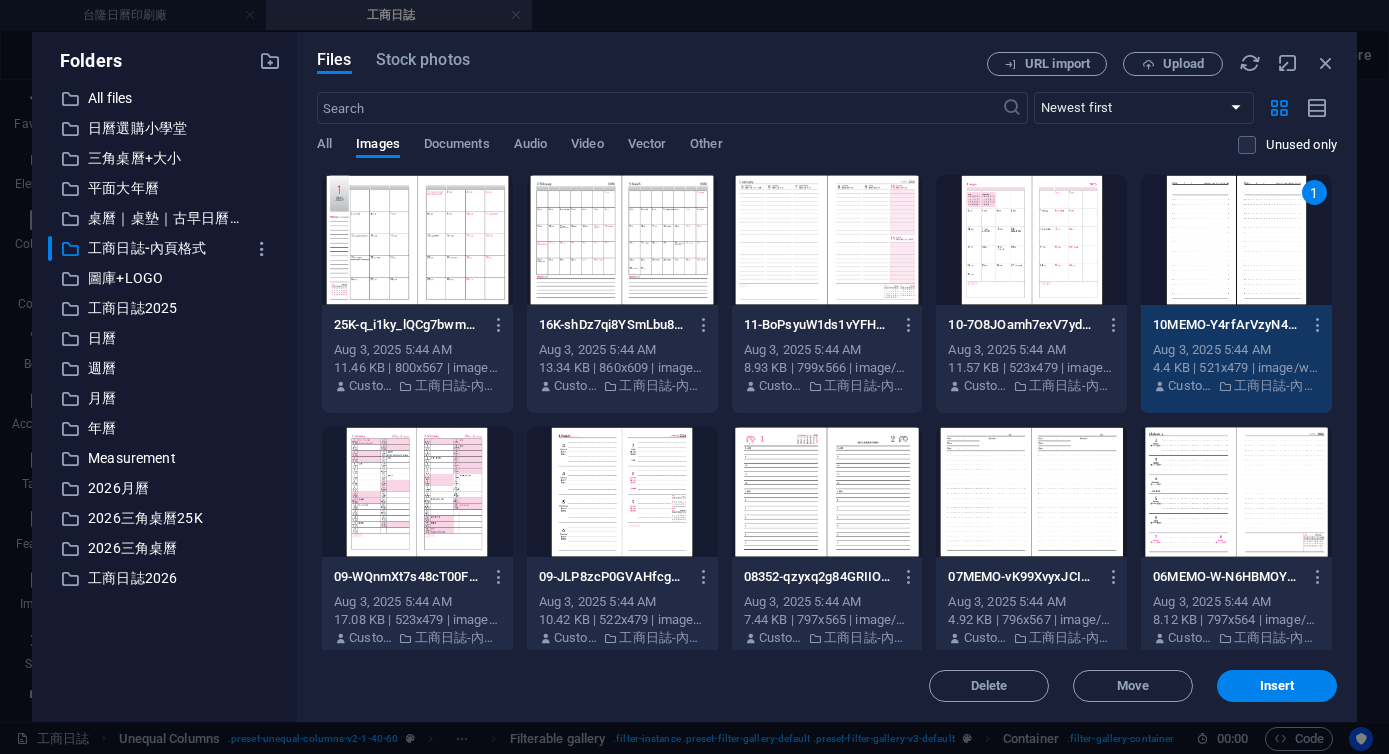 click on "1" at bounding box center [1236, 240] 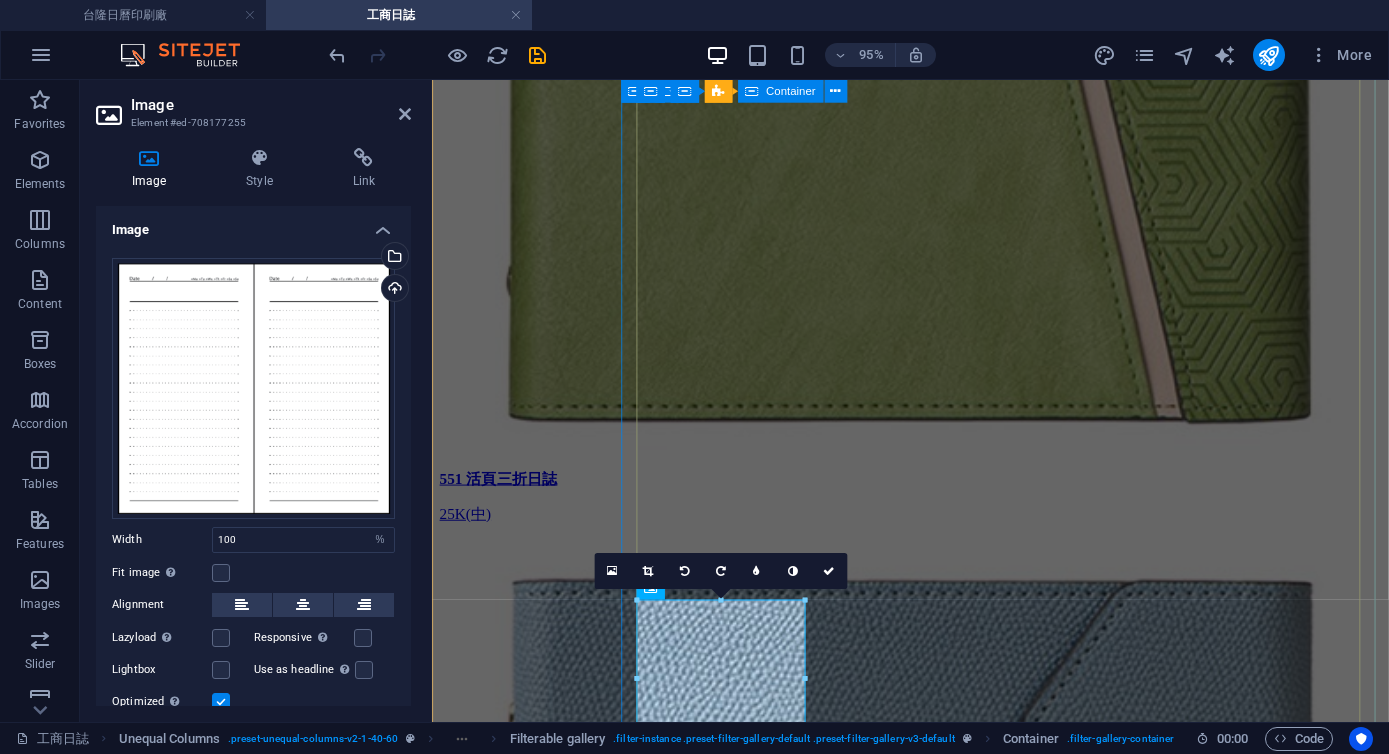 scroll, scrollTop: 4129, scrollLeft: 0, axis: vertical 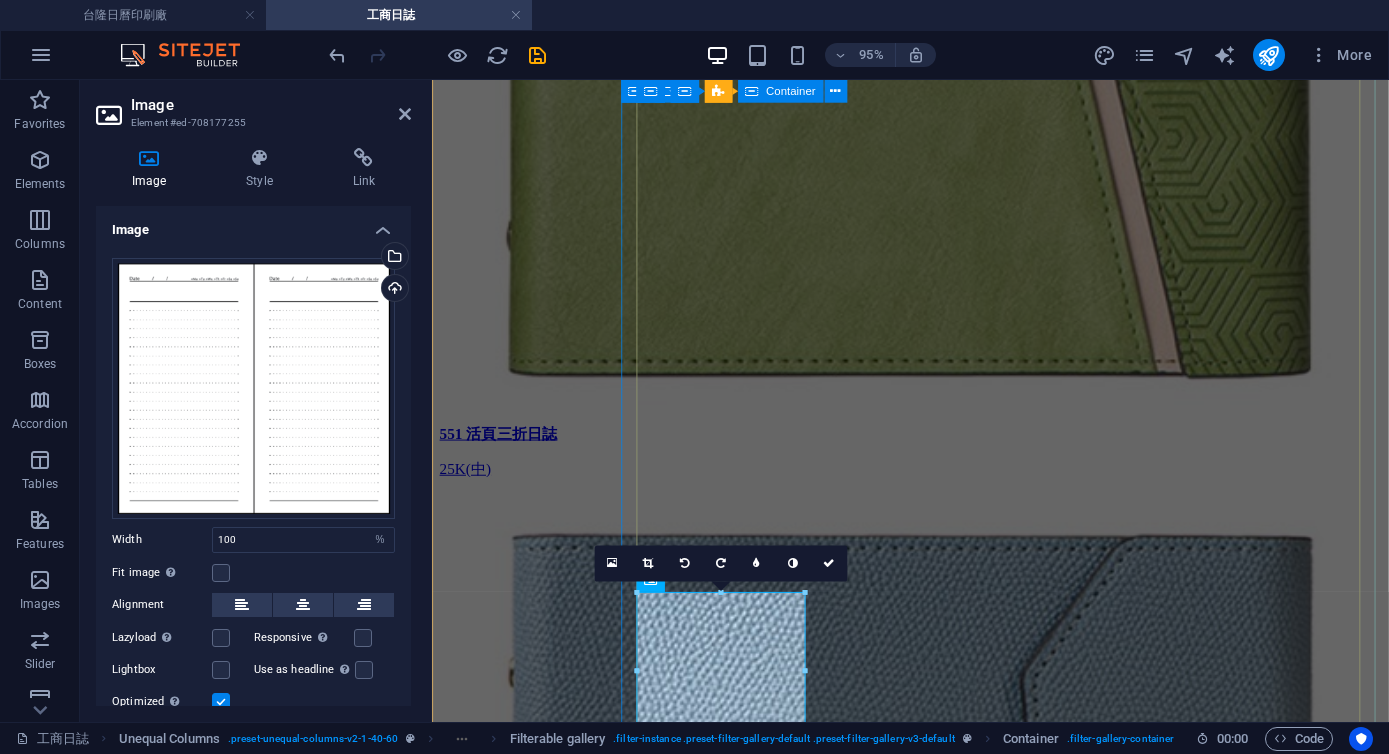 click on "活頁日誌 551 活頁三折日誌 25K(中) 542 活頁三折日誌 25K(中) 540 活頁日誌 25K(中) 552 活頁日誌 25K(中) 552 活頁日誌 25K(中) 618 活頁日誌 16K(大) 518 活頁日誌 25K(中) 541 活頁日誌 25K(中) 254  活頁日誌 25K(中) 164A  活頁日誌 16K(大) 254A  活頁日誌 25K(中) 1634 活頁日誌 16K(大) 2534 活頁日誌 25K(中) 163A / 253A 活頁日誌 16K(大) / 25K (中) 163A 活頁日誌 16K(大) 253 活頁日誌 16K (大) 253A 活頁日誌 25K(中) 2550 活頁日誌 25K(中) CM851 活頁 三折 日誌 25K(中)  *最少300本 CM853 活頁 三折 日誌 25K(中)  *最少300本 CM853 活頁 三折 日誌 25K(中)  *最少300本 平裝日誌 556  平裝 三折 日誌 25K (中)  548  平裝 三折 日誌 25K (中)  547  平裝 三折 日誌 25K (中)  557  平裝日誌 25K (中)  558  平裝日誌 25K (中)  559  平裝日誌 25K (中)  559  平裝日誌 25K (中)  506  平裝日誌 25K (中)  252  平裝日誌 25K (中)  255  平裝日誌 25K (中)" at bounding box center (935, 34582) 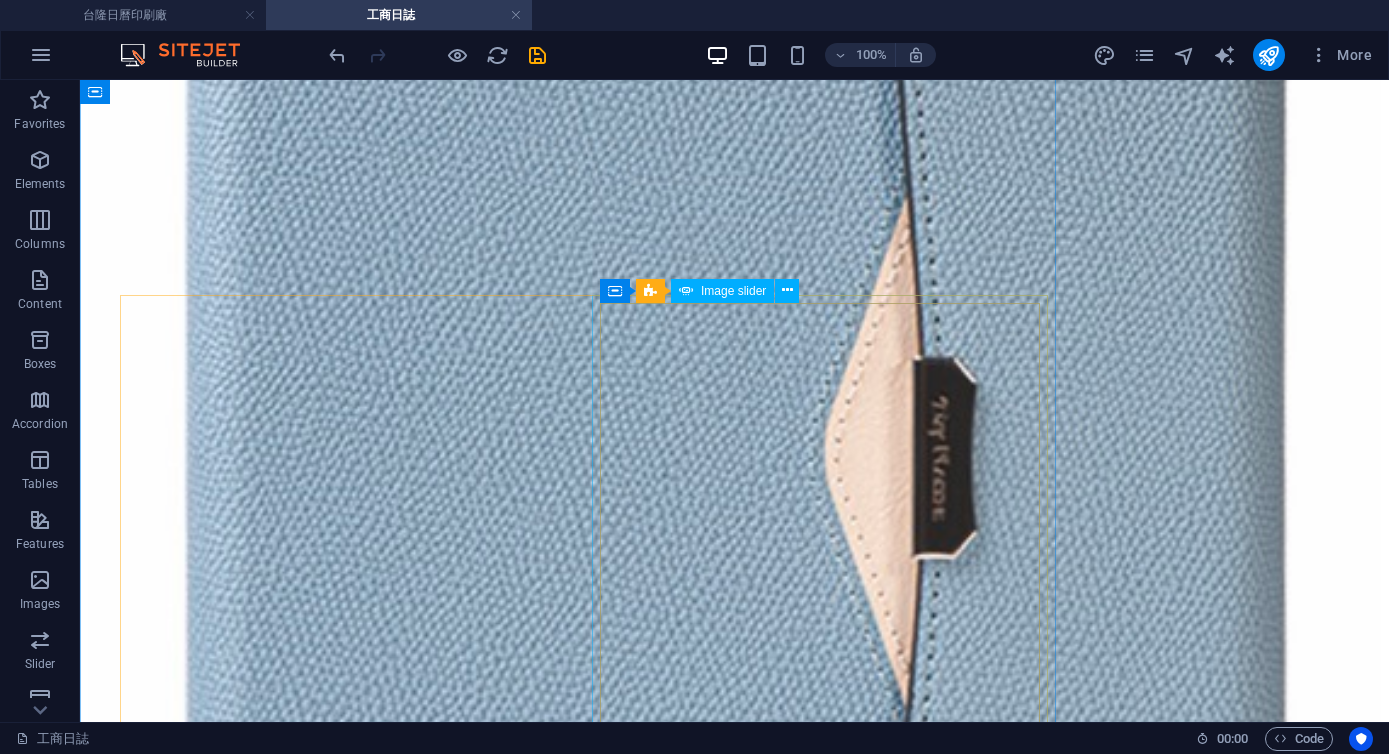 scroll, scrollTop: 6460, scrollLeft: 0, axis: vertical 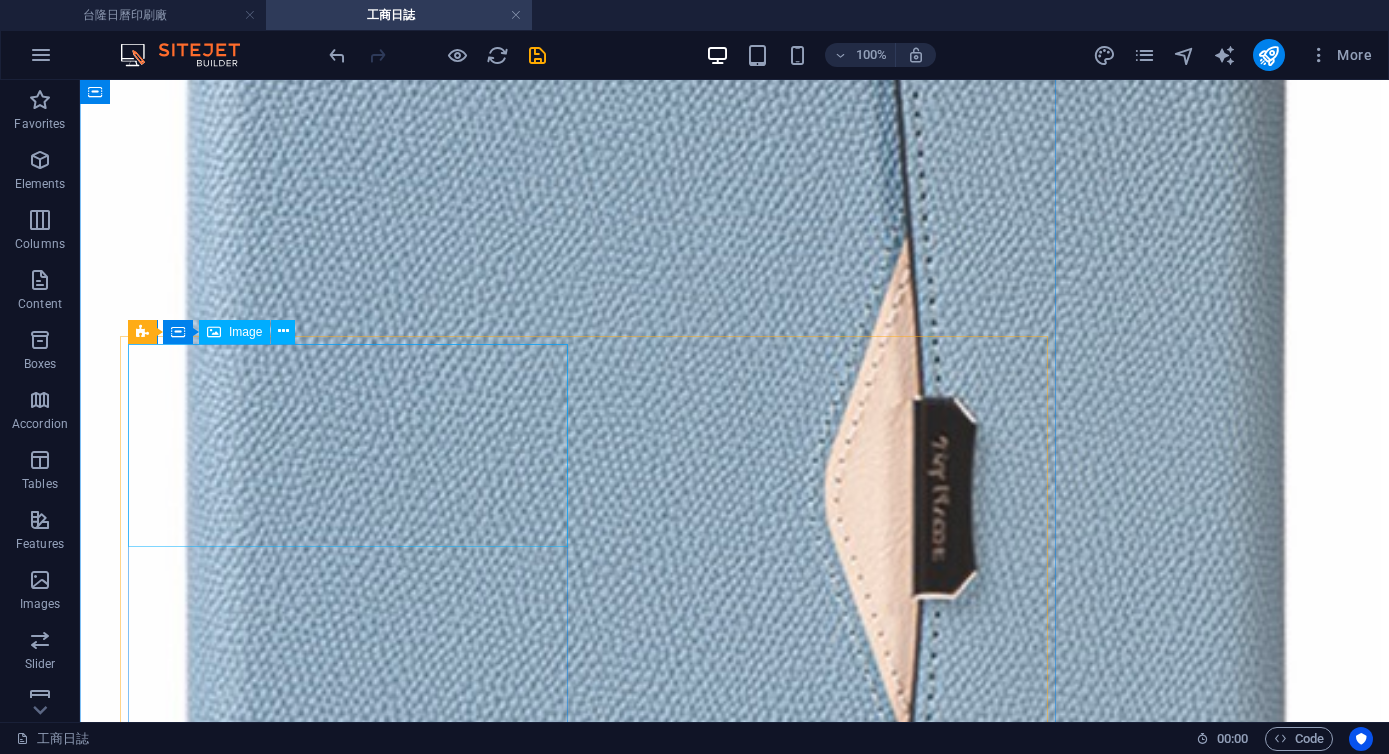 click at bounding box center [734, 92003] 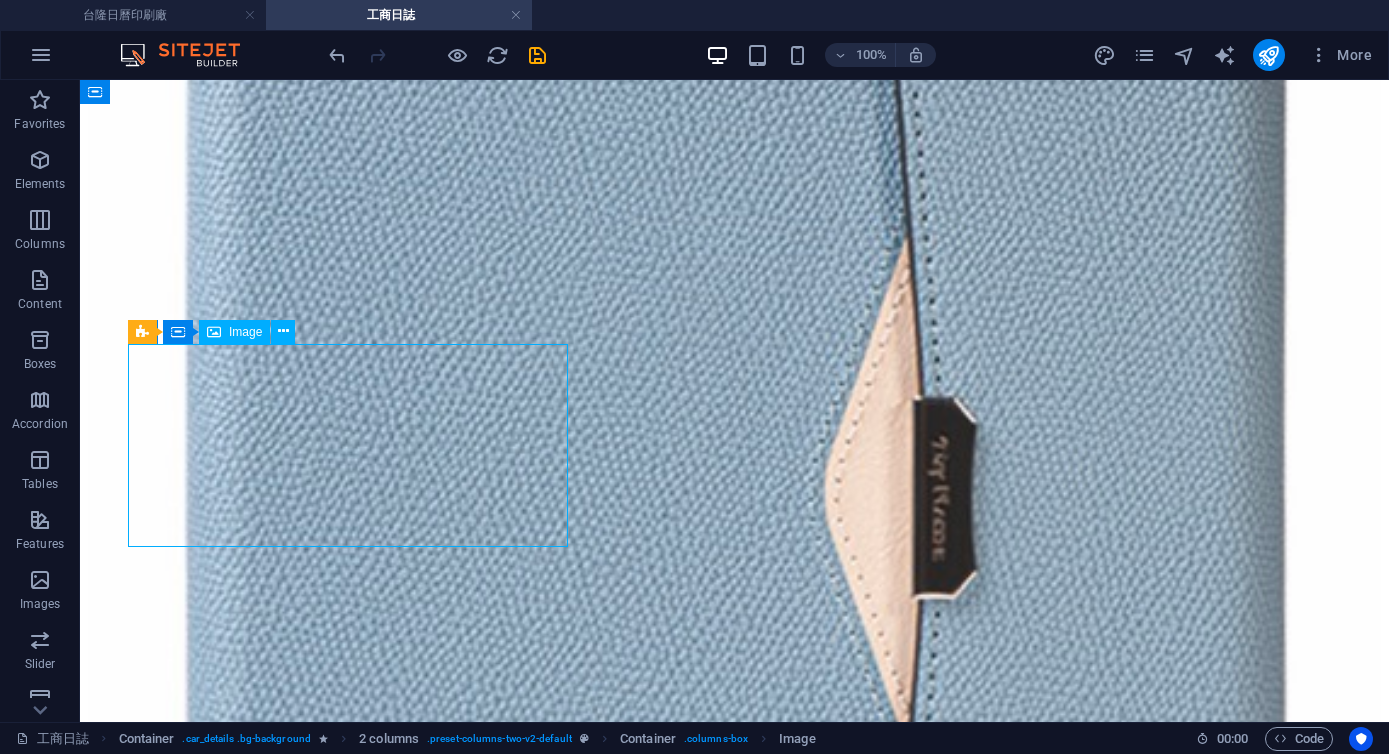 scroll, scrollTop: 6066, scrollLeft: 0, axis: vertical 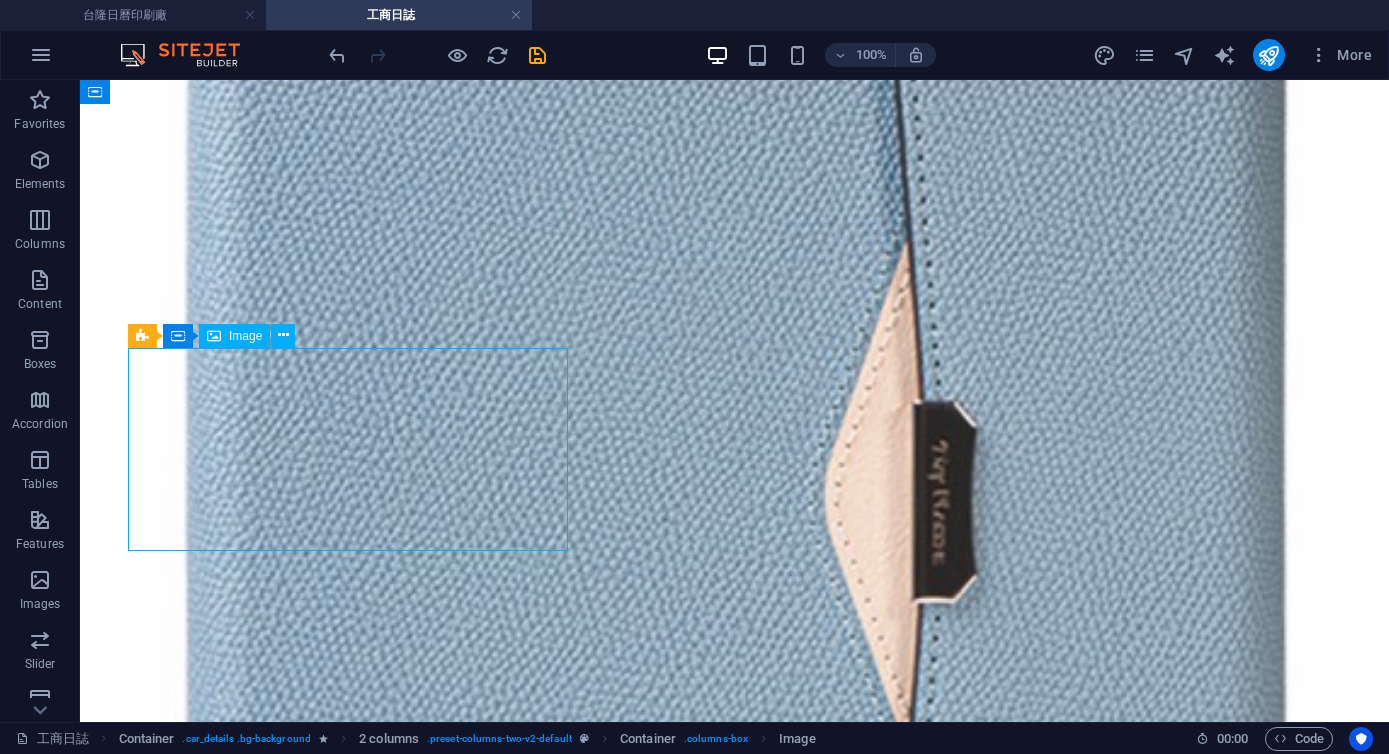 click at bounding box center (734, 92007) 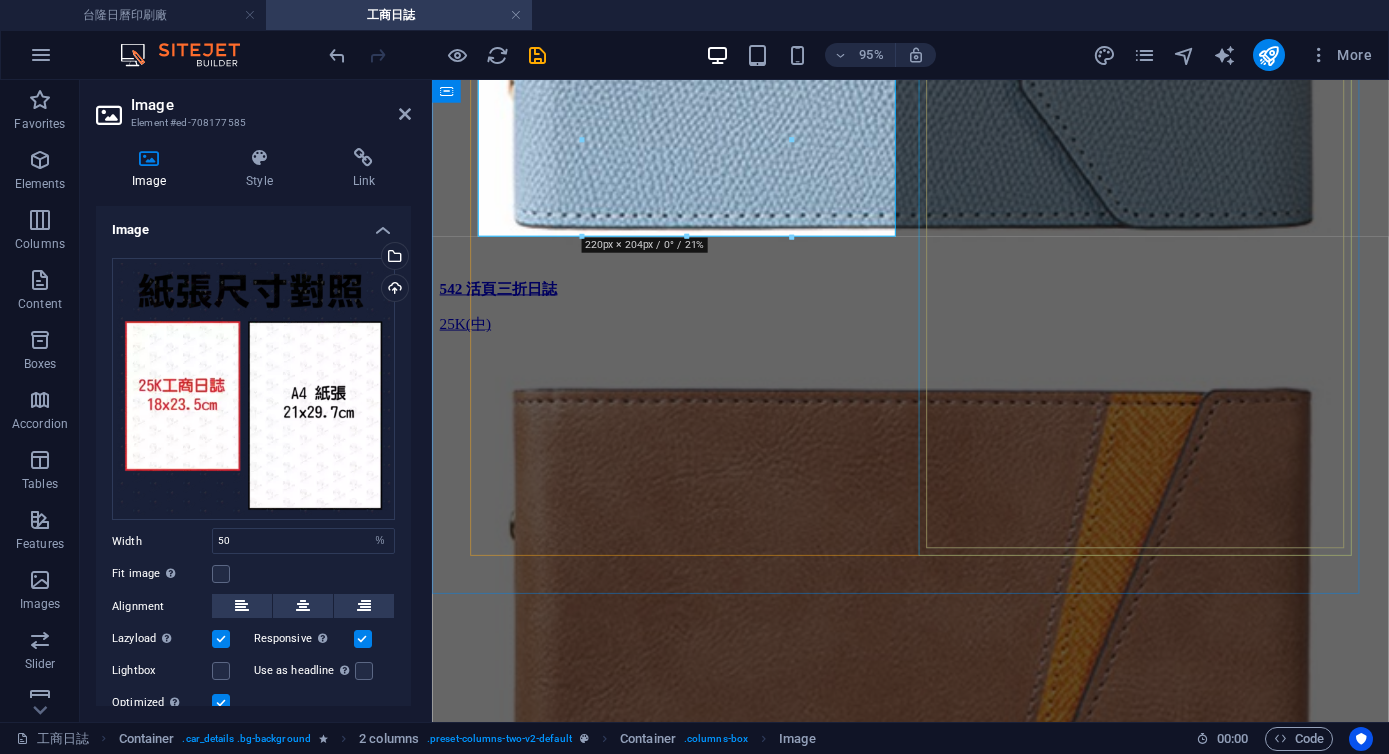 scroll, scrollTop: 5568, scrollLeft: 0, axis: vertical 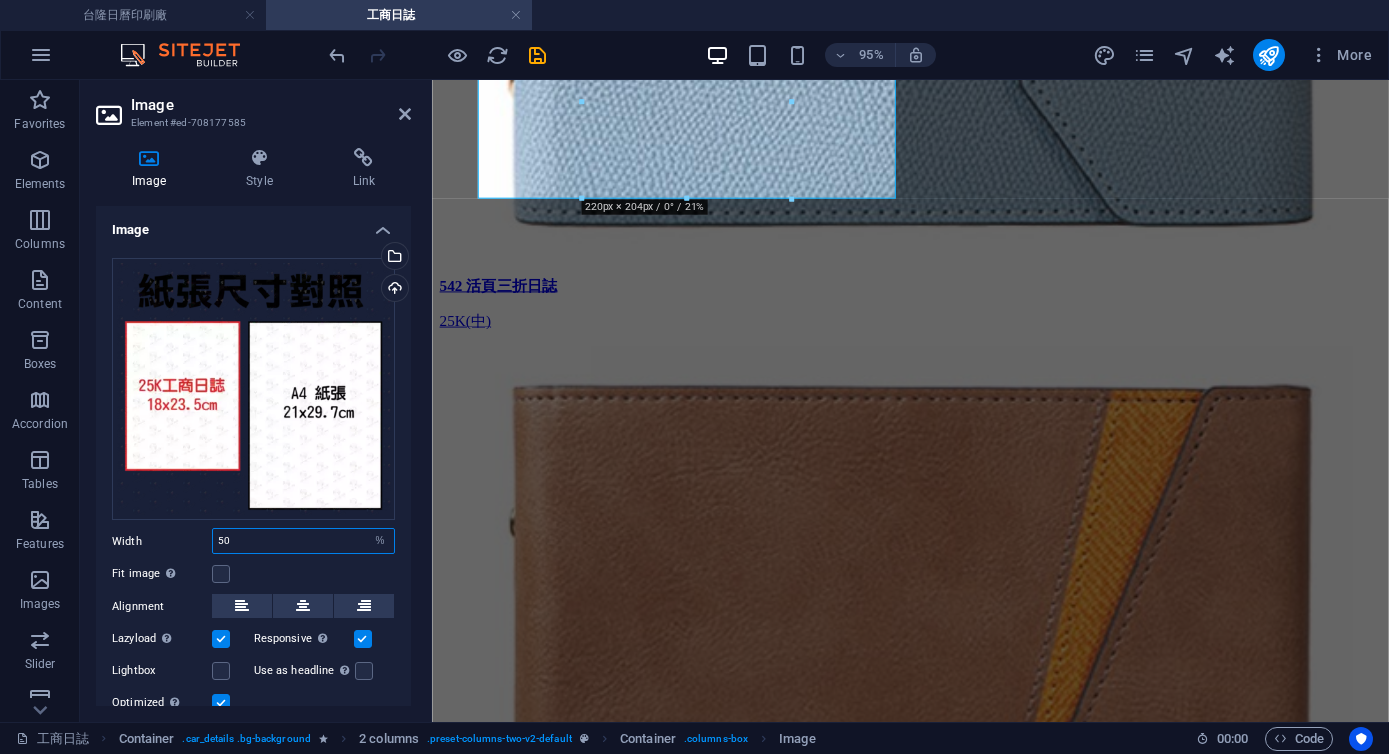 click on "50" at bounding box center [303, 541] 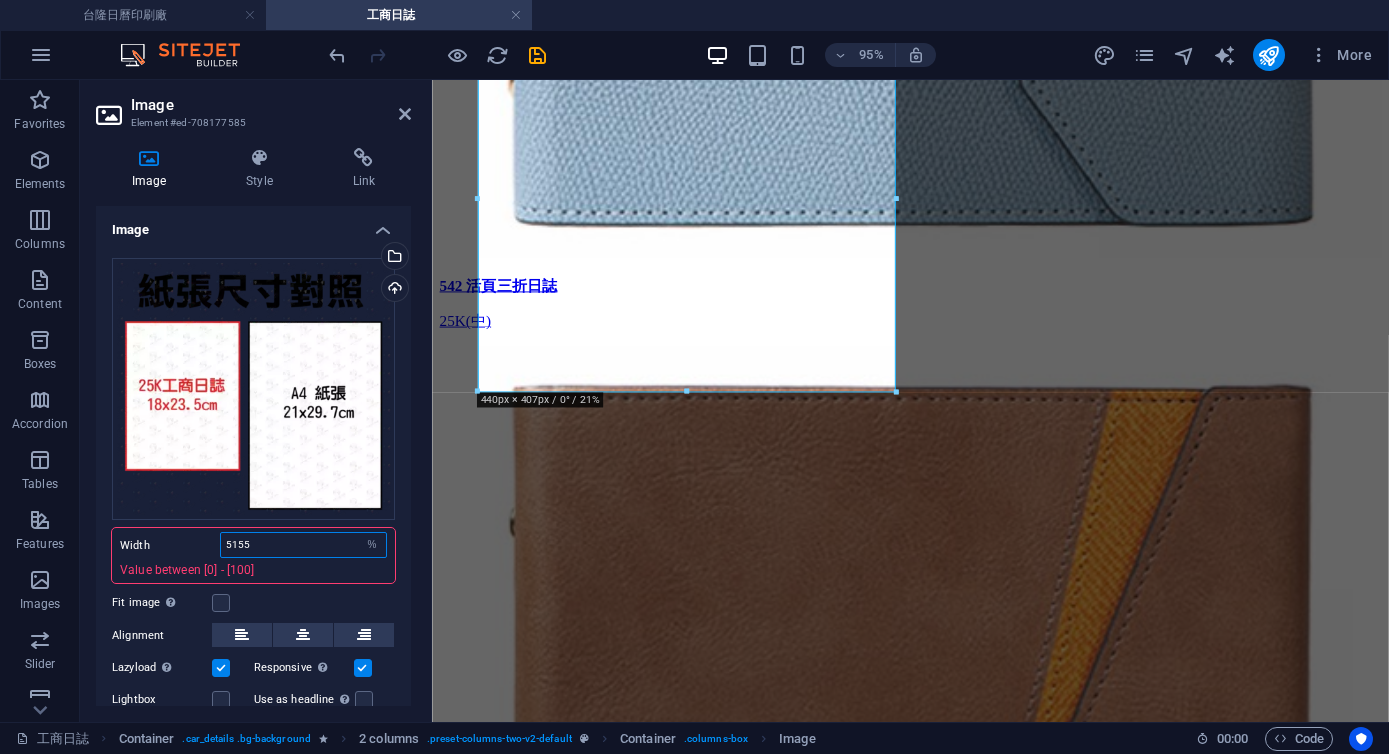 click on "5155" at bounding box center (303, 545) 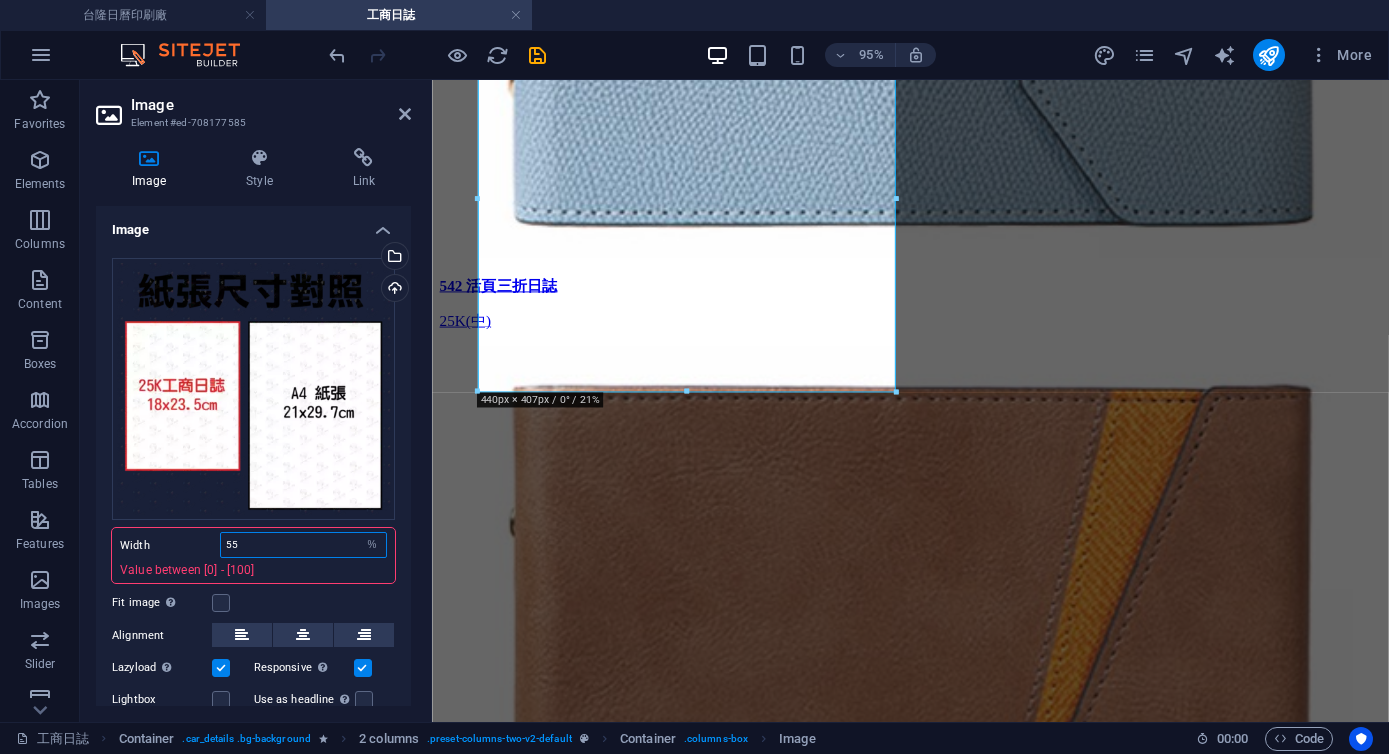 type on "55" 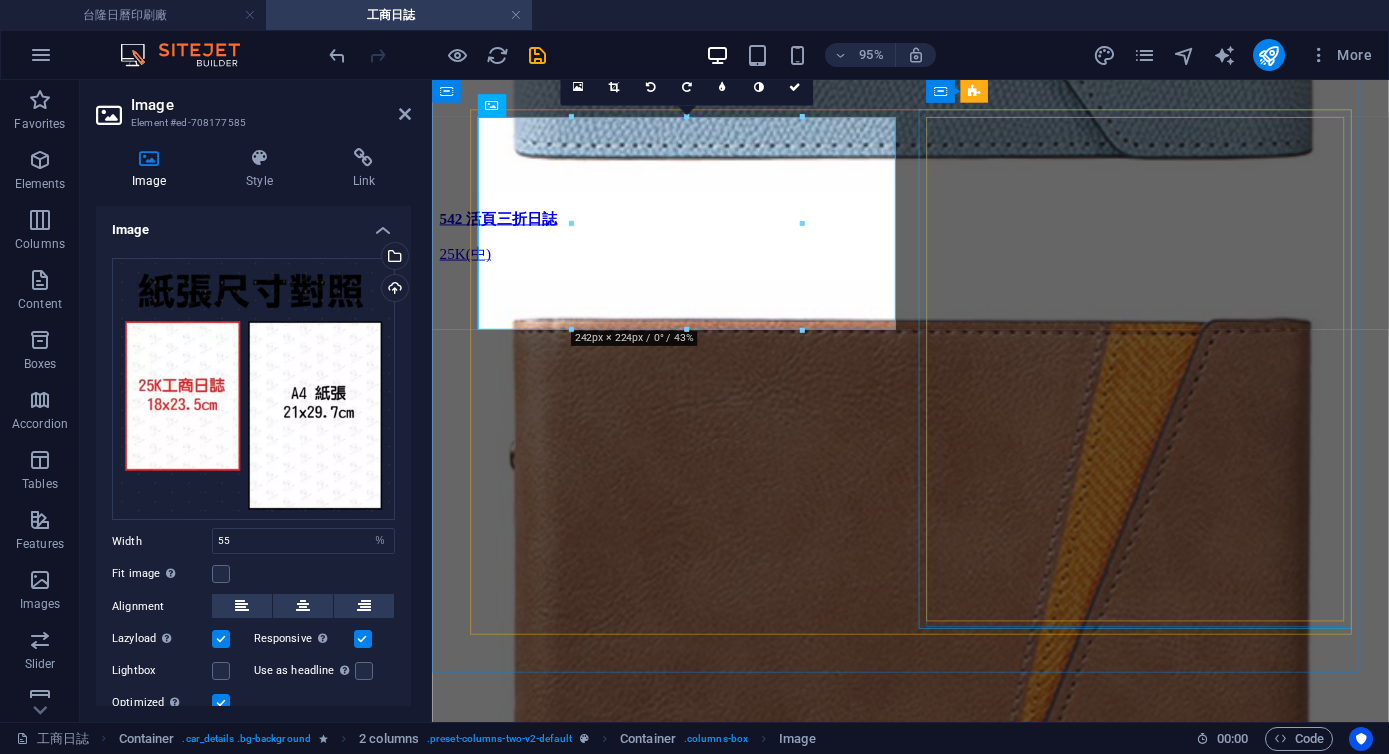scroll, scrollTop: 5412, scrollLeft: 0, axis: vertical 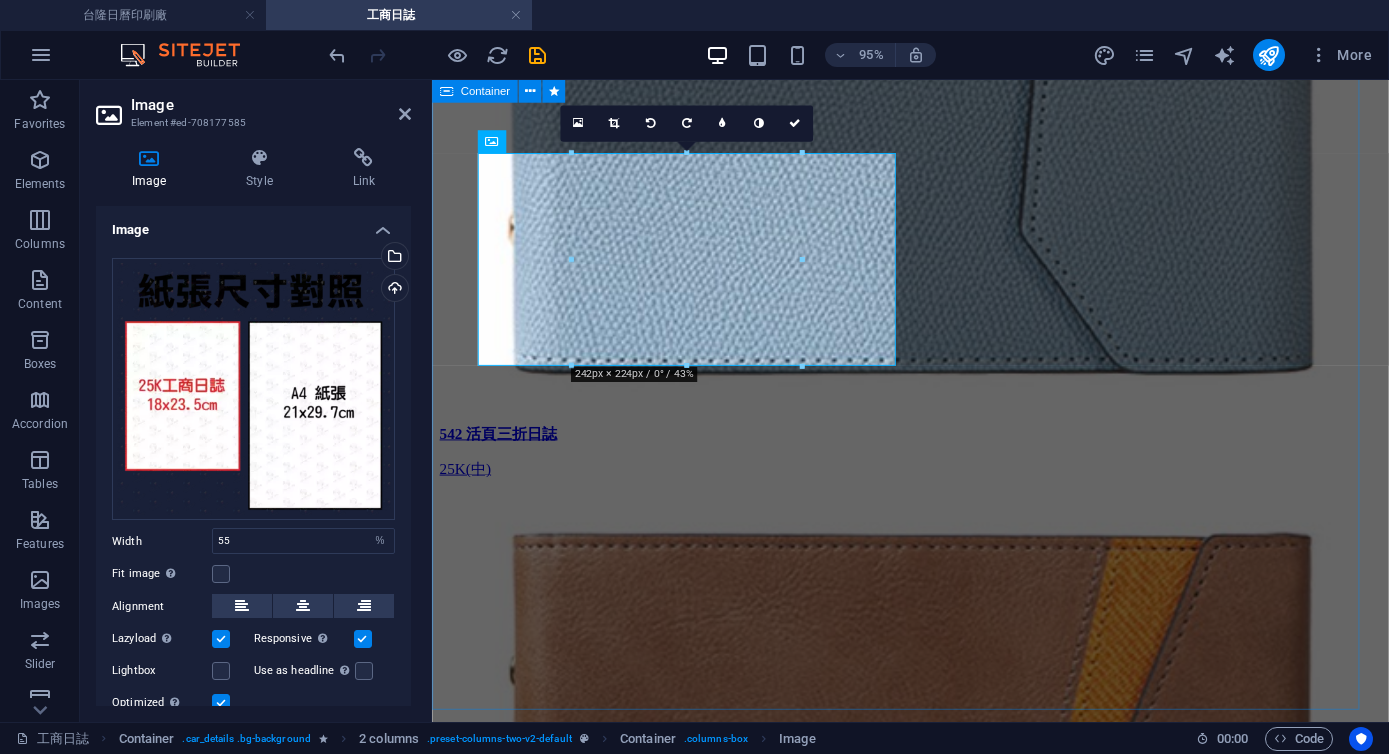 click on "551 活頁日誌 25K A5 (中) 規格 25K A5 6 孔活頁夾 材質 PU 活頁變色皮 80P白道林*80張(160頁) 產品尺寸 長23.2 x 寬17.5 cm 廣告面積 烙印變色 標準 封面 長4 x 寬9 cm 包裝方式 無 內頁 05 左四右三 06 左七右MEMO 07 MEMO 08 一天一頁(352頁) 需預購 11 直式左三右四" at bounding box center [935, 74733] 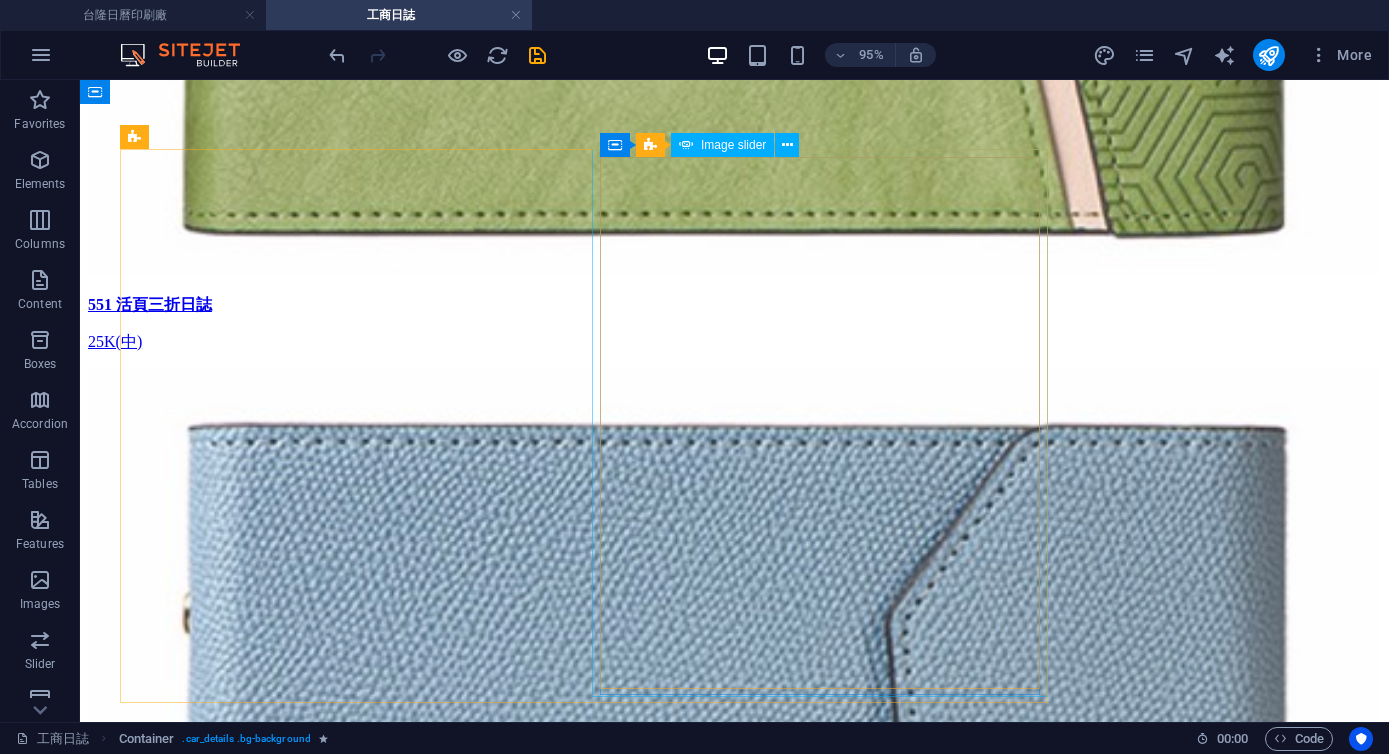 scroll, scrollTop: 6257, scrollLeft: 0, axis: vertical 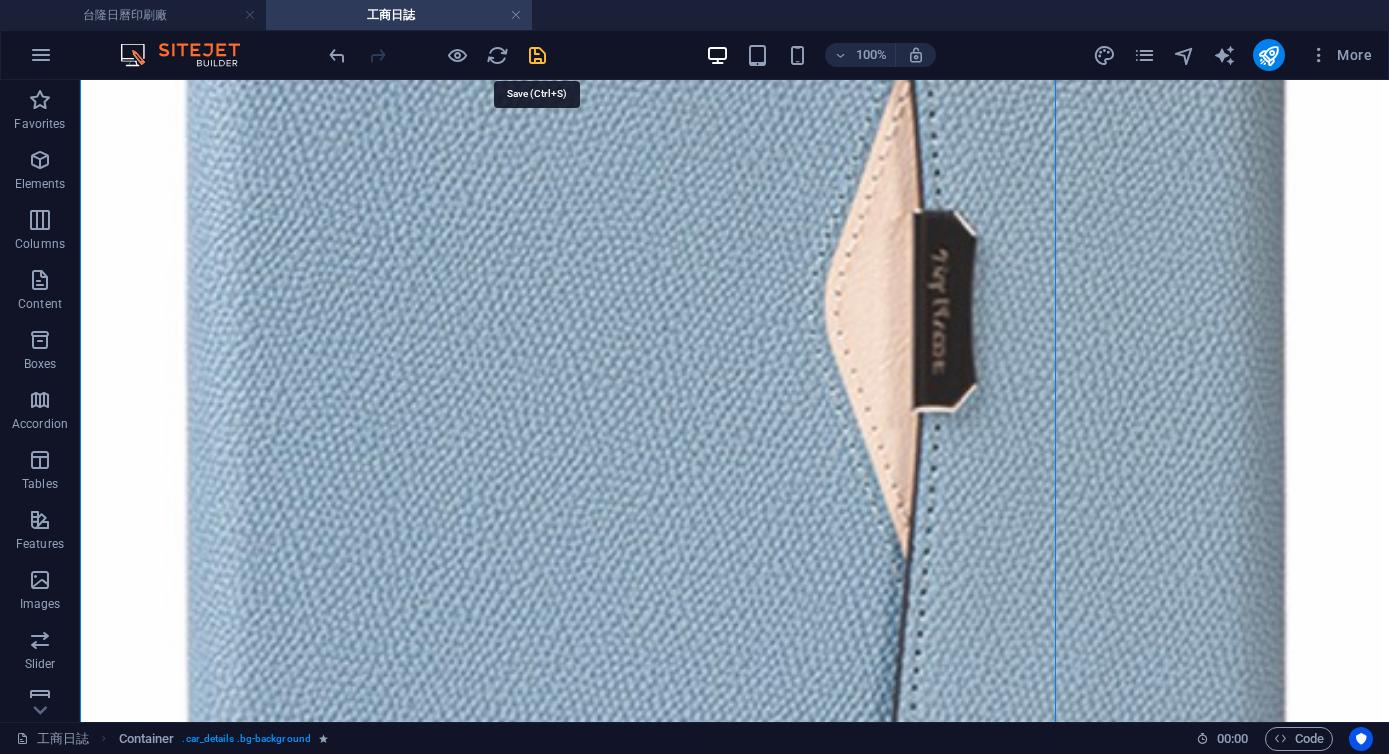 click at bounding box center (537, 55) 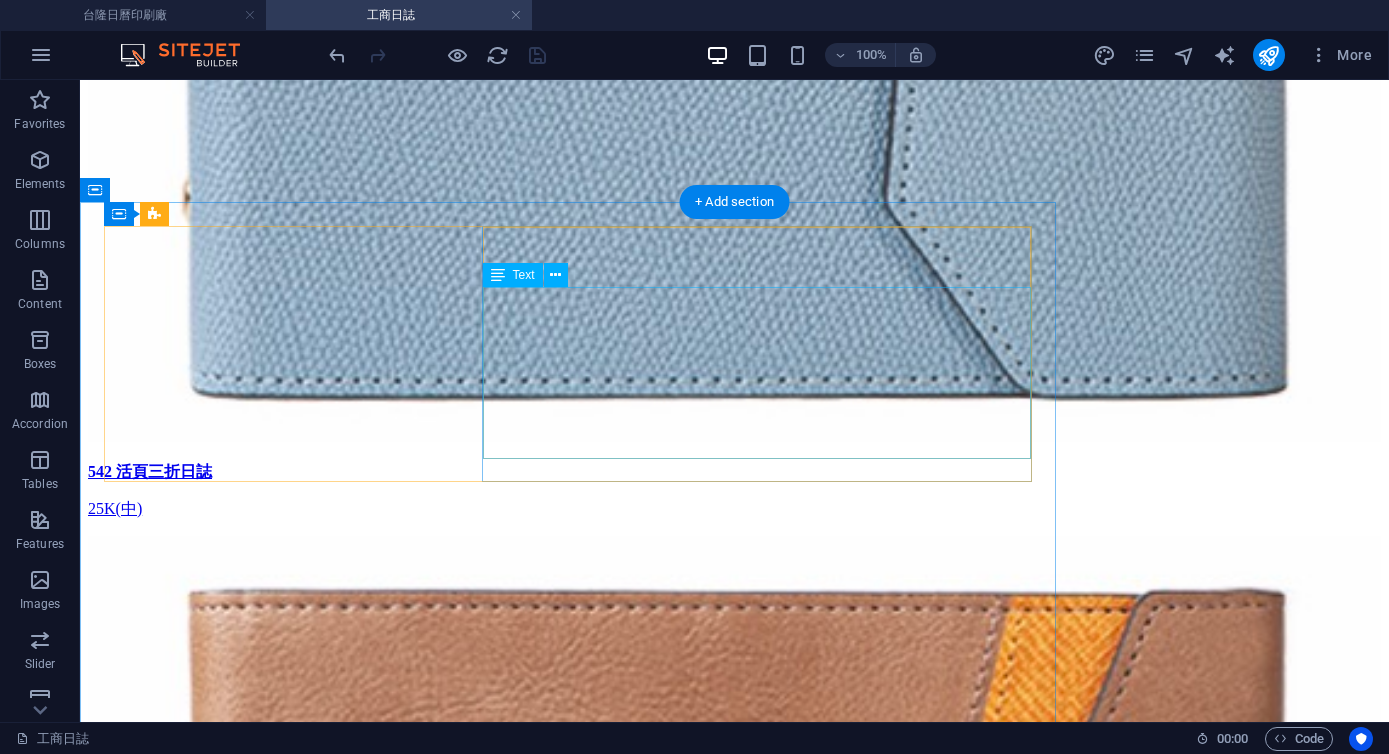 scroll, scrollTop: 7015, scrollLeft: 0, axis: vertical 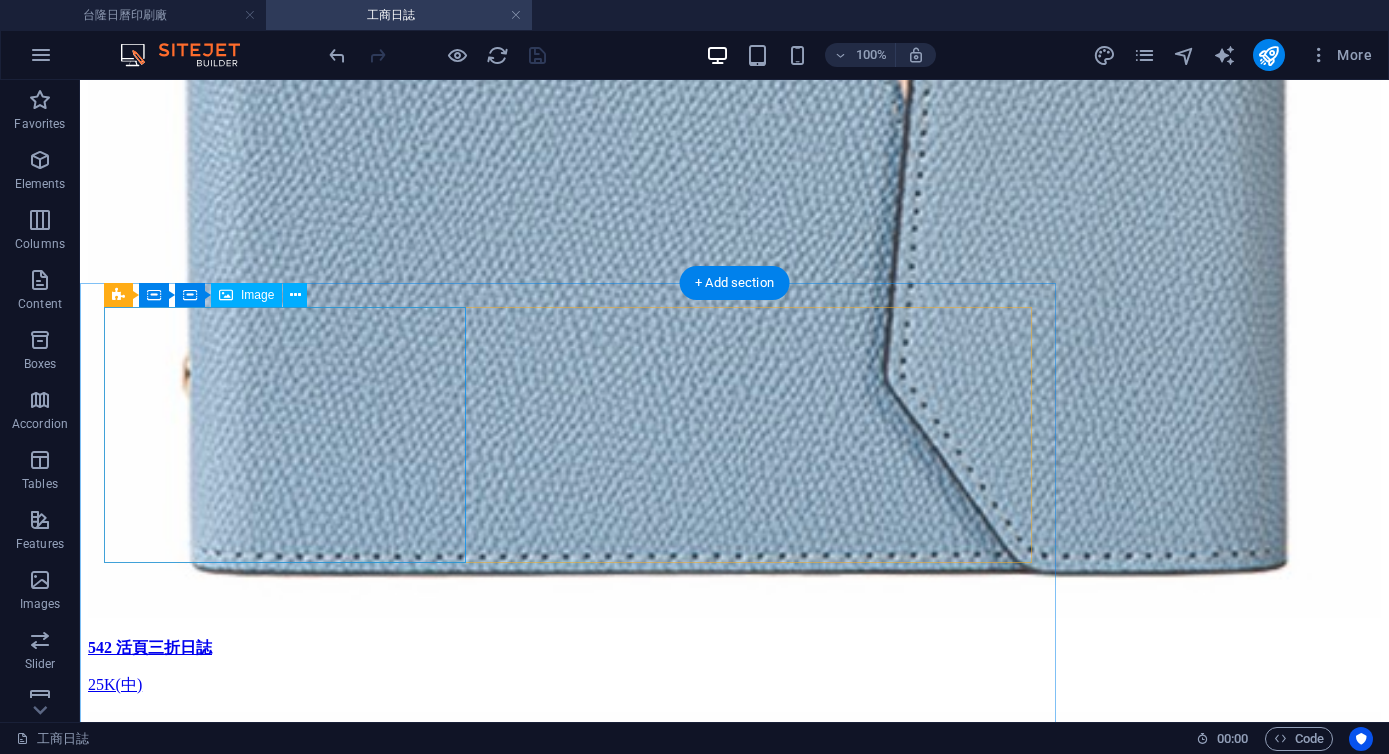 click at bounding box center (734, 99588) 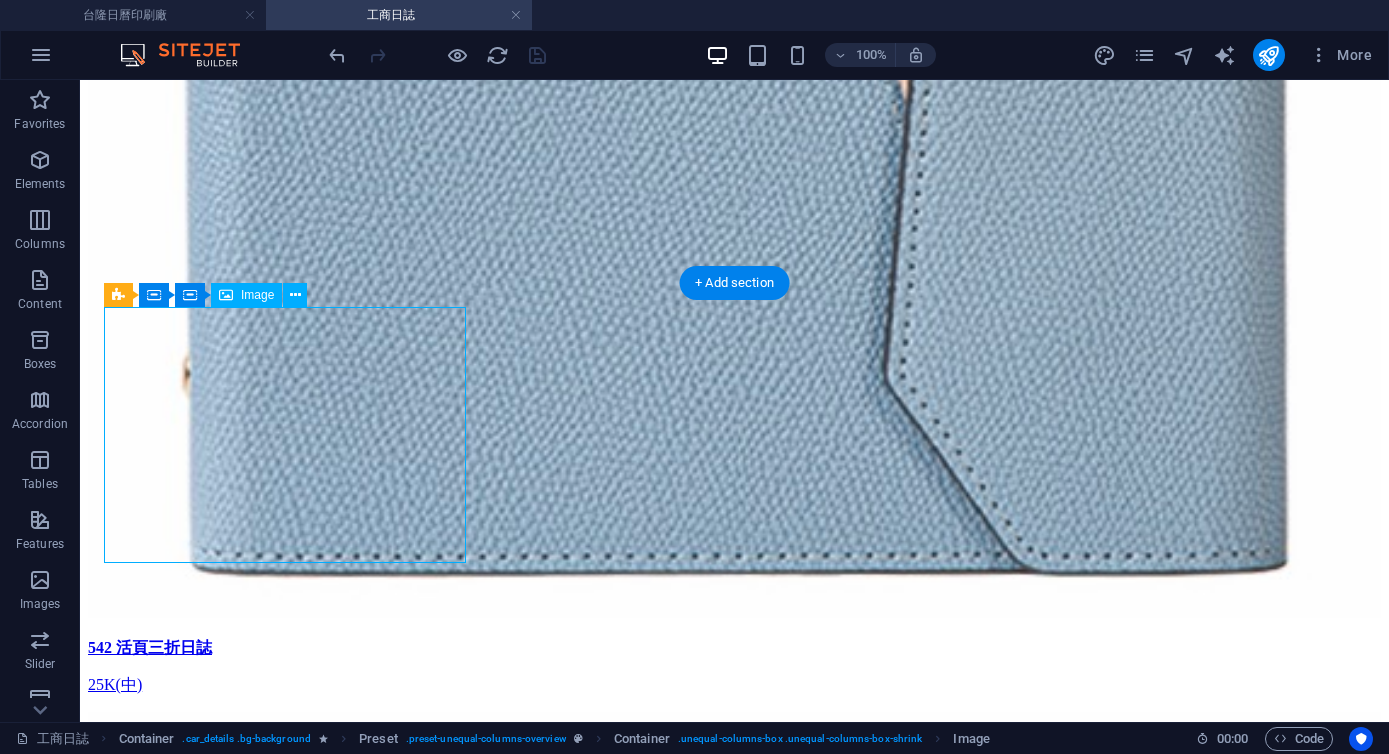 click at bounding box center (734, 99588) 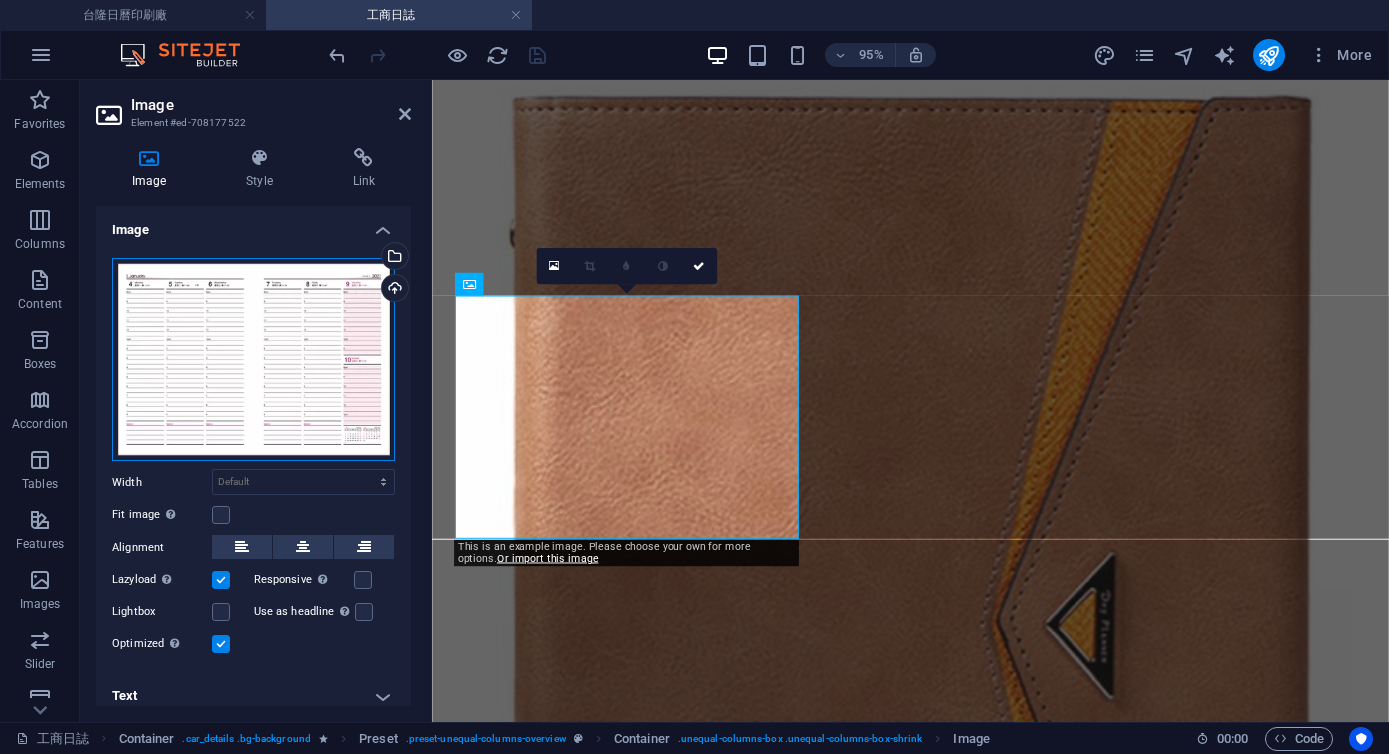 click on "Drag files here, click to choose files or select files from Files or our free stock photos & videos" at bounding box center (253, 360) 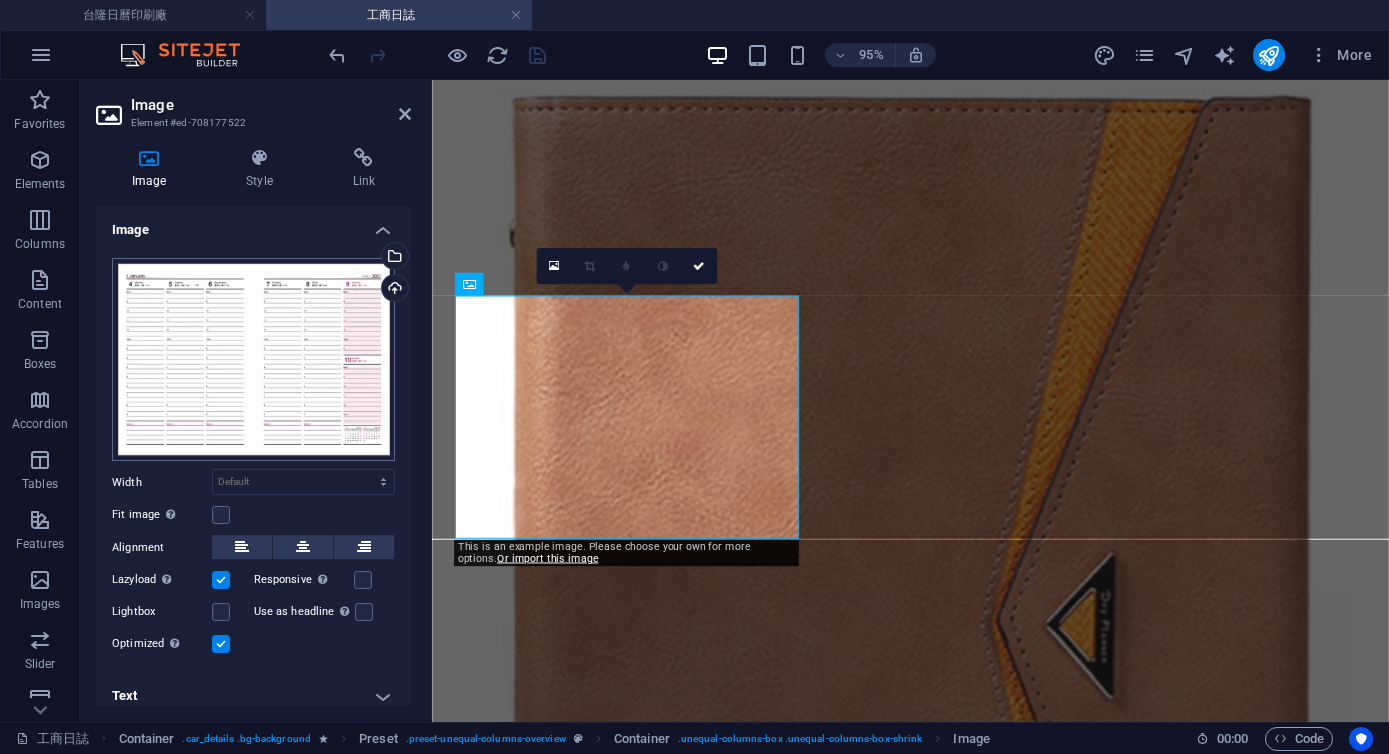 scroll, scrollTop: 5985, scrollLeft: 0, axis: vertical 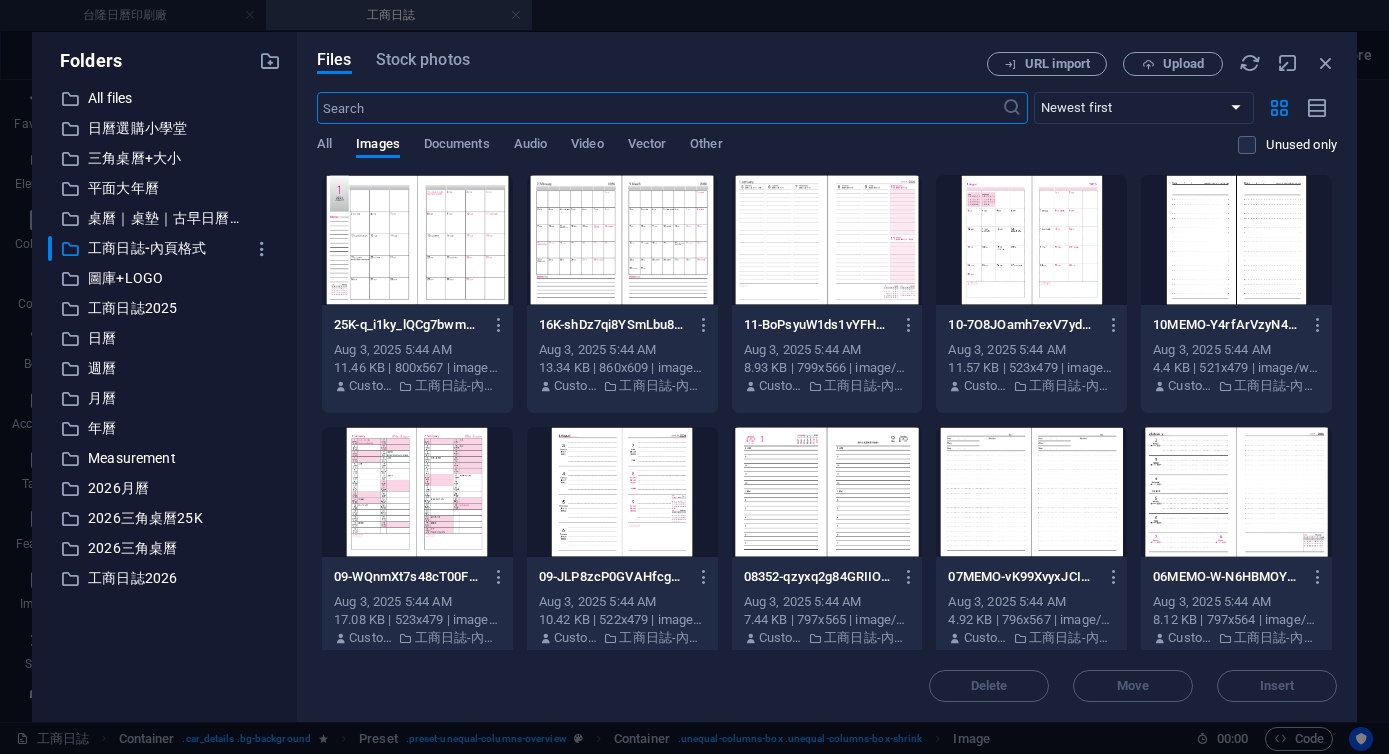 click at bounding box center (827, 240) 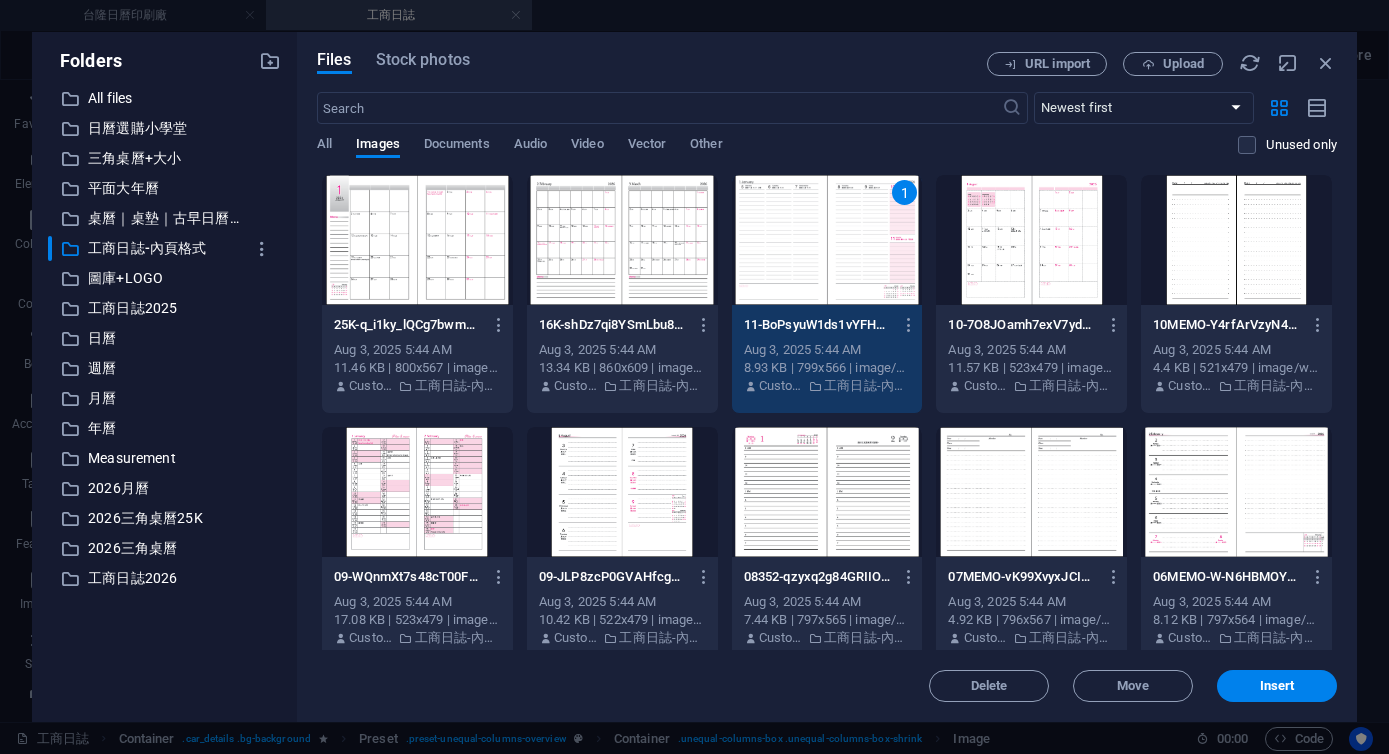 click on "1" at bounding box center (827, 240) 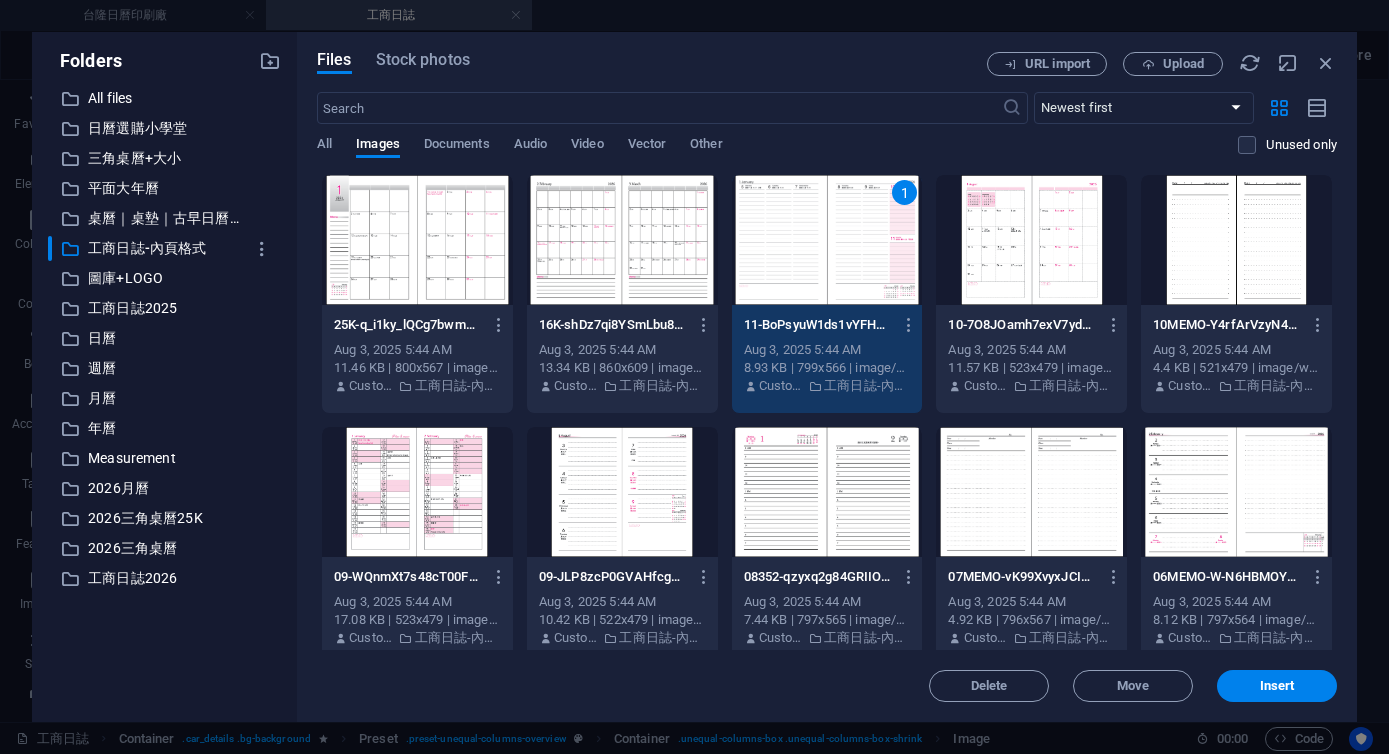 scroll, scrollTop: 5872, scrollLeft: 0, axis: vertical 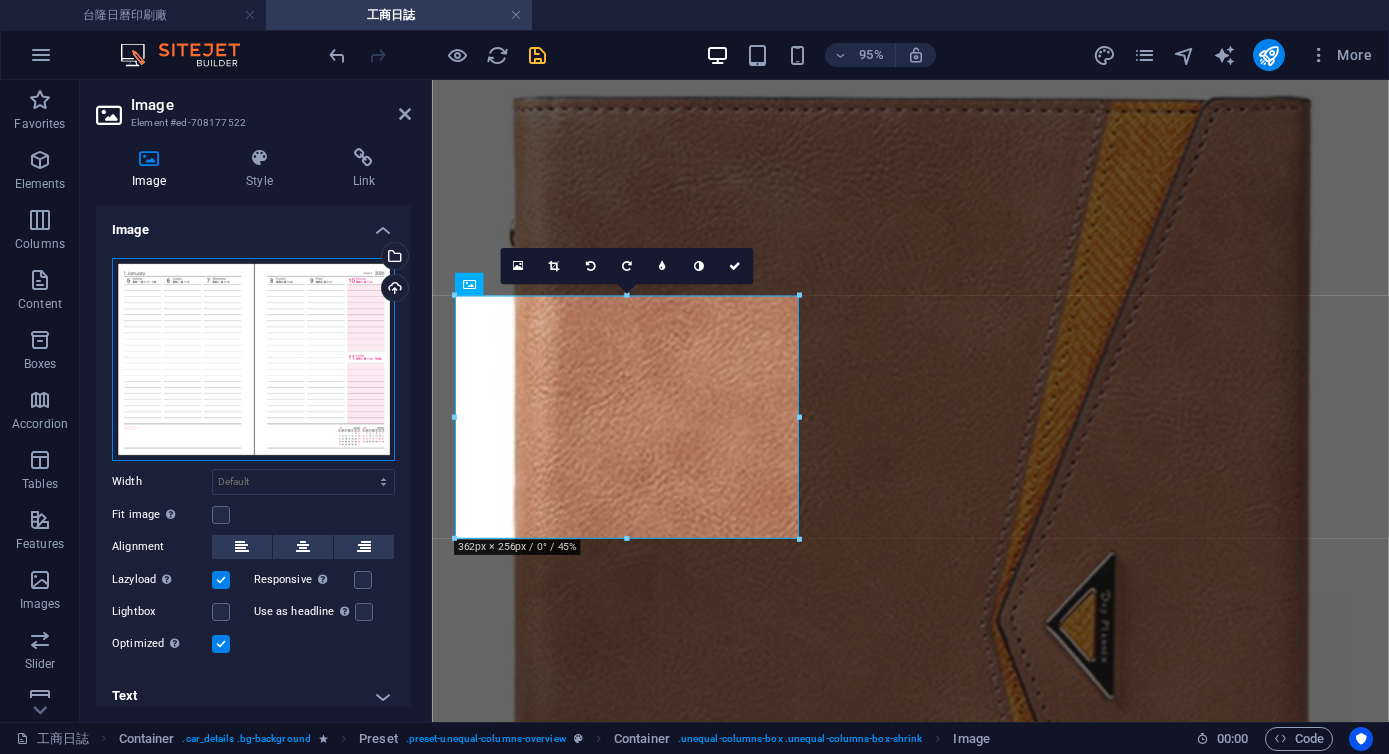 click on "Drag files here, click to choose files or select files from Files or our free stock photos & videos" at bounding box center (253, 359) 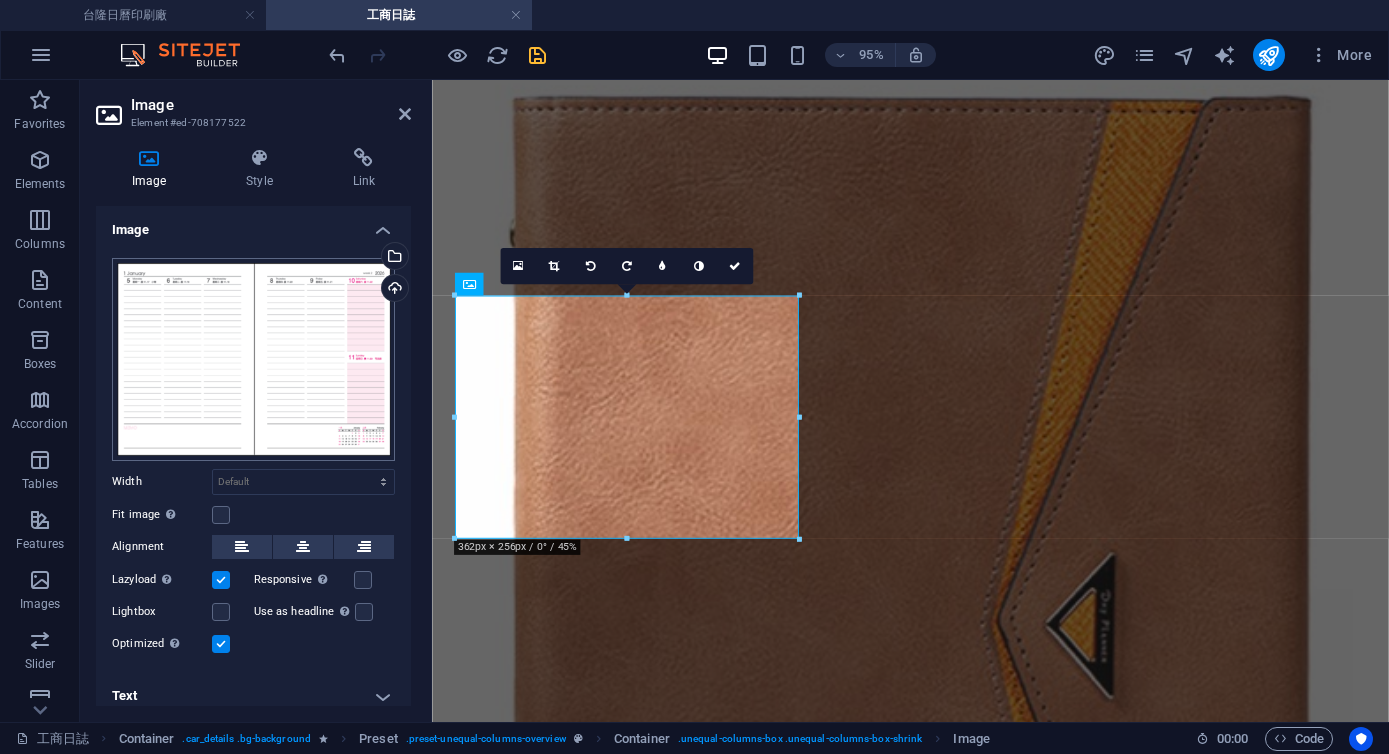 scroll, scrollTop: 5985, scrollLeft: 0, axis: vertical 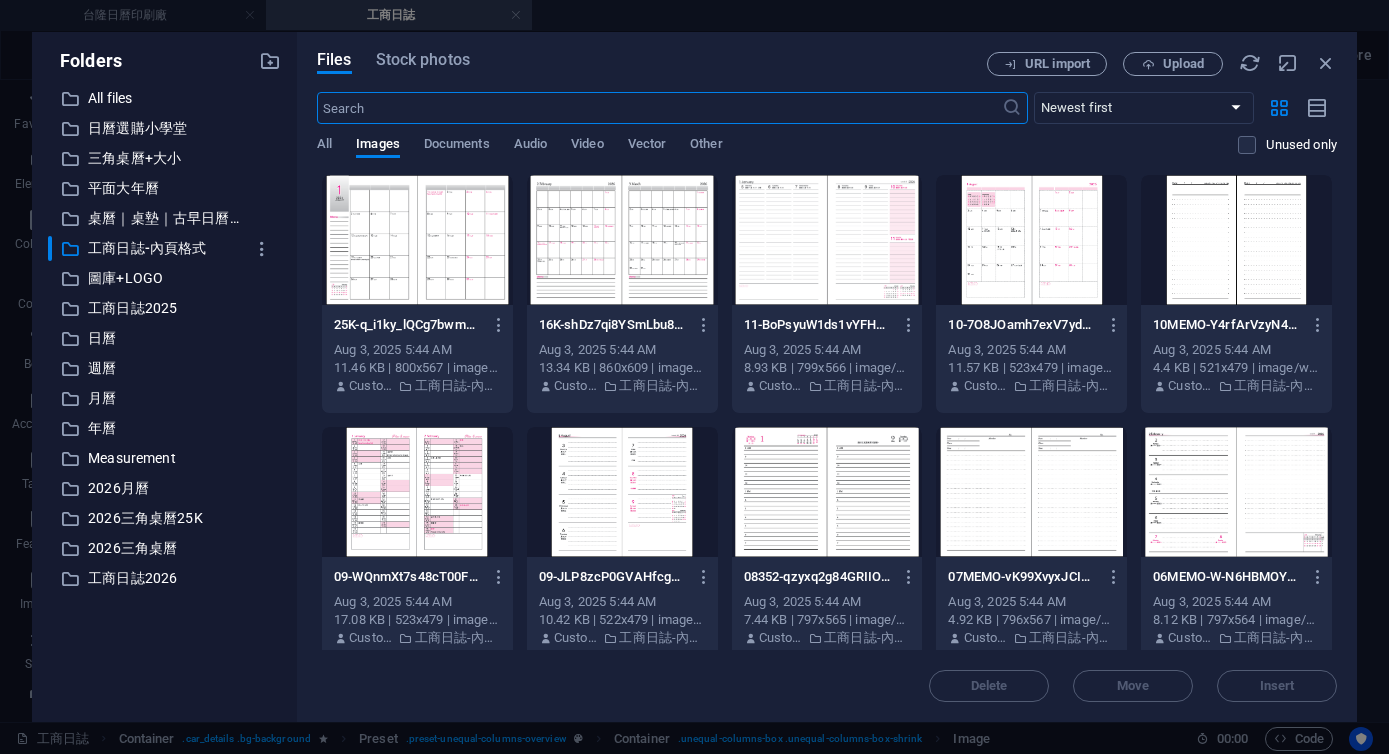 click at bounding box center [827, 240] 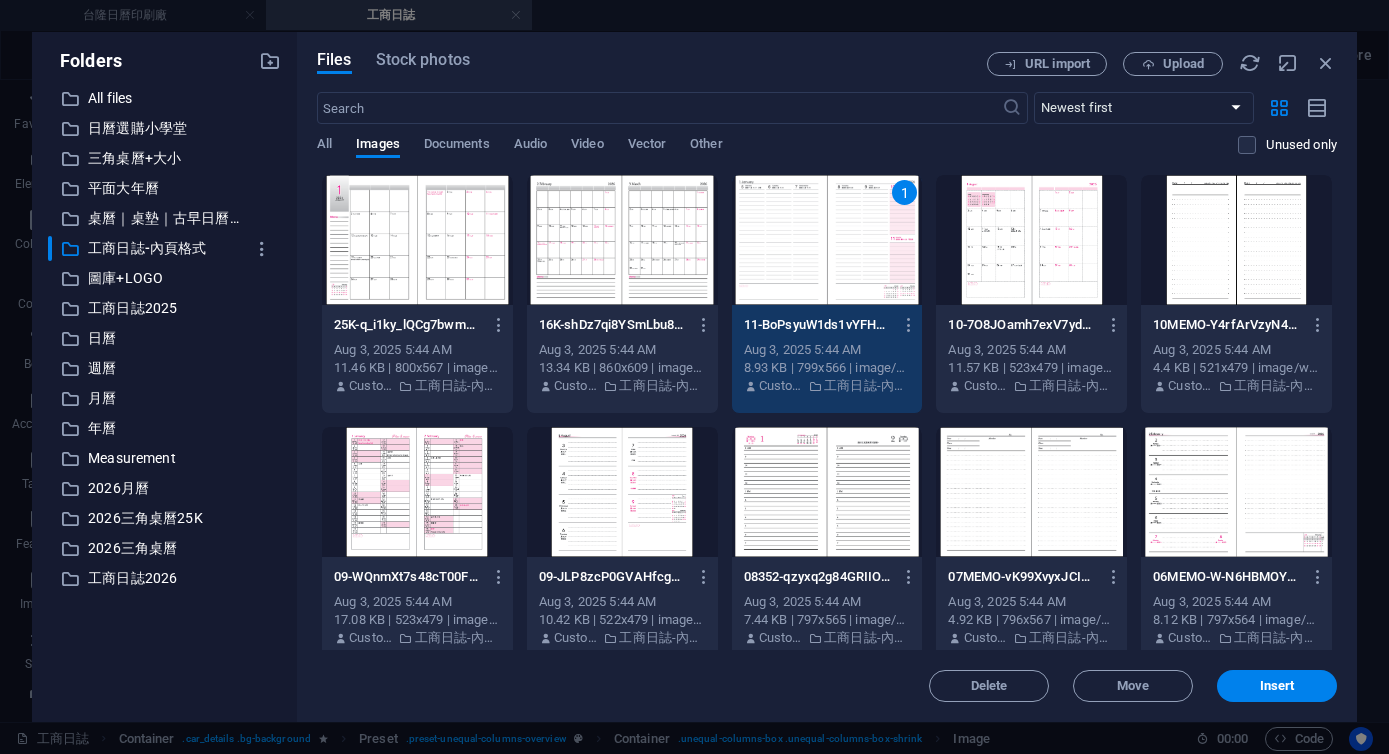 click on "1" at bounding box center (827, 240) 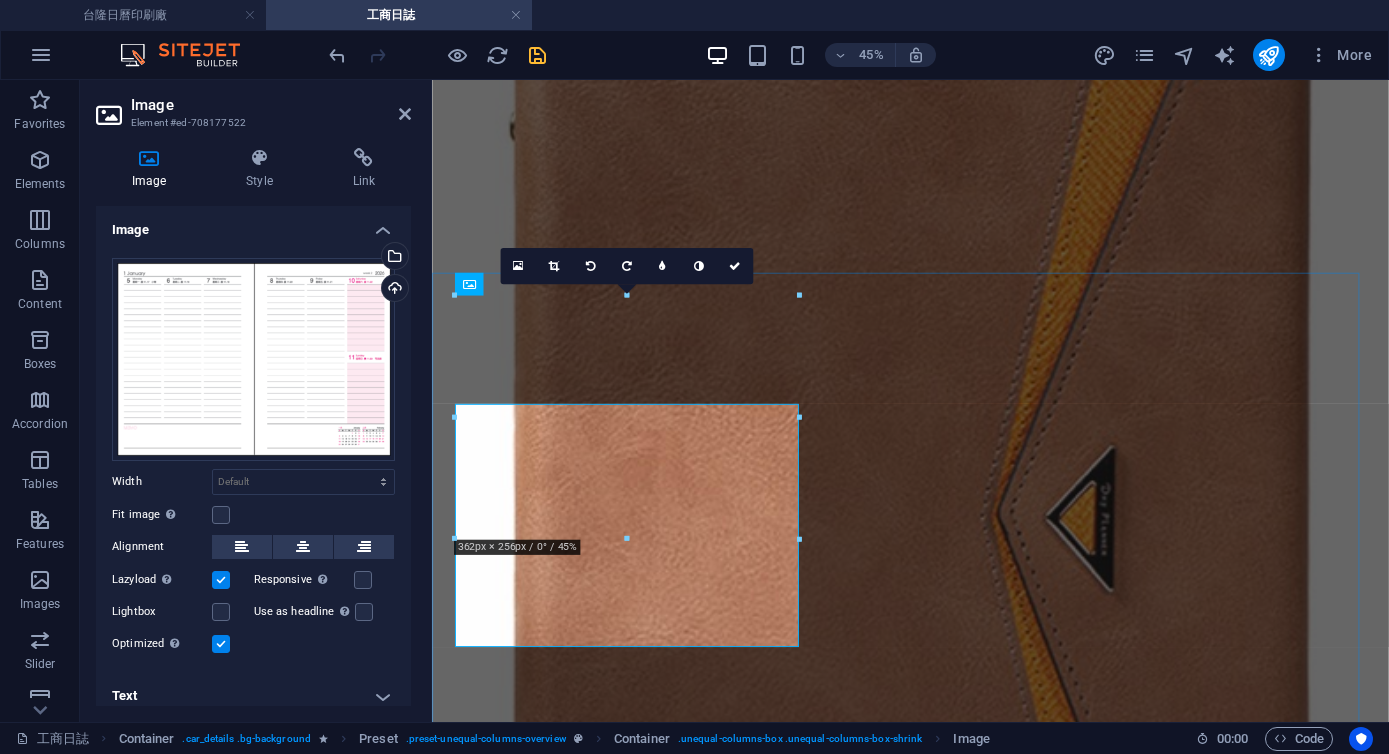 scroll, scrollTop: 5872, scrollLeft: 0, axis: vertical 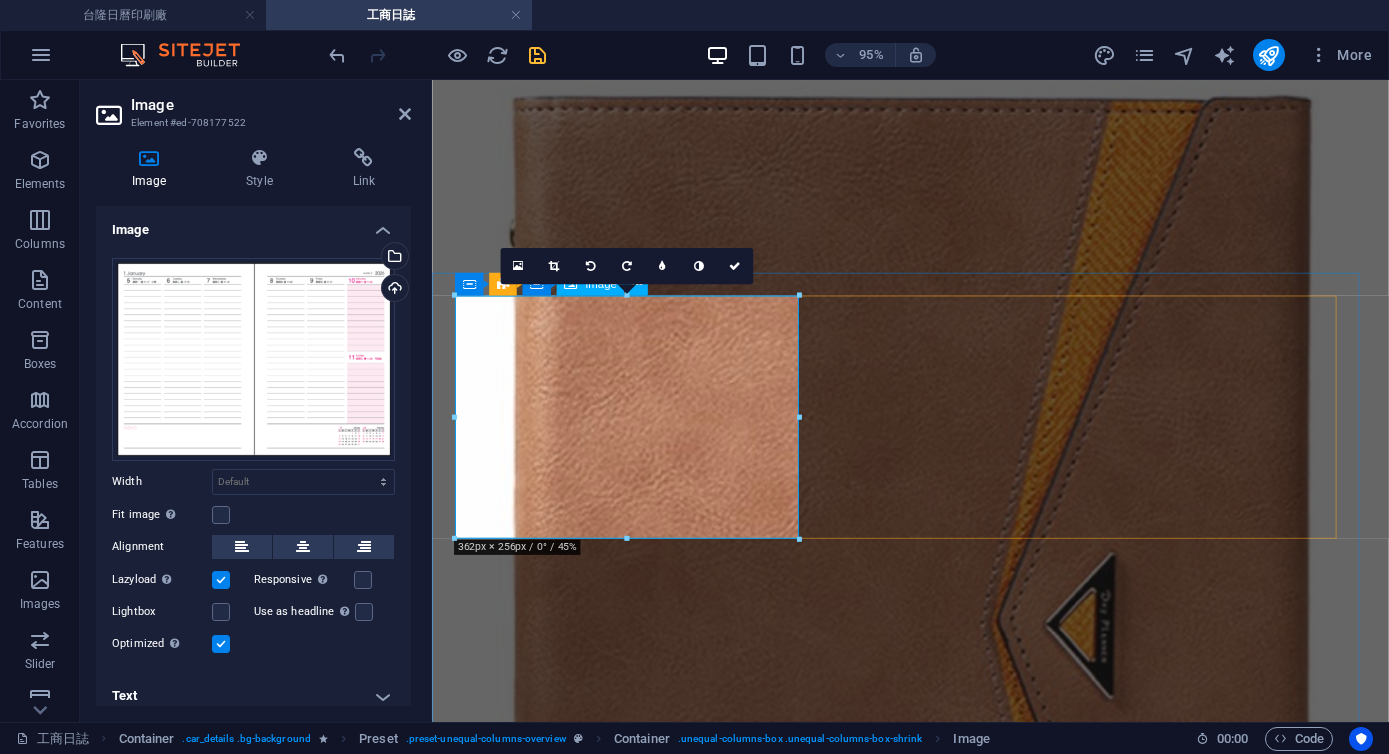 click at bounding box center [935, 79351] 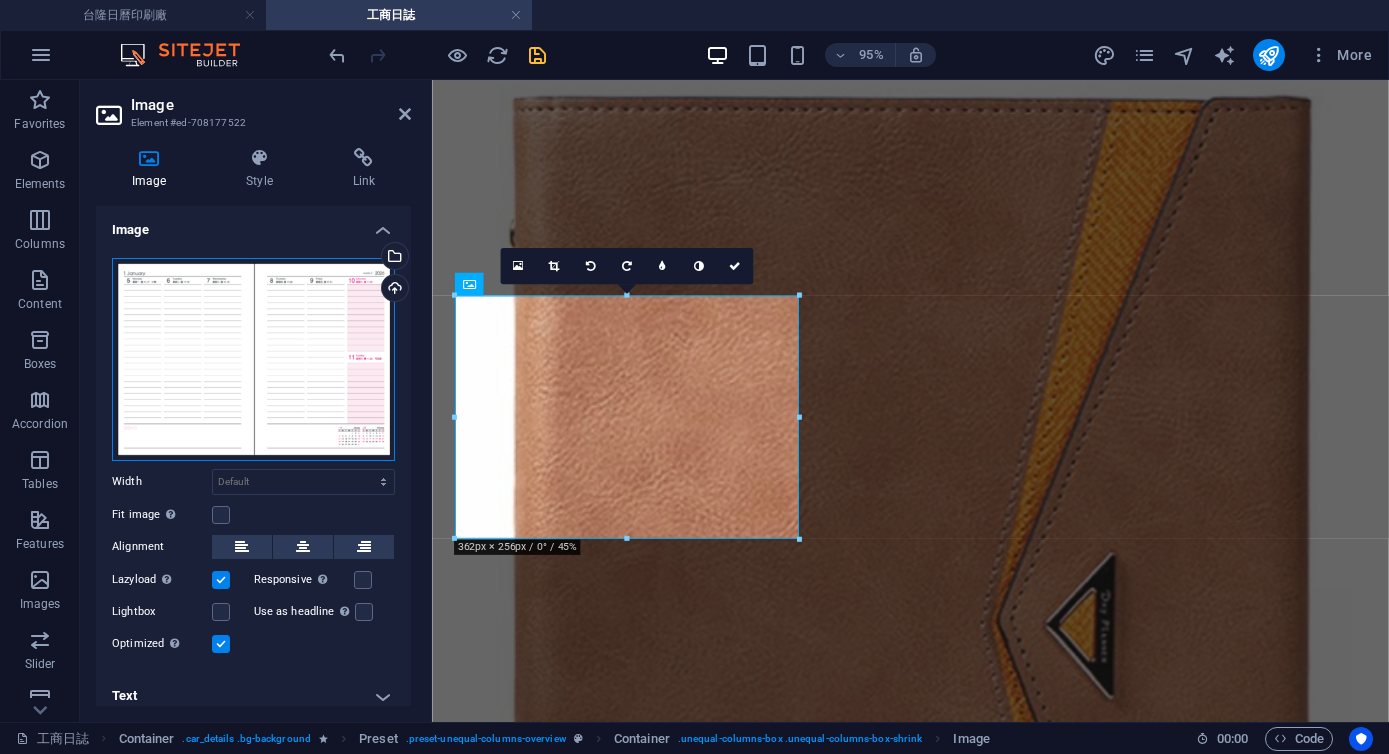 click on "Drag files here, click to choose files or select files from Files or our free stock photos & videos" at bounding box center (253, 359) 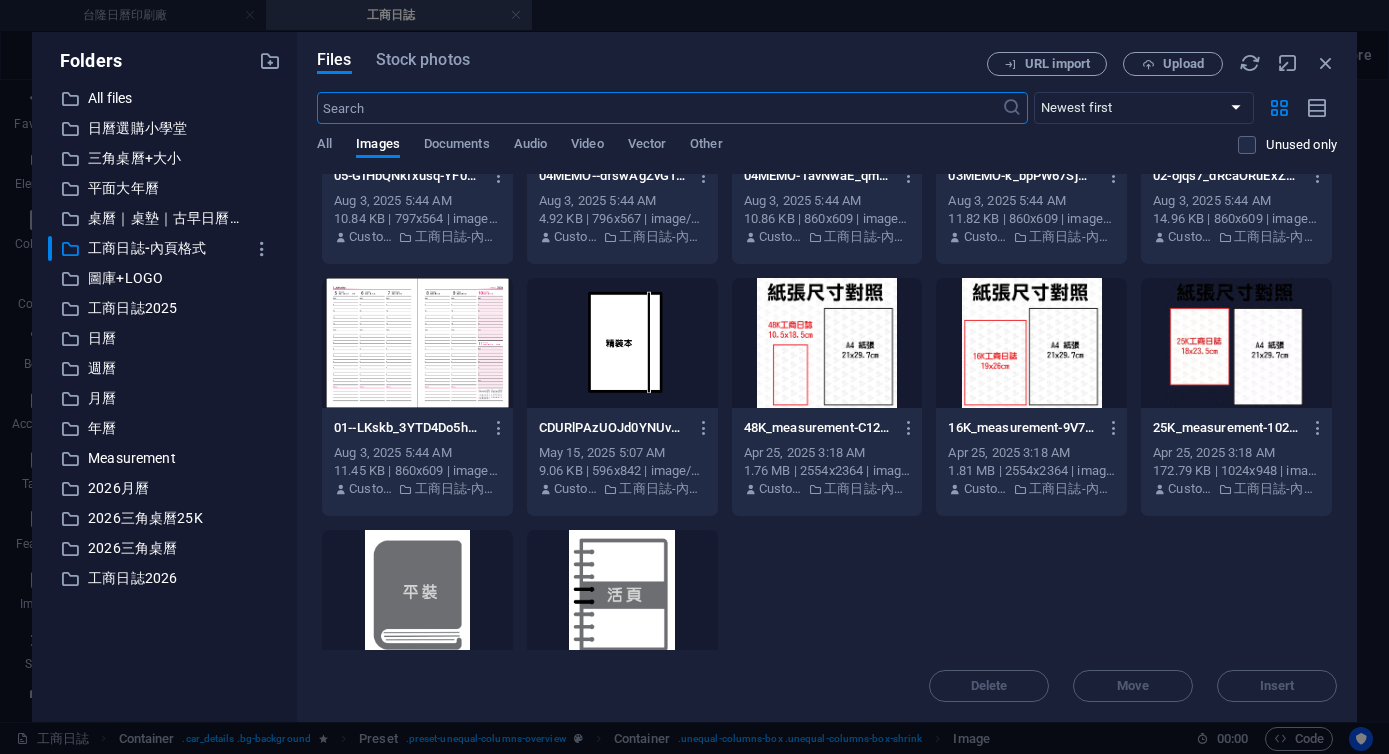 scroll, scrollTop: 772, scrollLeft: 0, axis: vertical 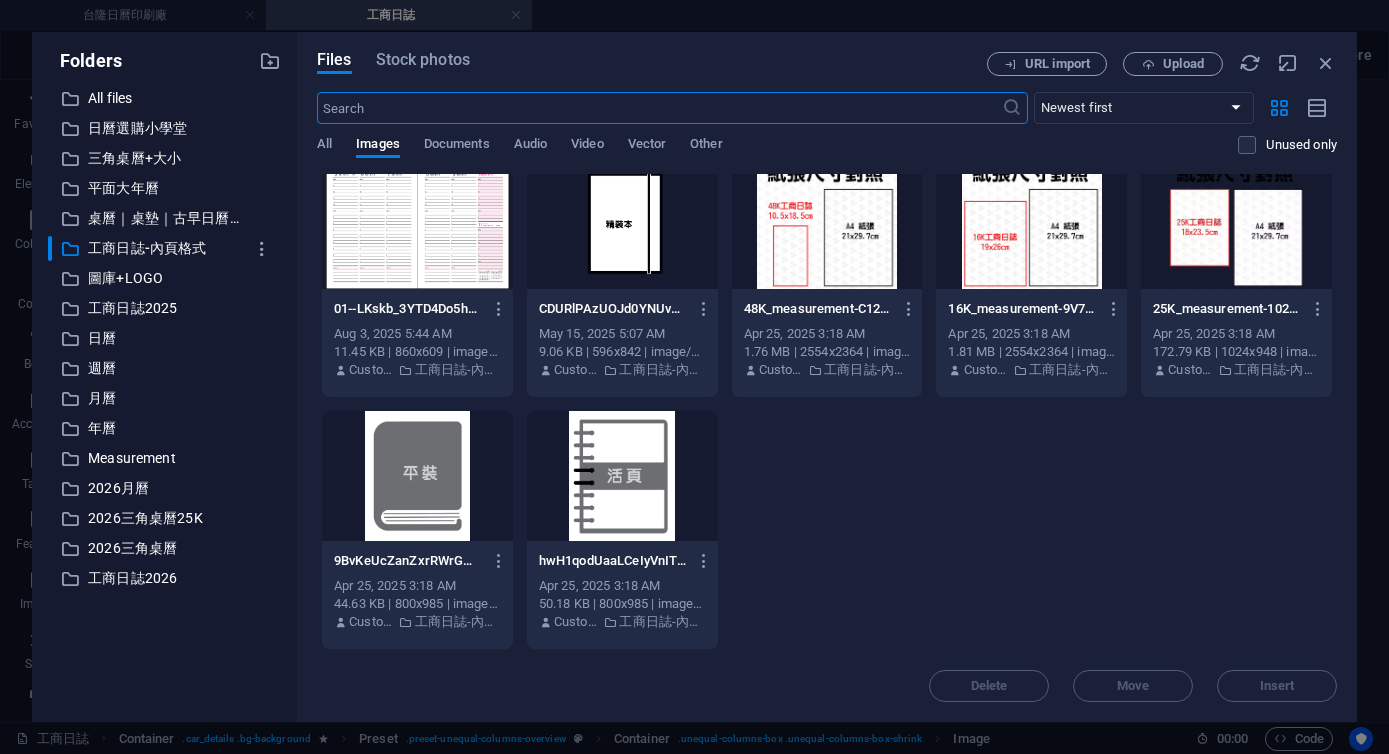 click at bounding box center [417, 224] 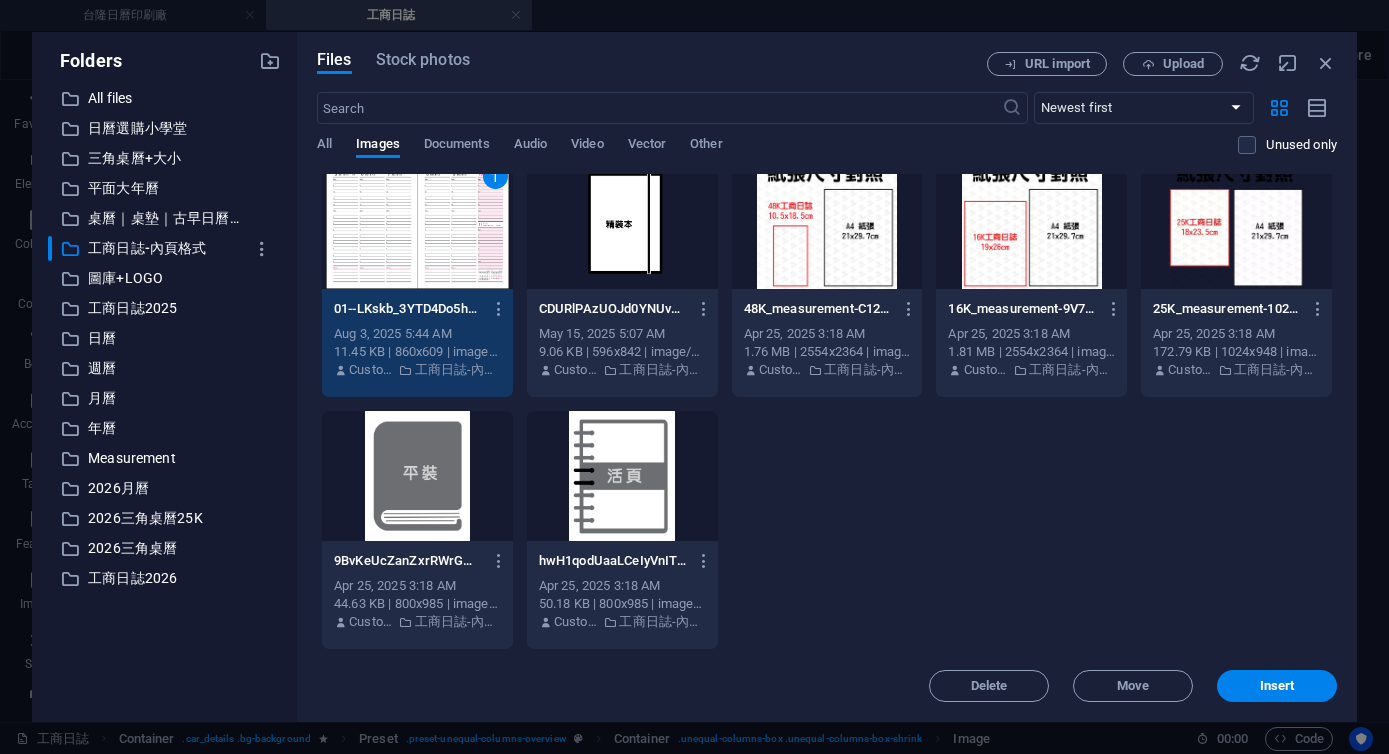 click on "1" at bounding box center [417, 224] 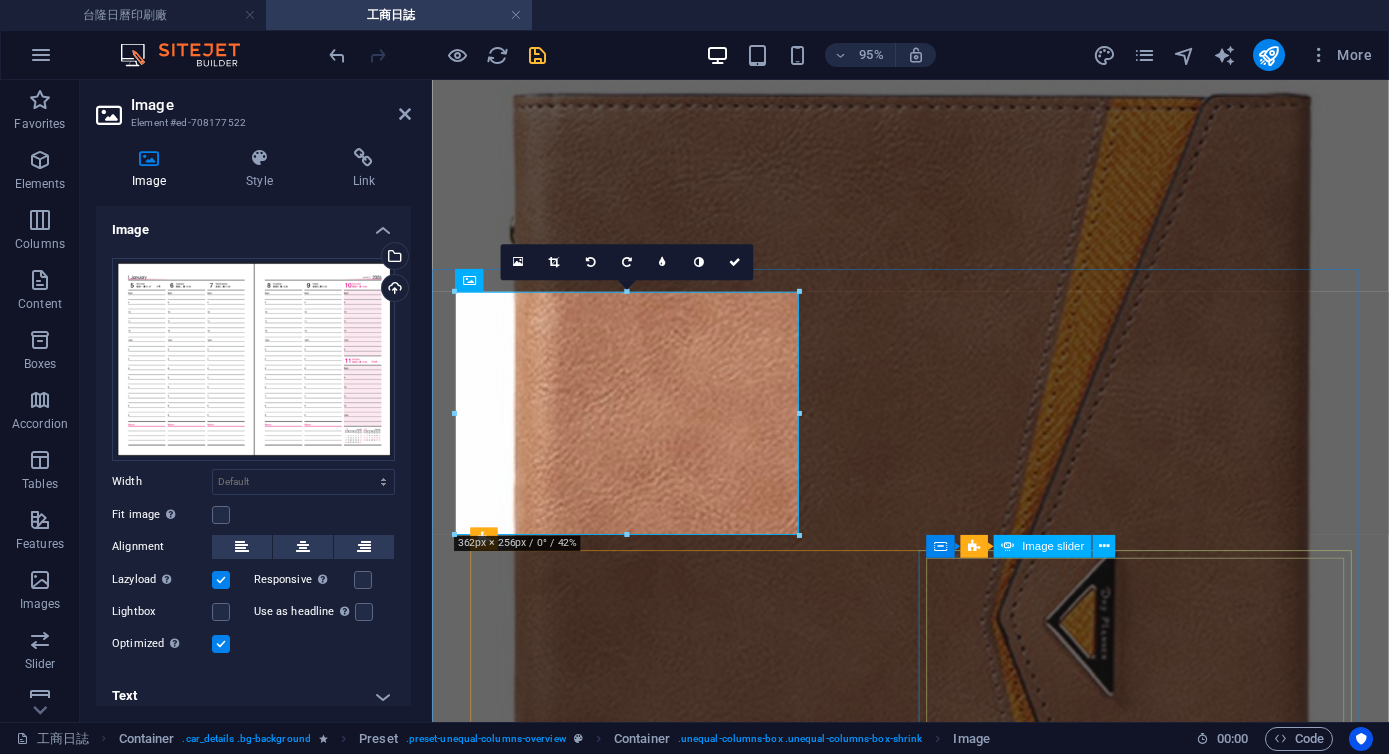 click at bounding box center (38, 82580) 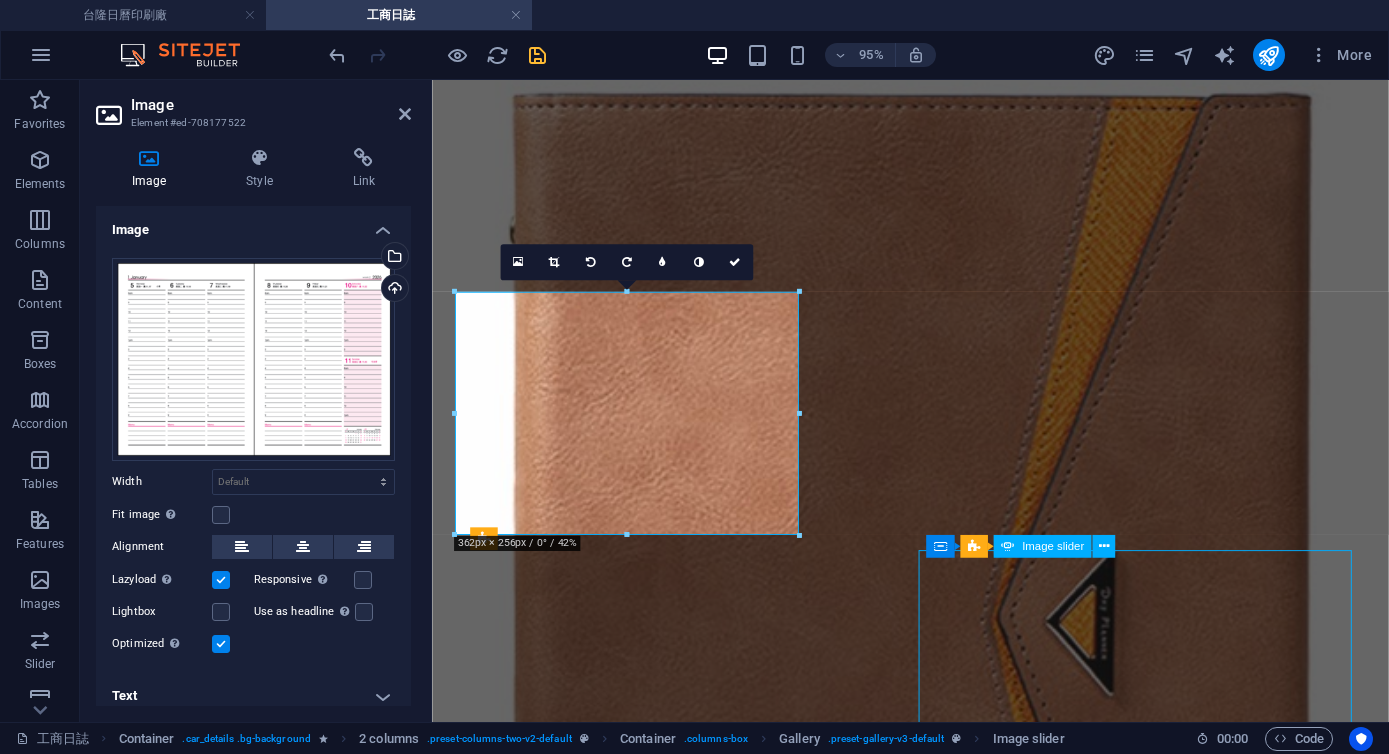 click at bounding box center (38, 82580) 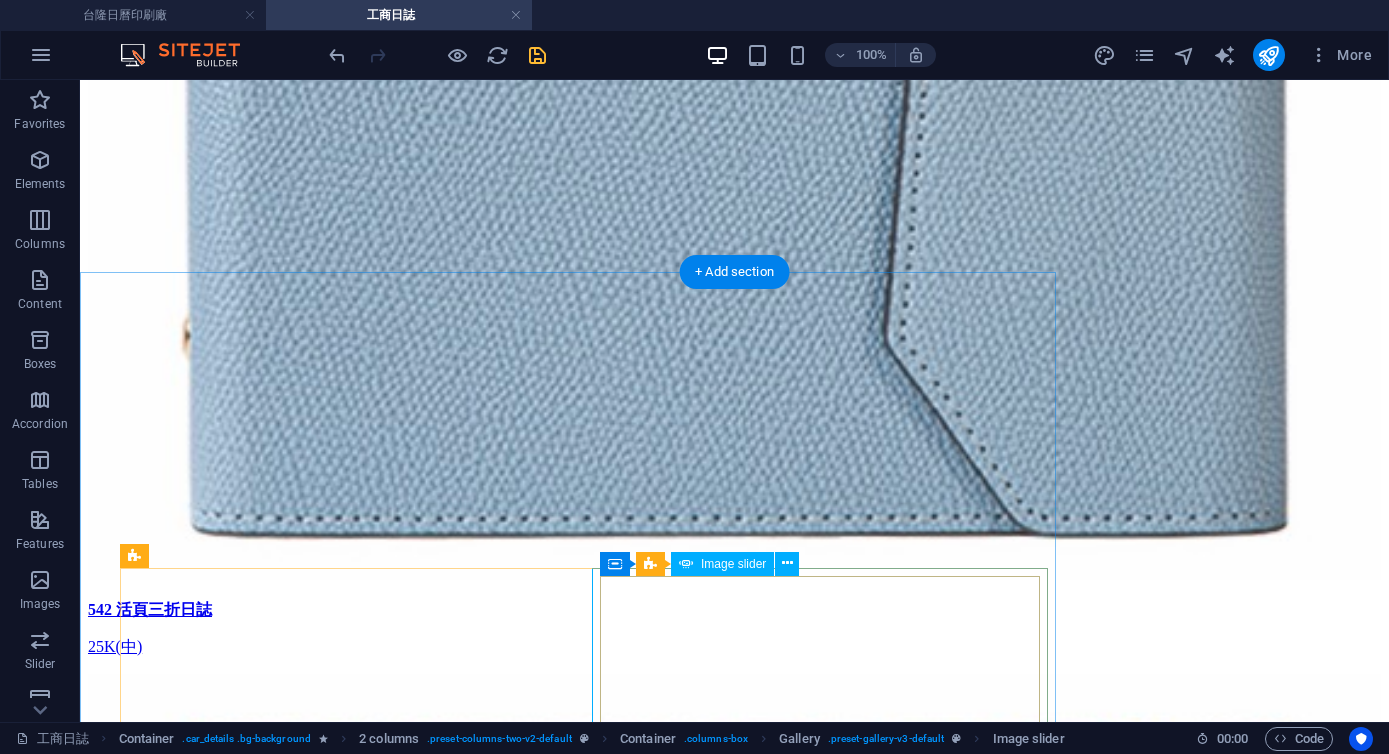 scroll, scrollTop: 6771, scrollLeft: 0, axis: vertical 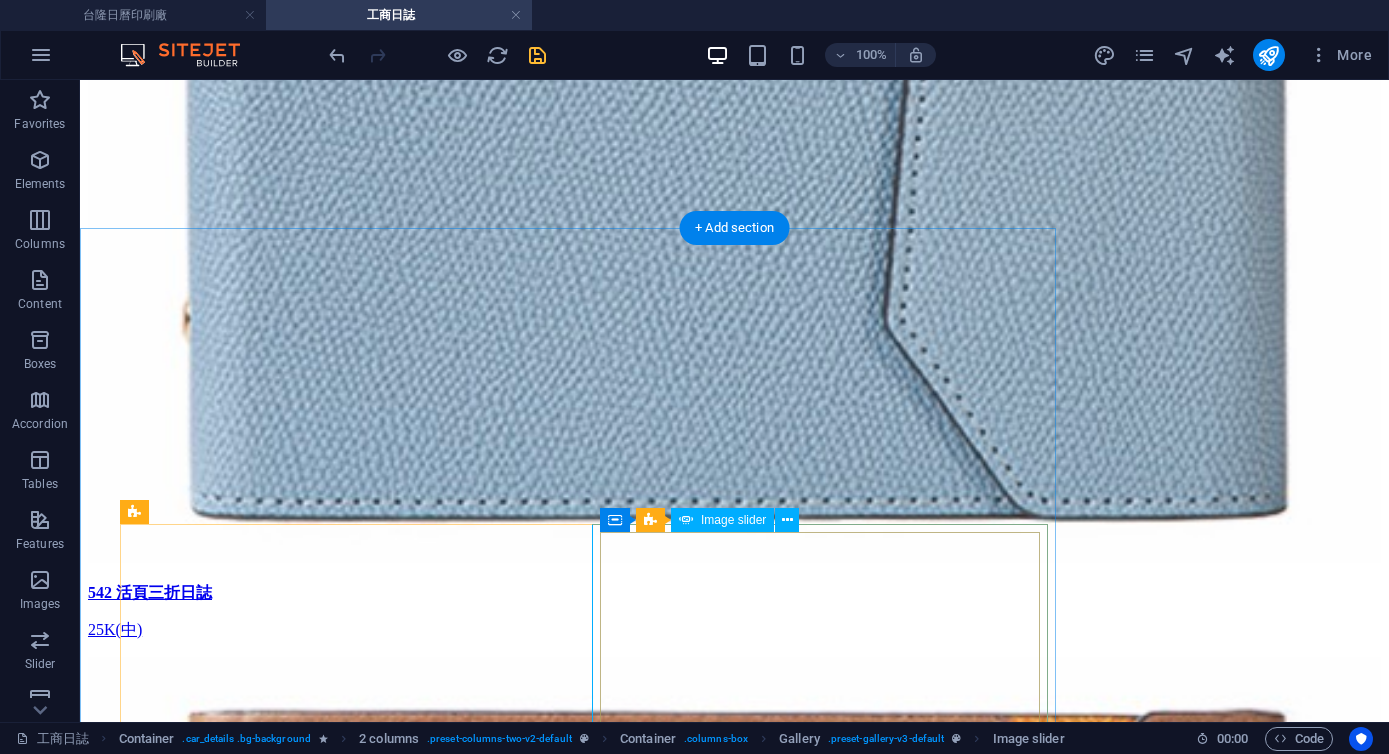 click at bounding box center (-314, 102722) 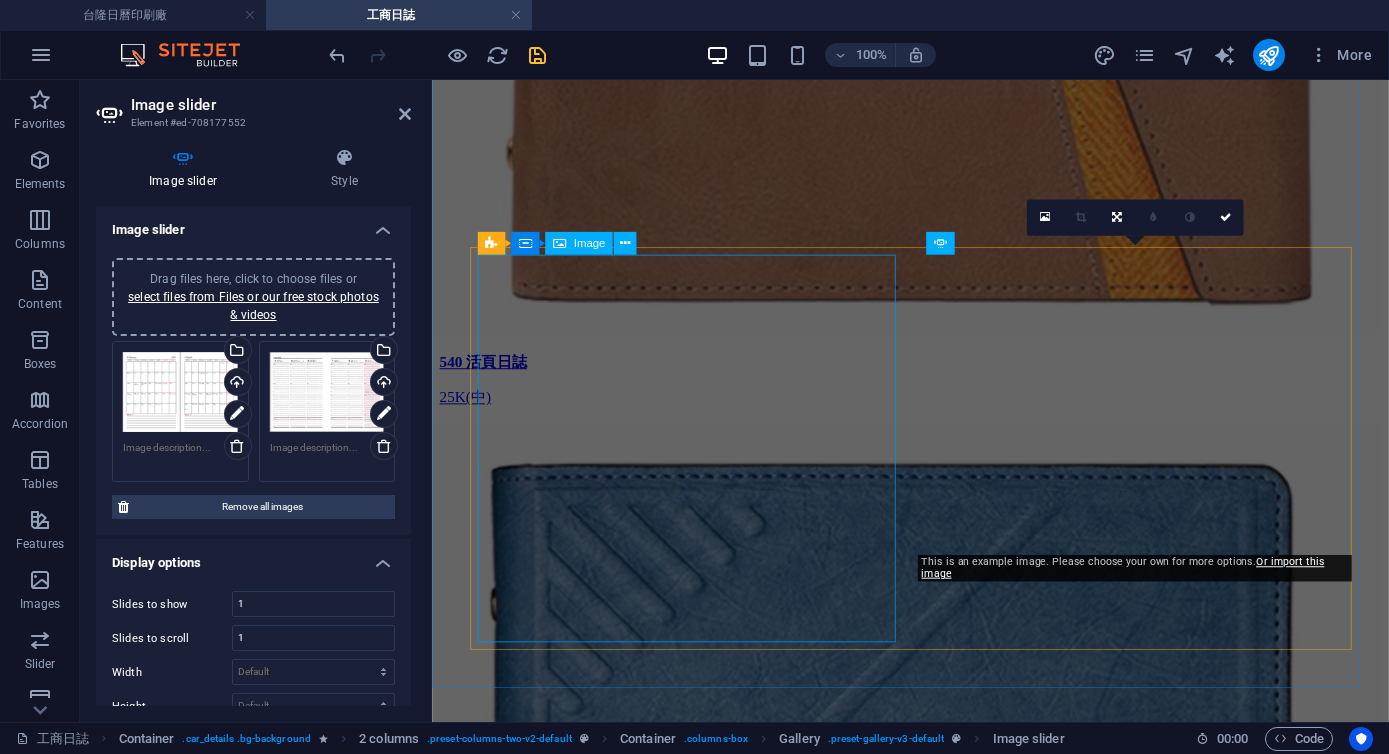 scroll, scrollTop: 6195, scrollLeft: 0, axis: vertical 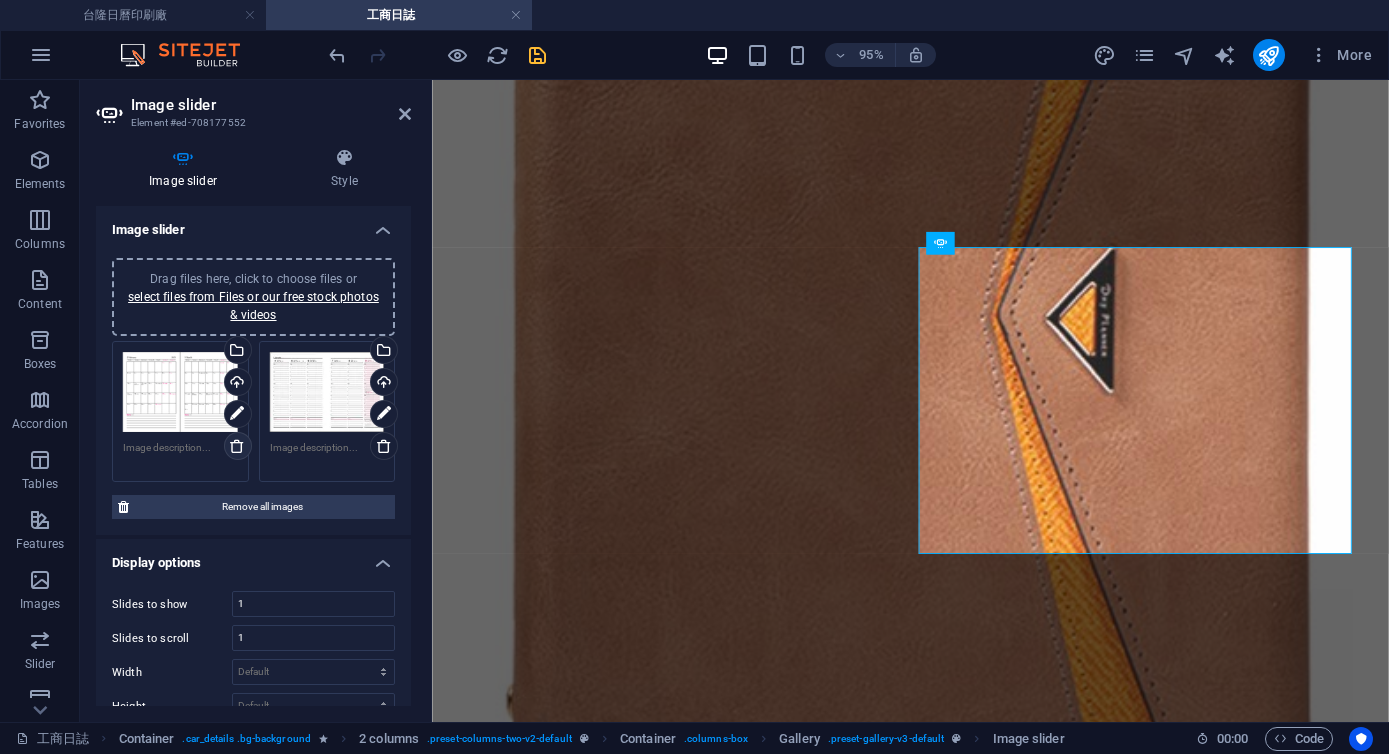 click at bounding box center (237, 446) 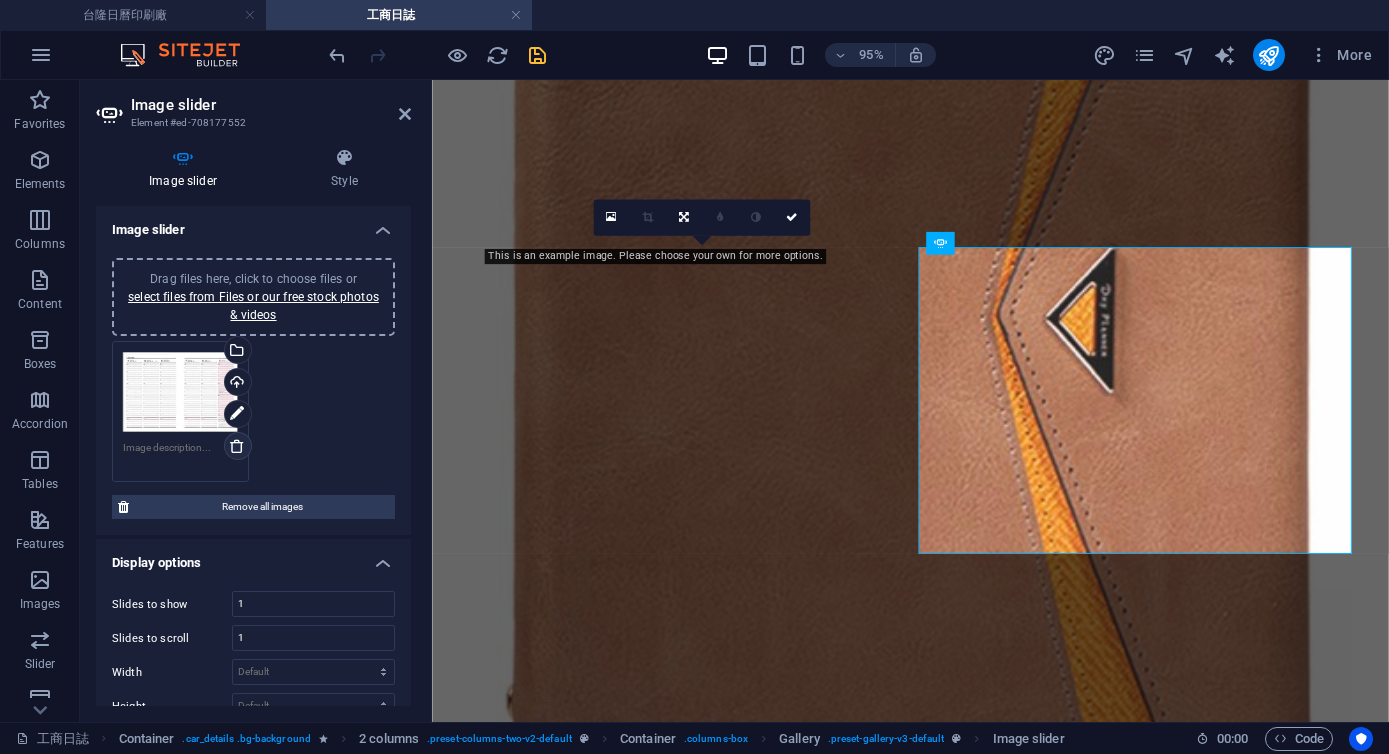click at bounding box center [237, 446] 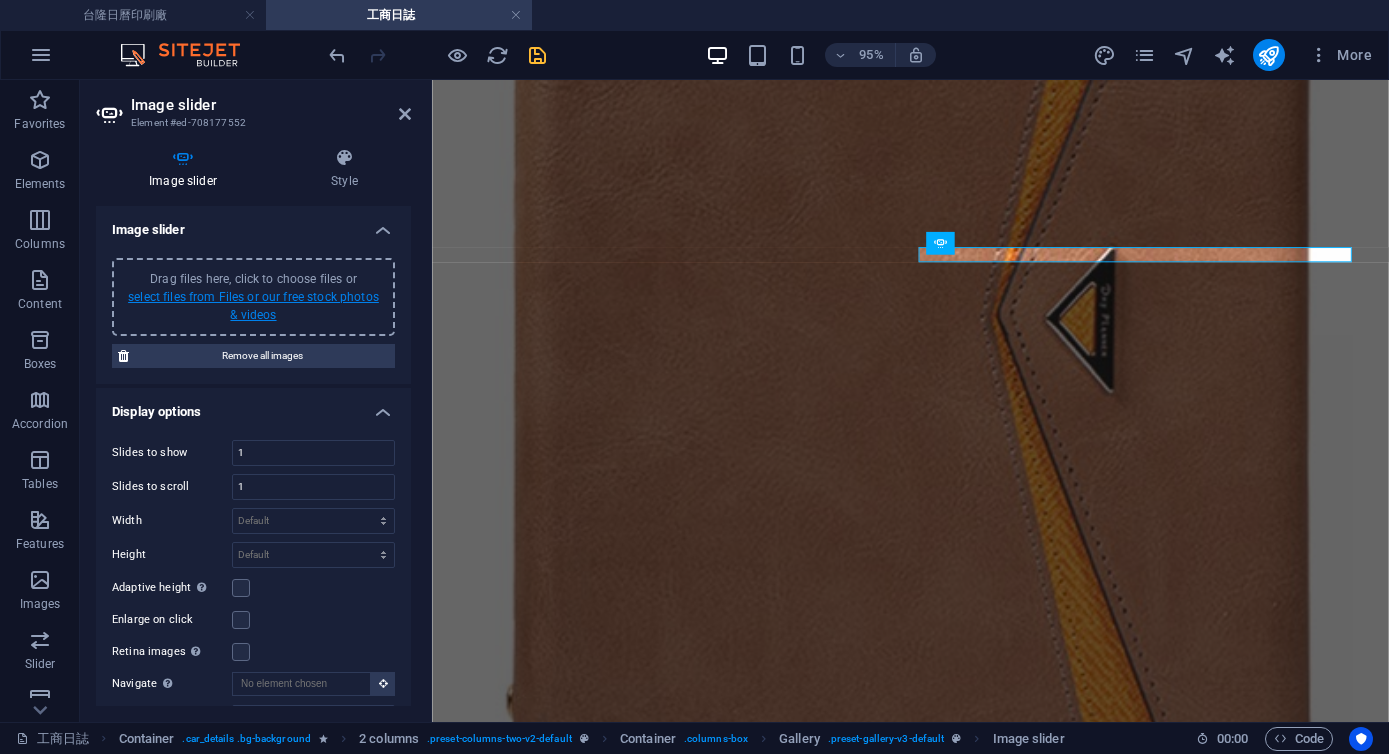 click on "select files from Files or our free stock photos & videos" at bounding box center [253, 306] 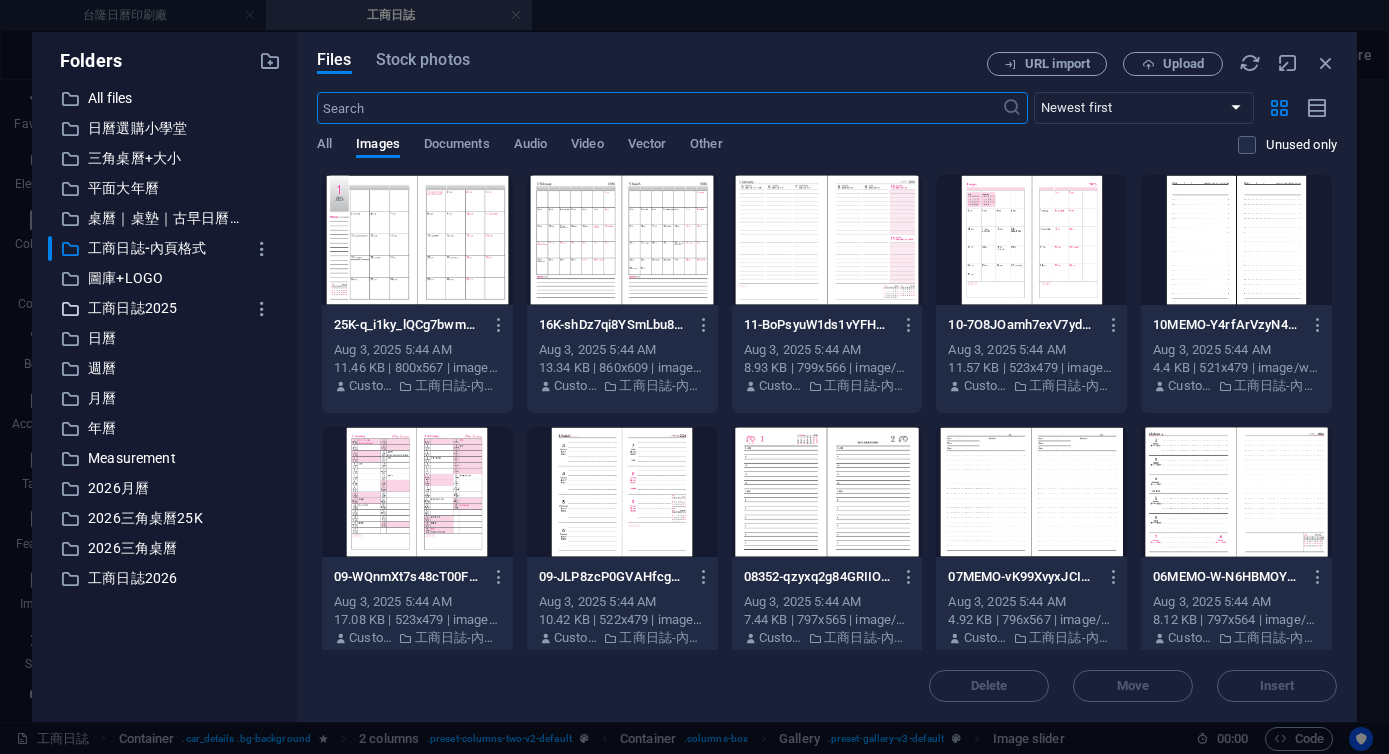 scroll, scrollTop: 6308, scrollLeft: 0, axis: vertical 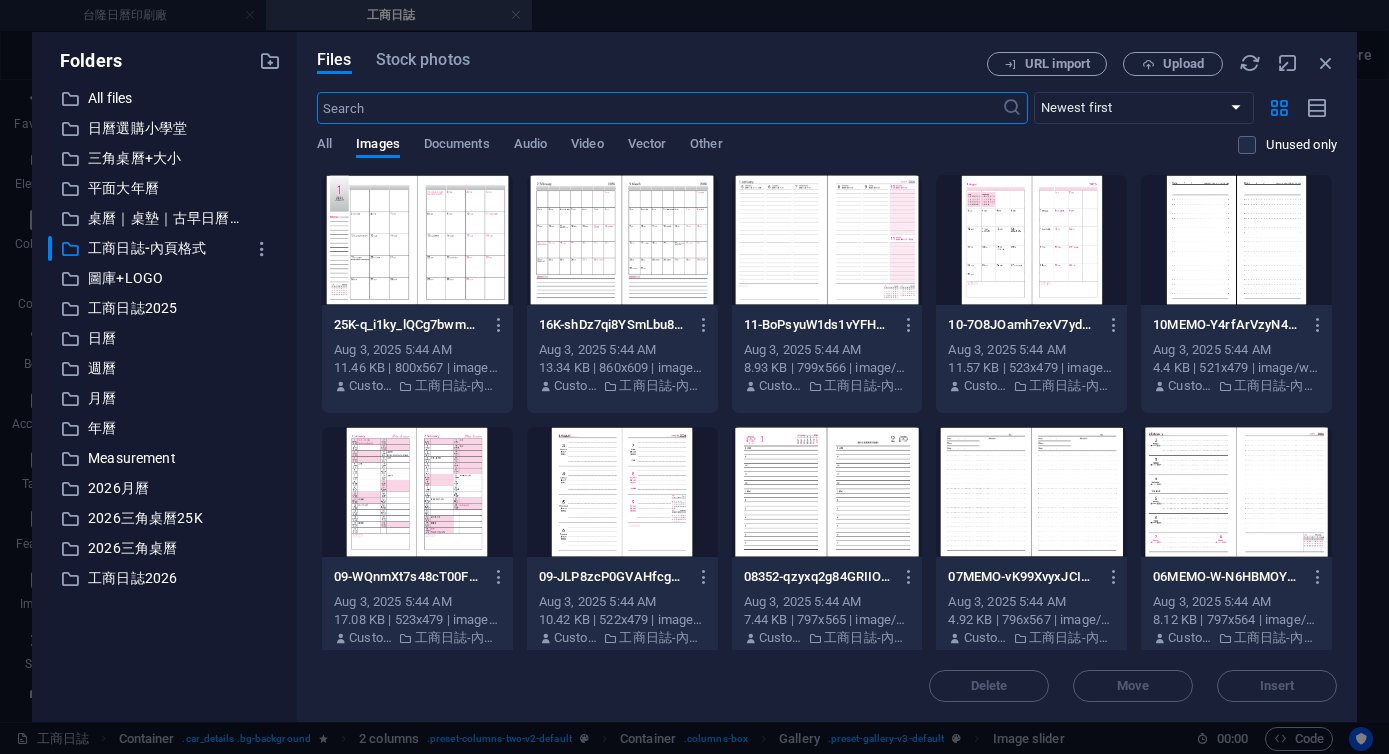 click at bounding box center (622, 240) 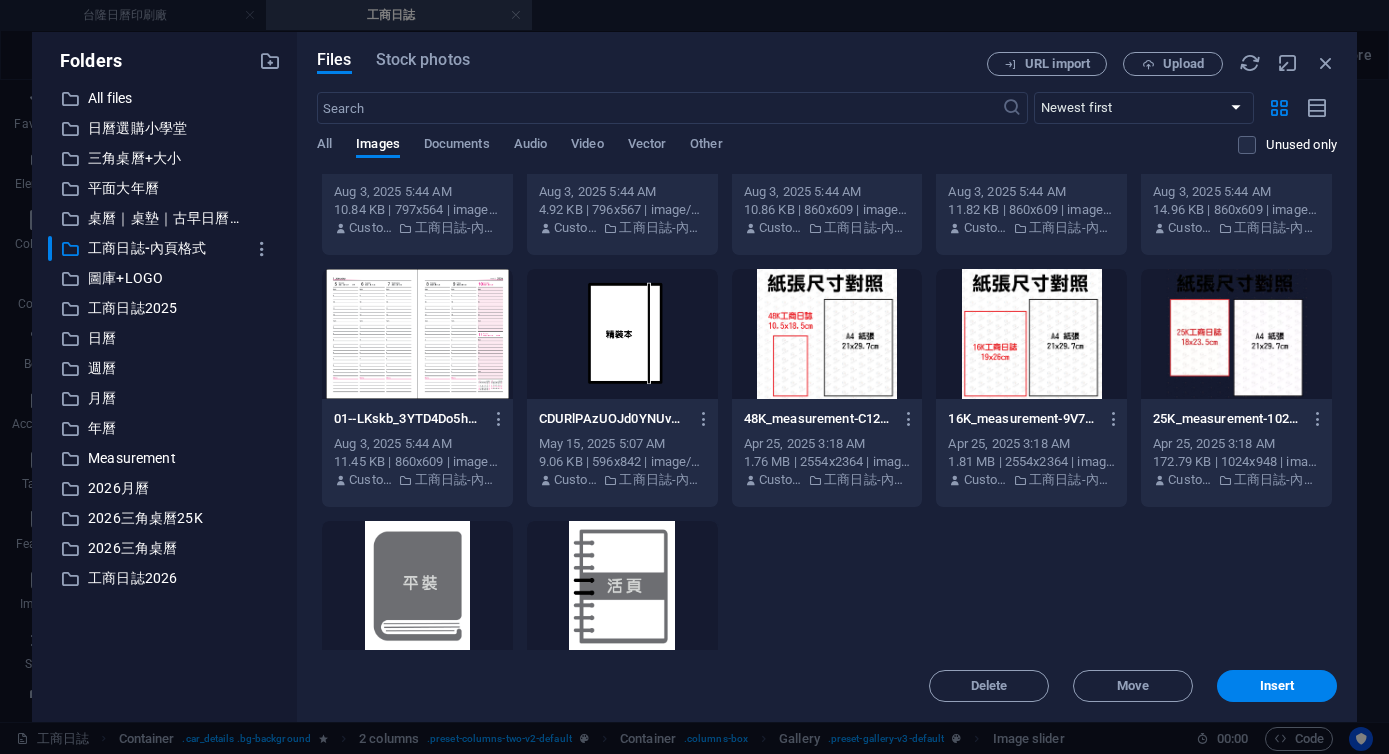 scroll, scrollTop: 772, scrollLeft: 0, axis: vertical 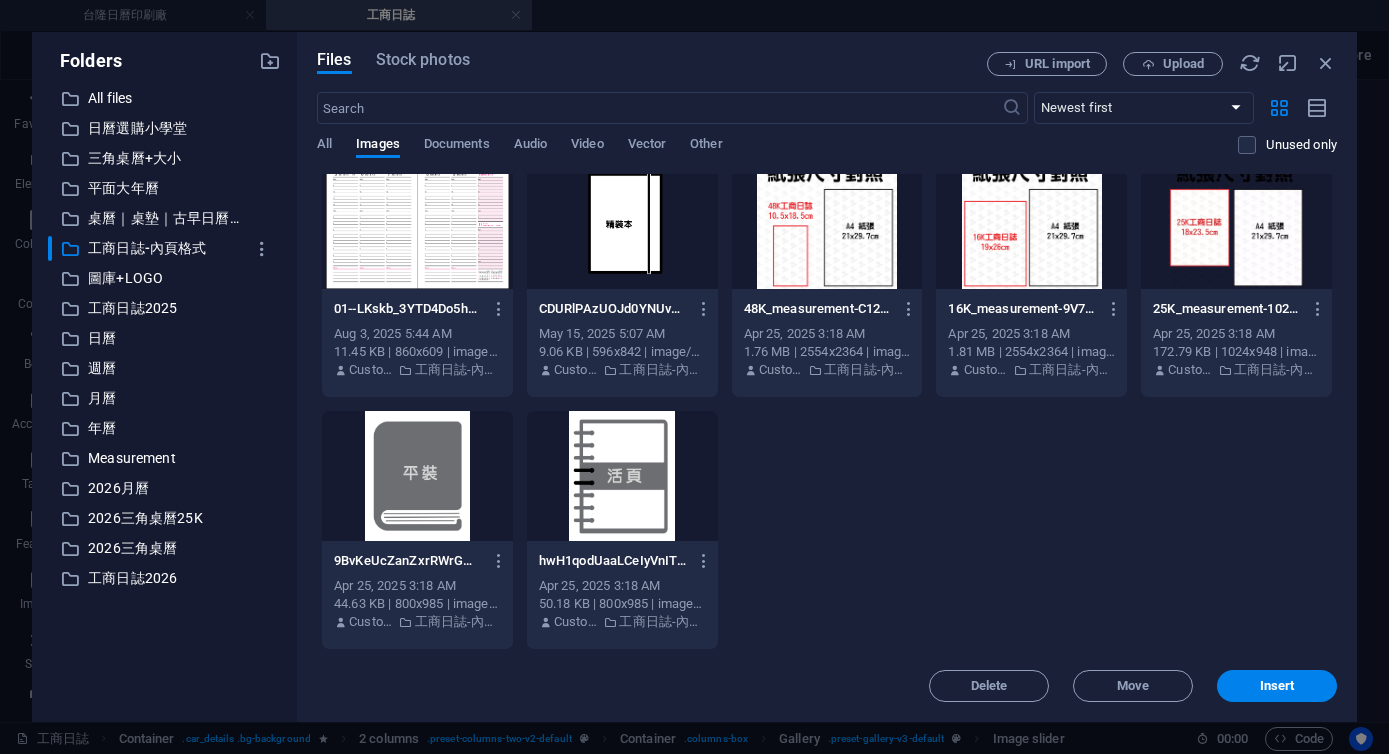 click at bounding box center [417, 224] 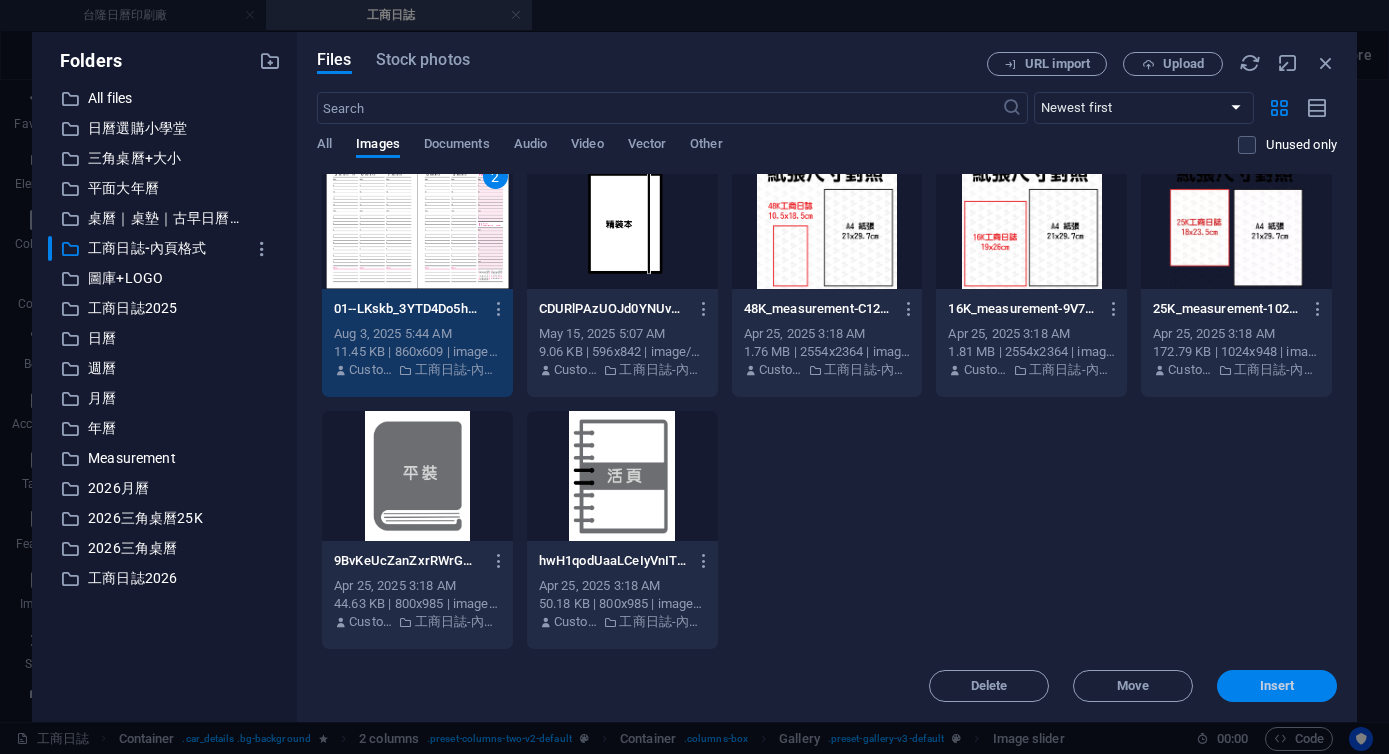 click on "Insert" at bounding box center [1277, 686] 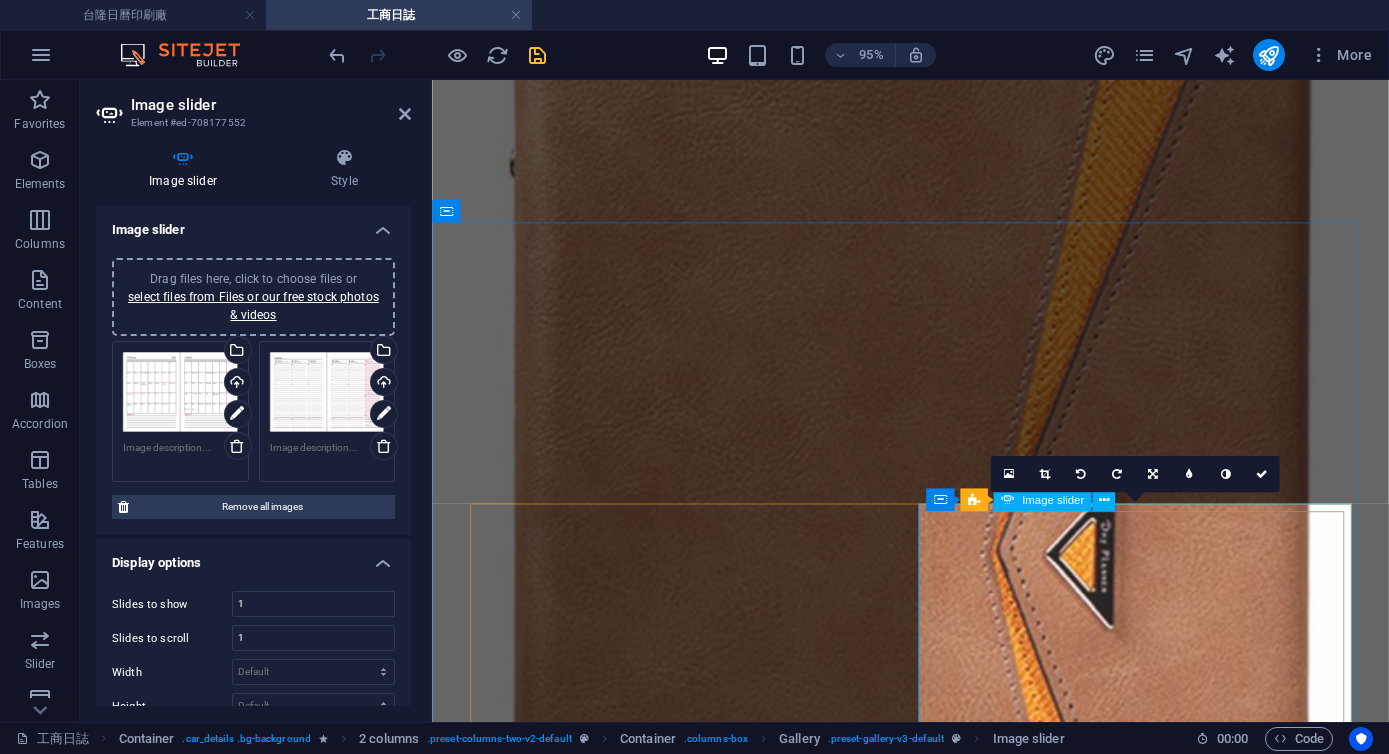 scroll, scrollTop: 5978, scrollLeft: 0, axis: vertical 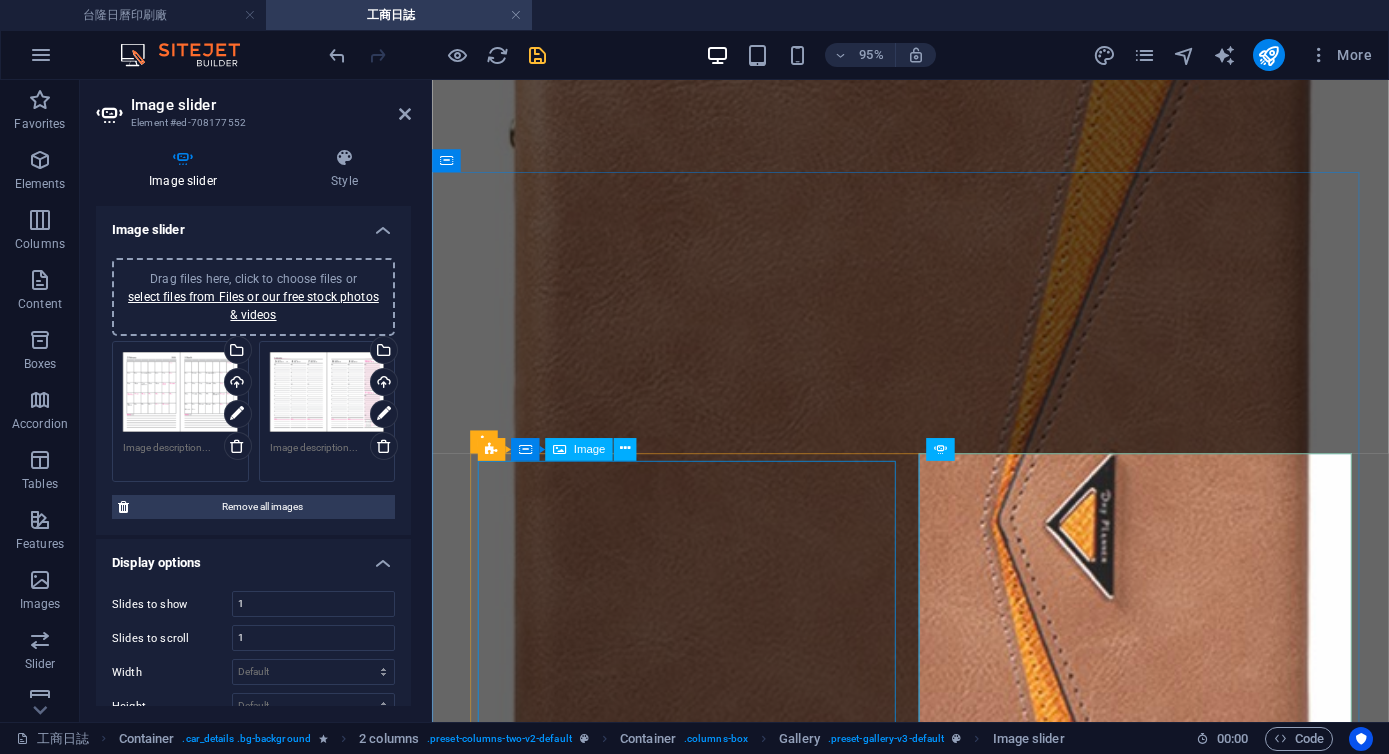 click at bounding box center (935, 80363) 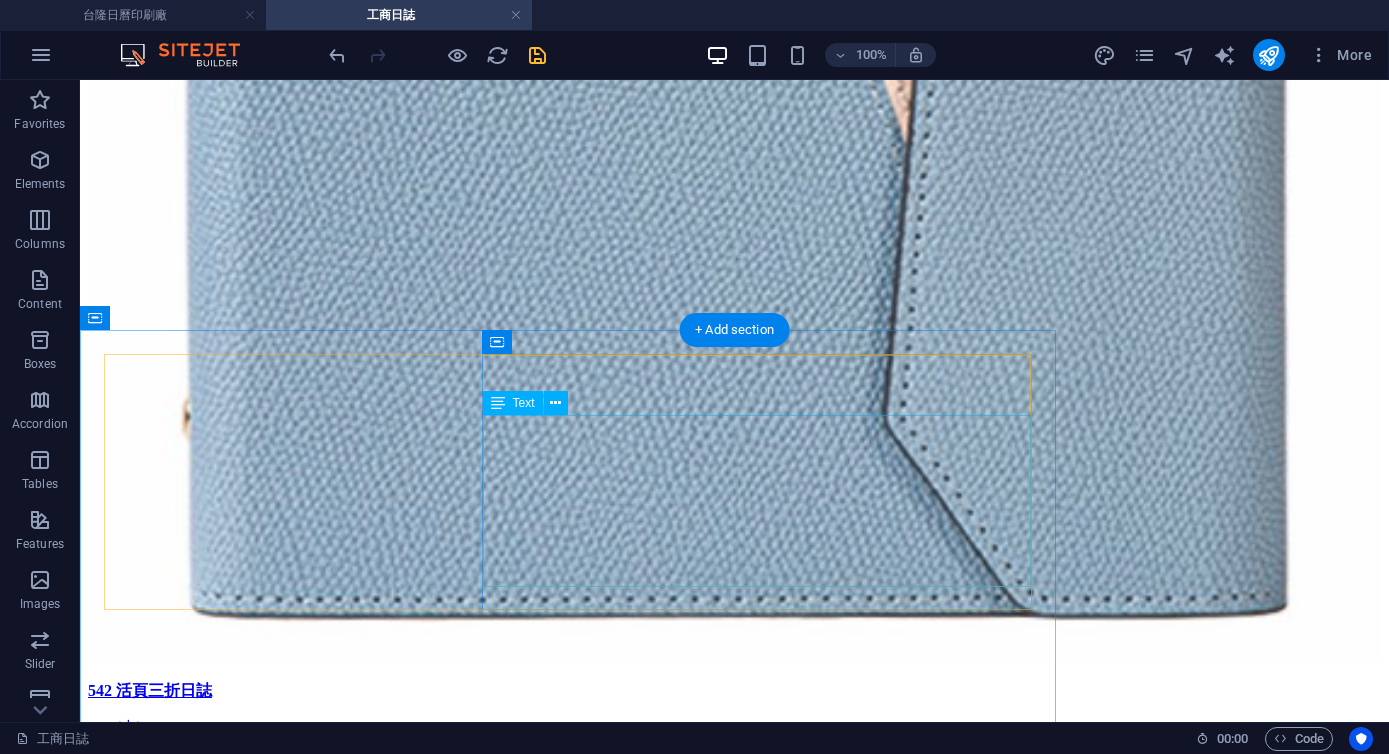 scroll, scrollTop: 6673, scrollLeft: 0, axis: vertical 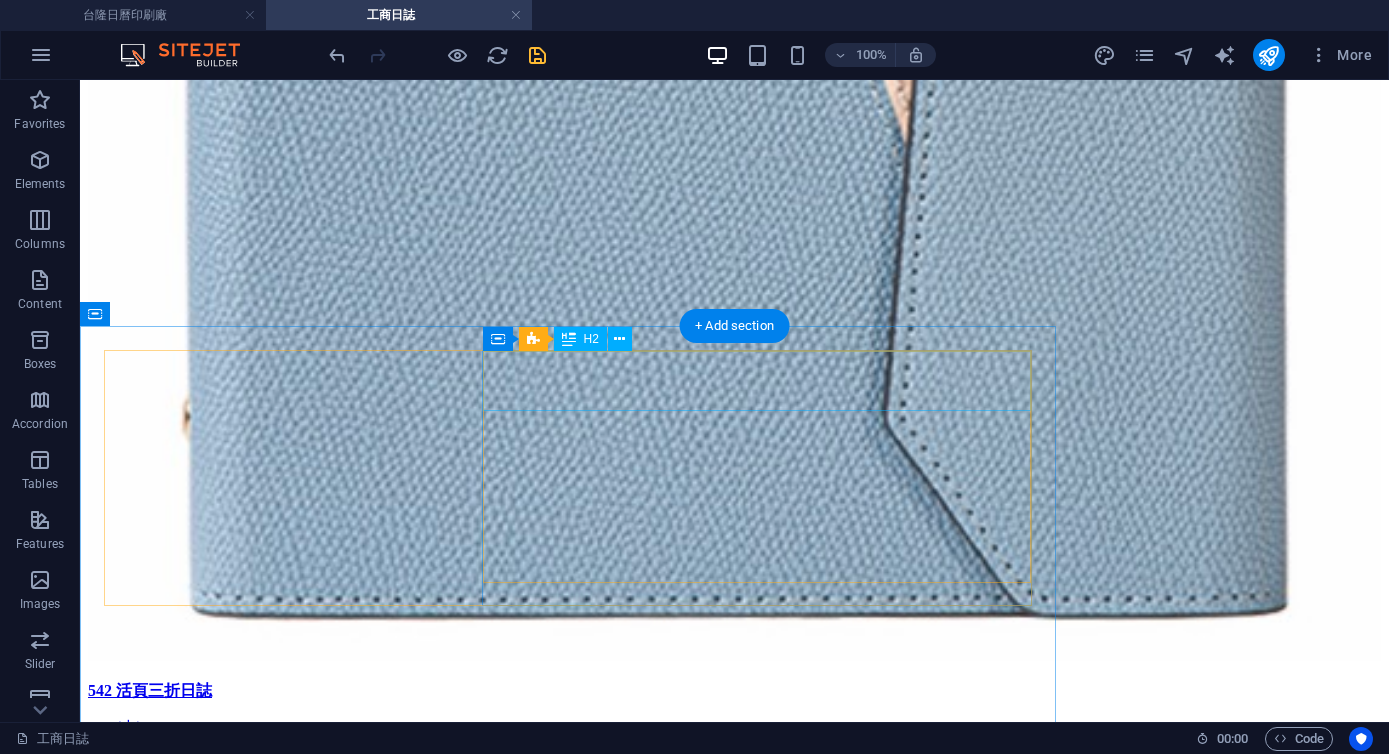 click on "01 直式左三右四" at bounding box center [734, 99951] 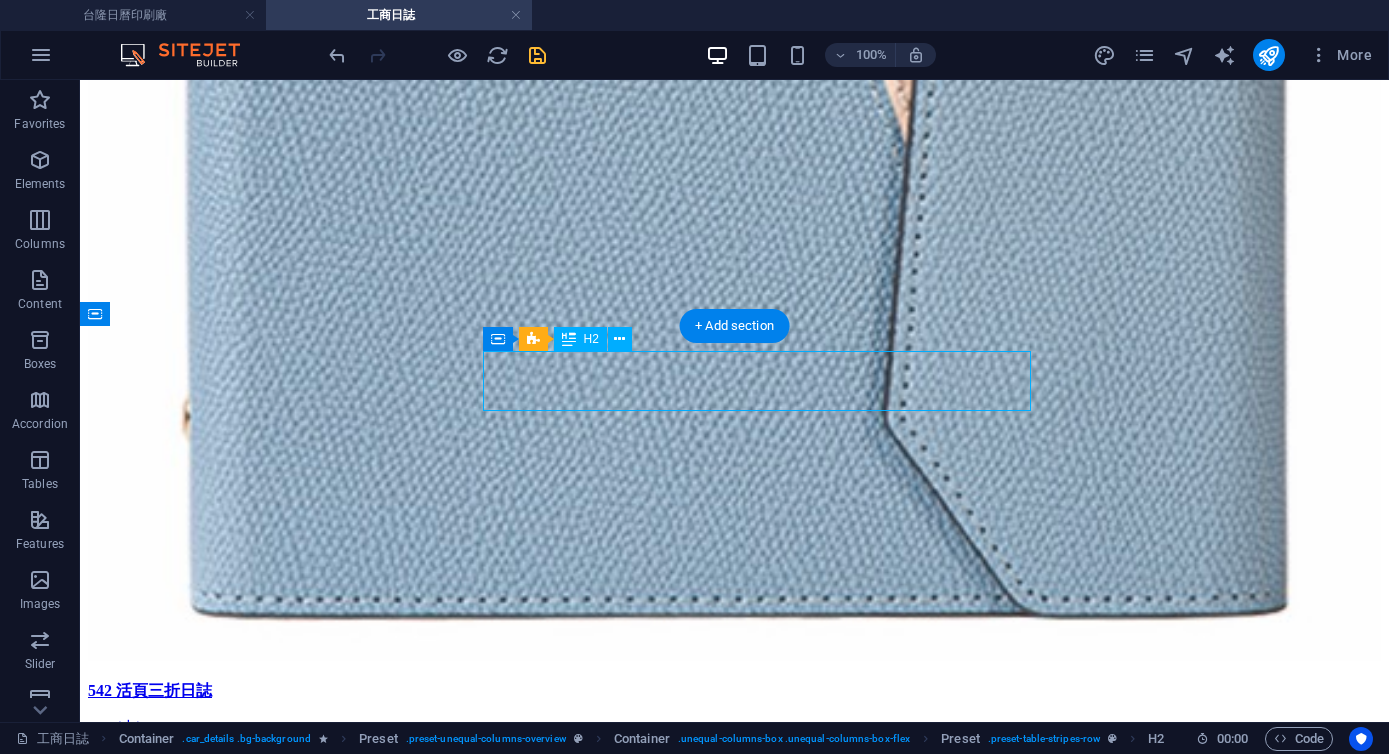 click on "01 直式左三右四" at bounding box center (734, 99951) 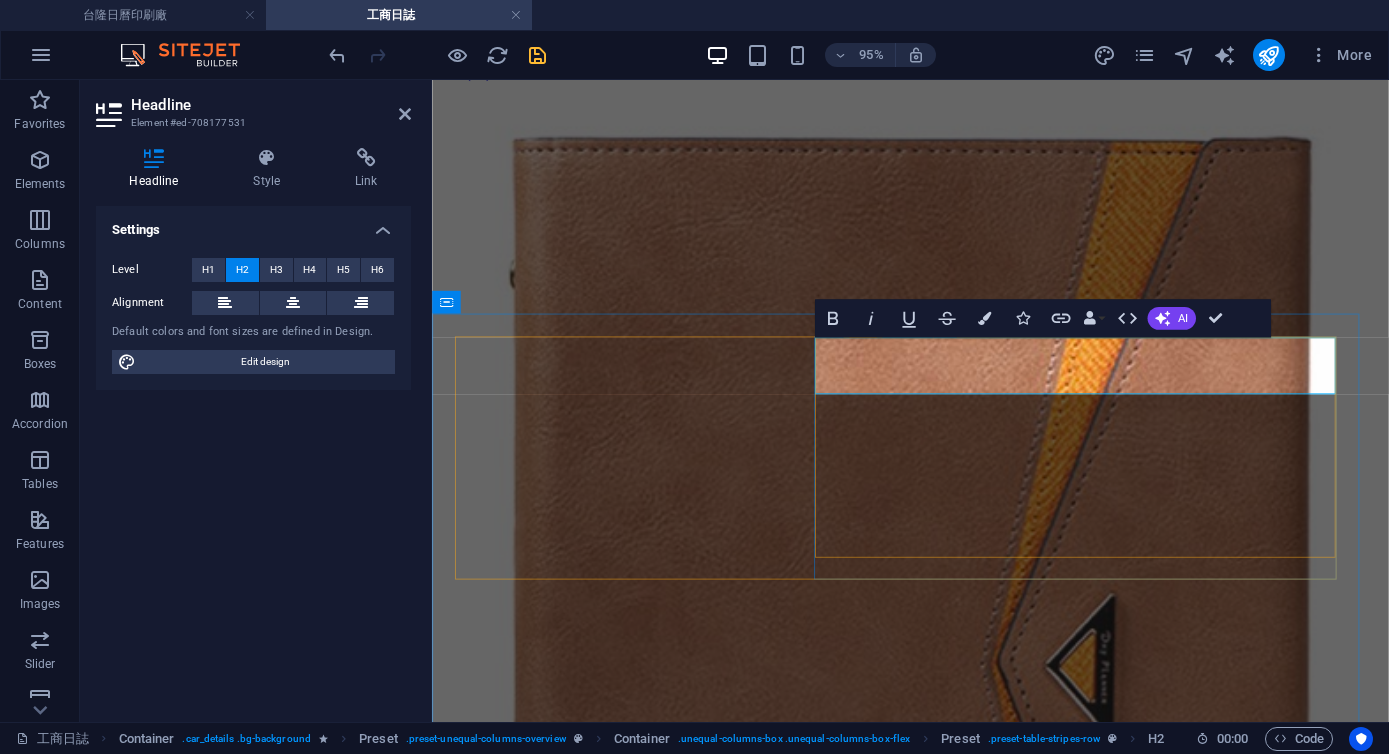 click on "01 直式左三右四" at bounding box center (935, 79758) 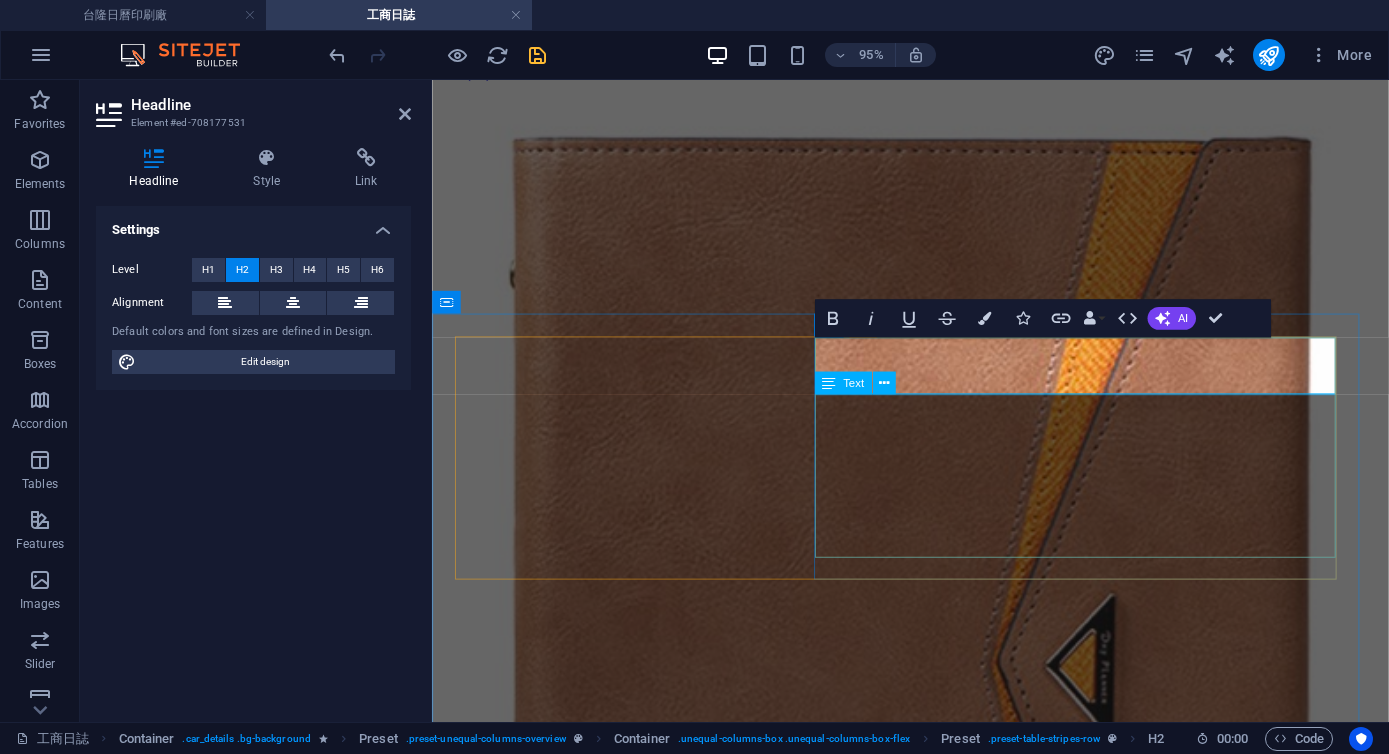 click on "16開 (16K)" at bounding box center [858, 79821] 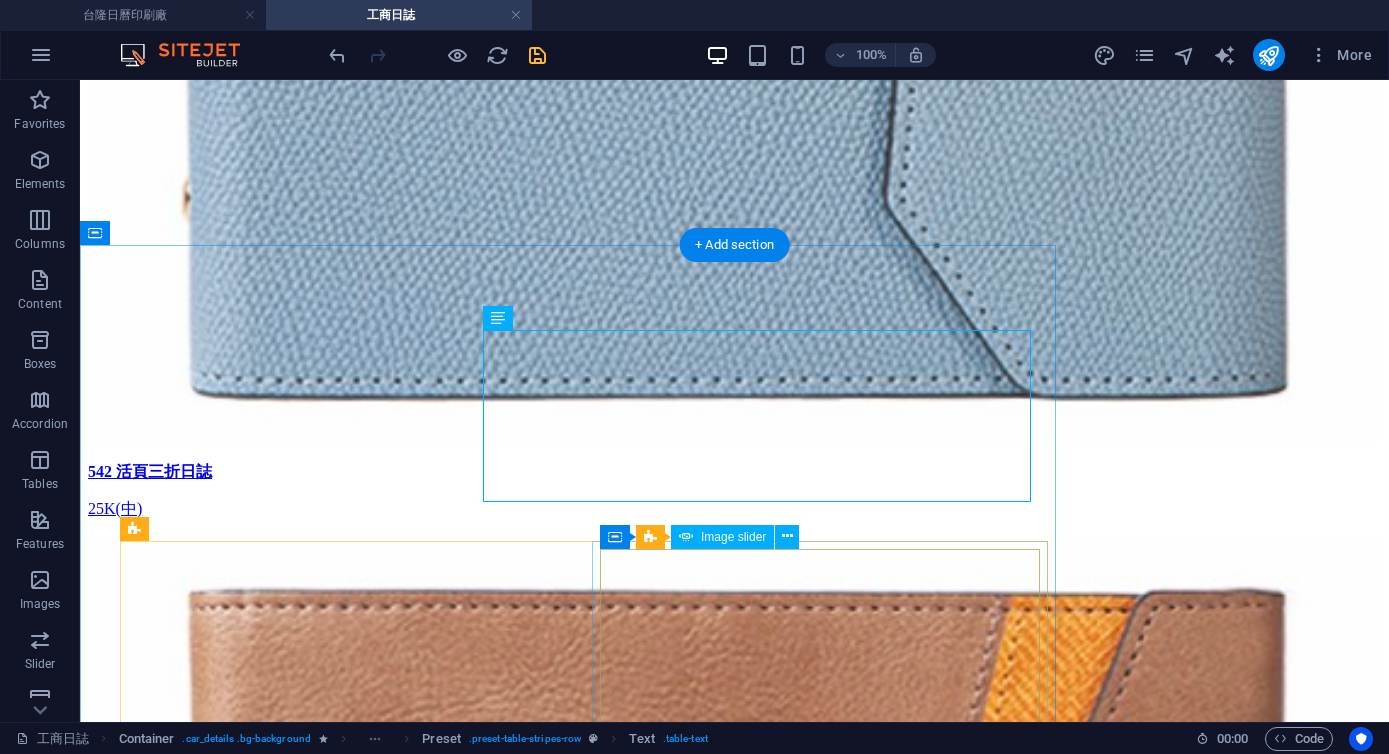 scroll, scrollTop: 7023, scrollLeft: 0, axis: vertical 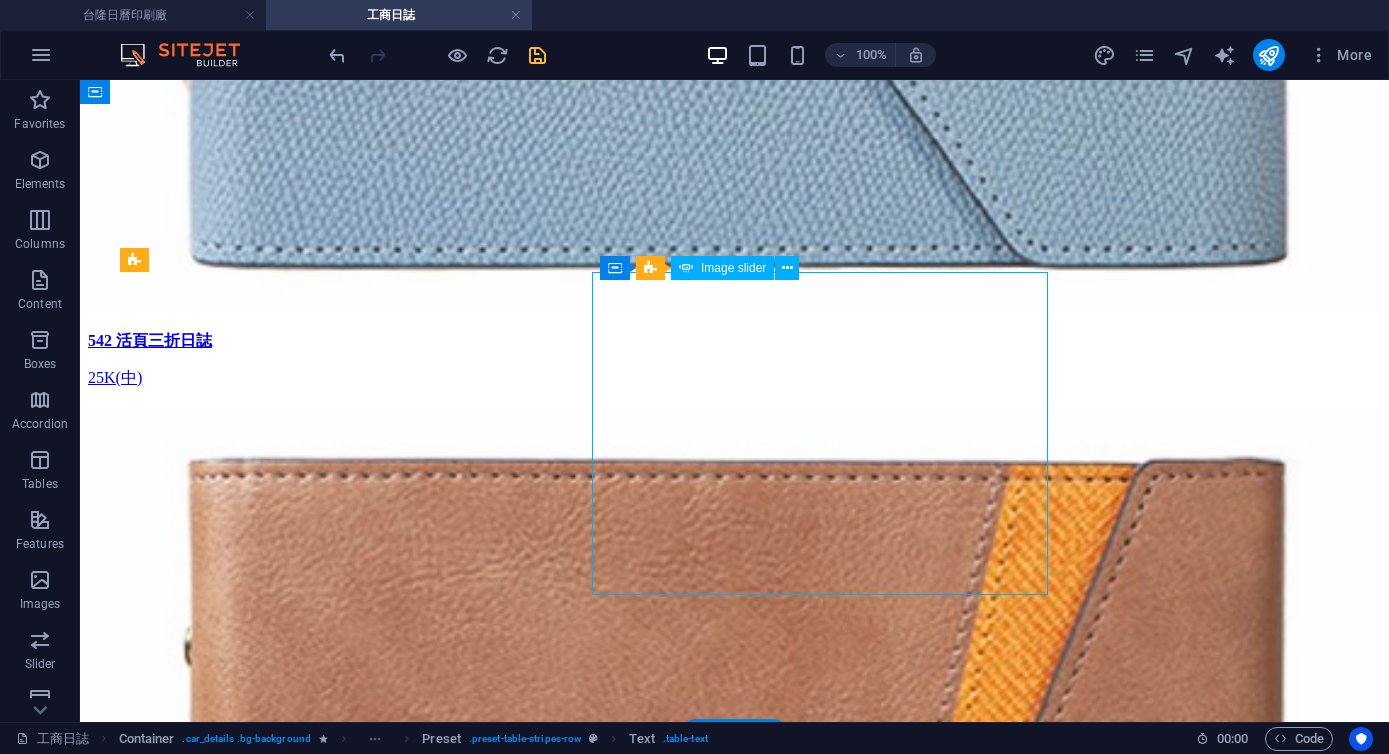 click at bounding box center (144, 103315) 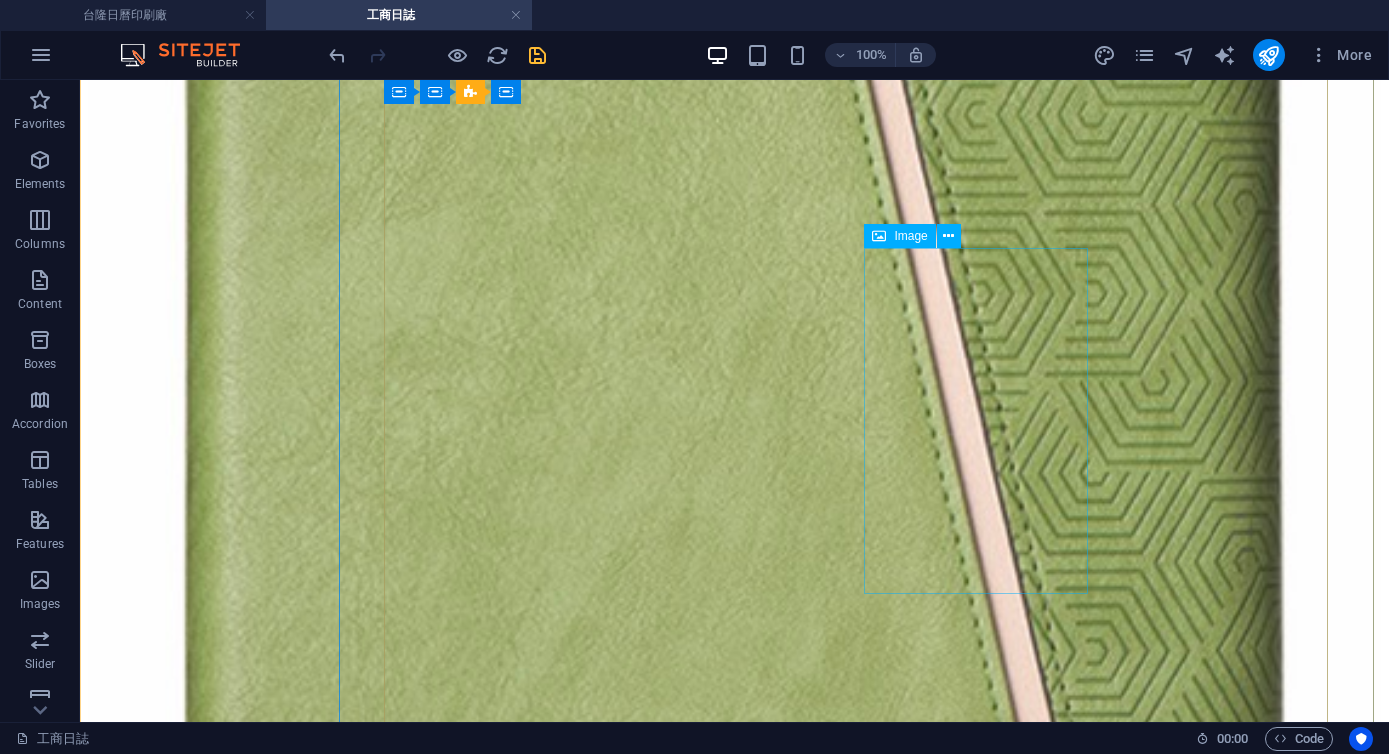 scroll, scrollTop: 4667, scrollLeft: 0, axis: vertical 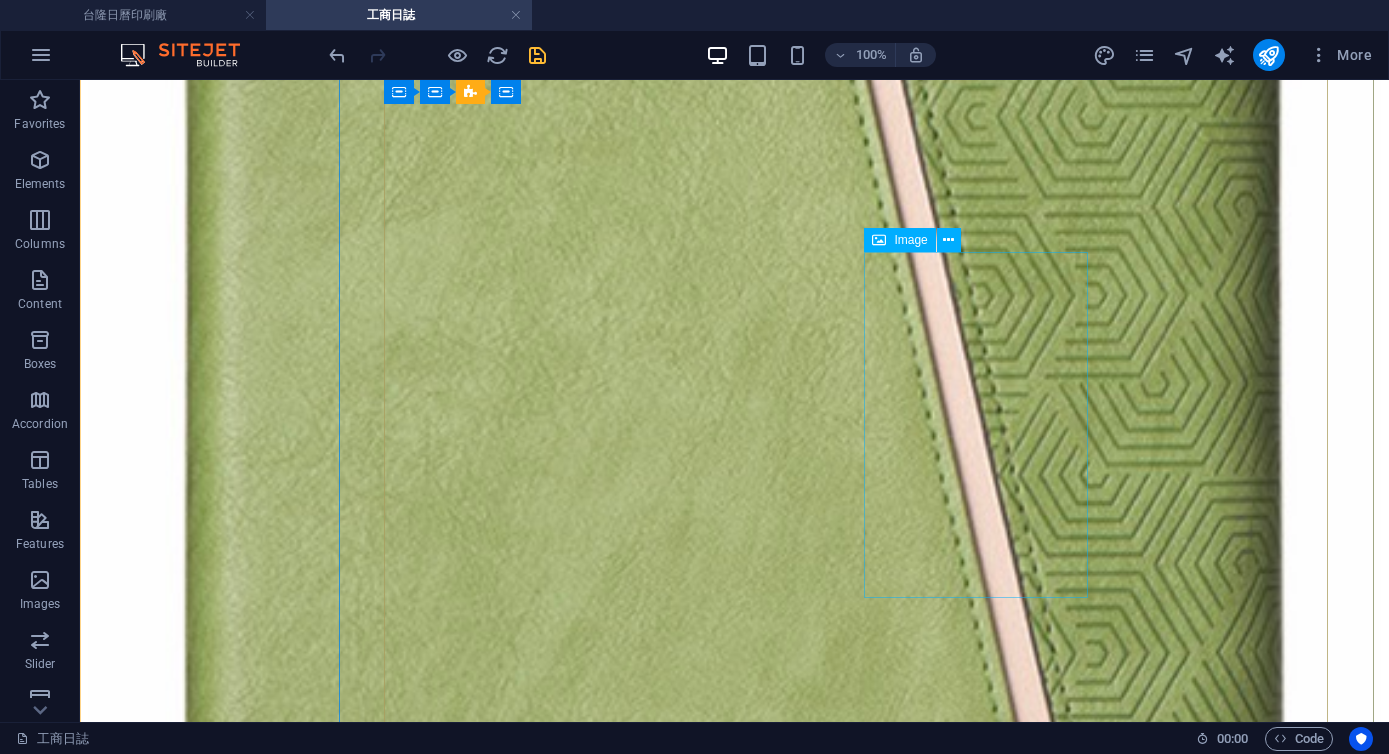 click on "01 直式左三右四 - 適用:16K 11  直式左三右四 - 適用:25K" at bounding box center (734, 84433) 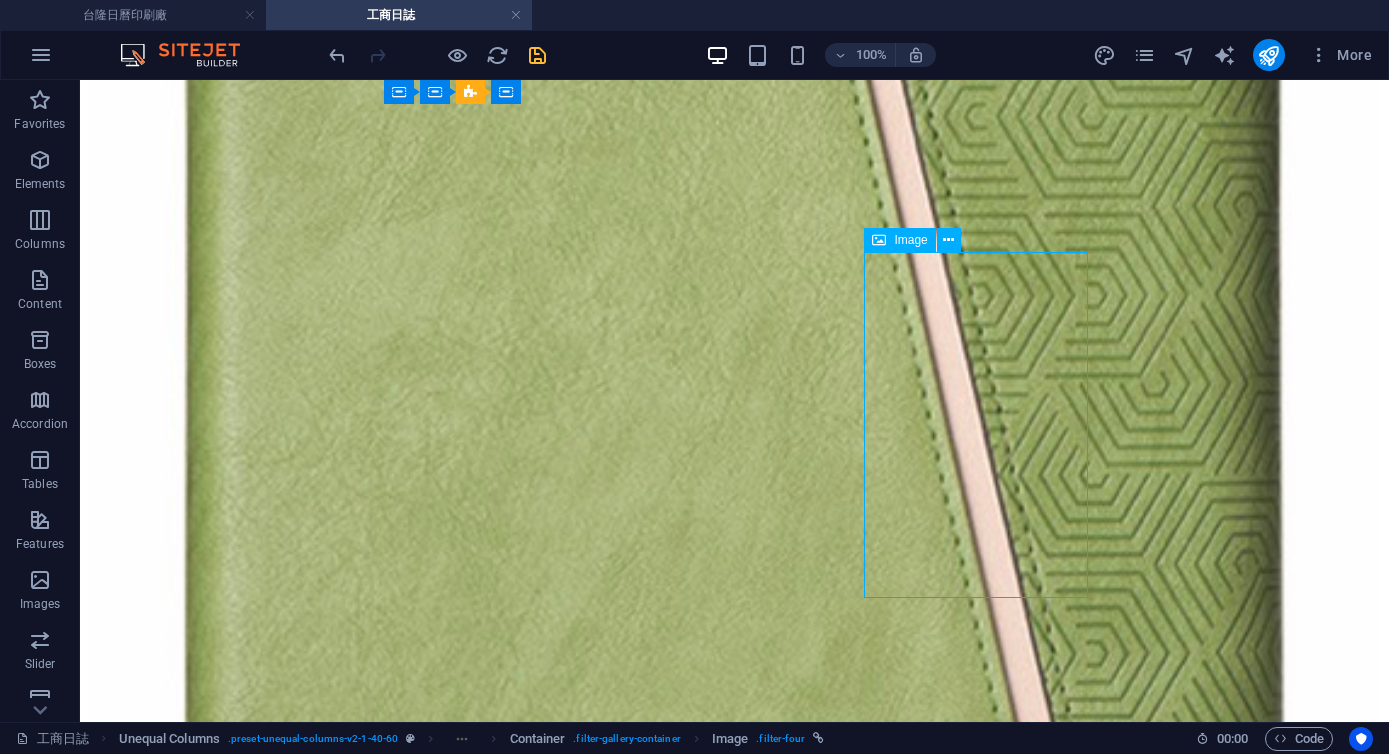 click on "01 直式左三右四 - 適用:16K 11  直式左三右四 - 適用:25K" at bounding box center (734, 84433) 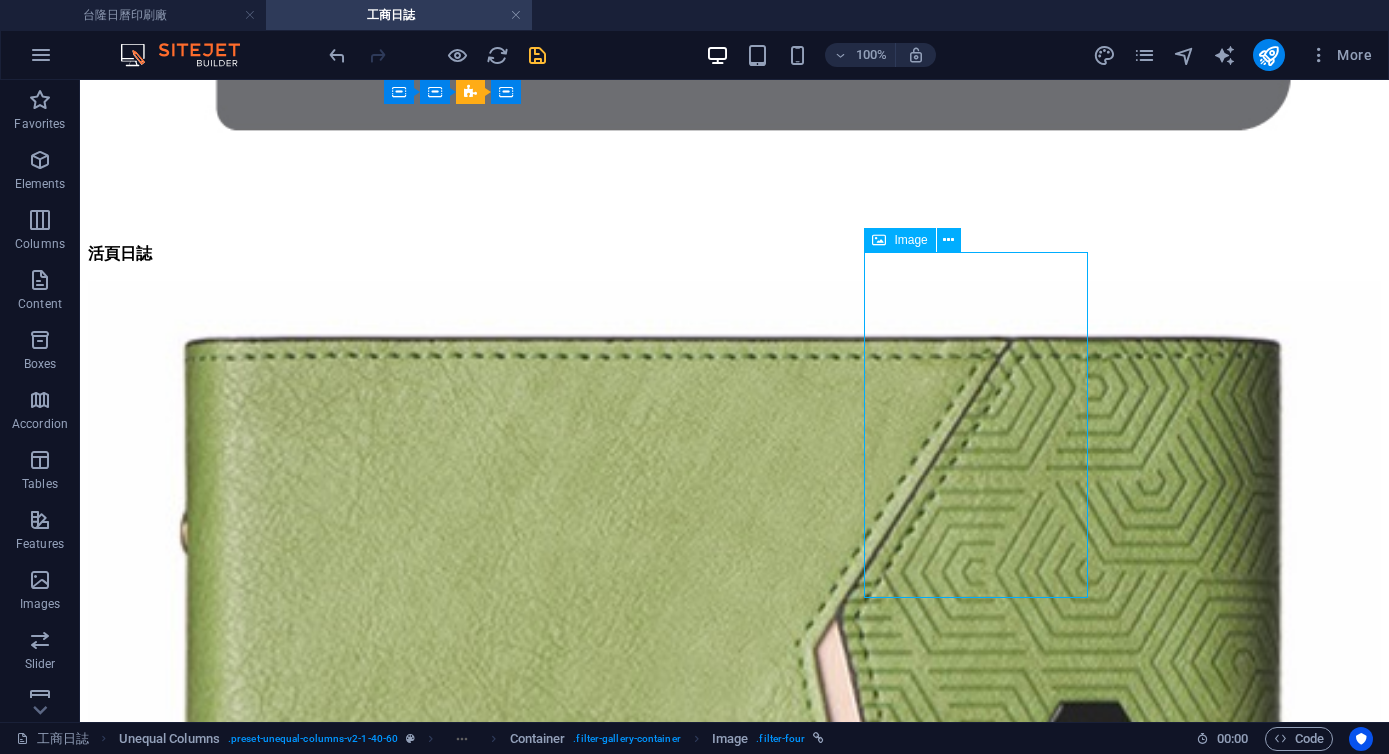 select on "%" 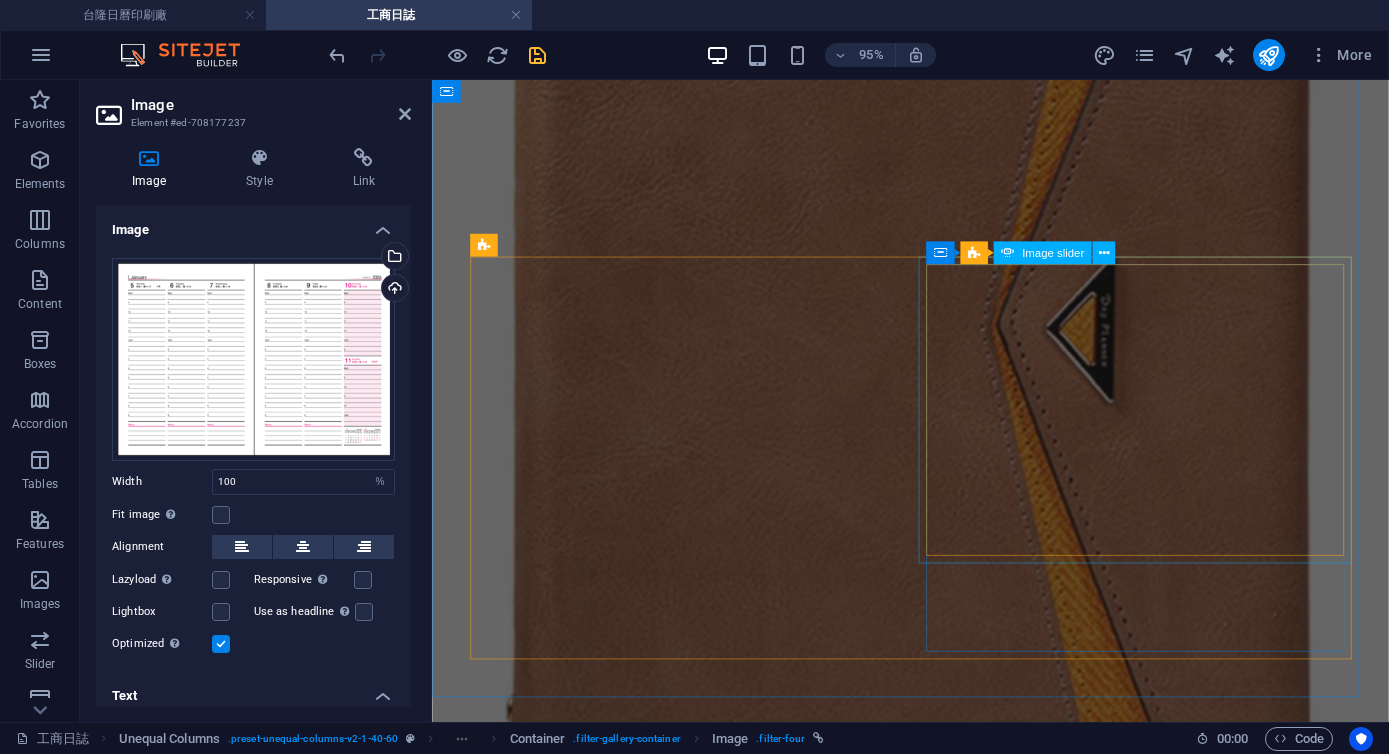 scroll, scrollTop: 6999, scrollLeft: 0, axis: vertical 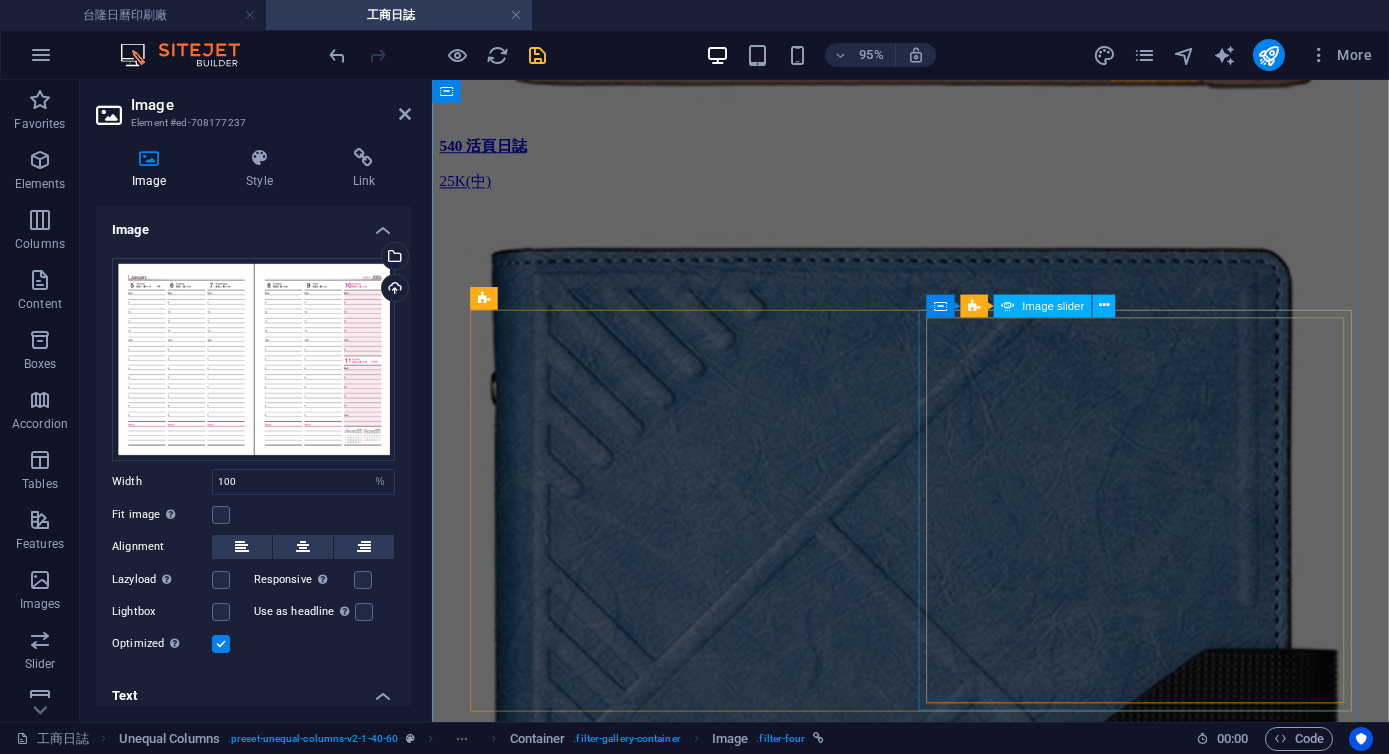 click at bounding box center (-434, 87118) 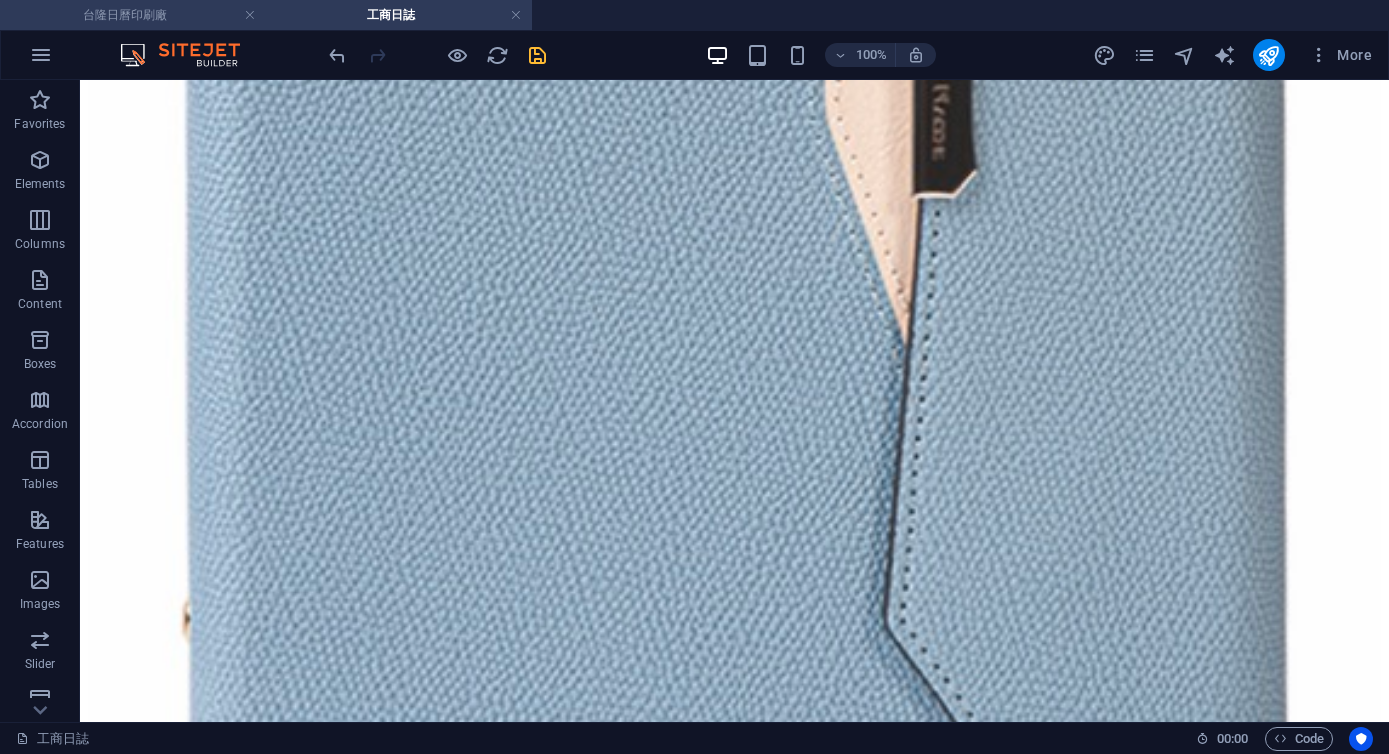 scroll, scrollTop: 6541, scrollLeft: 0, axis: vertical 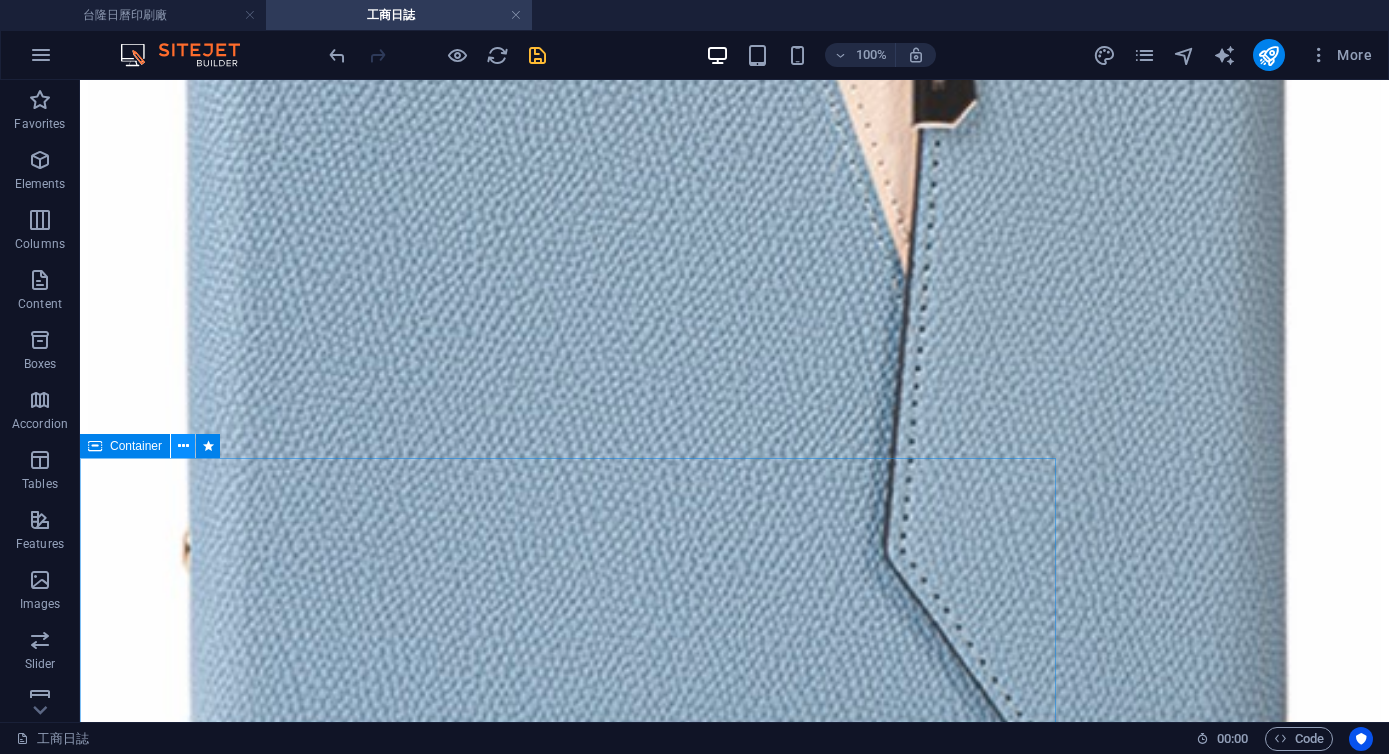 click at bounding box center [183, 446] 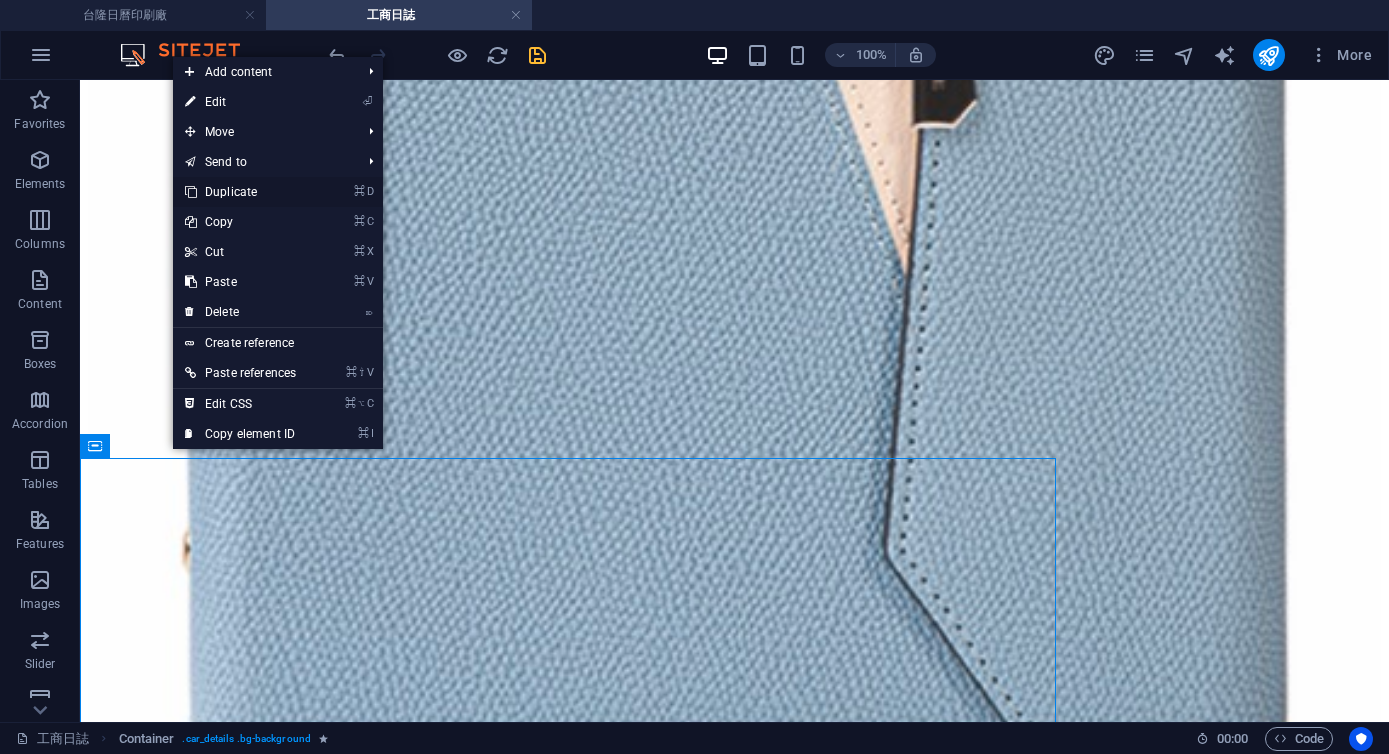 click on "⌘ D  Duplicate" at bounding box center [240, 192] 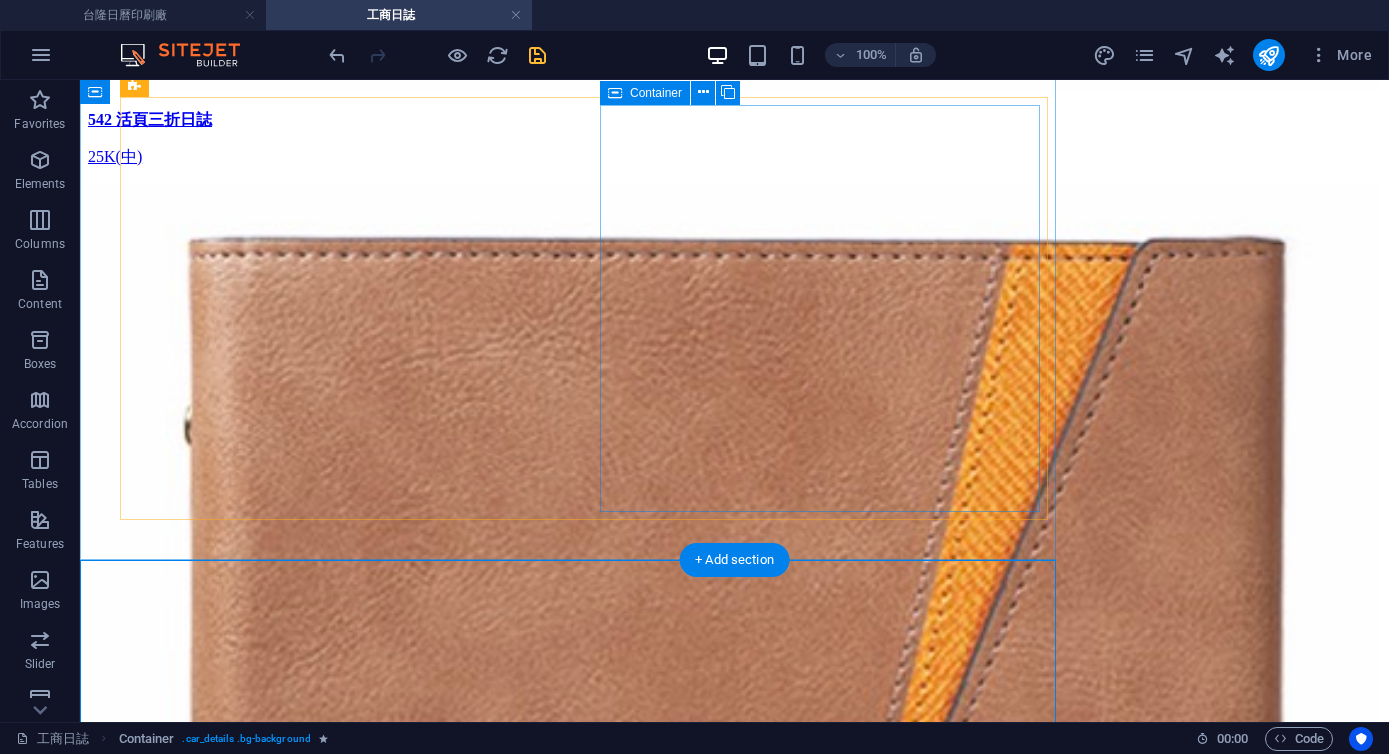 scroll, scrollTop: 7247, scrollLeft: 0, axis: vertical 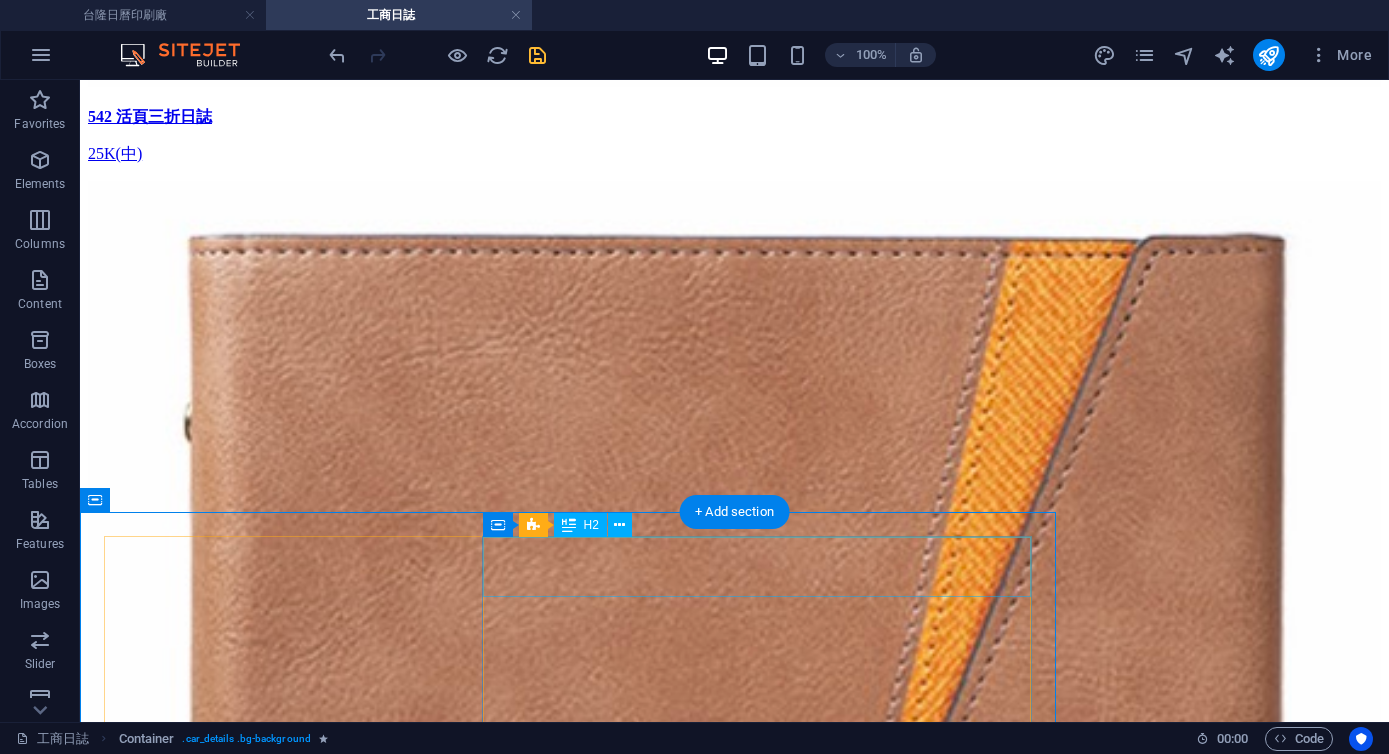 click on "01  直式左三右四 內頁" at bounding box center [734, 103815] 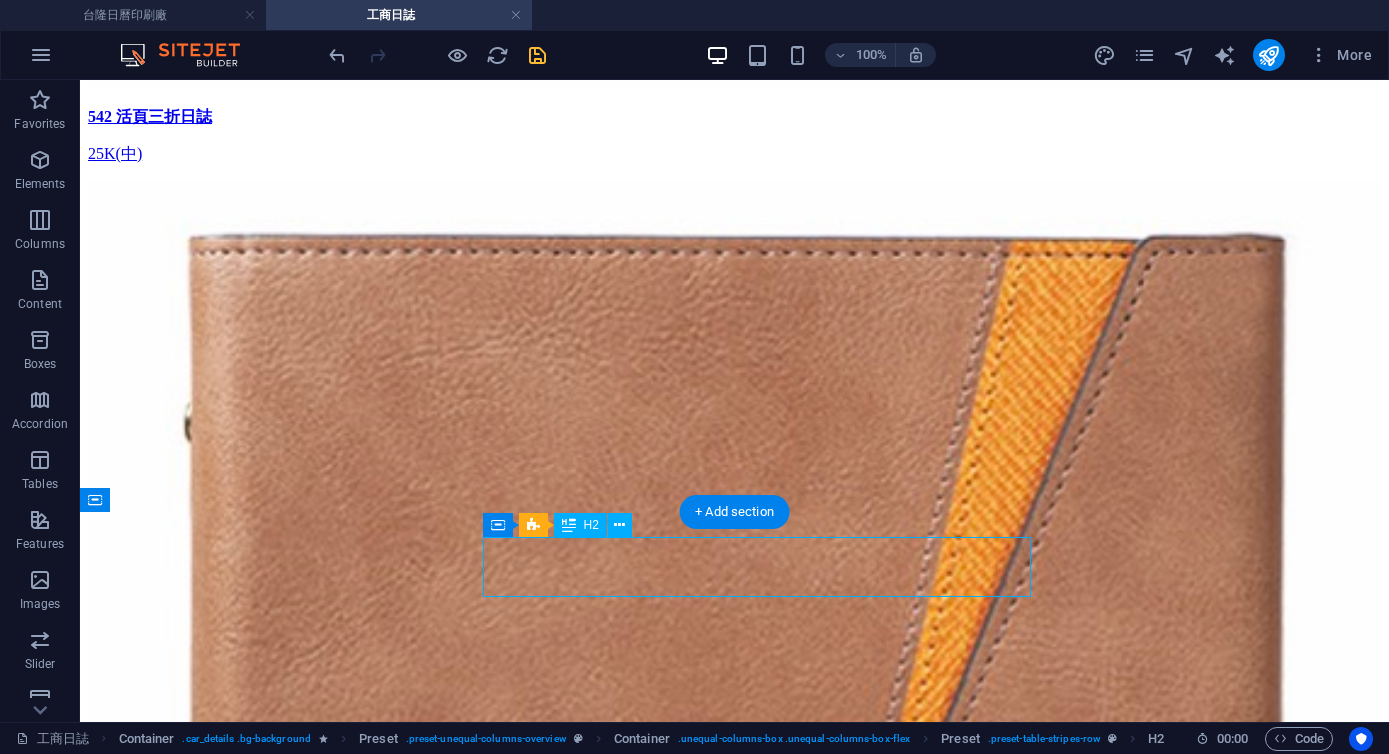 click on "01  直式左三右四 內頁" at bounding box center (734, 103815) 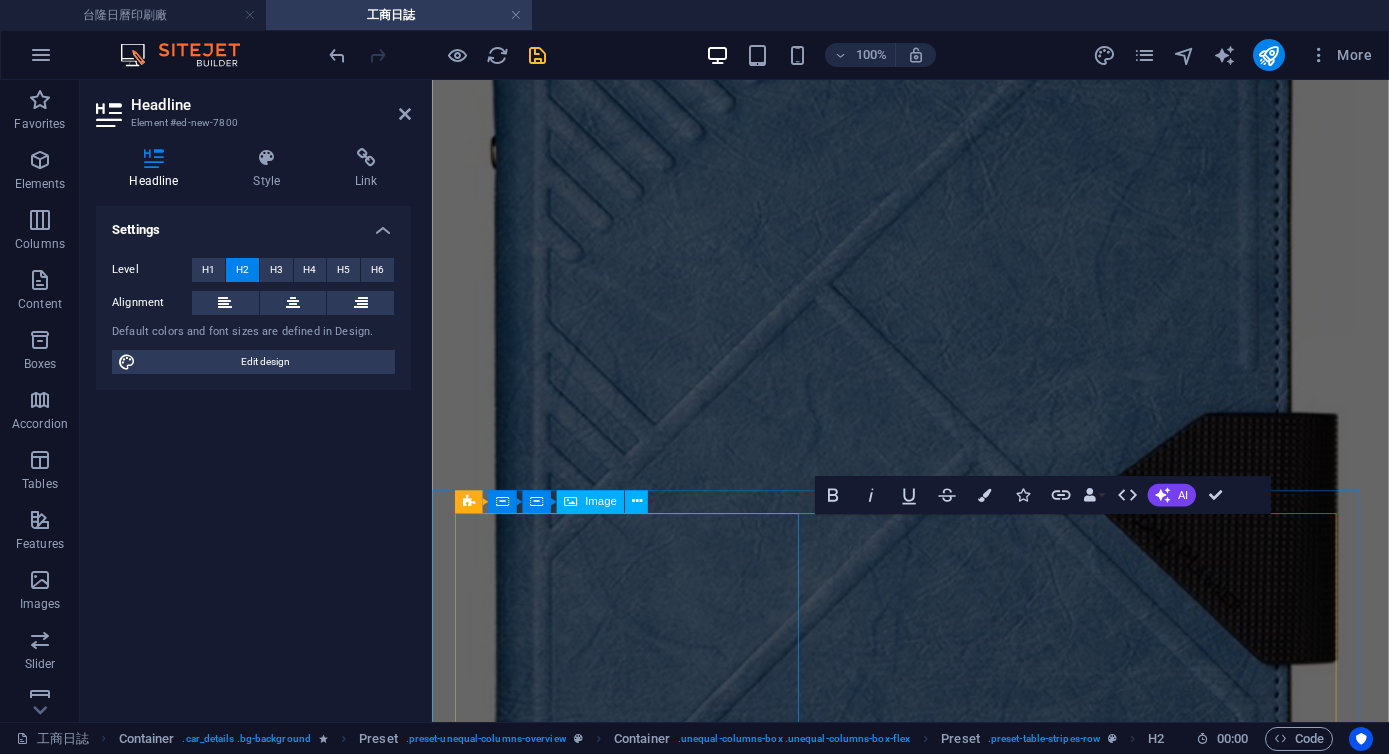 scroll, scrollTop: 6402, scrollLeft: 0, axis: vertical 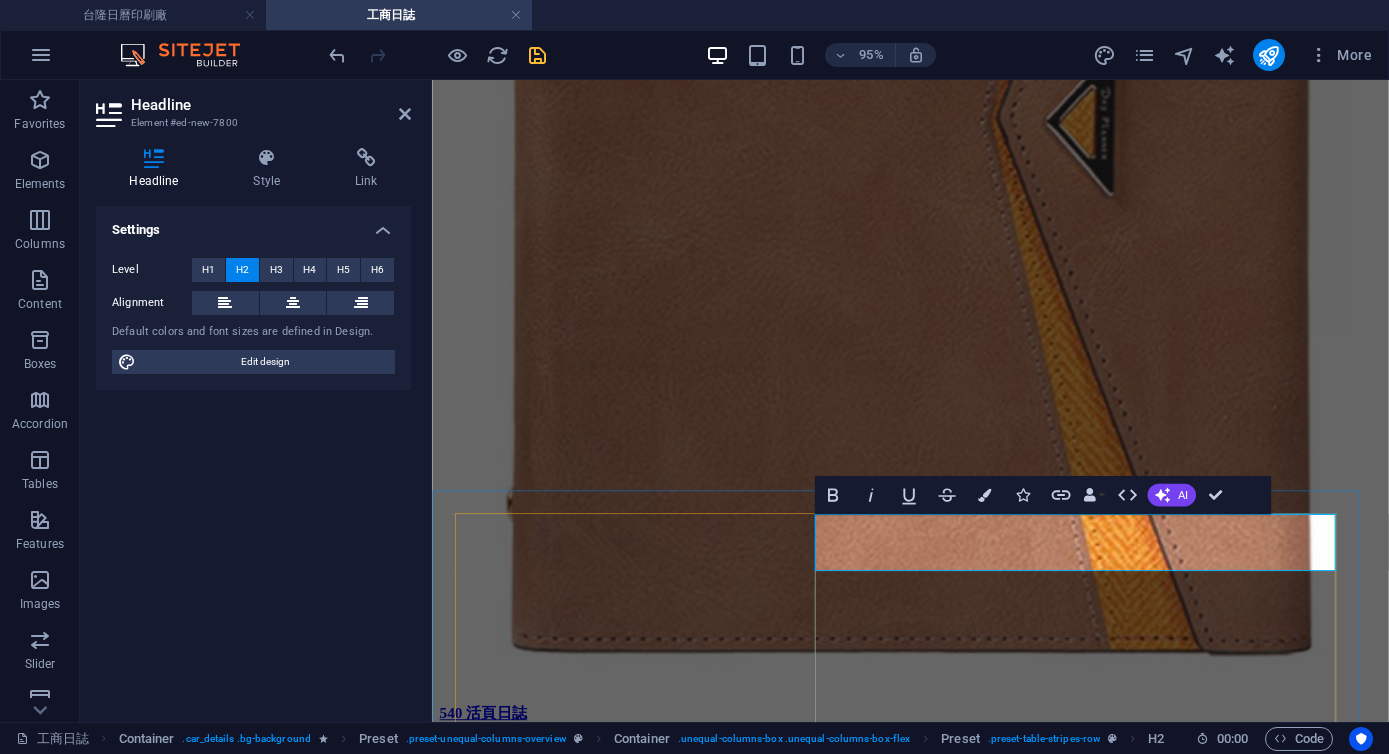 click on "01  直式左三右四 內頁" at bounding box center [935, 83624] 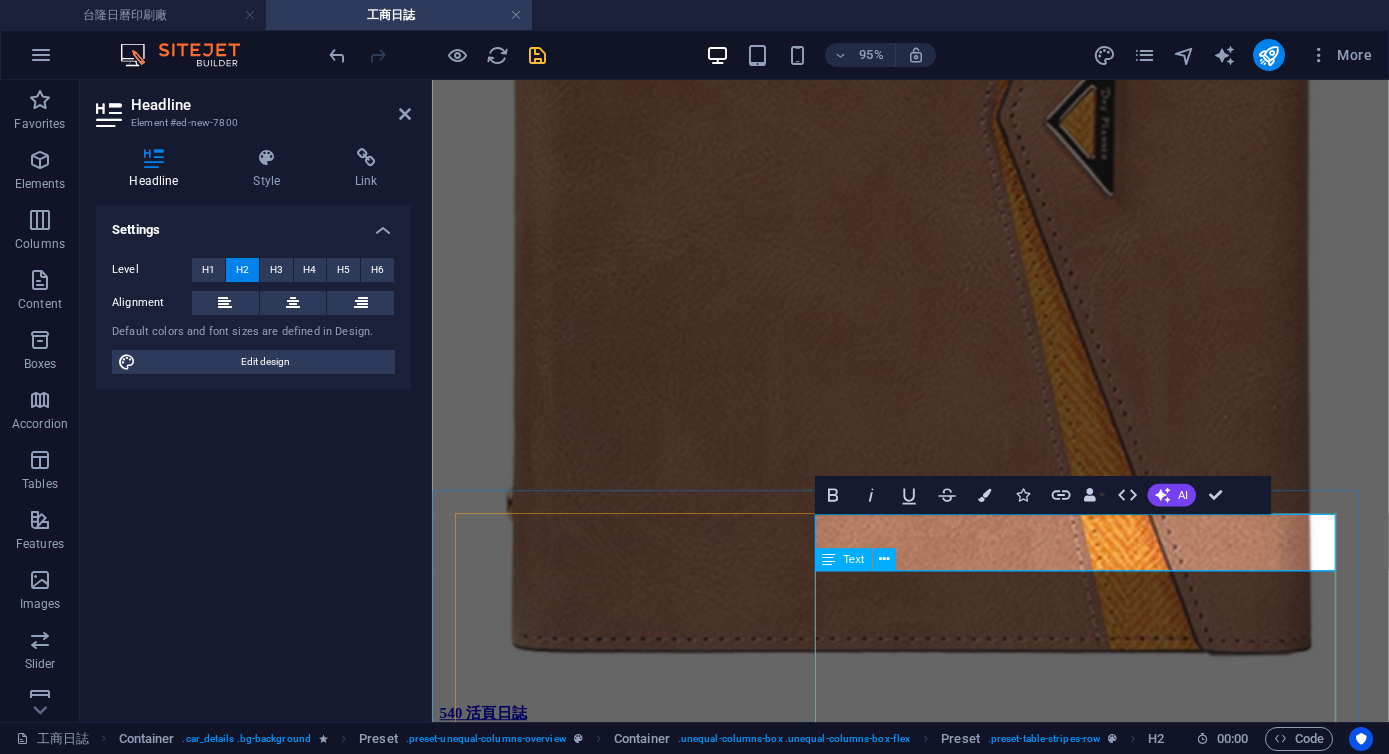 click on "16開 (16K)" at bounding box center [858, 83688] 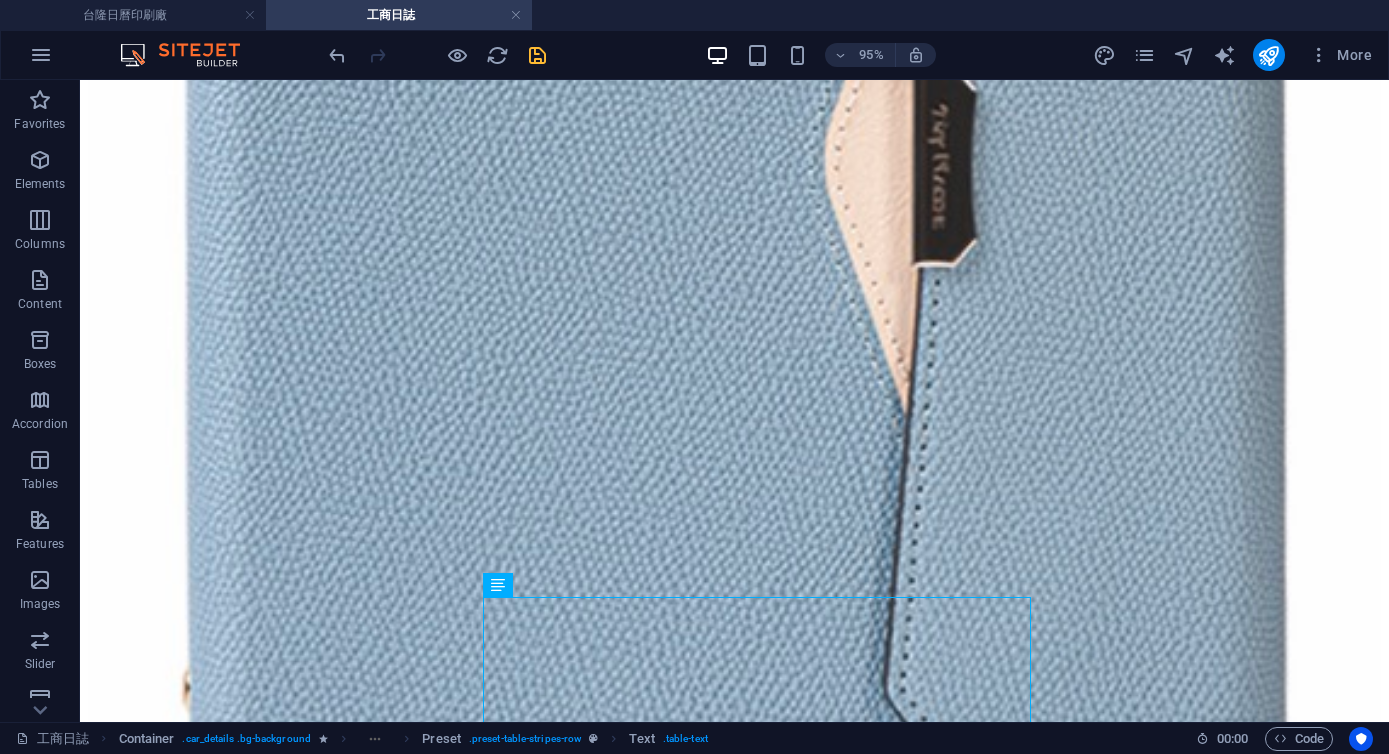 scroll, scrollTop: 7247, scrollLeft: 0, axis: vertical 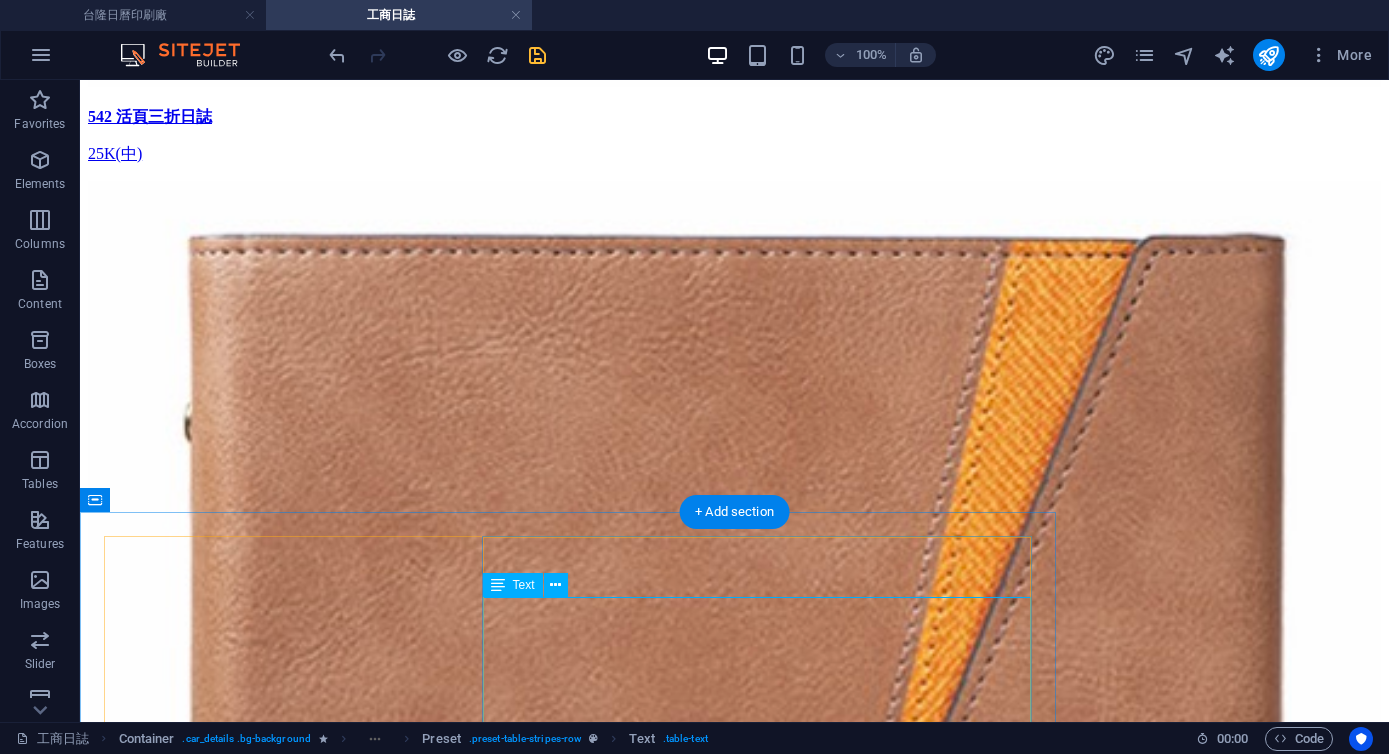 click on "16開 (16K)" at bounding box center [506, 103879] 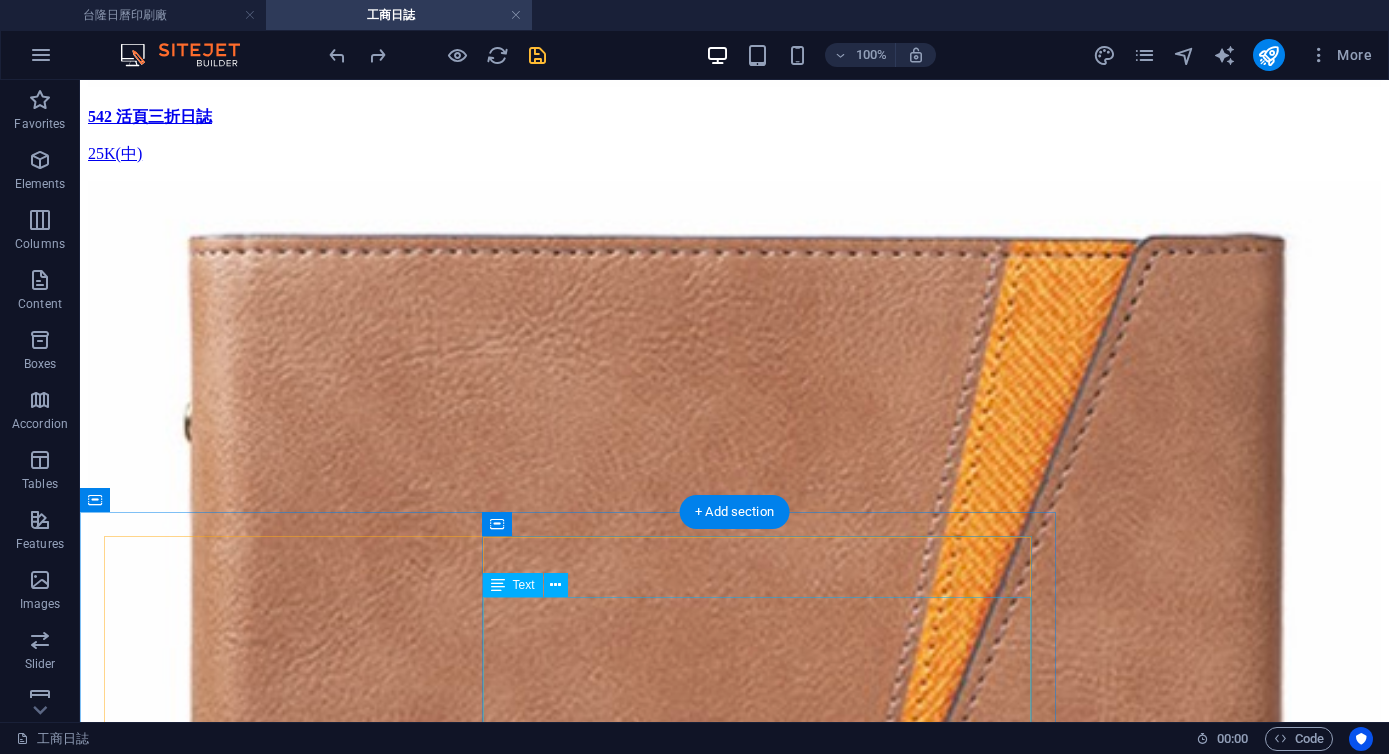 click on "16開 (16K)" at bounding box center (506, 103879) 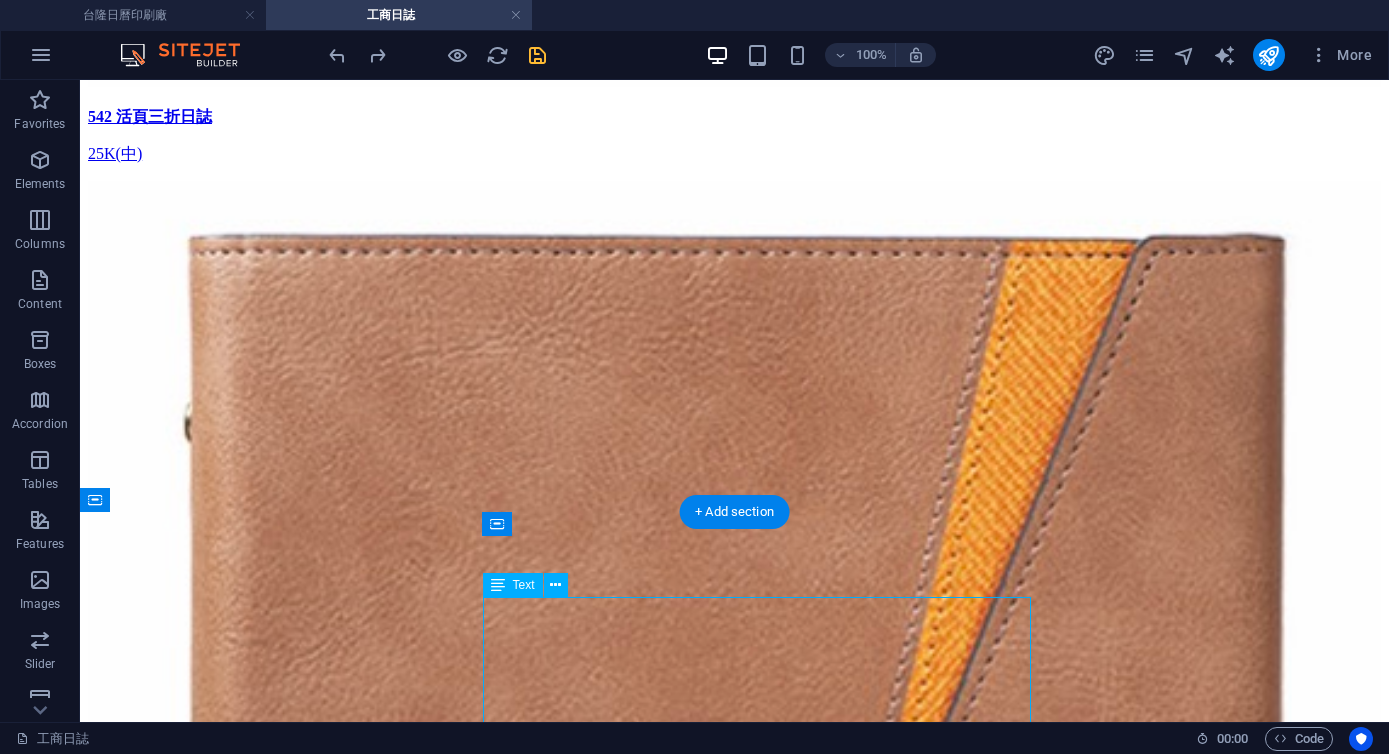 click on "16開 (16K)" at bounding box center (506, 103879) 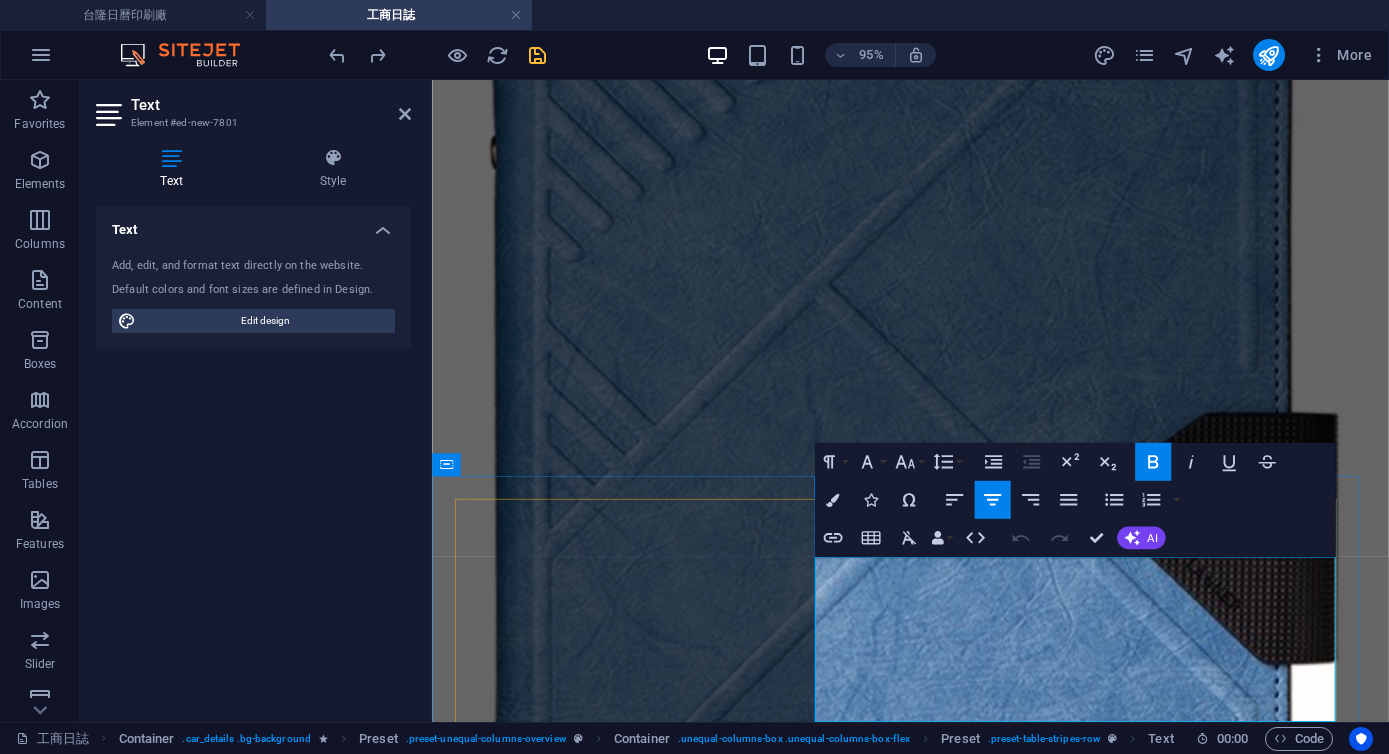 scroll, scrollTop: 6417, scrollLeft: 0, axis: vertical 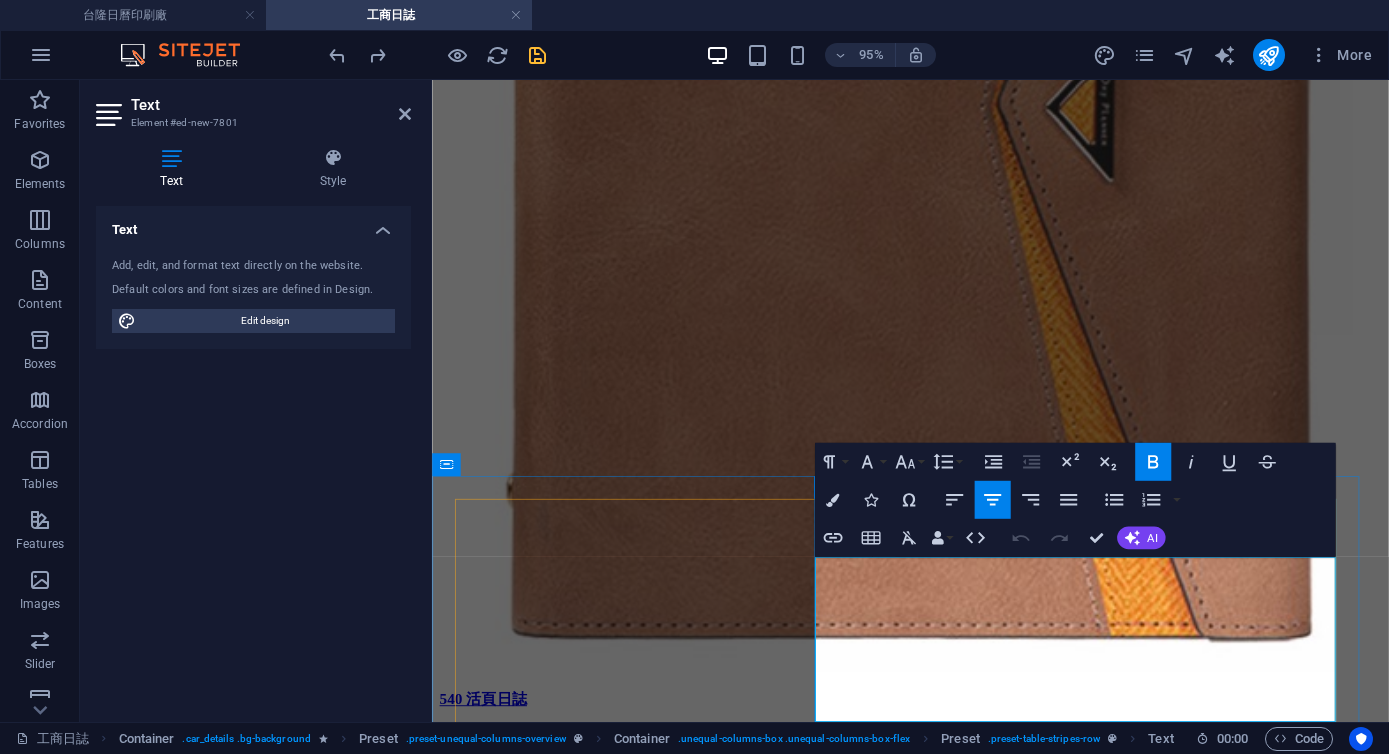 click on "16開 (16K)" at bounding box center (859, 83674) 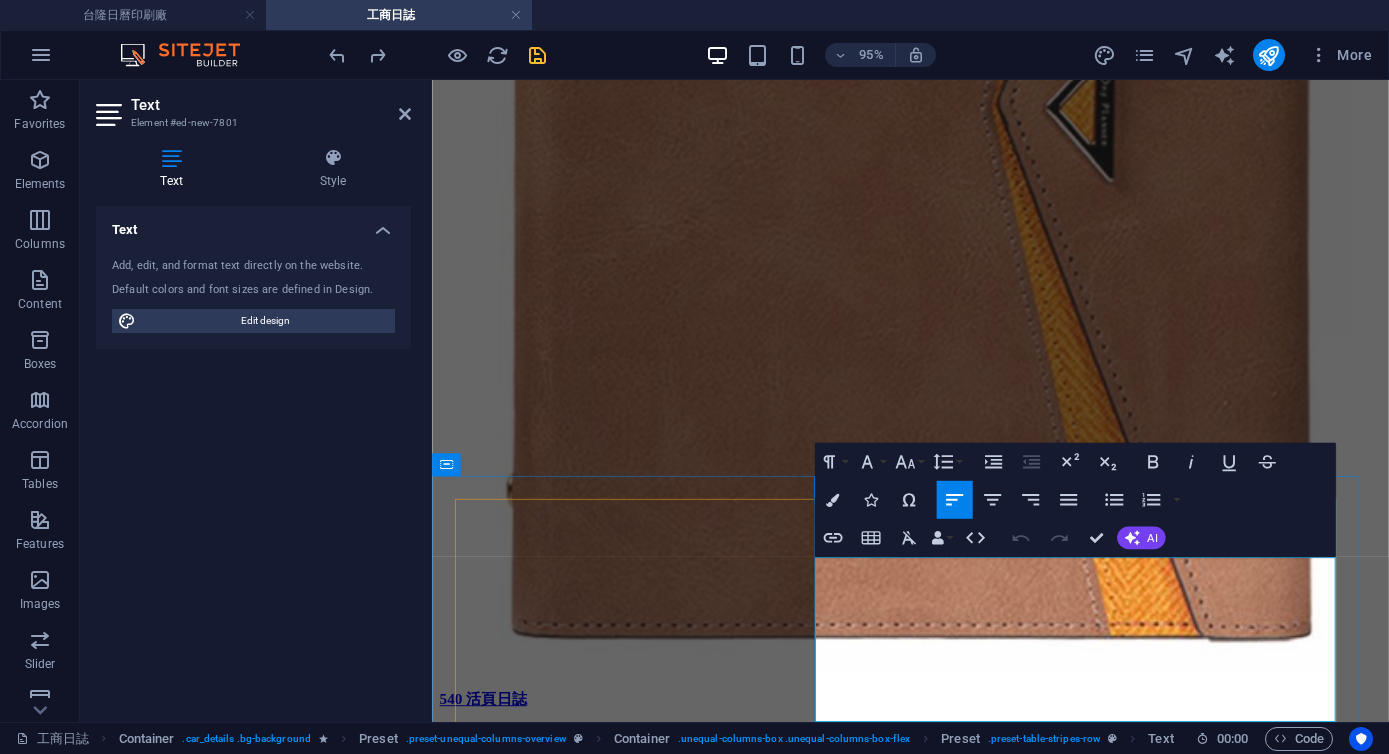 type 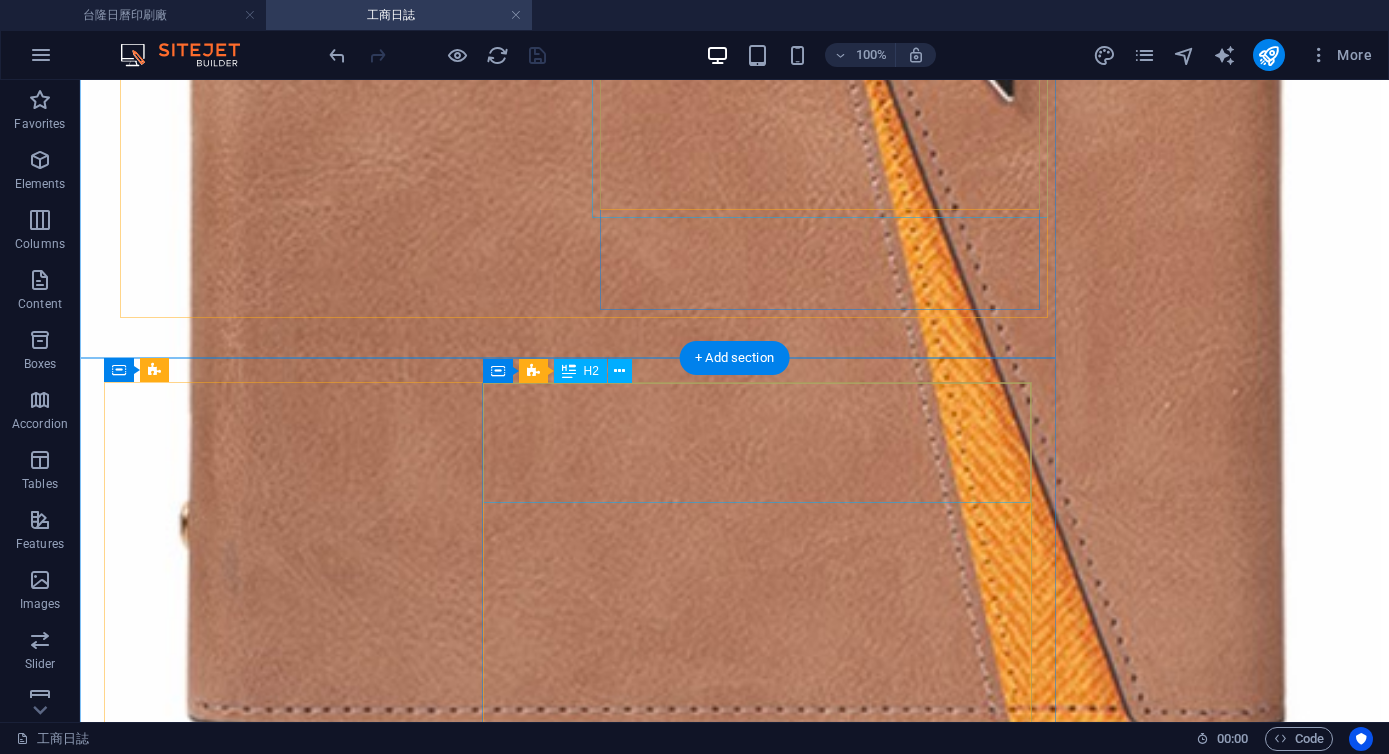scroll, scrollTop: 8338, scrollLeft: 0, axis: vertical 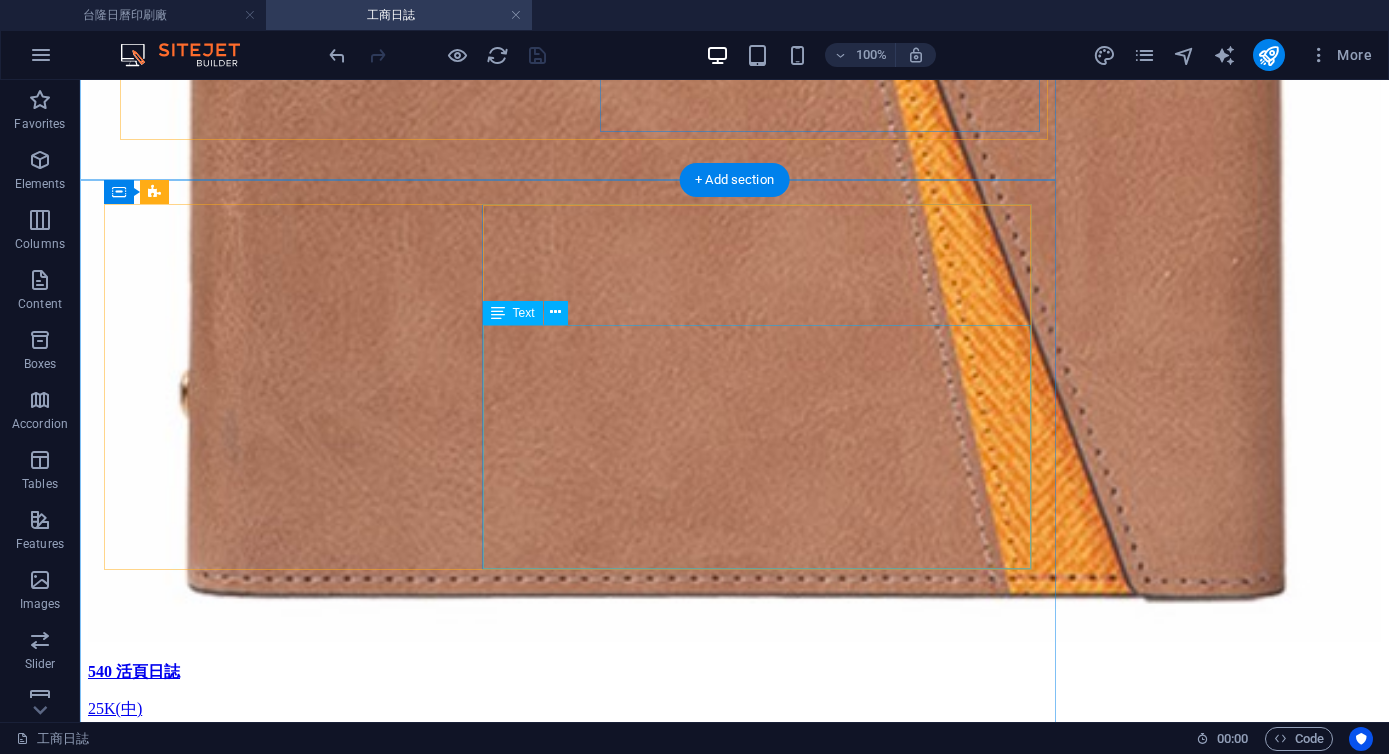 click on "16K: 長25.5 x 寬18.6 cm" at bounding box center [506, 107607] 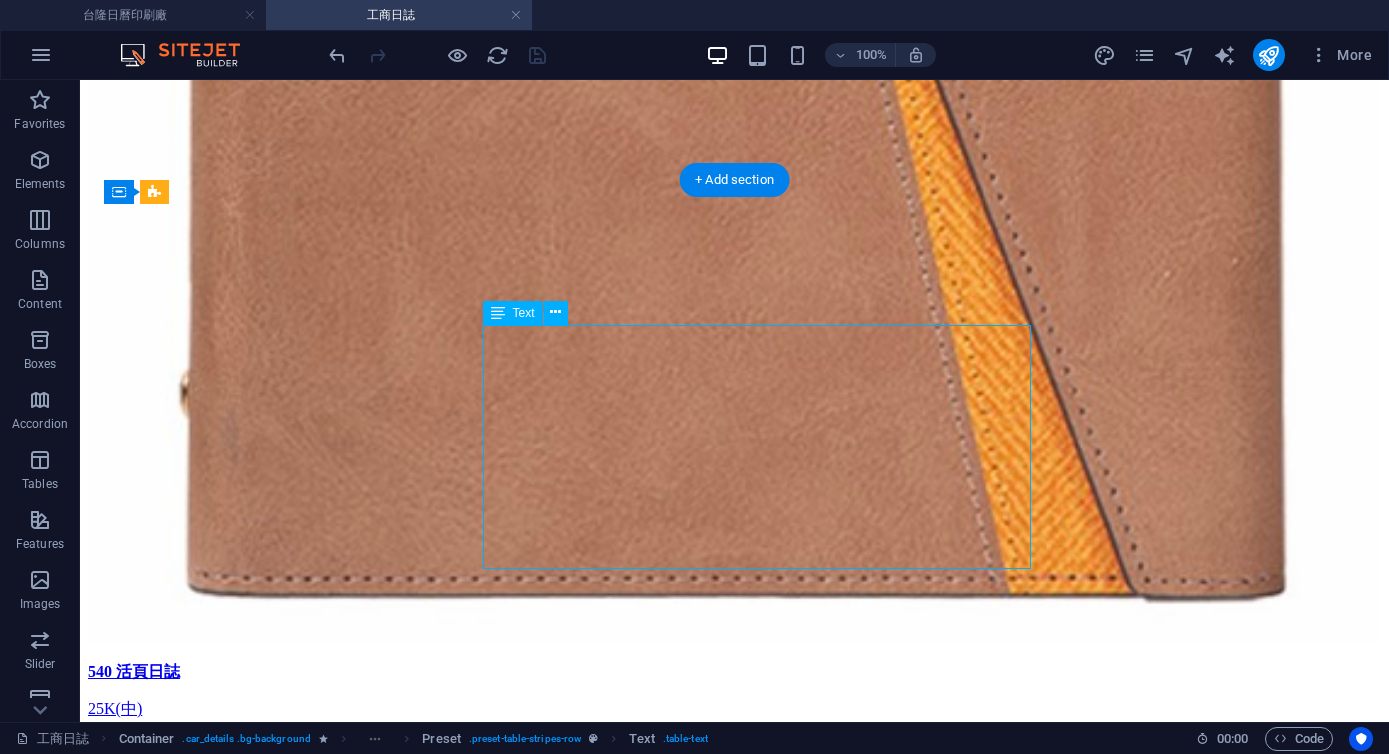 click on "25K: 長20.6 x 寬14.6 cm" at bounding box center [506, 107671] 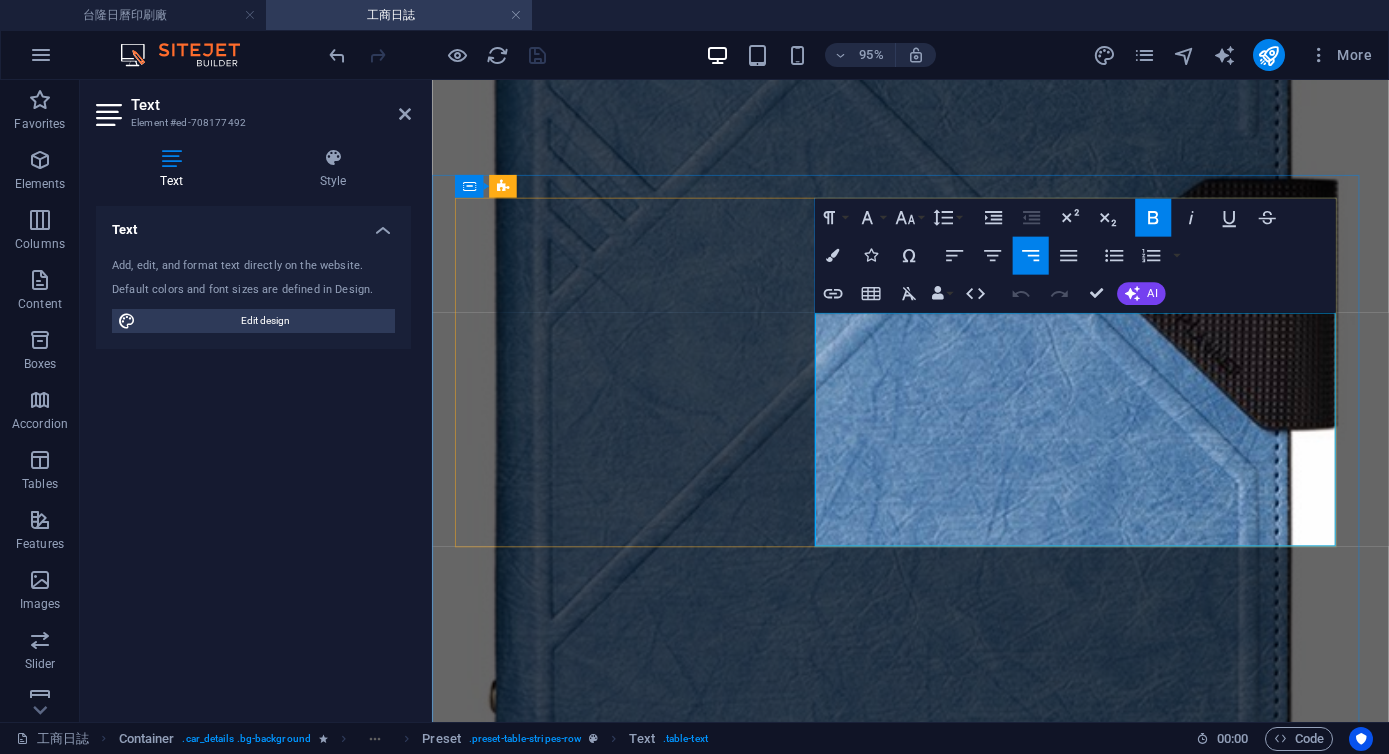 click on "25K: 長20.6 x 寬14.6 cm" at bounding box center (859, 87479) 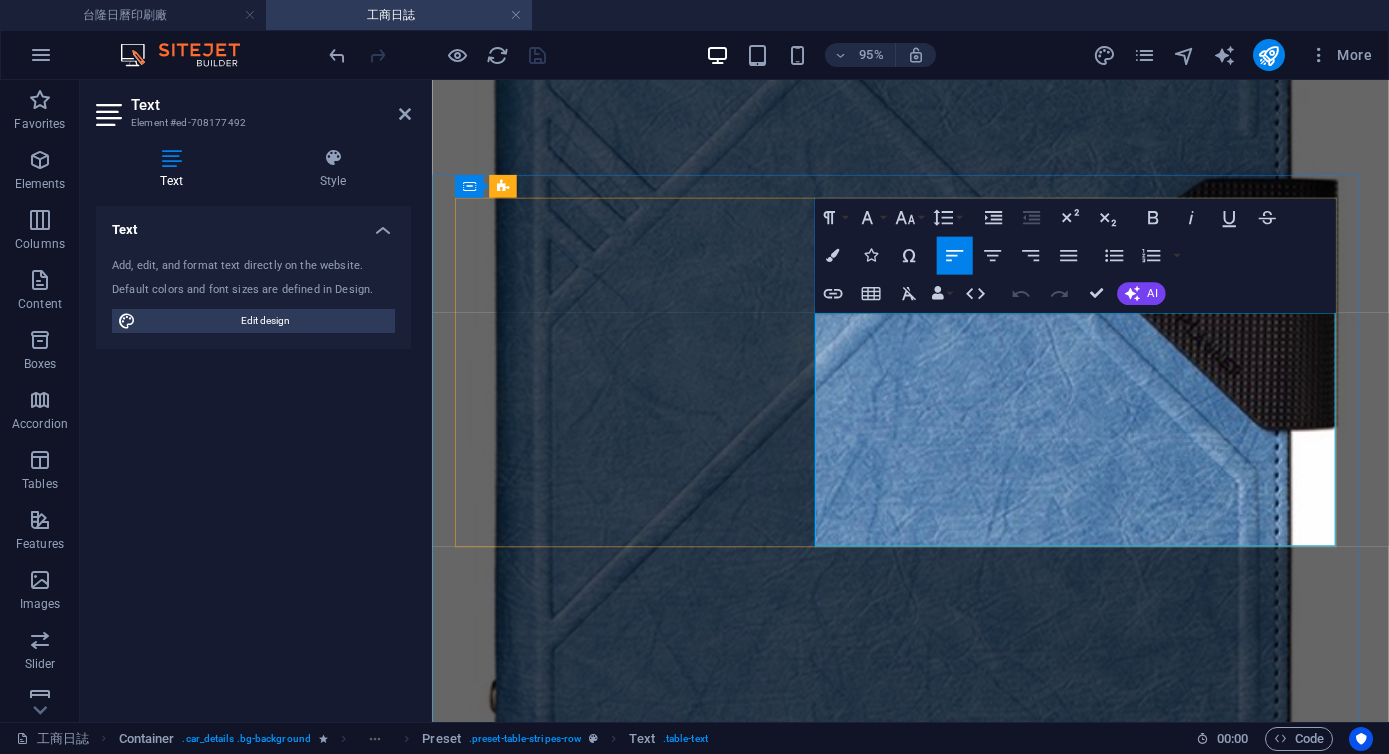 click on "25K: 長20.6 x 寬14.6 cm" at bounding box center [859, 87479] 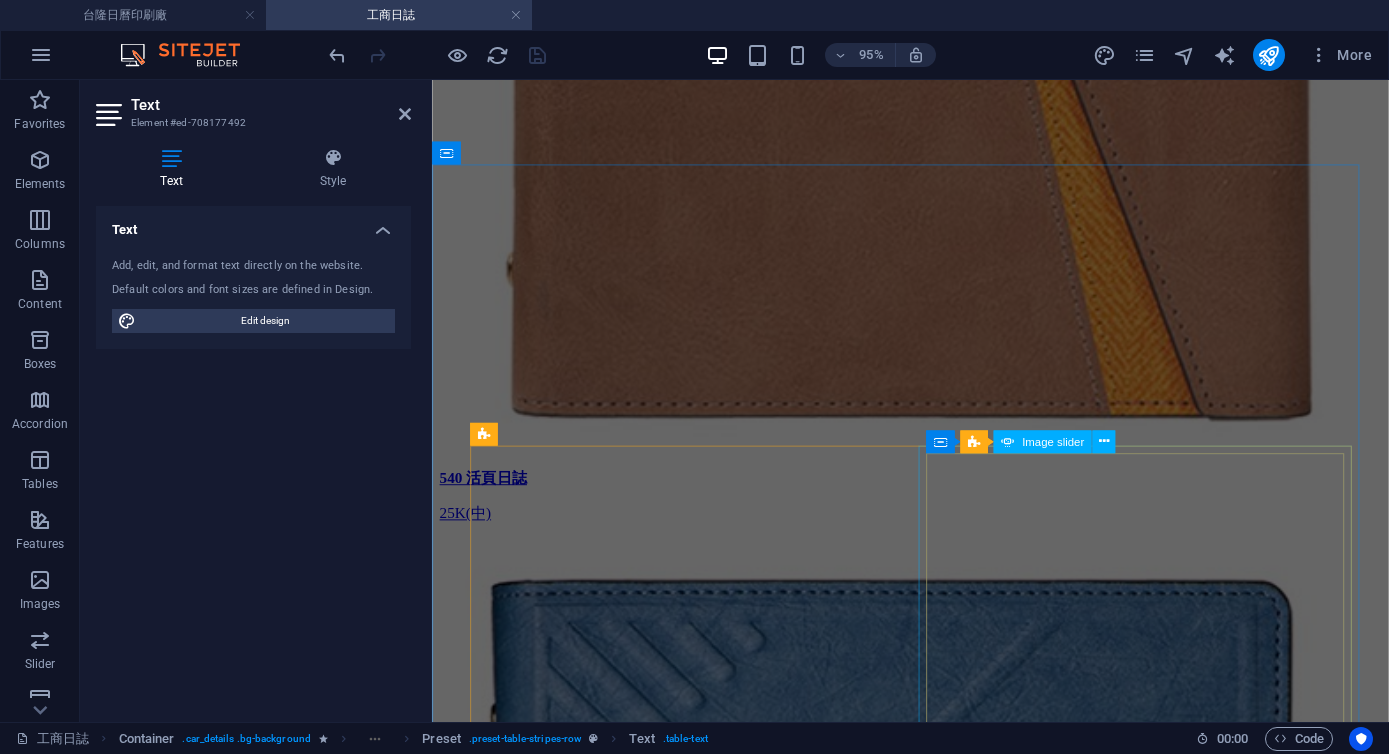 scroll, scrollTop: 6746, scrollLeft: 0, axis: vertical 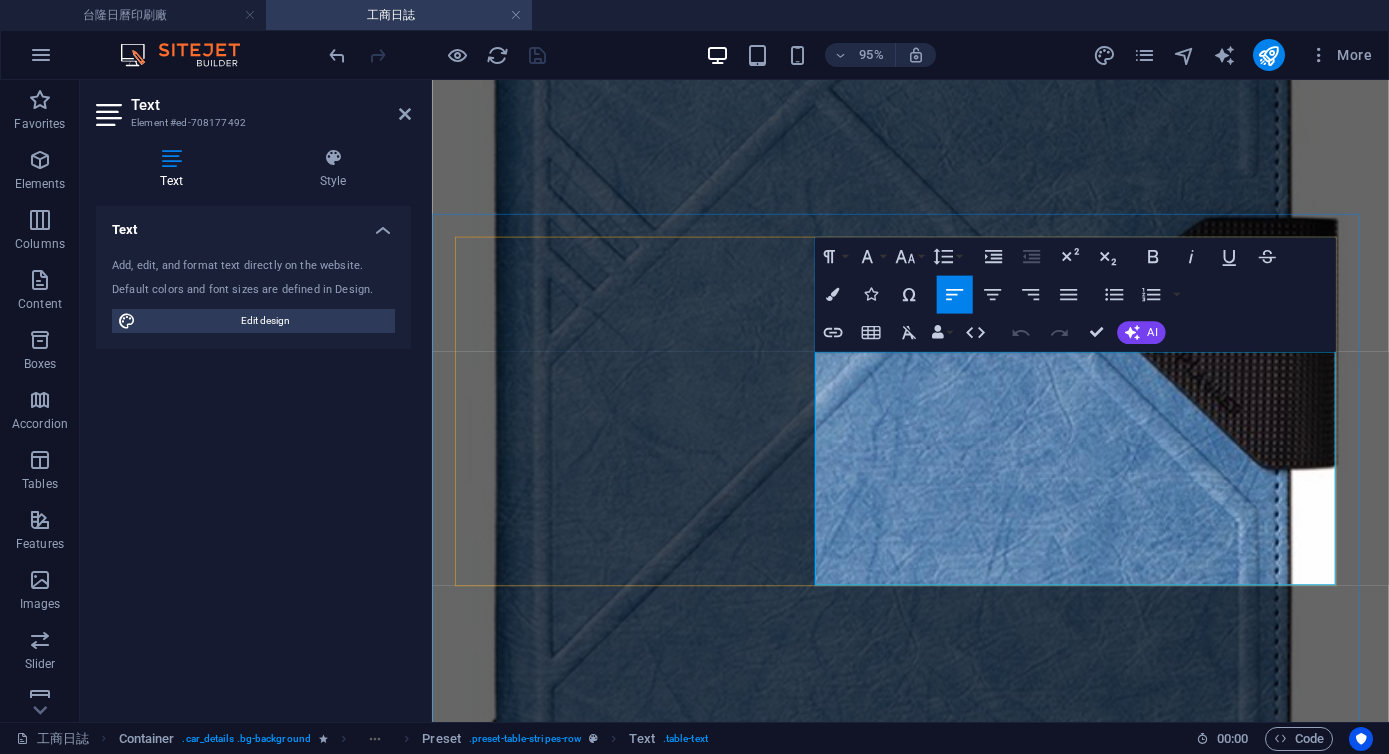 click on "25K: 長20.6 x 寬14.6 cm" at bounding box center [859, 87521] 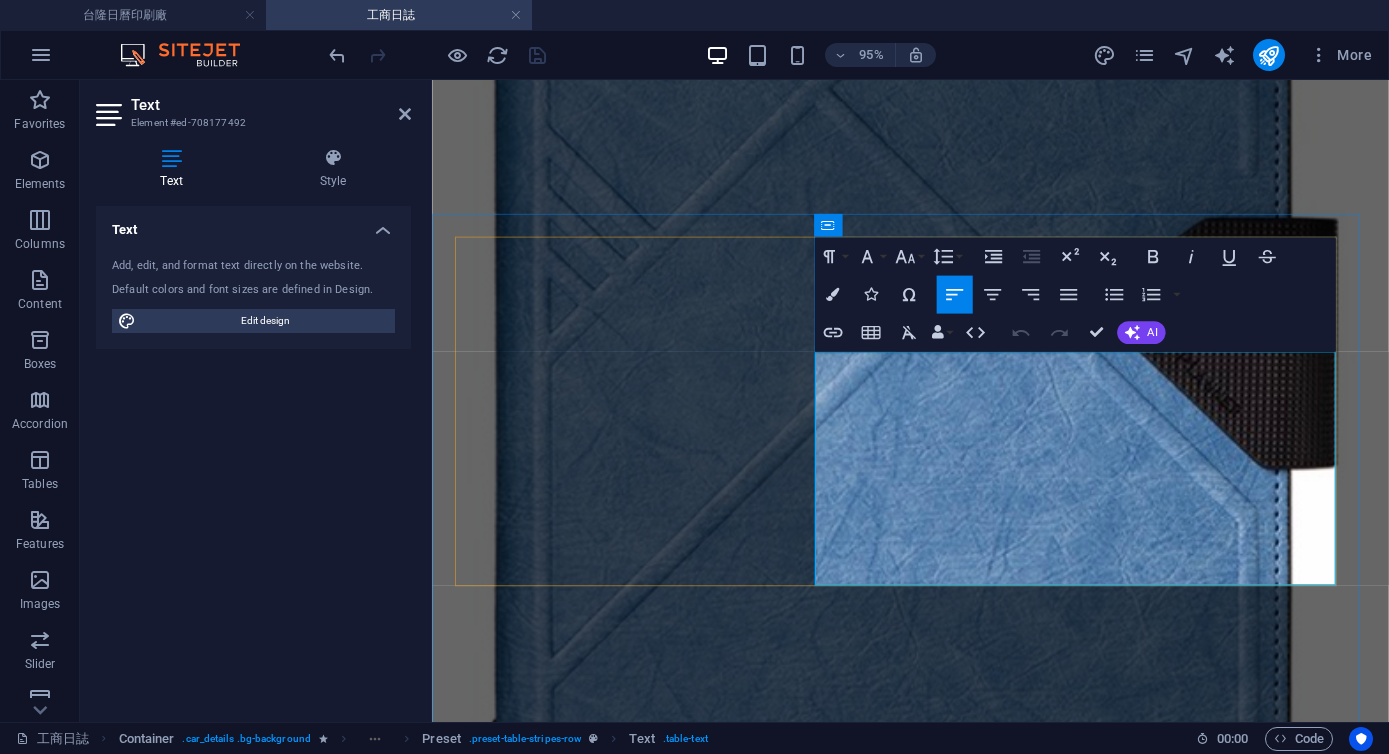 click on "25K: 80P白道林紙*80張(160頁)" at bounding box center [859, 87352] 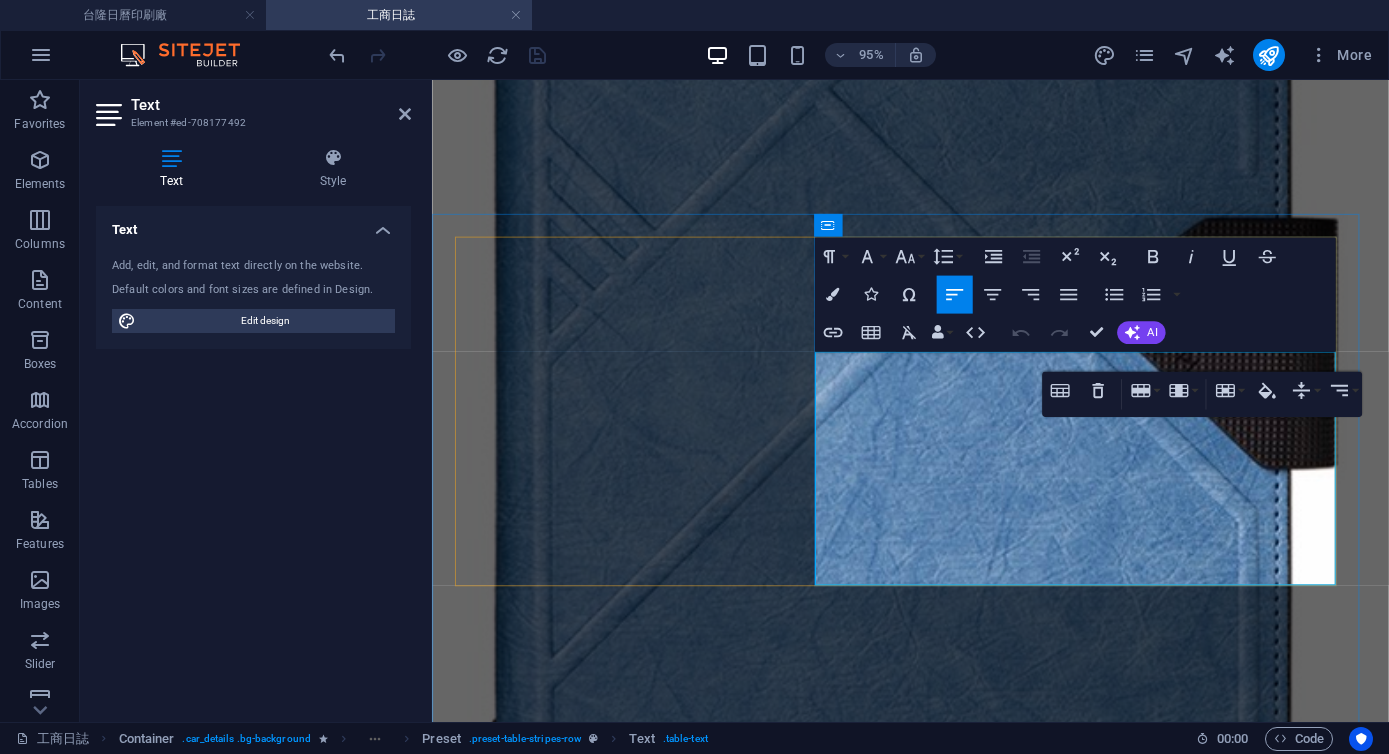click on "25K: 80P白道林紙*80張(160頁)" at bounding box center [859, 87352] 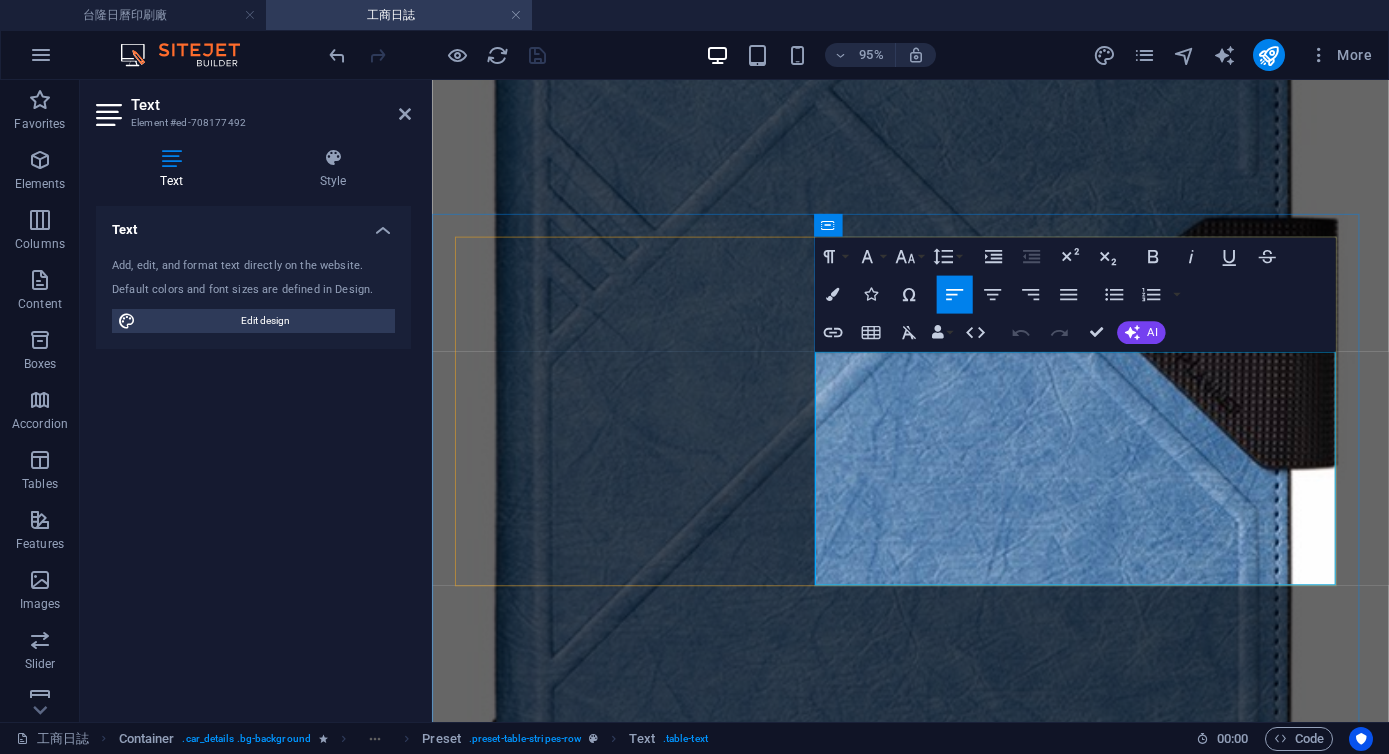 click on "25K: 80P白道林紙*80張(160頁)" at bounding box center (859, 87352) 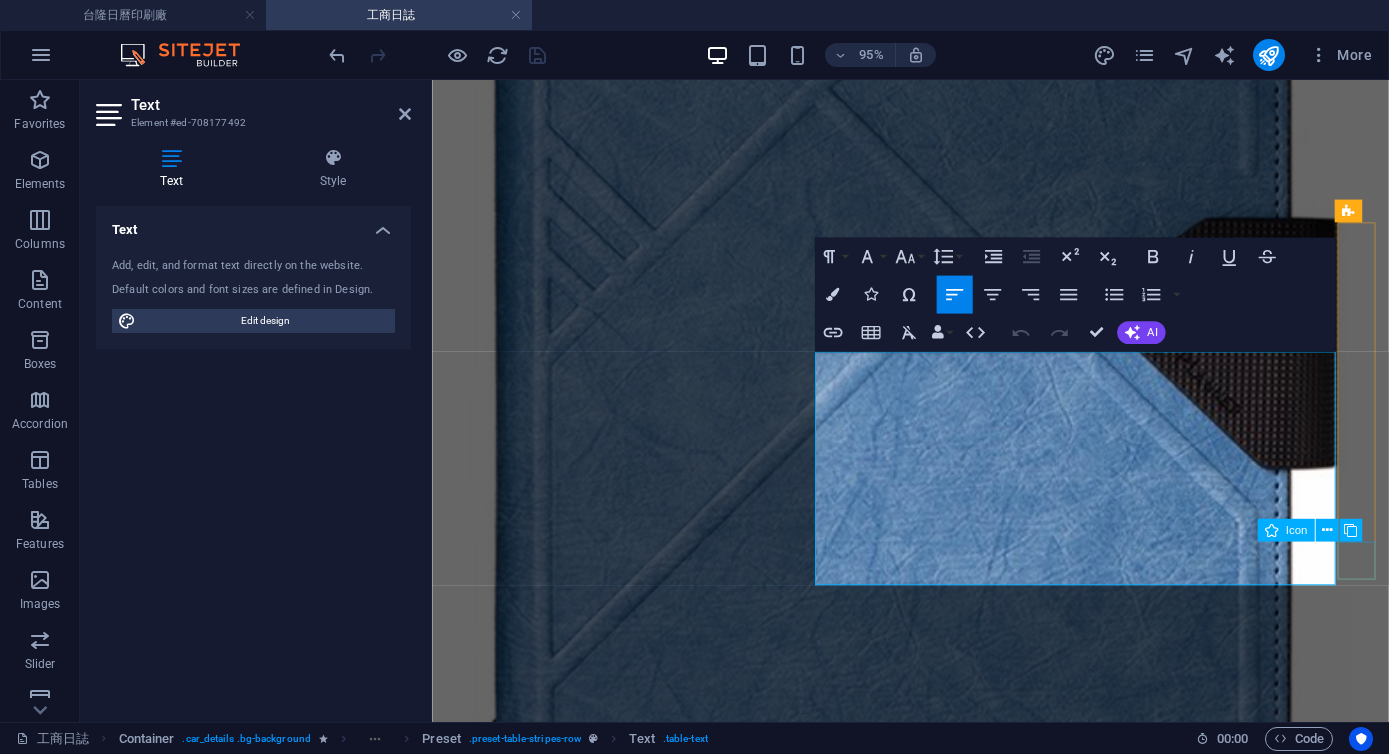 copy on "25K: 80P白道林紙*80張(160頁)" 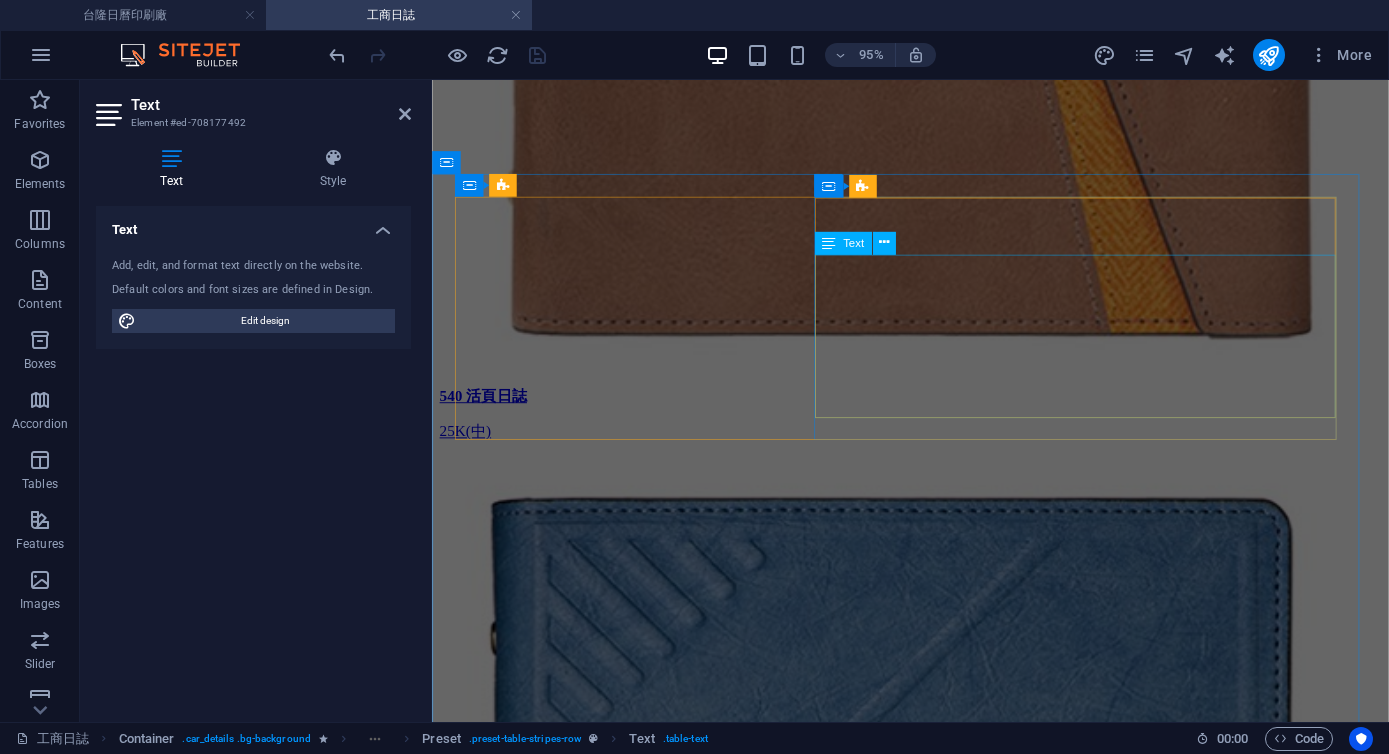 click on "100P白道林紙*72張(144頁)" at bounding box center [858, 83418] 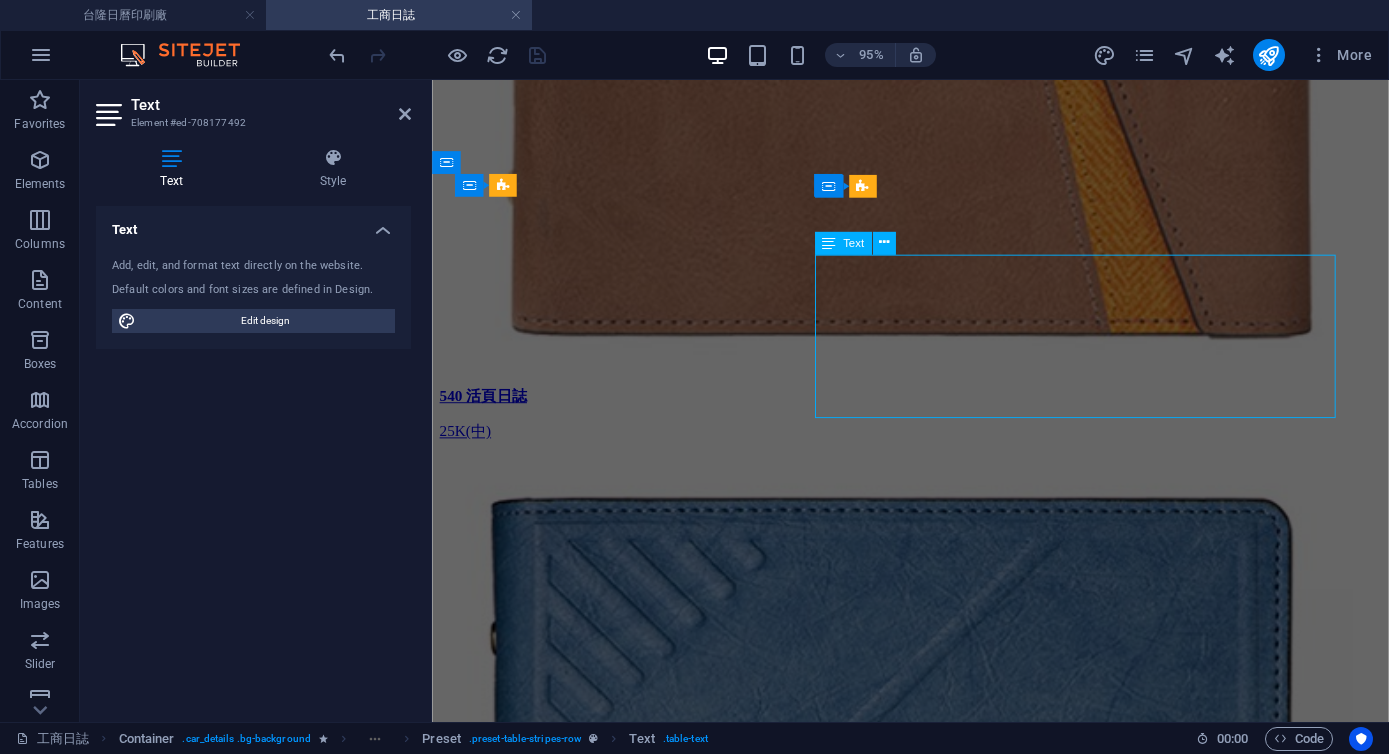 click on "100P白道林紙*72張(144頁)" at bounding box center [858, 83418] 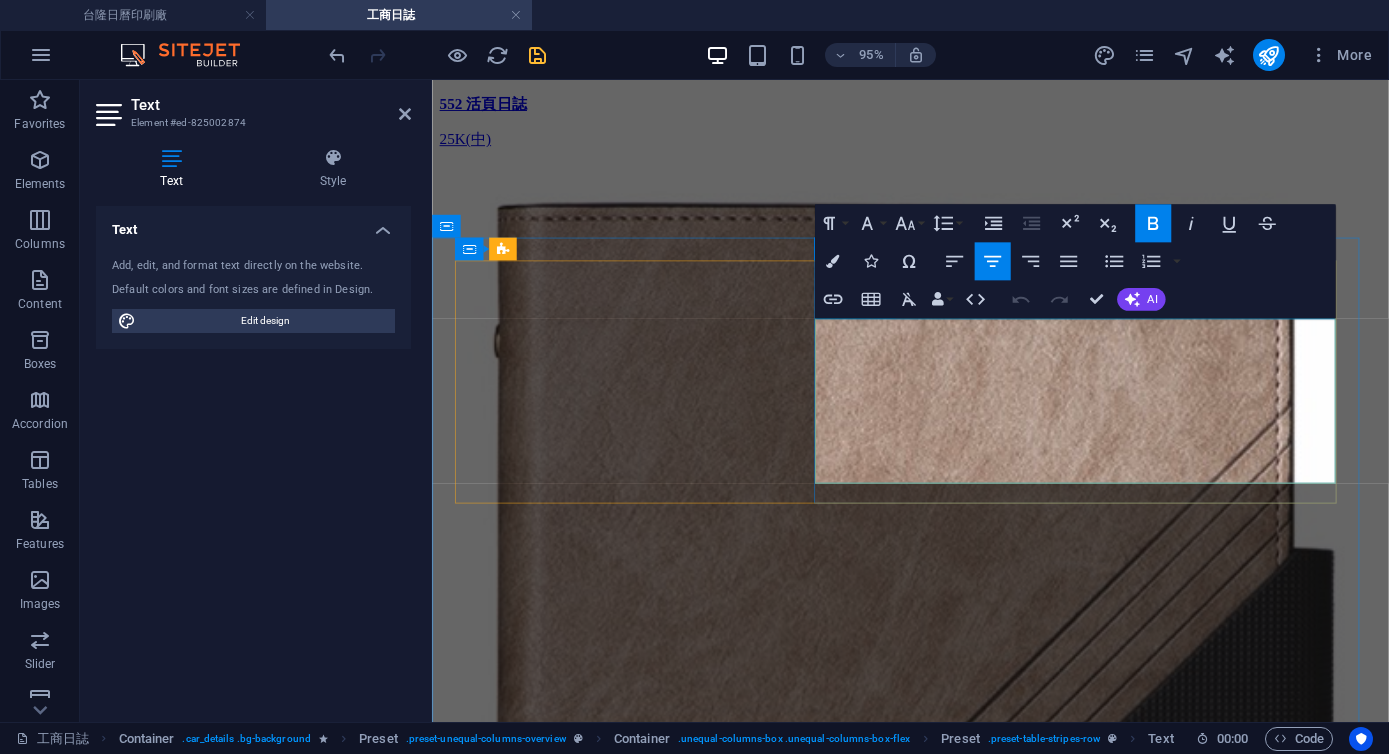 scroll, scrollTop: 6668, scrollLeft: 0, axis: vertical 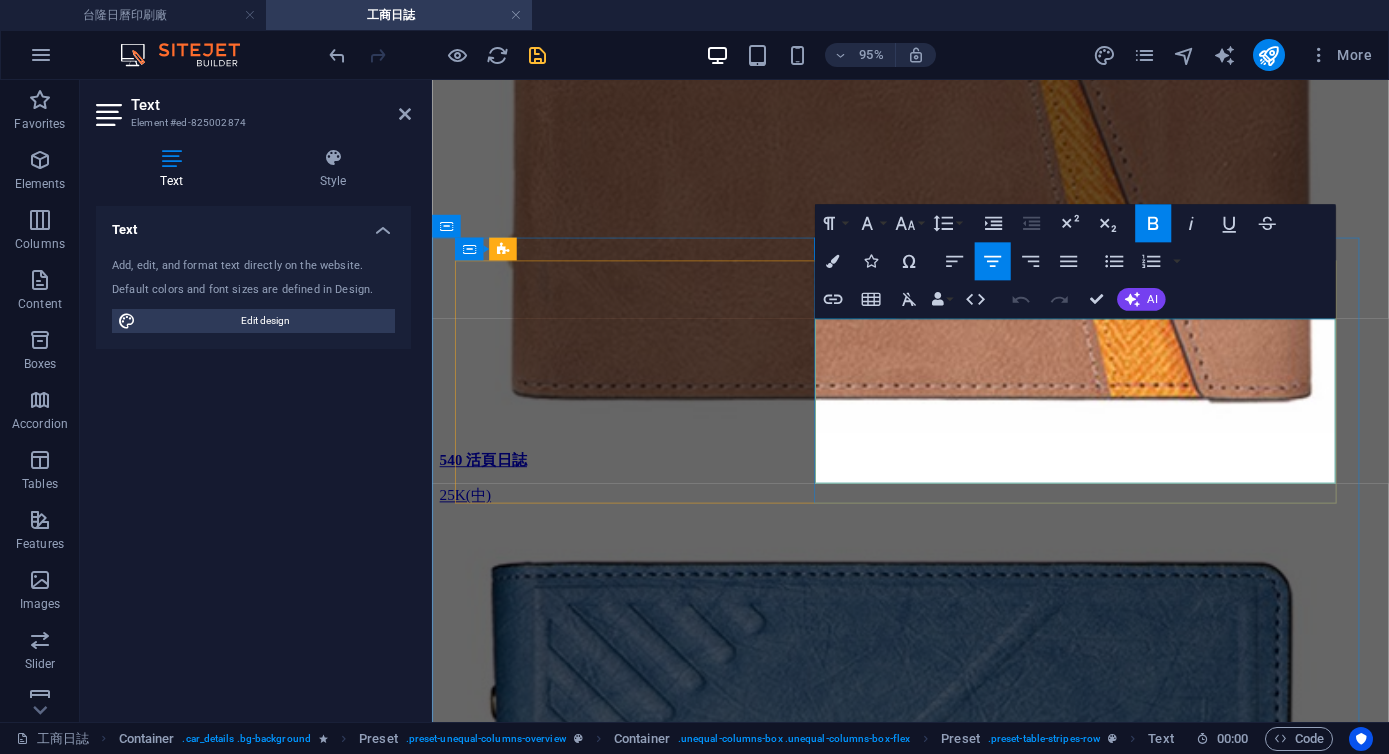 click on "100P白道林紙*72張(144頁)" at bounding box center (859, 83488) 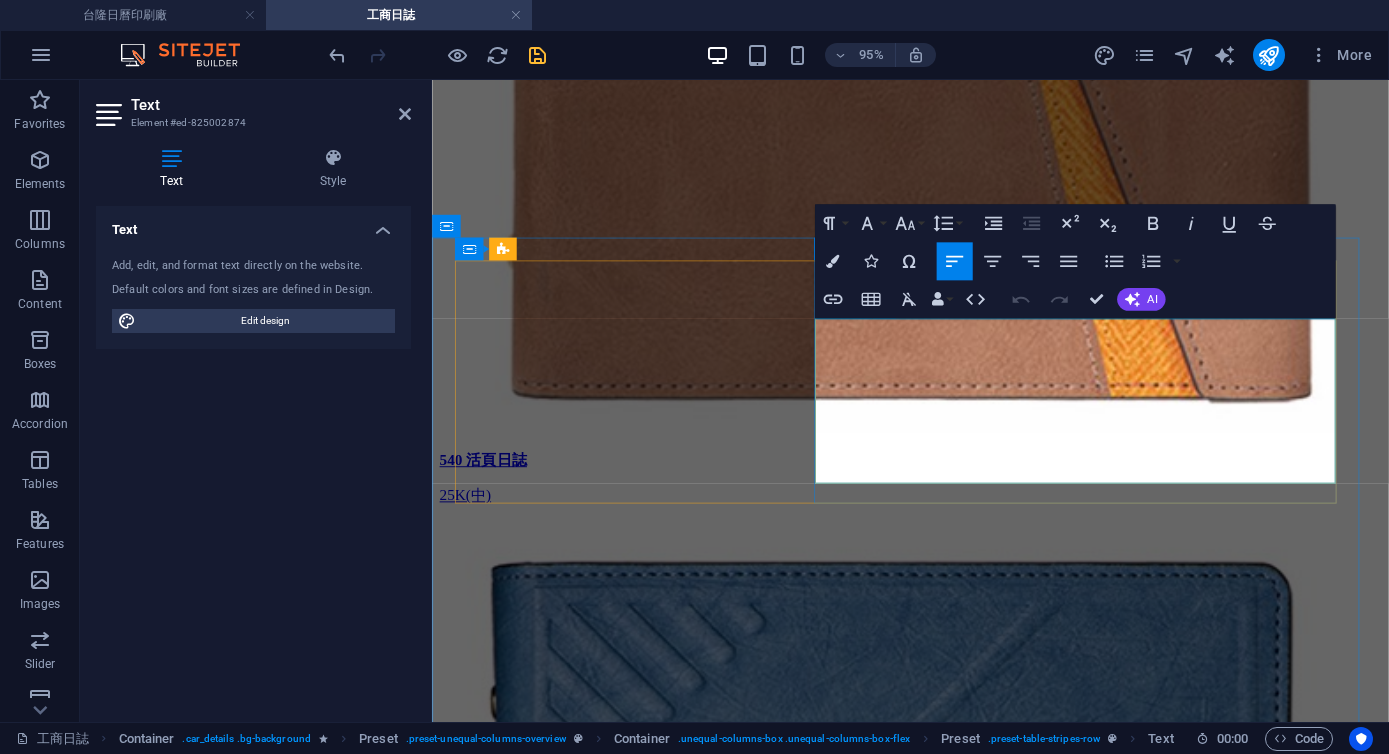click on "100P白道林紙*72張(144頁)" at bounding box center (859, 83488) 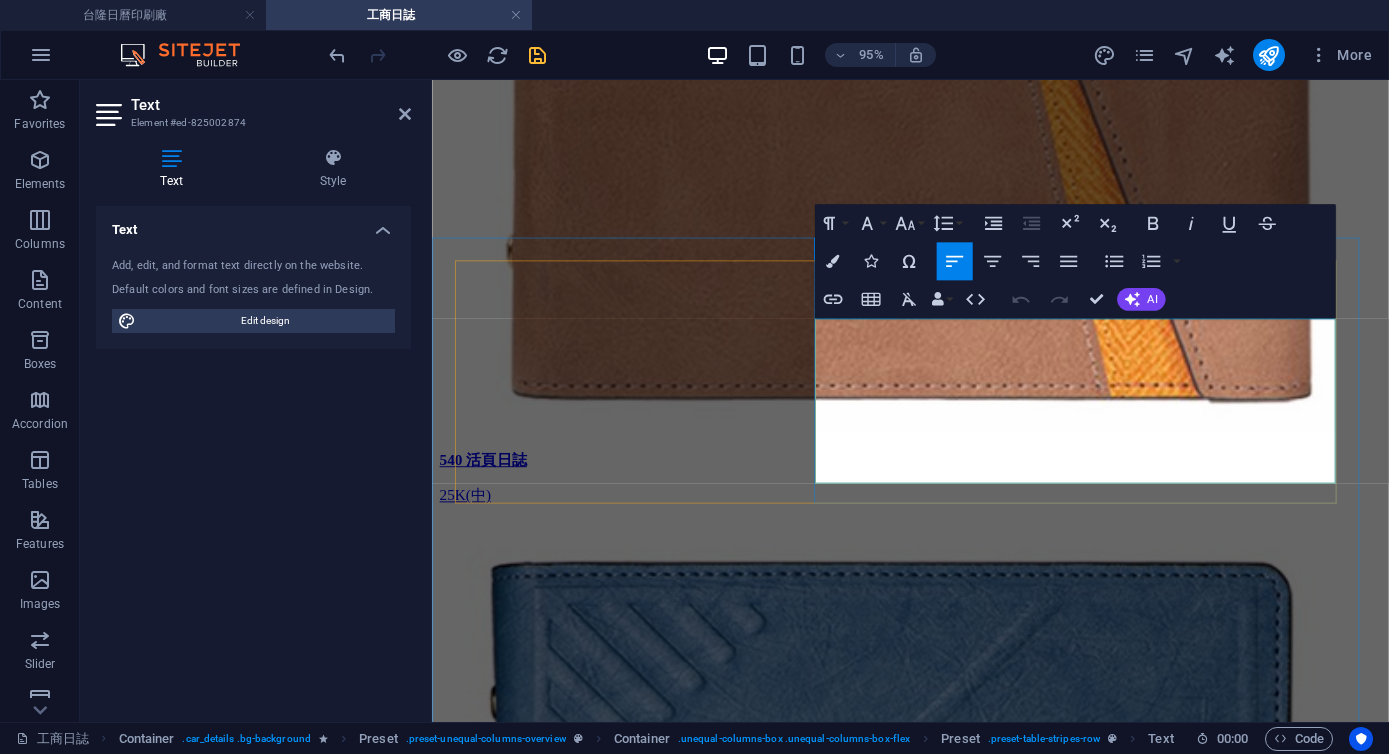 click on "100P白道林紙*72張(144頁)" at bounding box center [859, 83488] 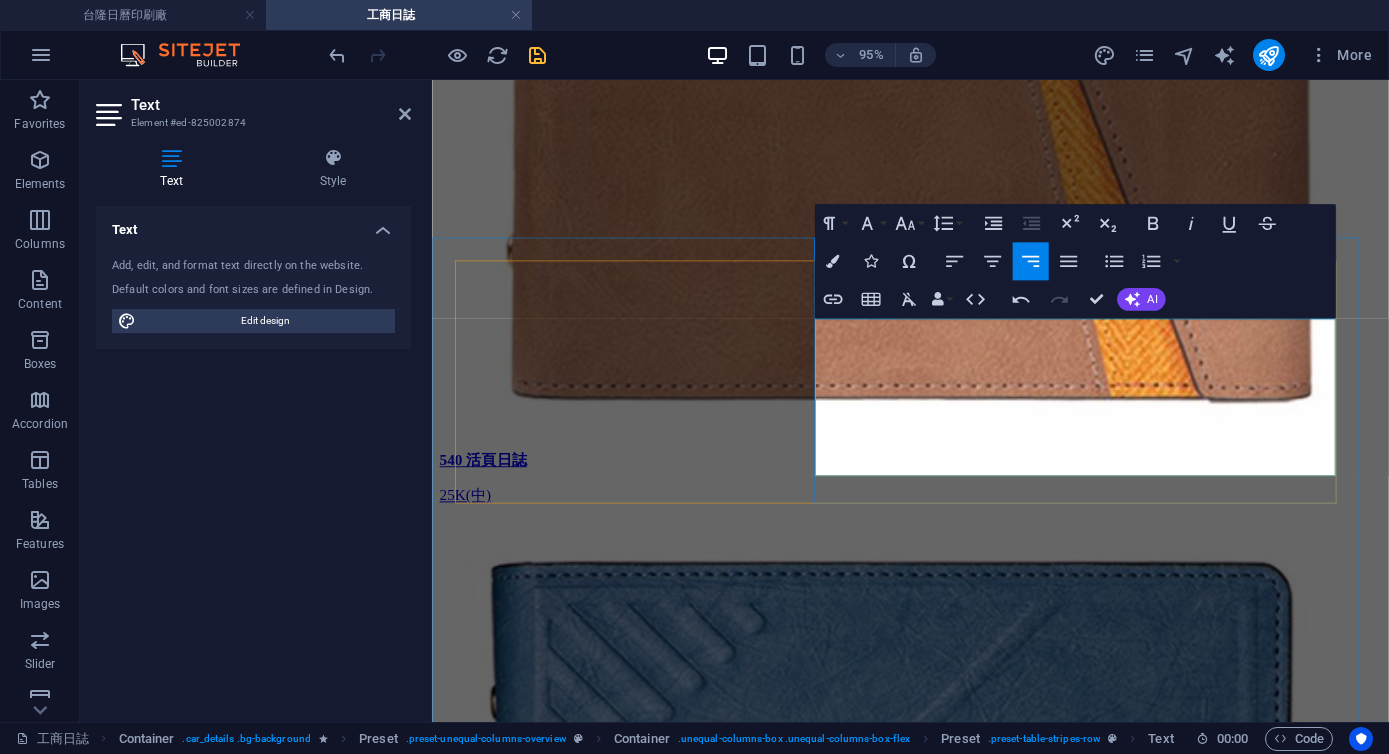 click on "80P" at bounding box center [755, 83484] 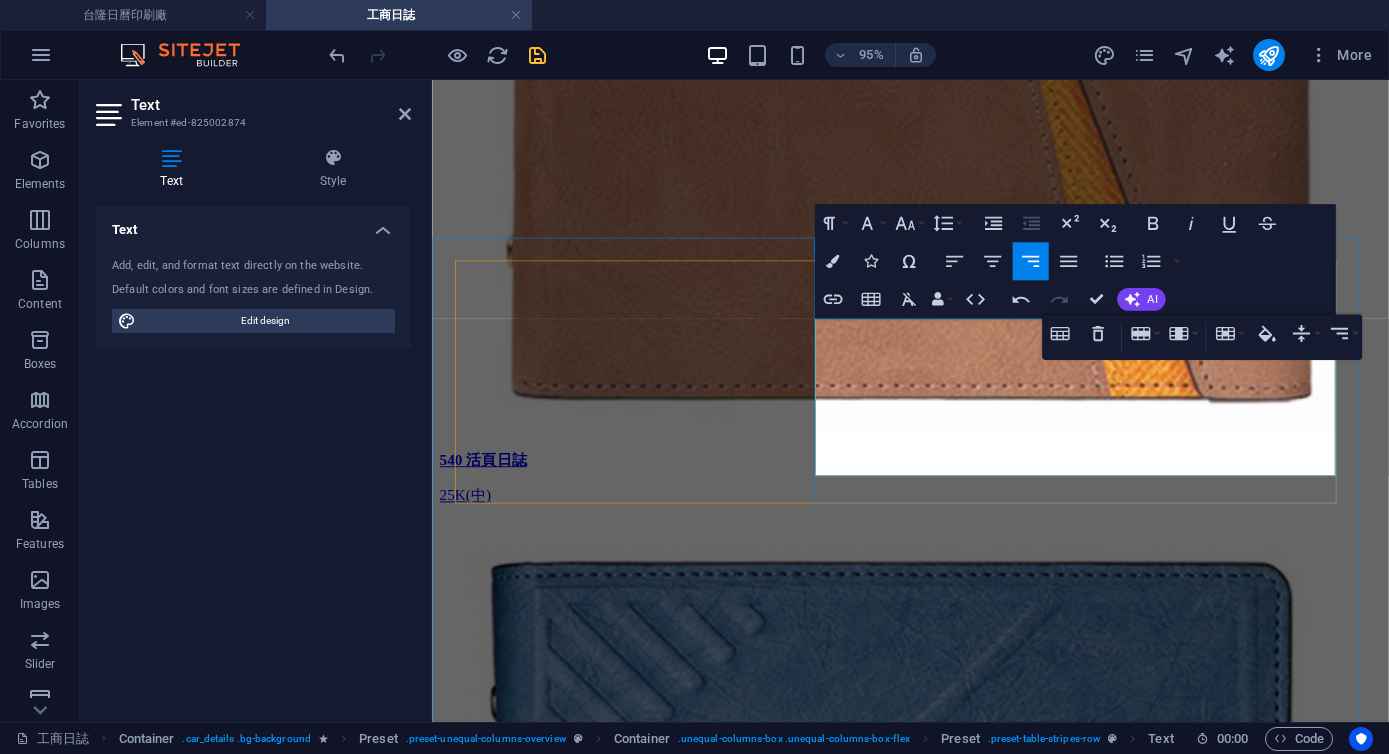 click on "80P" at bounding box center (755, 83484) 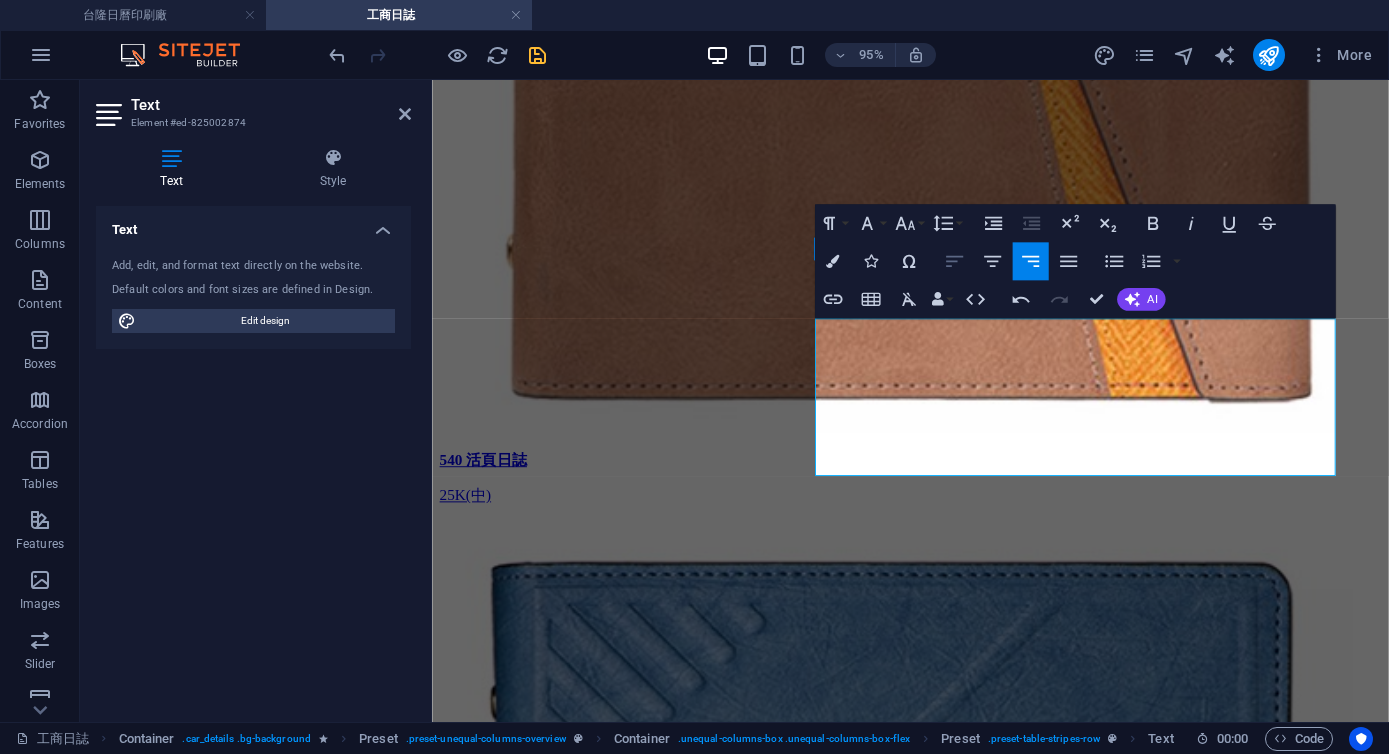 click 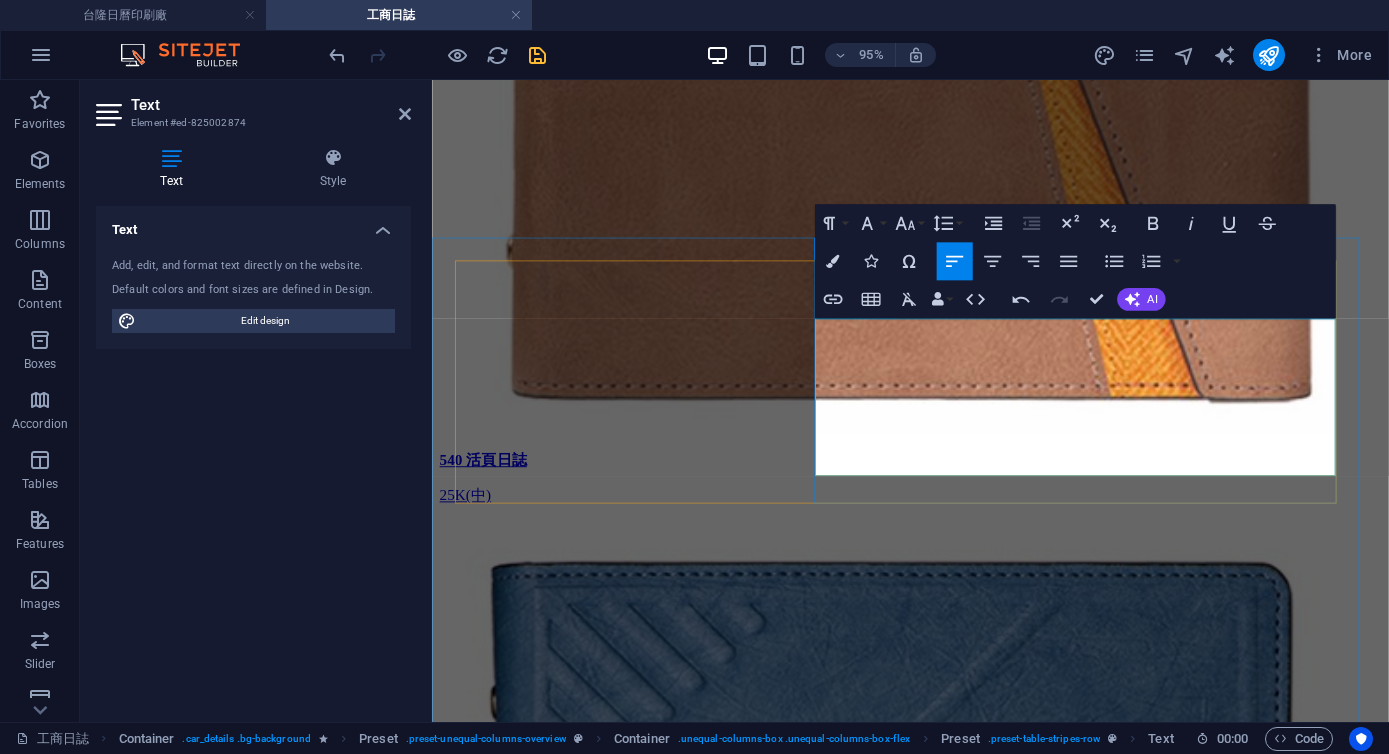 click on "長25.5 x 寬18.6 cm" at bounding box center [859, 83561] 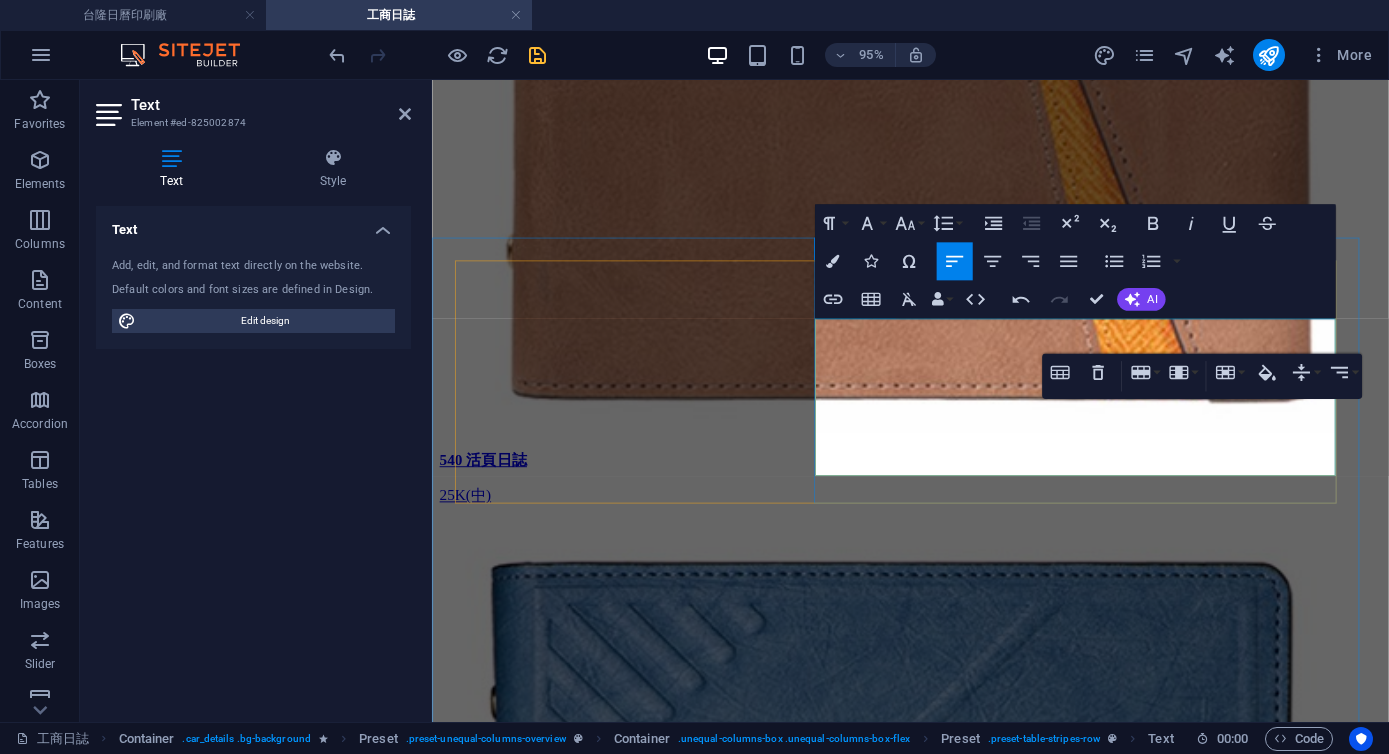 click on "長25.5 x 寬18.6 cm" at bounding box center (859, 83561) 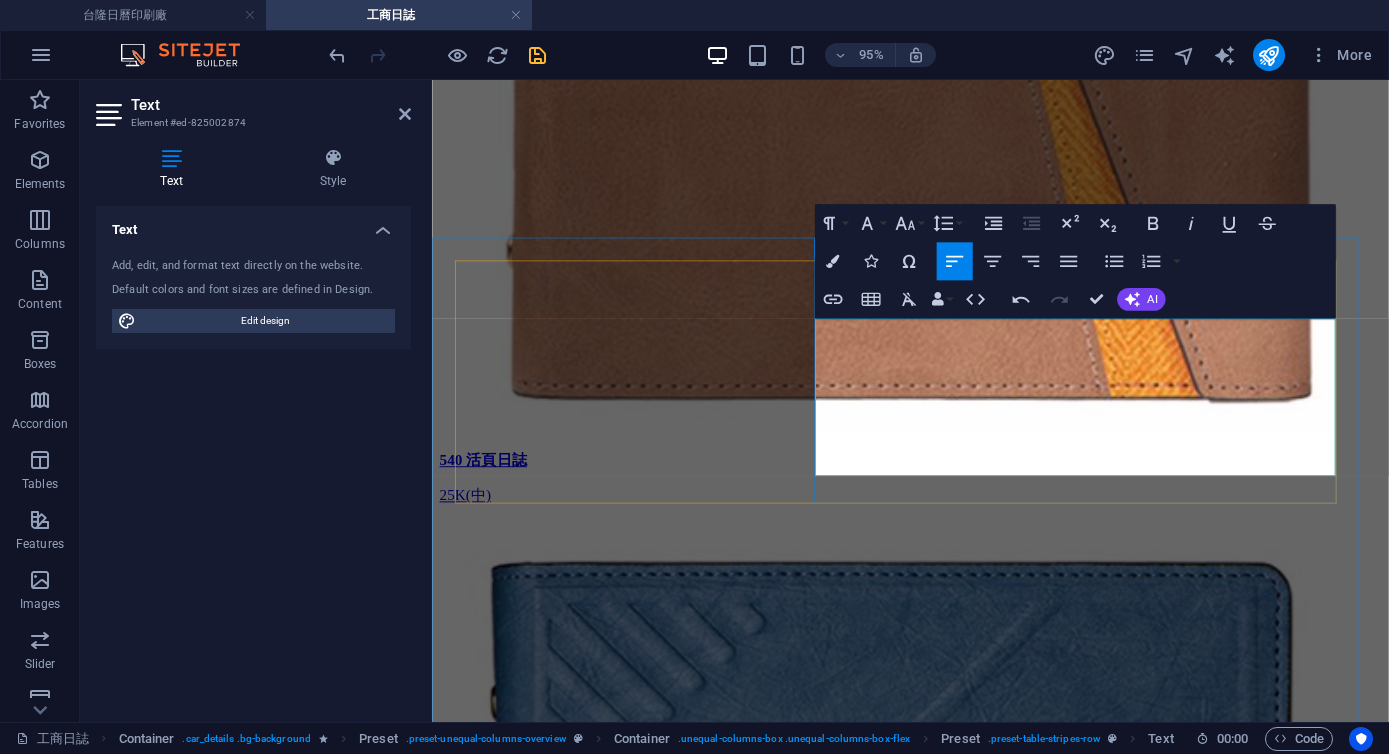 click on "長25.5 x 寬18.6 cm" at bounding box center [859, 83561] 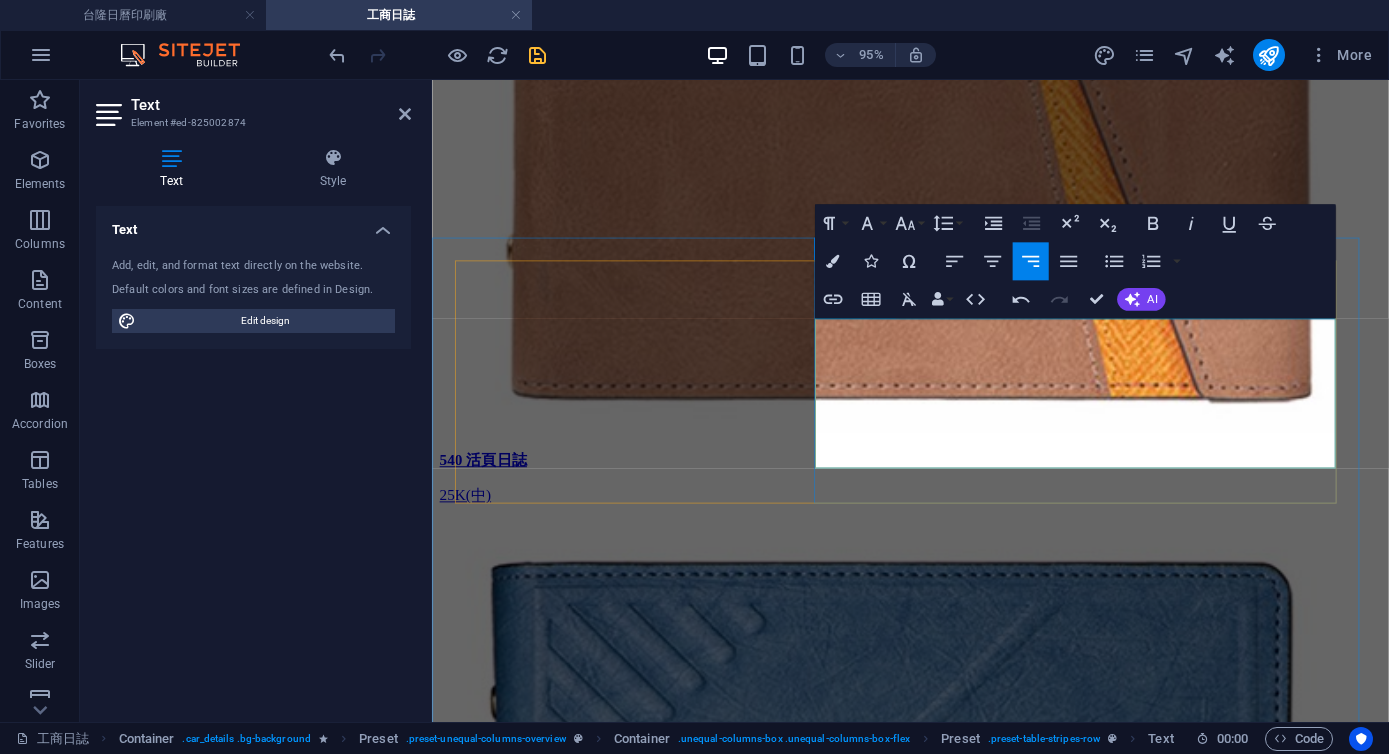 click on "20.6 x" at bounding box center [809, 83484] 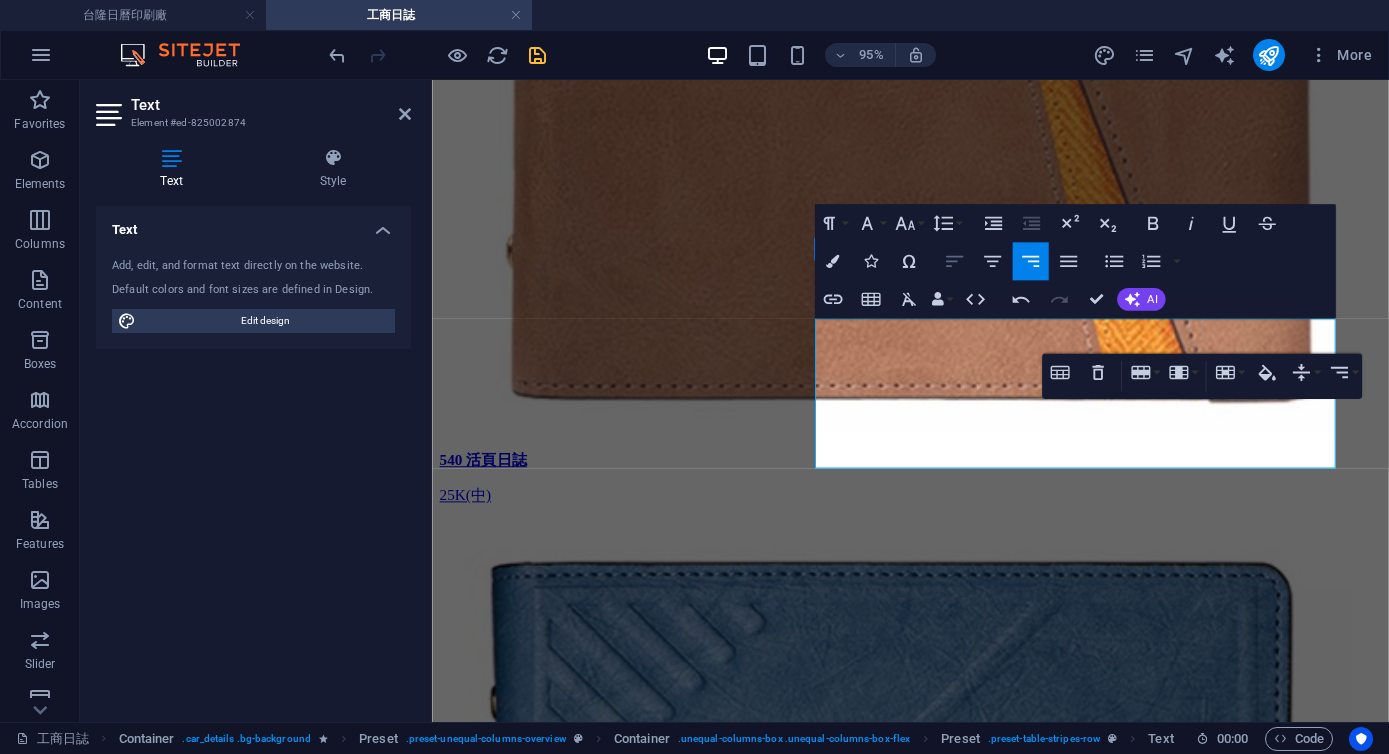 click 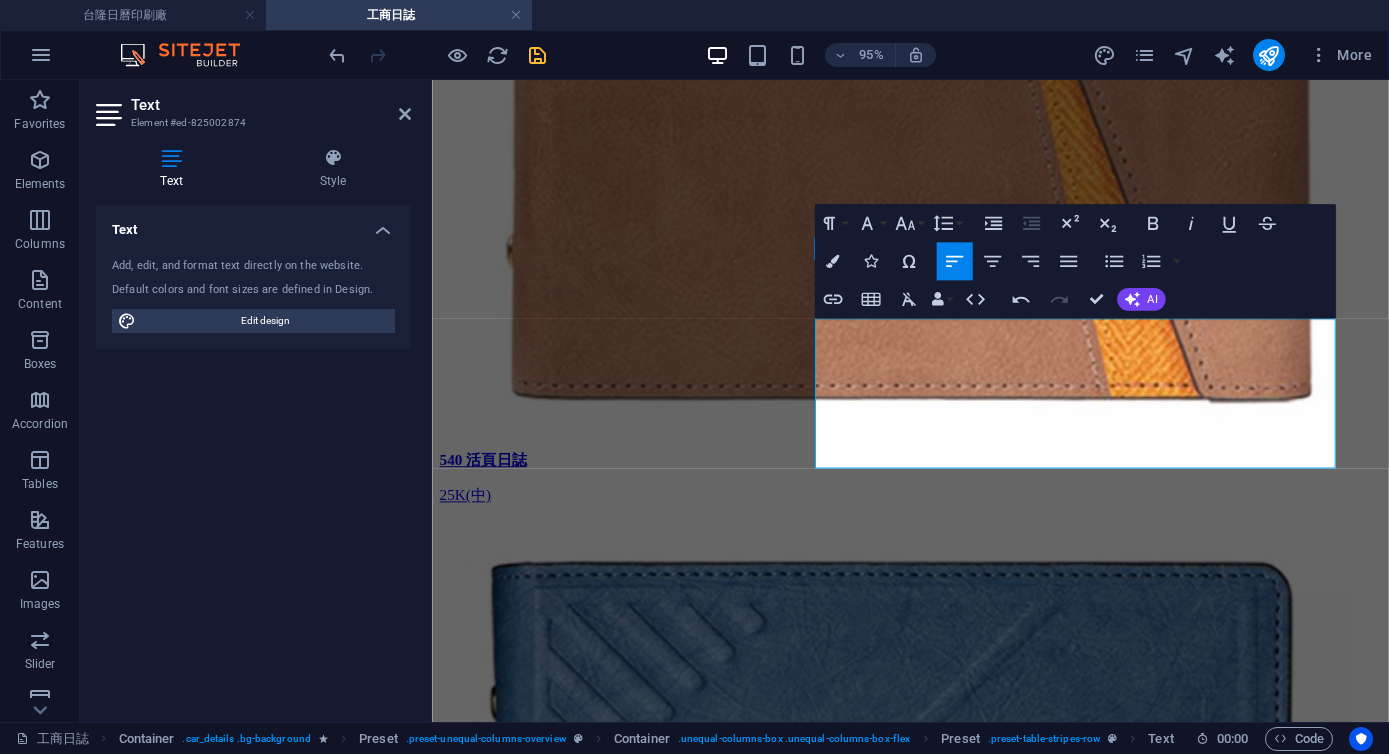 click at bounding box center (537, 55) 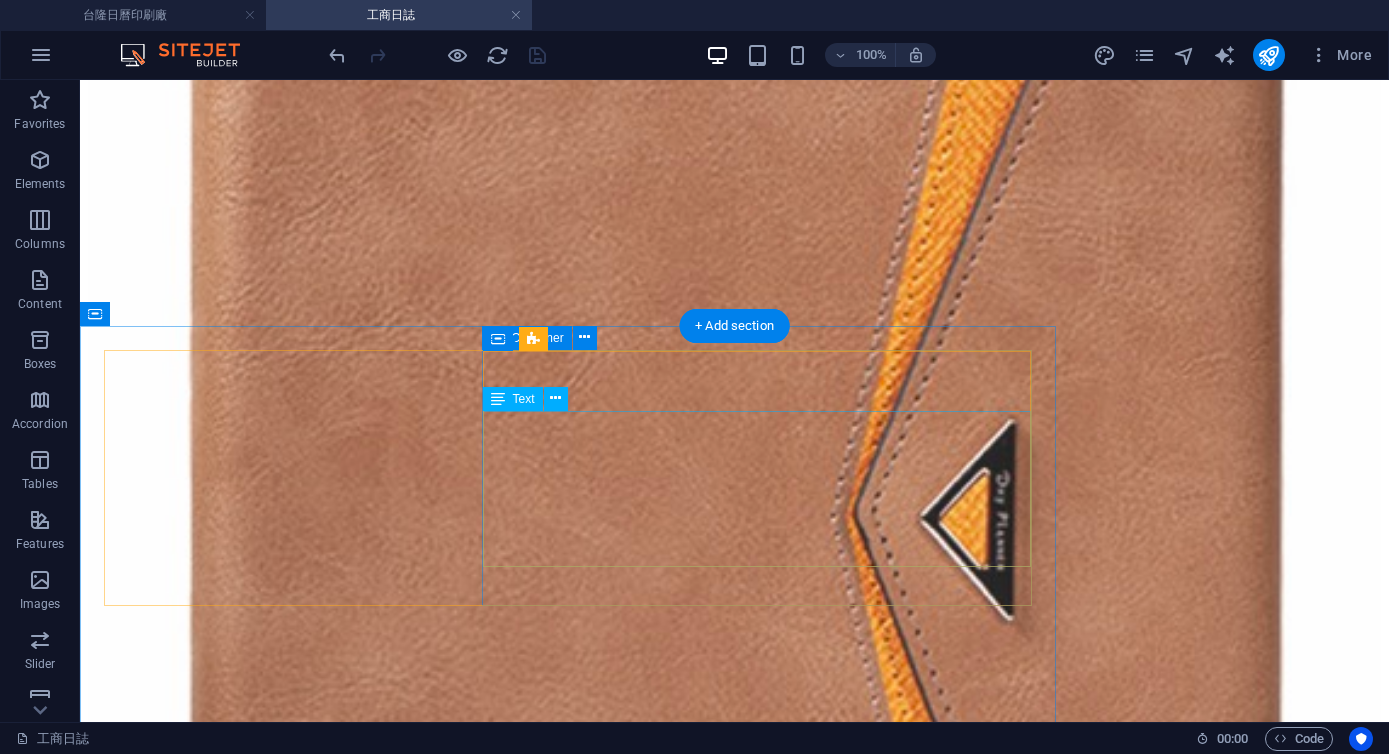 scroll, scrollTop: 7433, scrollLeft: 0, axis: vertical 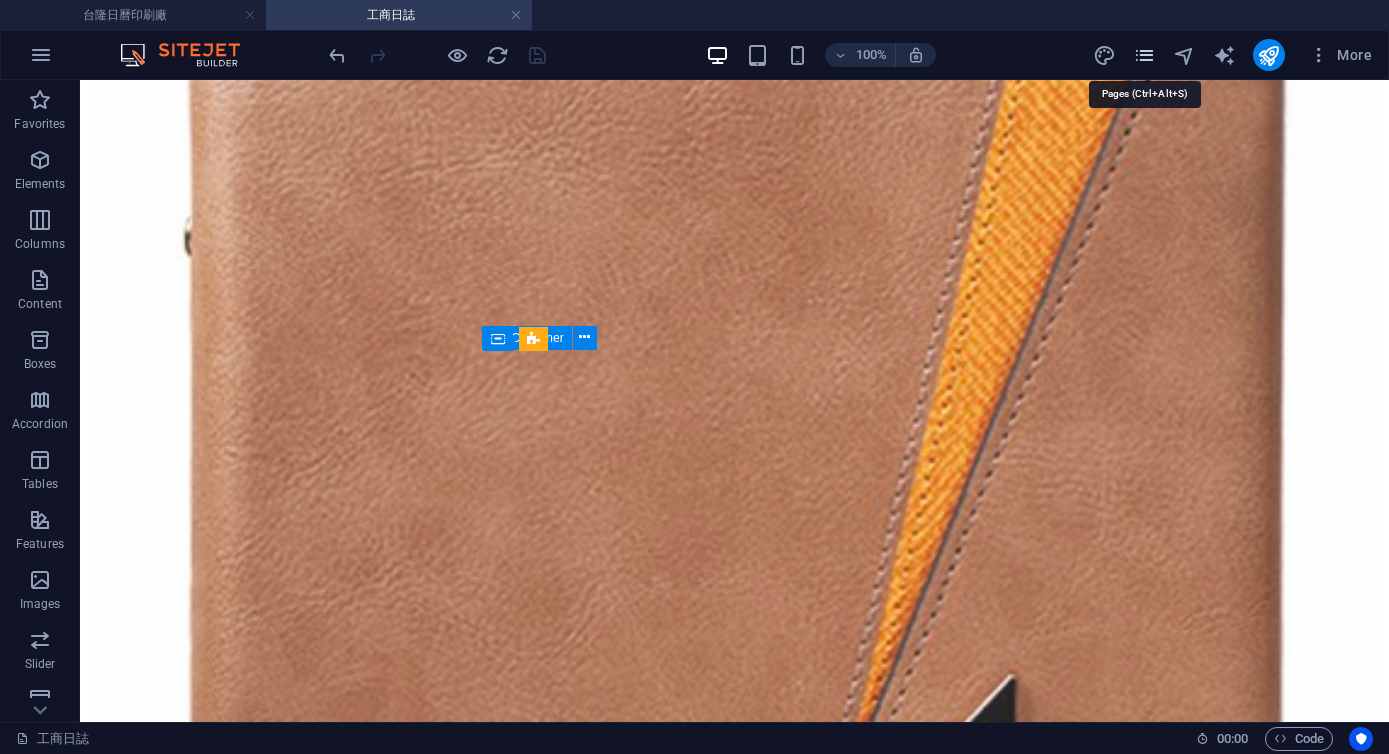 click at bounding box center (1144, 55) 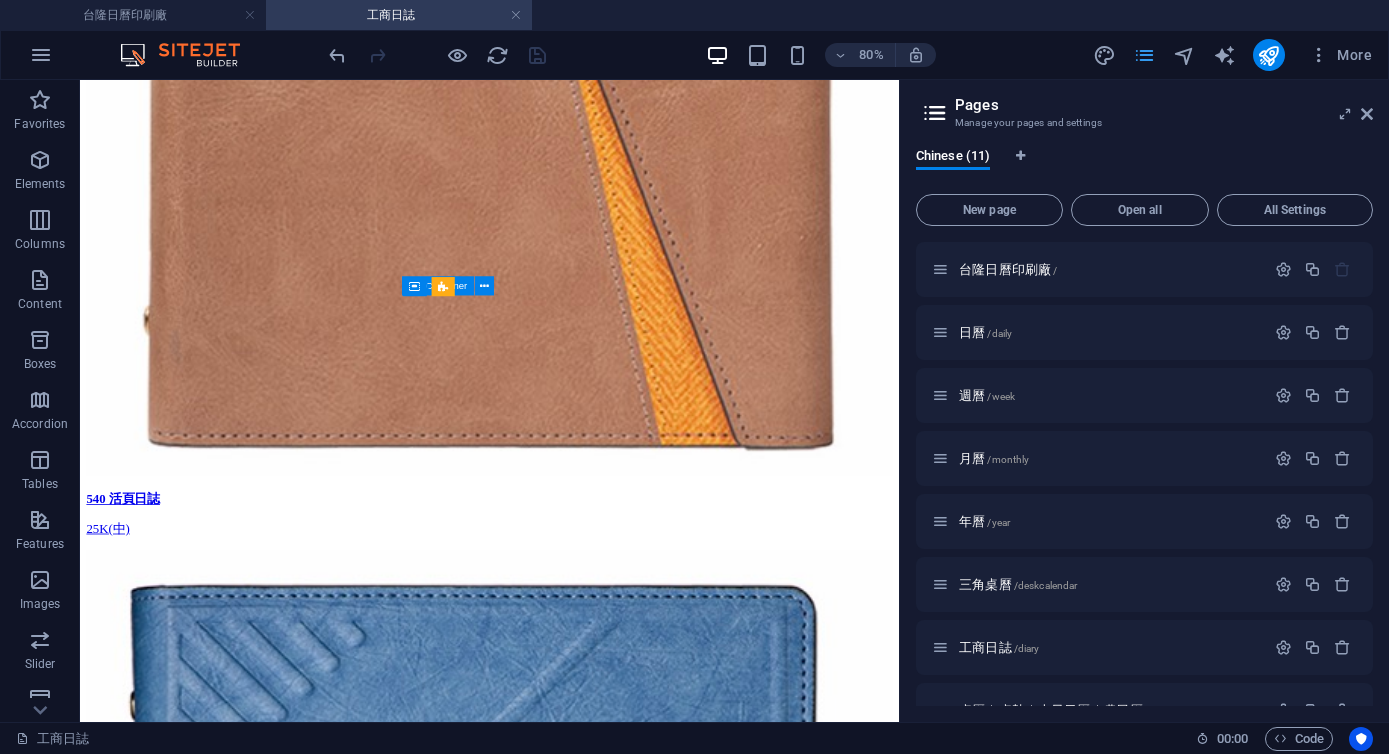 click at bounding box center (1144, 55) 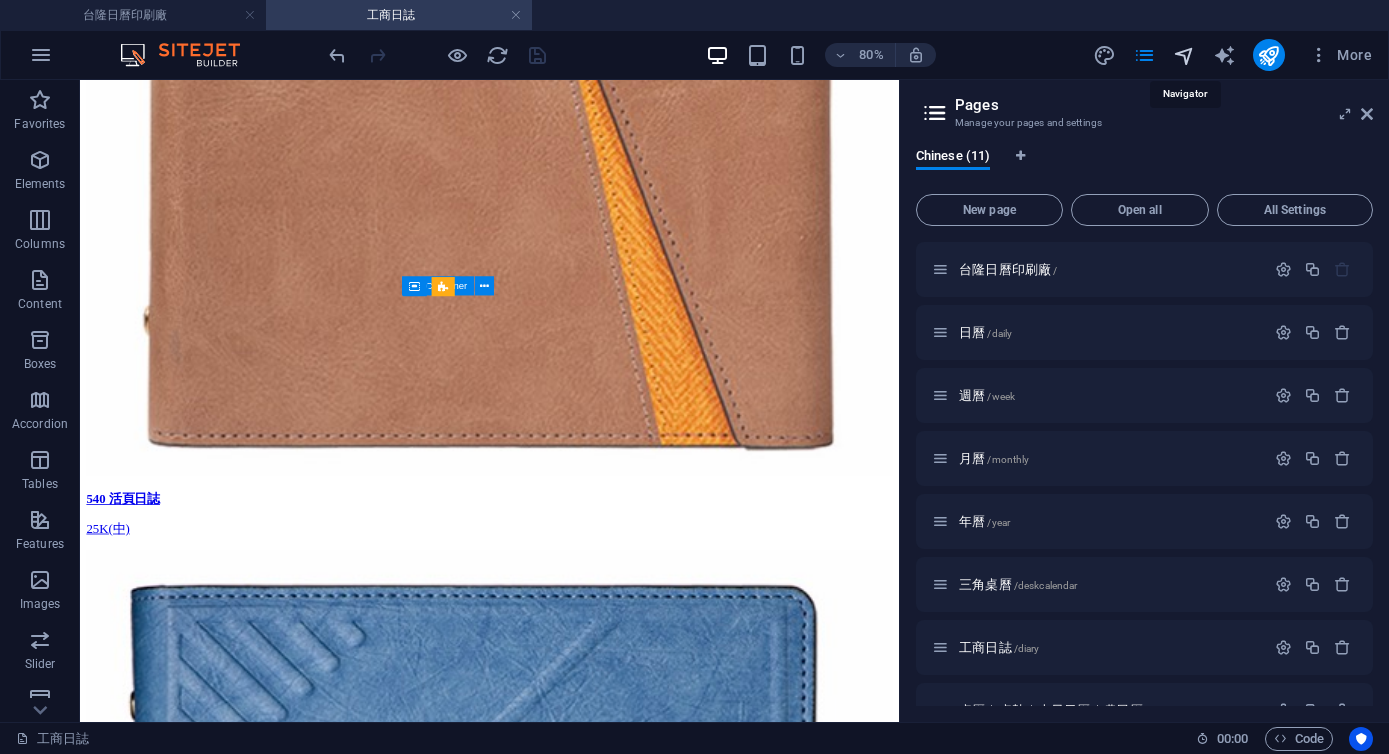 click at bounding box center [1184, 55] 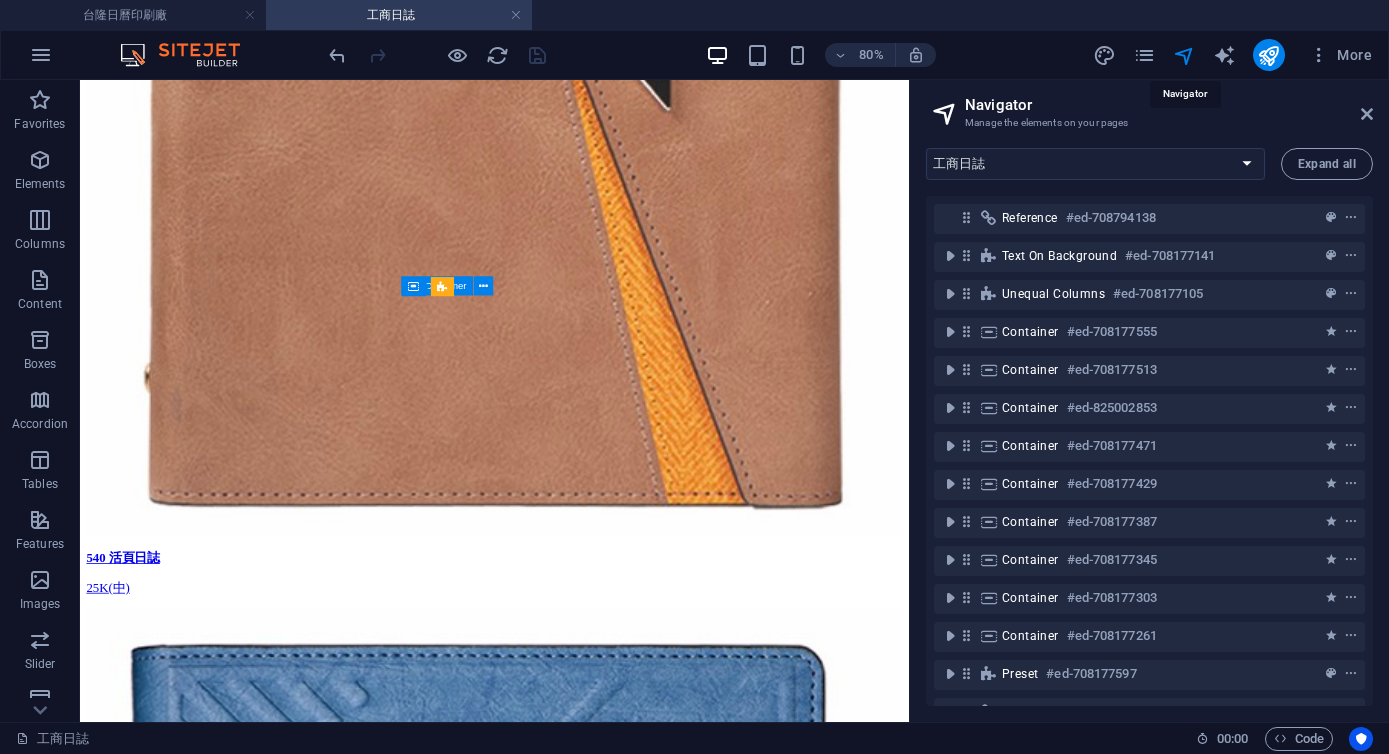 scroll, scrollTop: 6697, scrollLeft: 0, axis: vertical 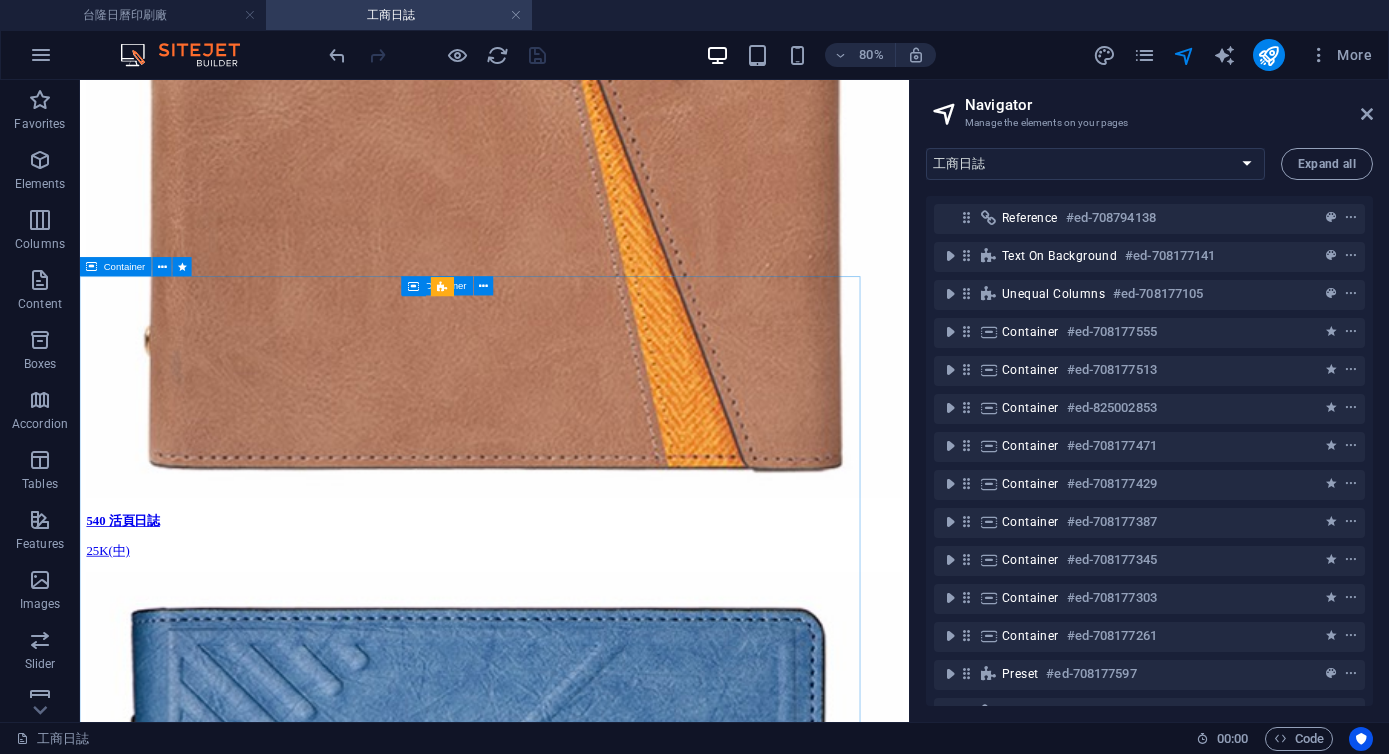 click on "Container" at bounding box center [125, 267] 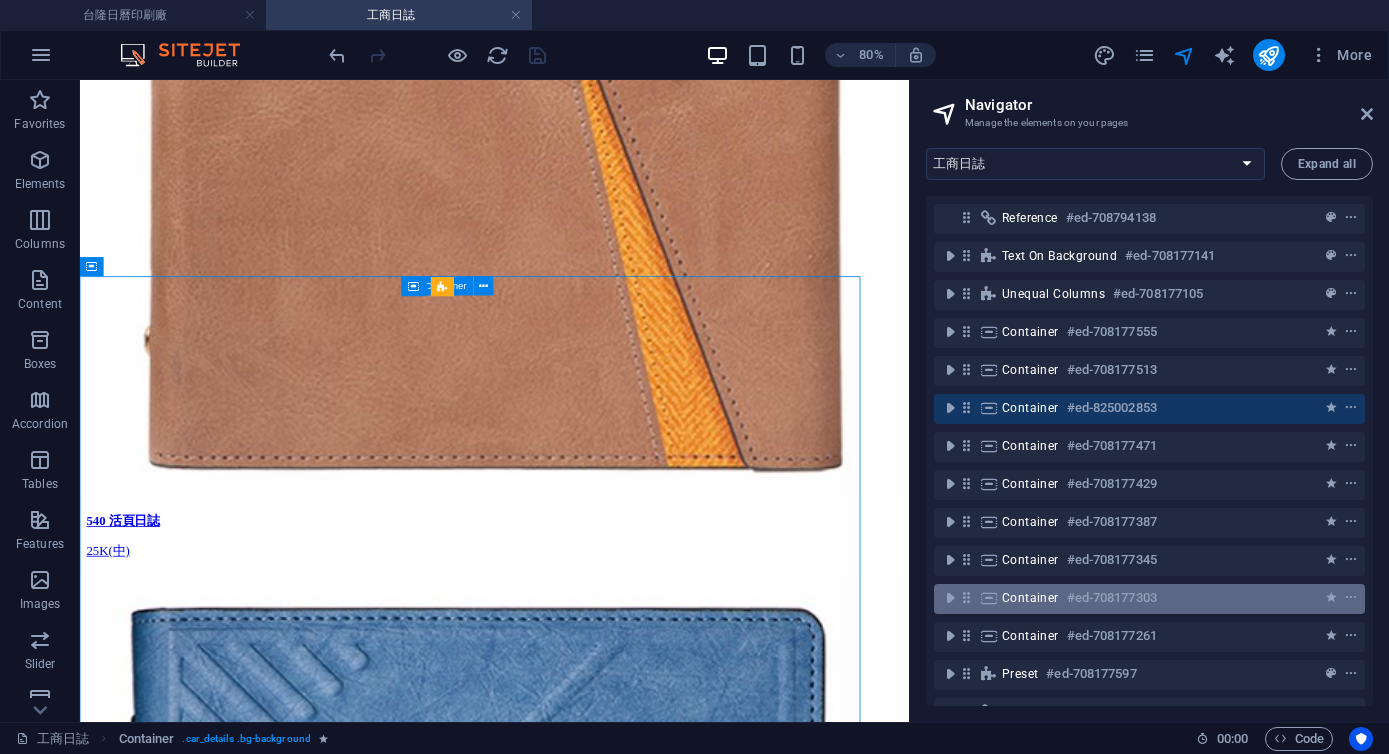 drag, startPoint x: 1122, startPoint y: 422, endPoint x: 1143, endPoint y: 601, distance: 180.22763 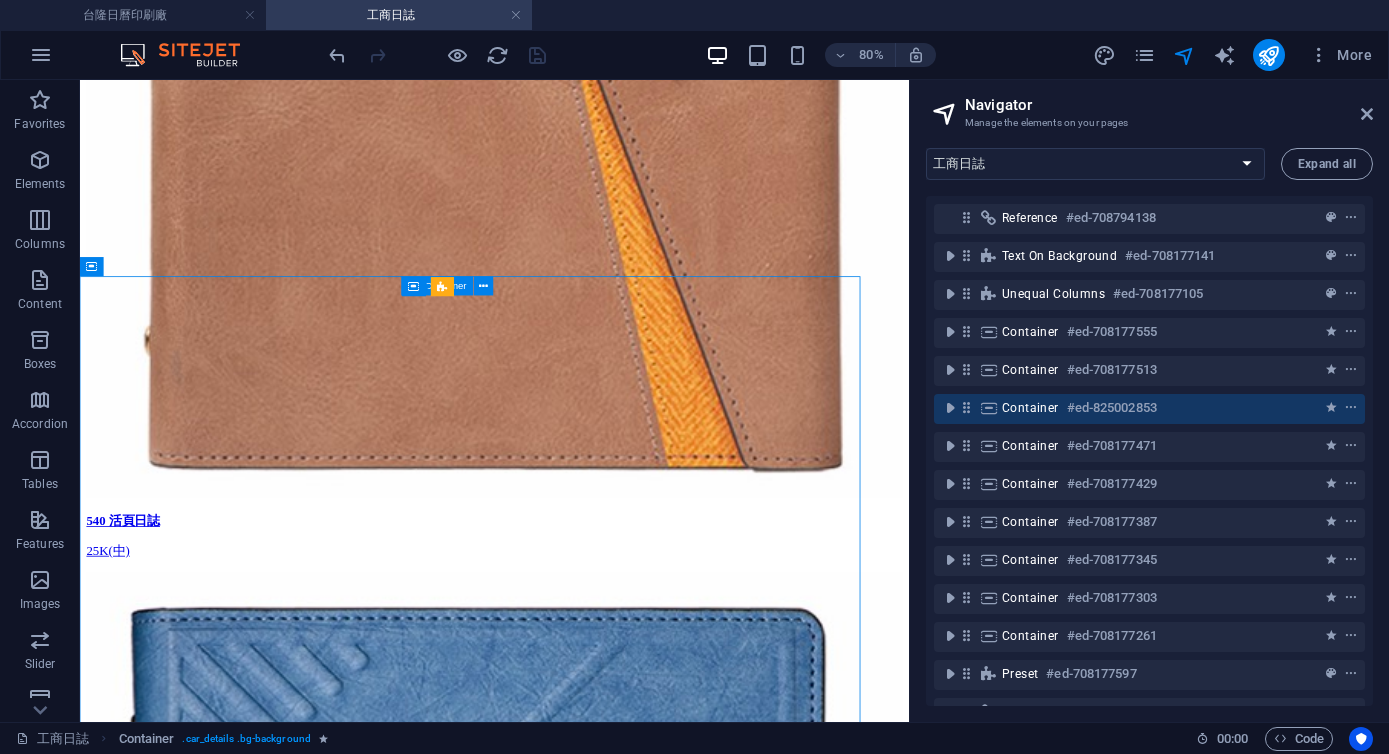 drag, startPoint x: 1268, startPoint y: 409, endPoint x: 1271, endPoint y: 428, distance: 19.235384 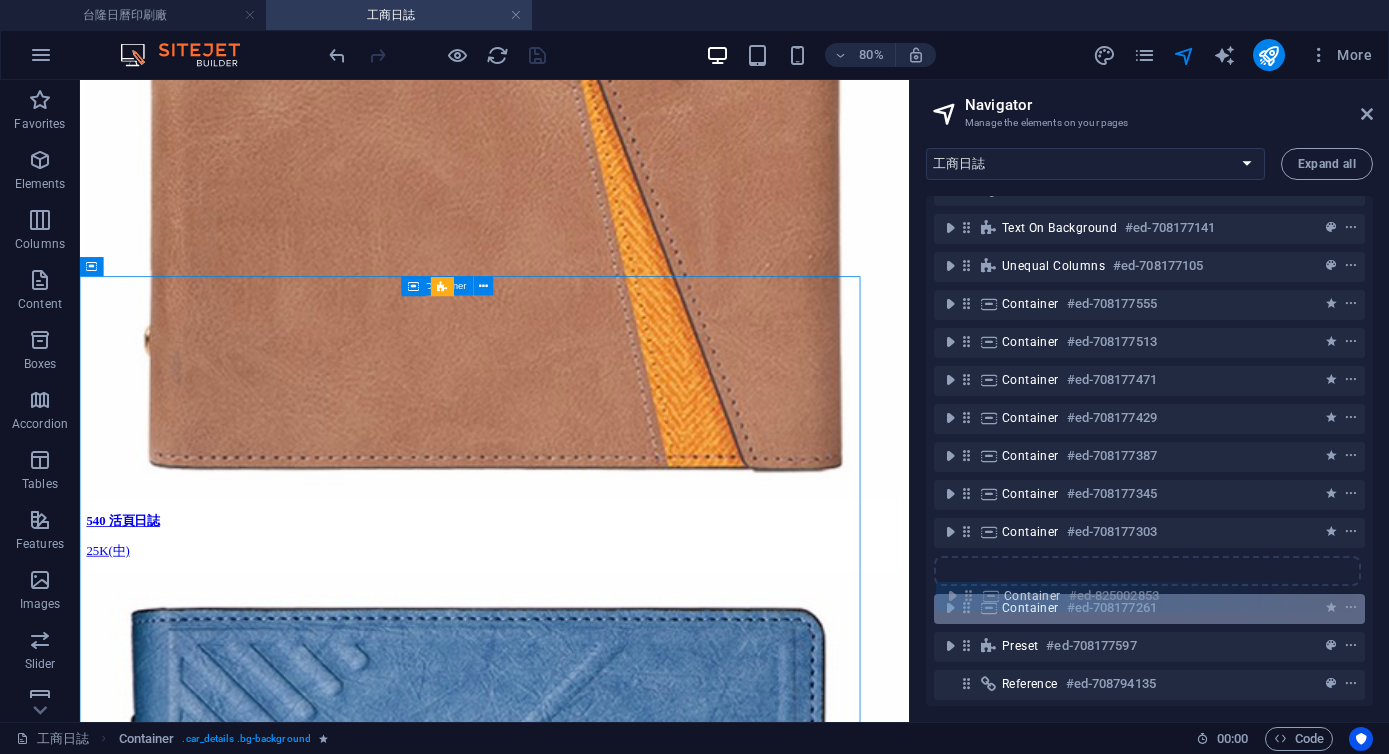 scroll, scrollTop: 30, scrollLeft: 0, axis: vertical 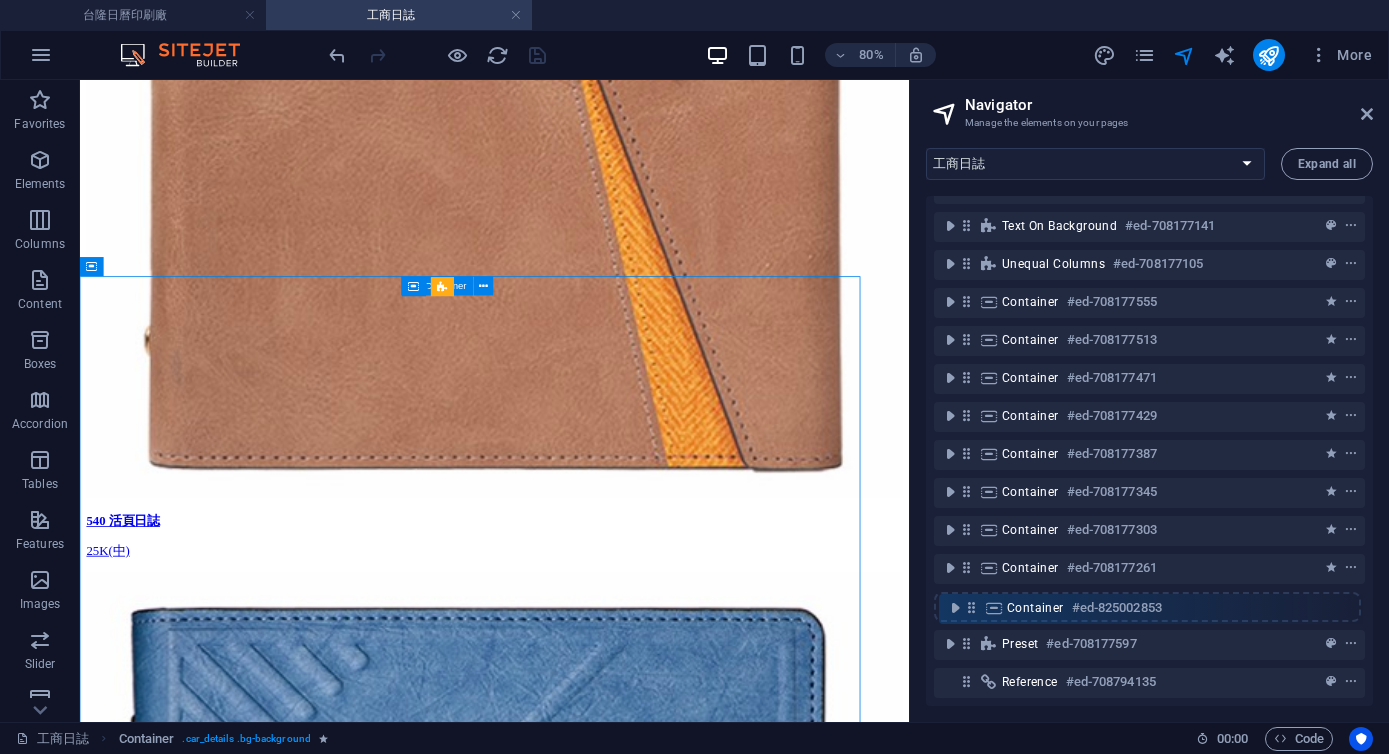 drag, startPoint x: 967, startPoint y: 407, endPoint x: 973, endPoint y: 609, distance: 202.0891 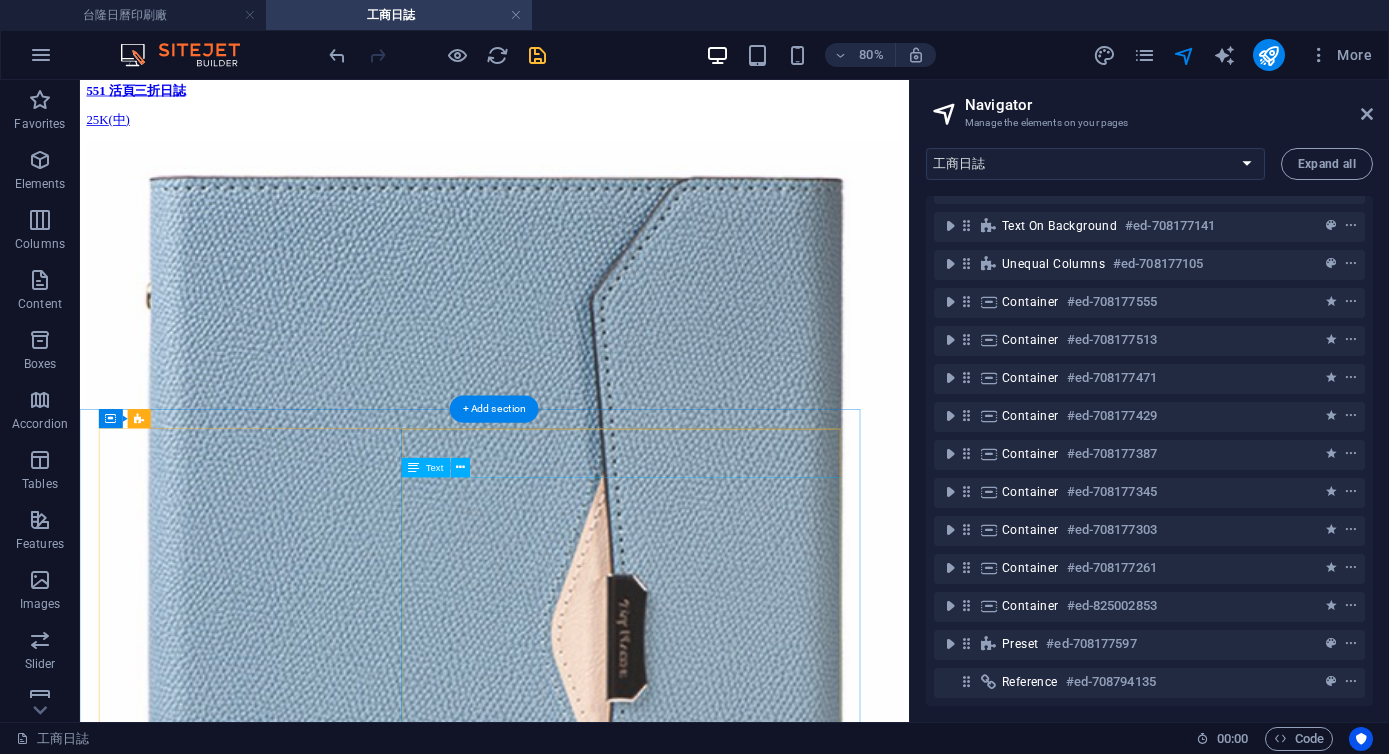 scroll, scrollTop: 3975, scrollLeft: 0, axis: vertical 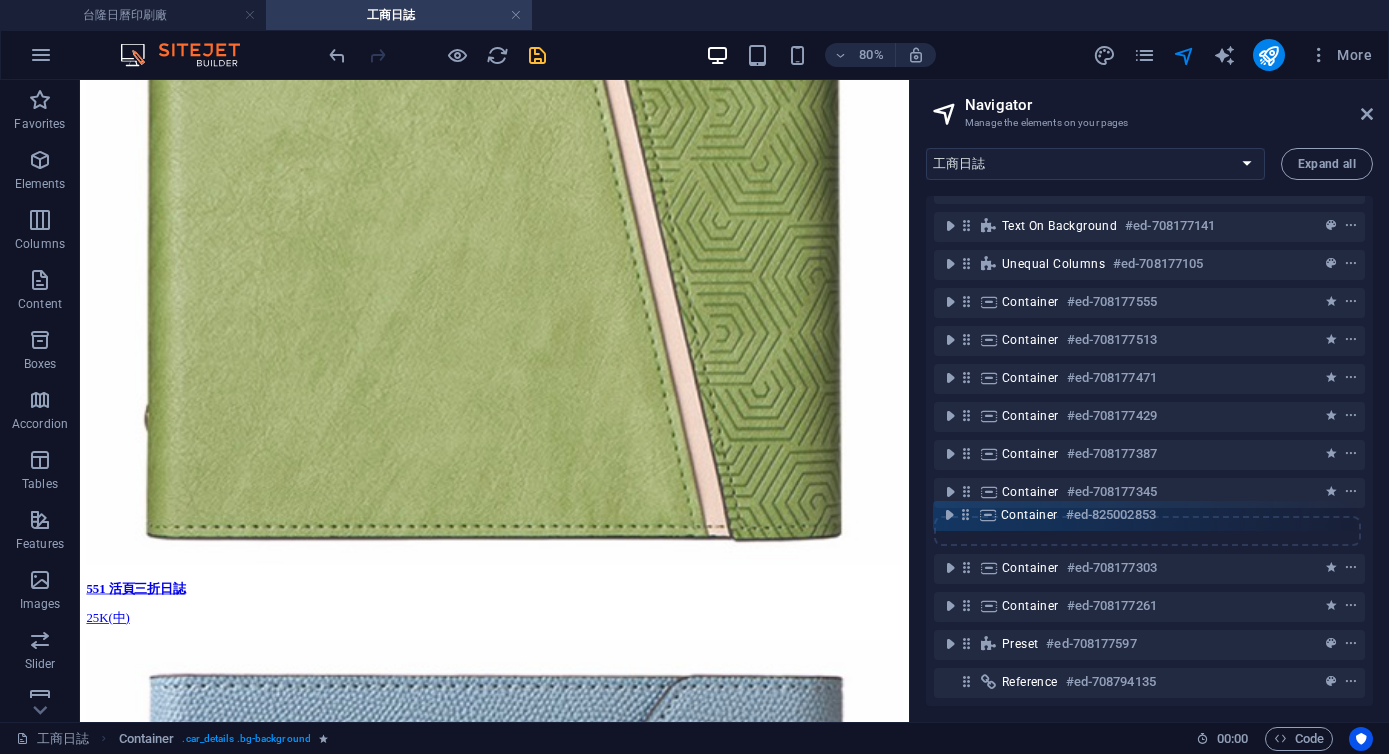 drag, startPoint x: 967, startPoint y: 595, endPoint x: 965, endPoint y: 514, distance: 81.02469 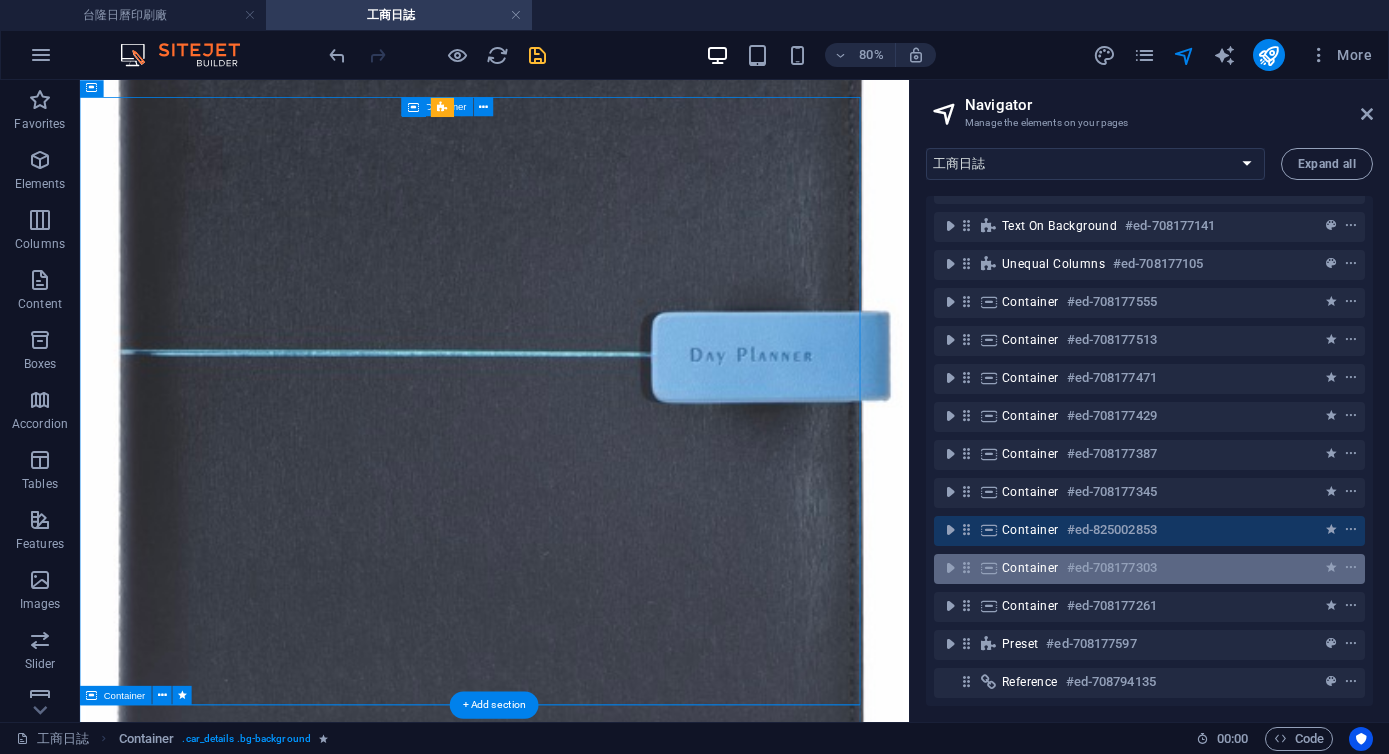 click on "Container" at bounding box center (1030, 568) 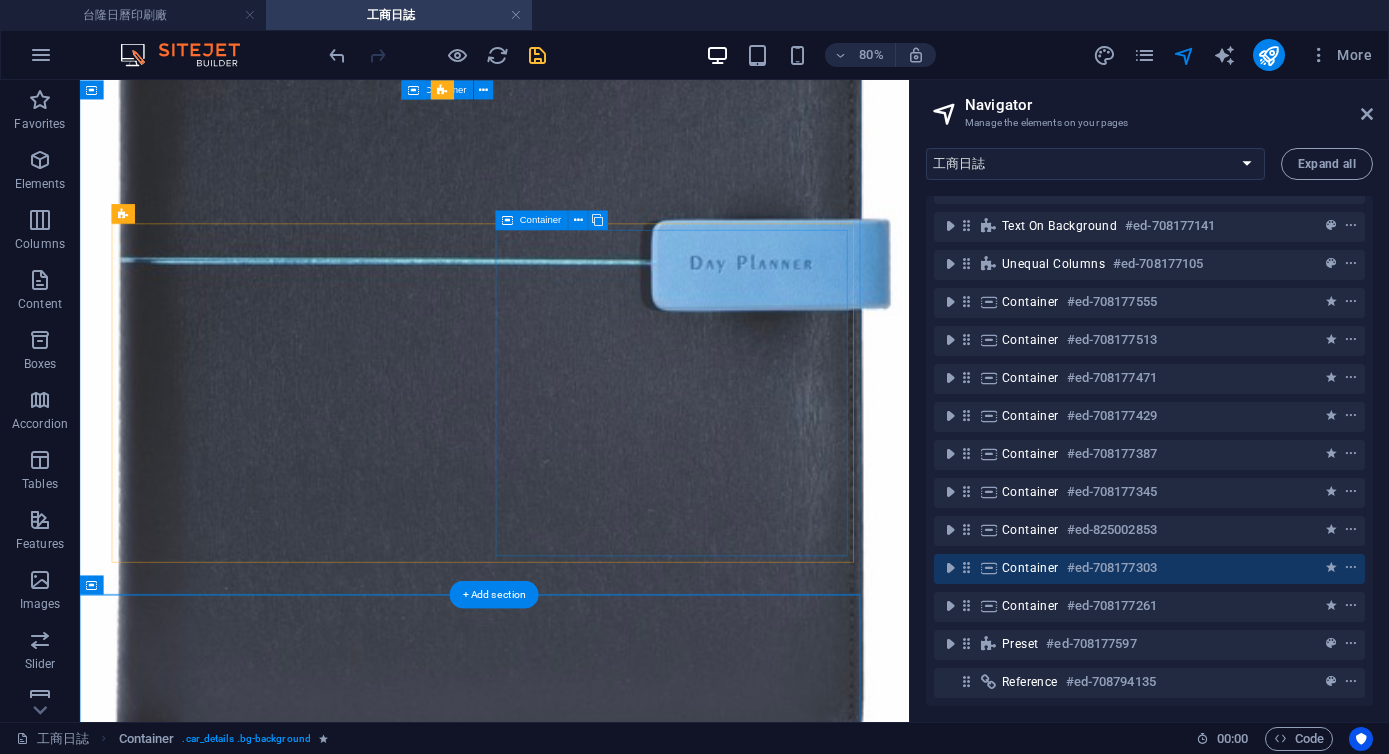 scroll, scrollTop: 10401, scrollLeft: 0, axis: vertical 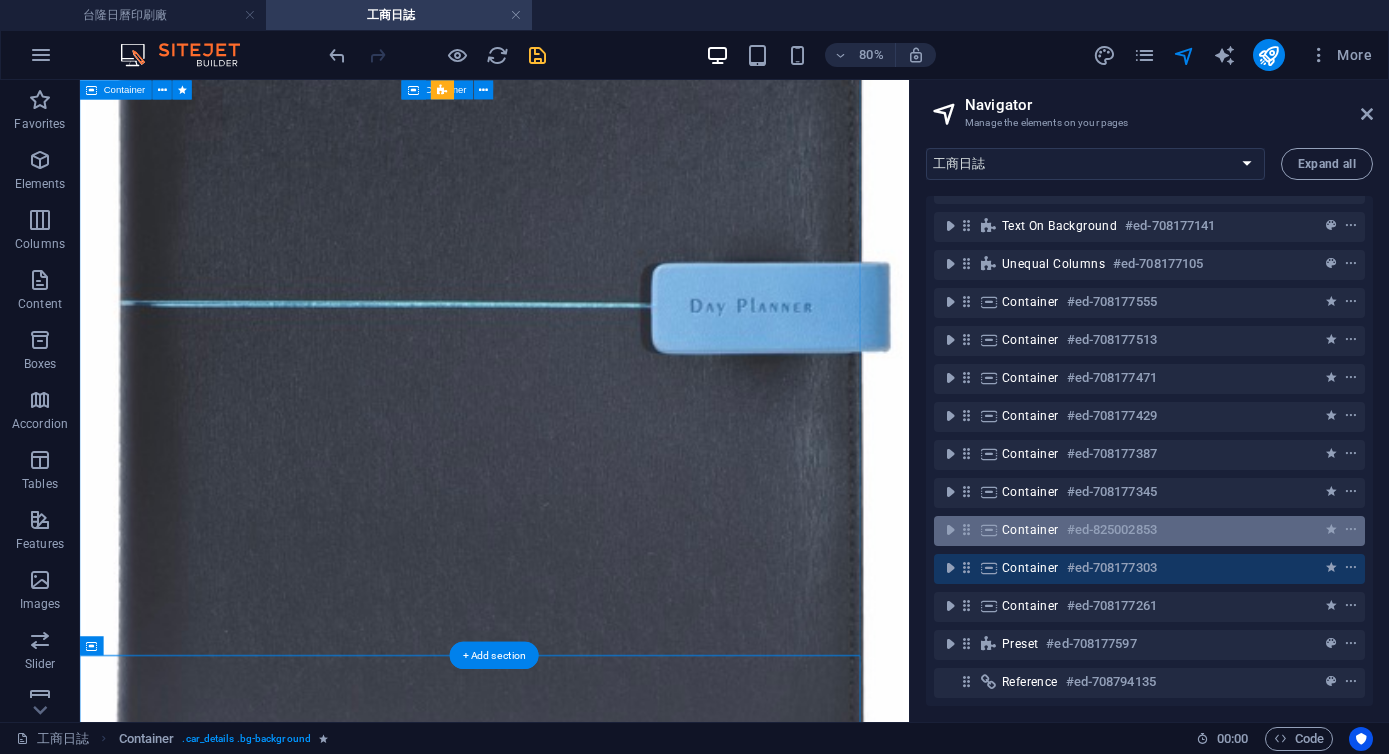 click on "Container #ed-825002853" at bounding box center (1133, 530) 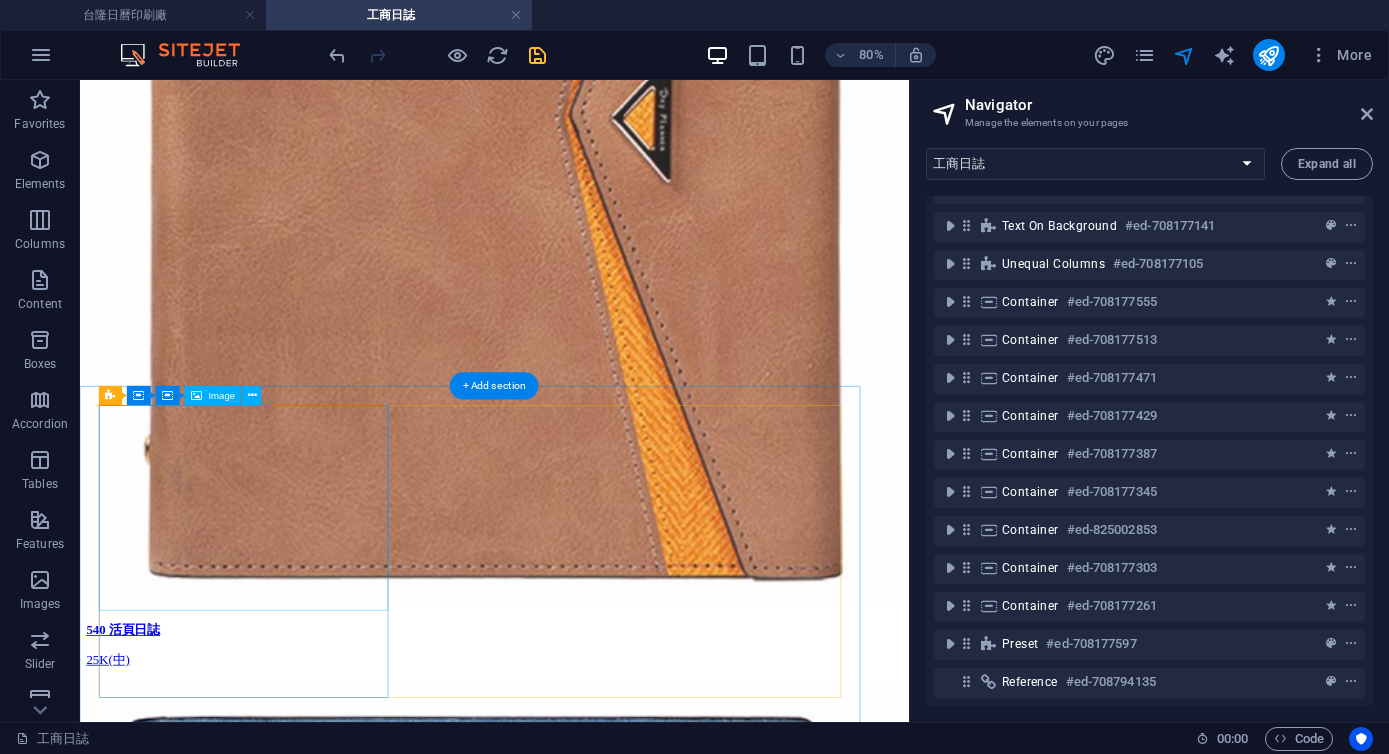 click at bounding box center (598, 85166) 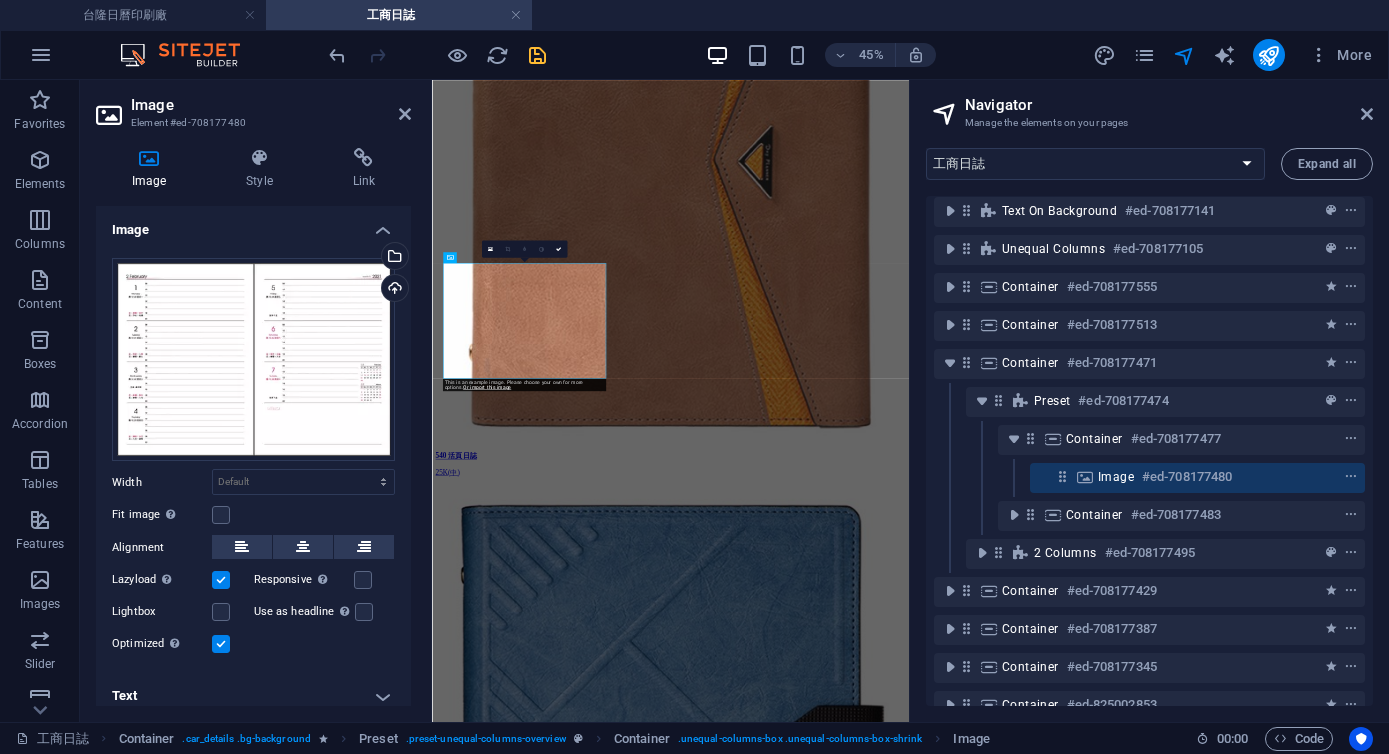 scroll, scrollTop: 6638, scrollLeft: 0, axis: vertical 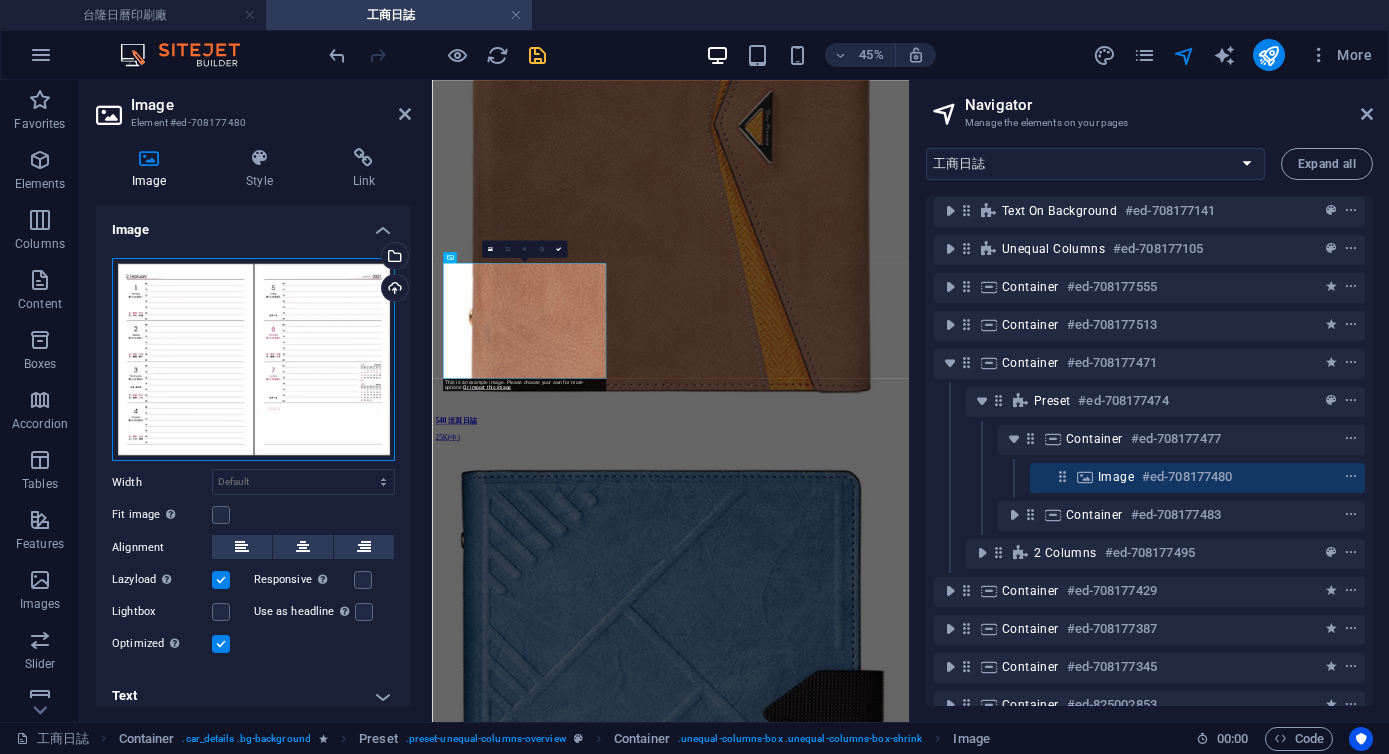 click on "Drag files here, click to choose files or select files from Files or our free stock photos & videos" at bounding box center [253, 360] 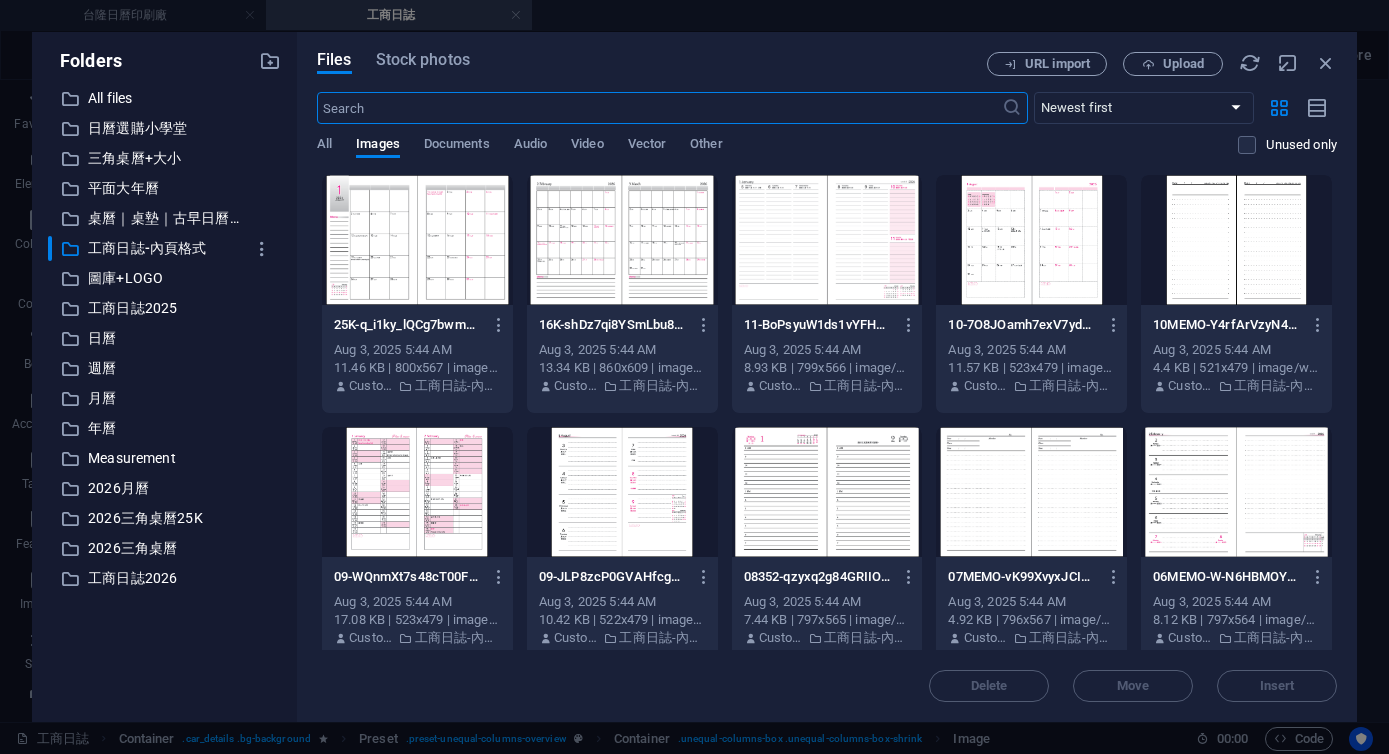 scroll, scrollTop: 0, scrollLeft: 0, axis: both 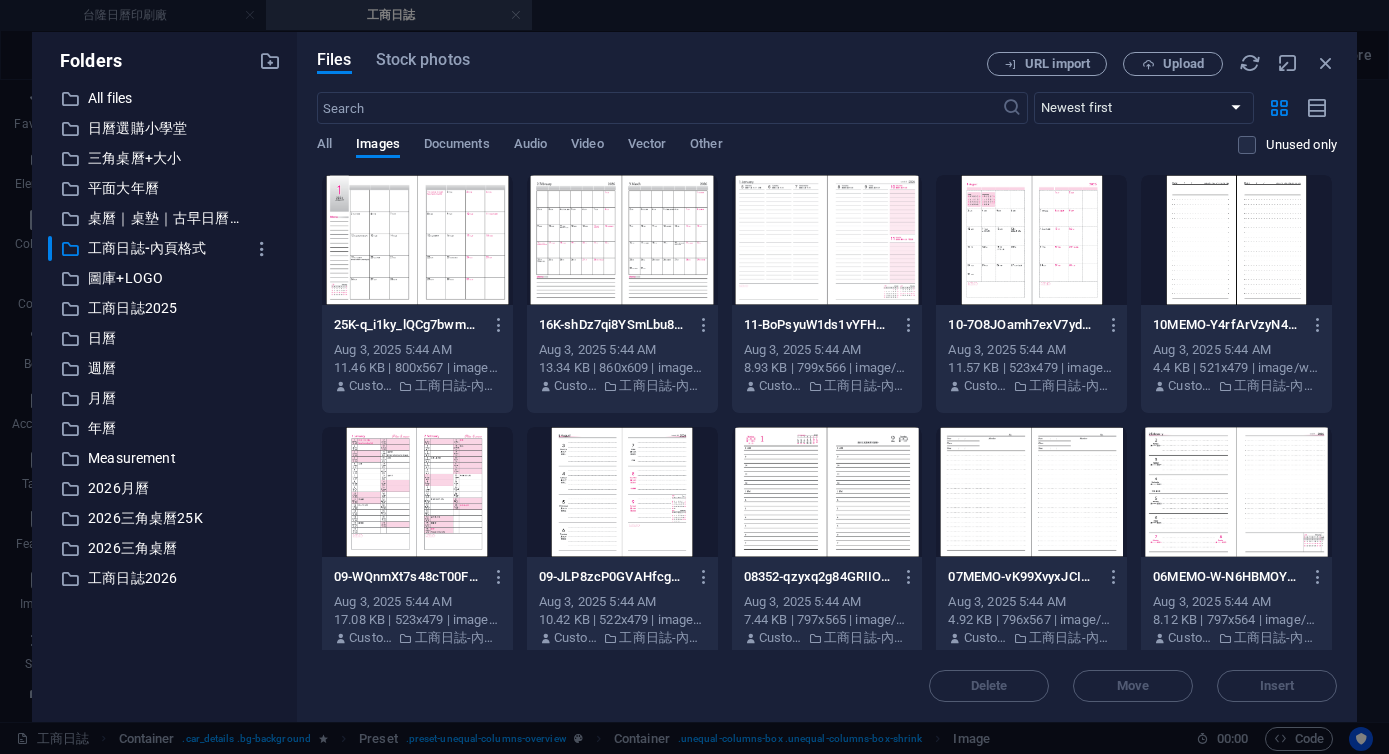 click at bounding box center (622, 492) 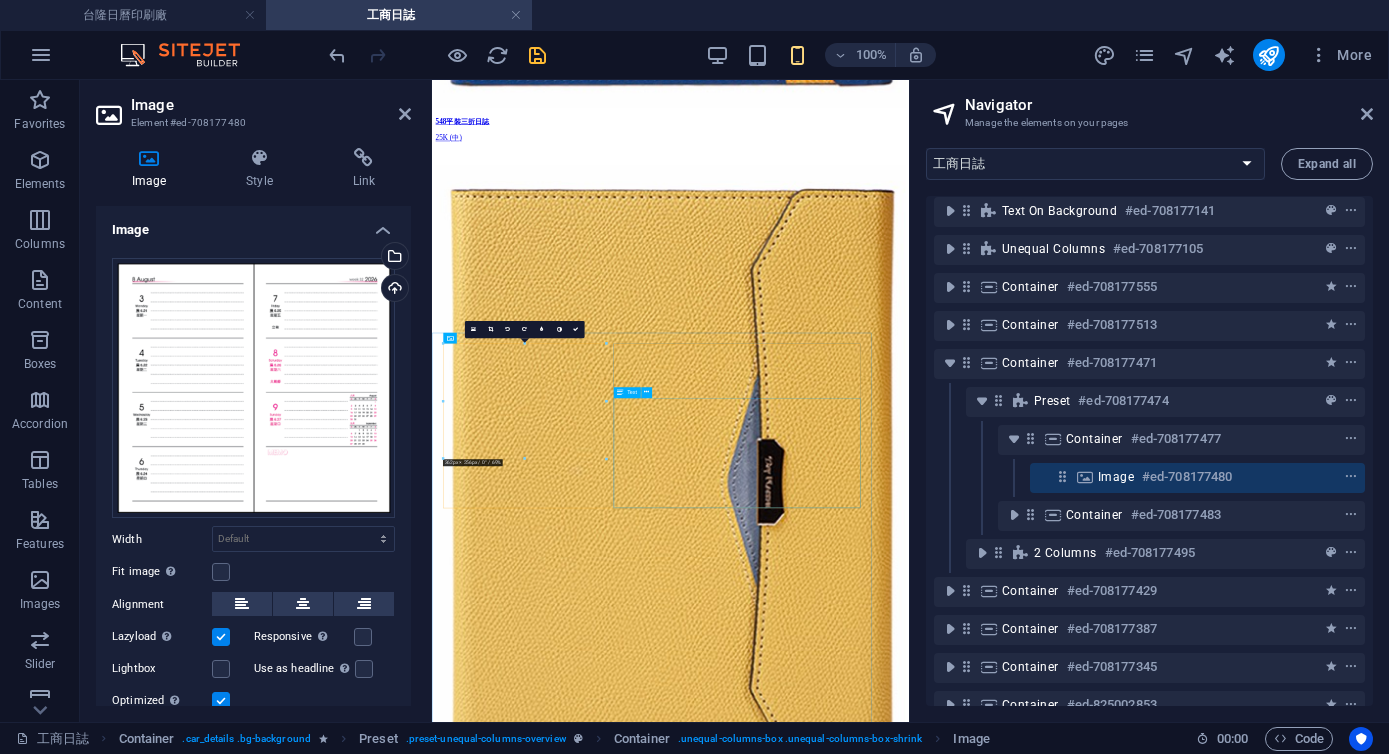 scroll, scrollTop: 6460, scrollLeft: 0, axis: vertical 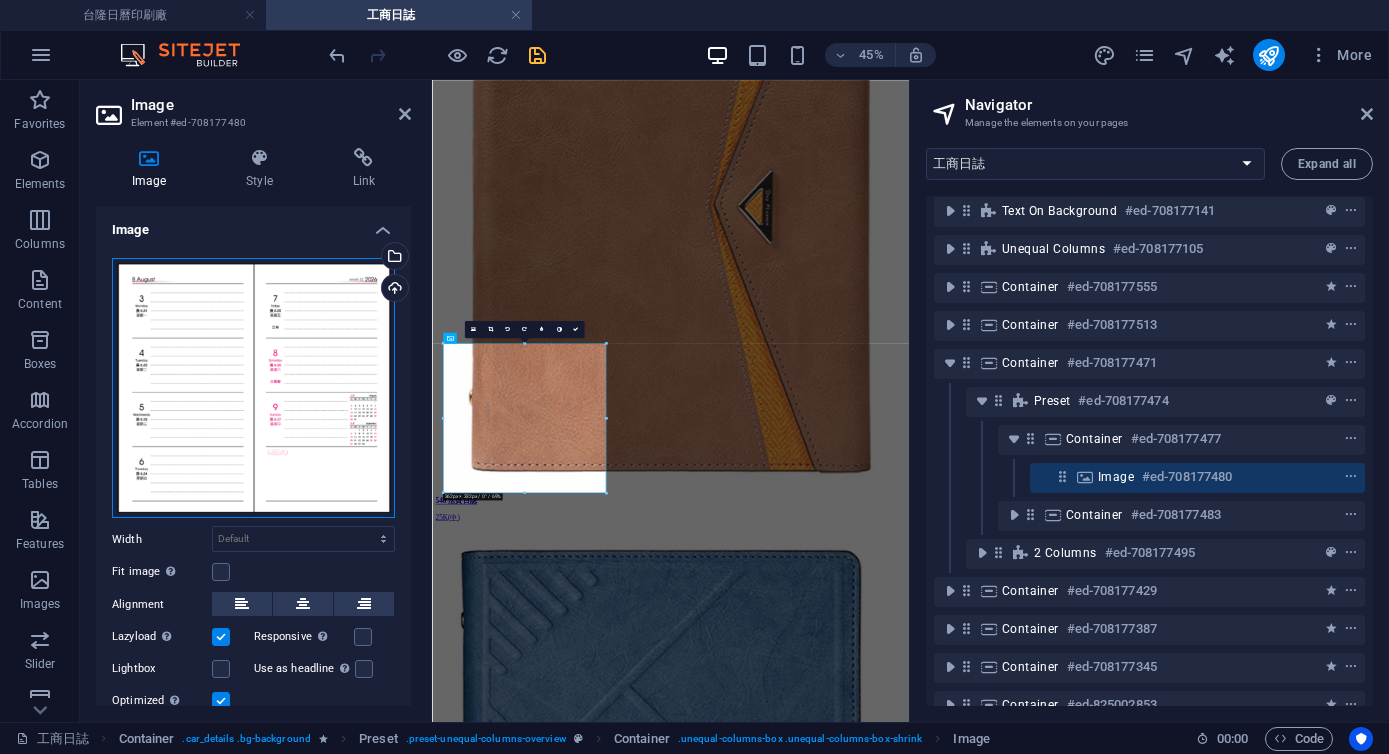 click on "Drag files here, click to choose files or select files from Files or our free stock photos & videos" at bounding box center [253, 388] 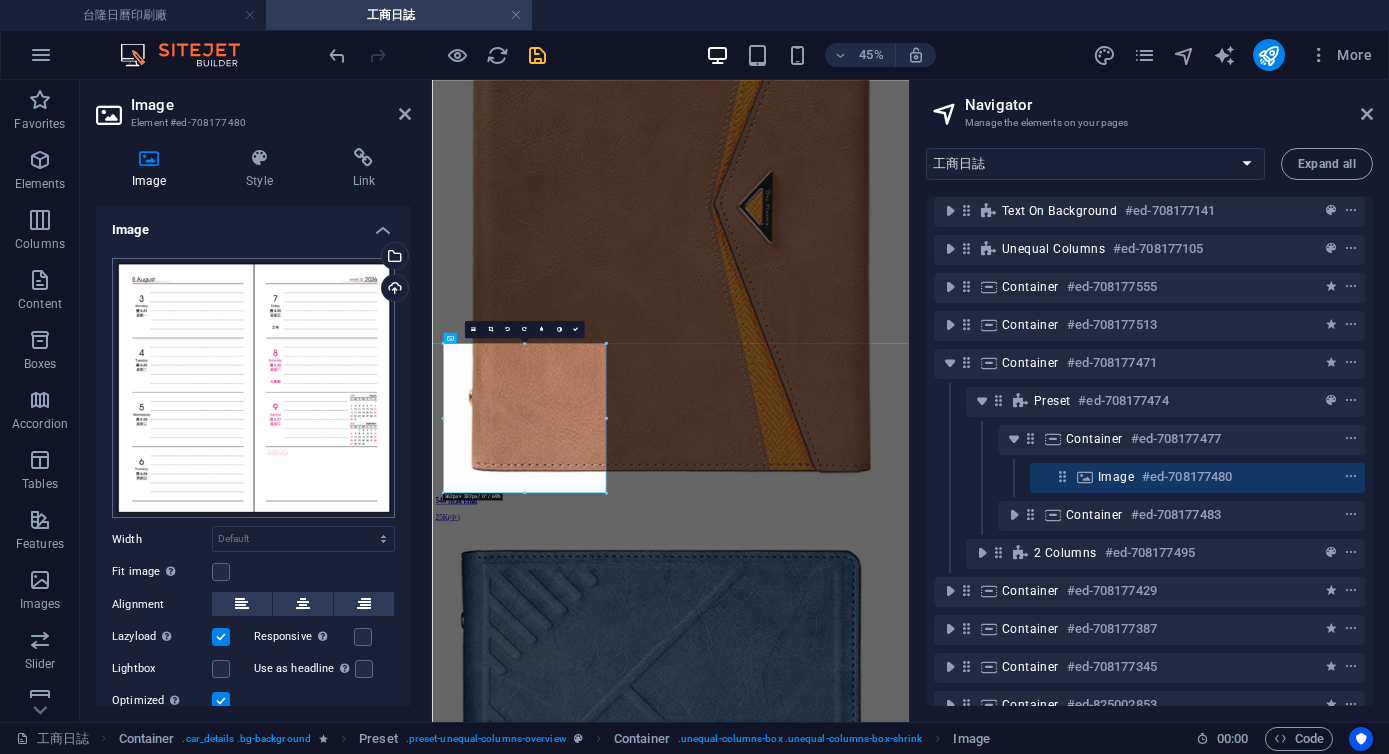 scroll, scrollTop: 0, scrollLeft: 0, axis: both 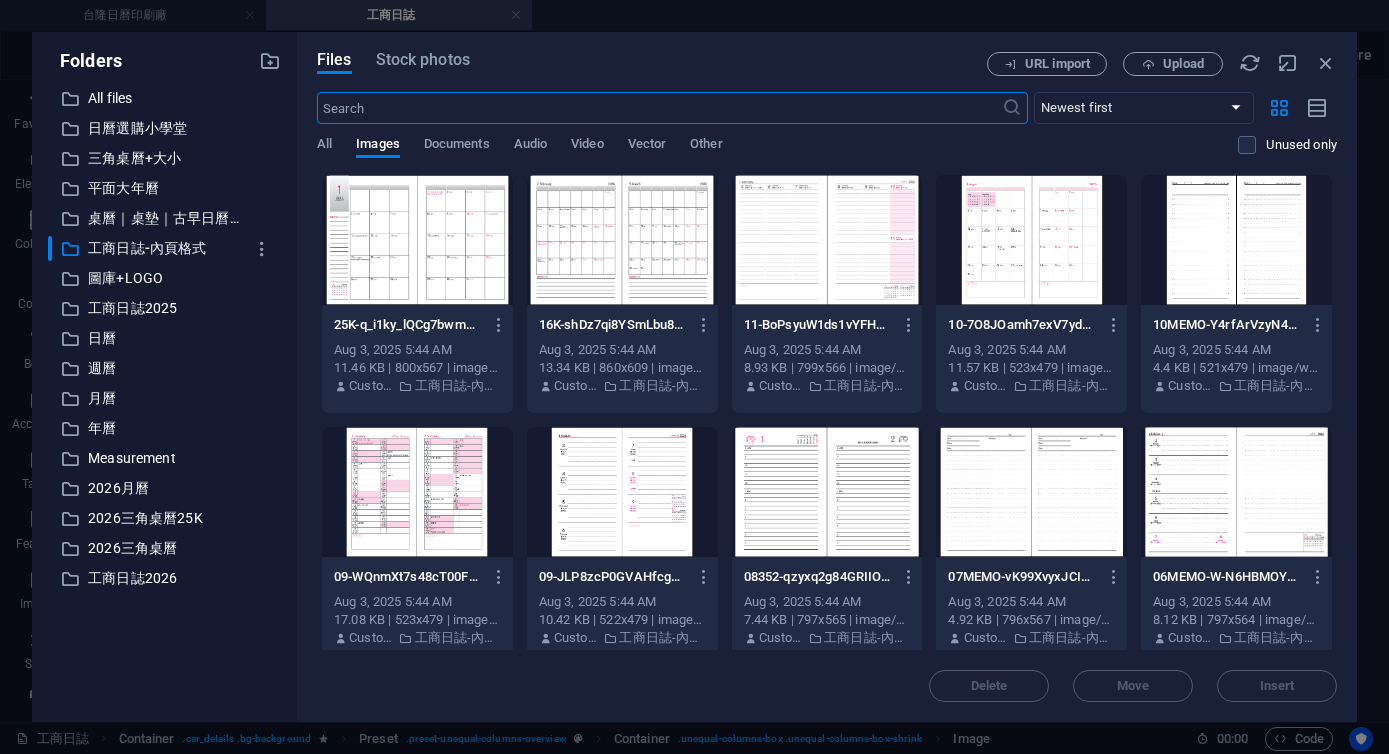 click at bounding box center (622, 492) 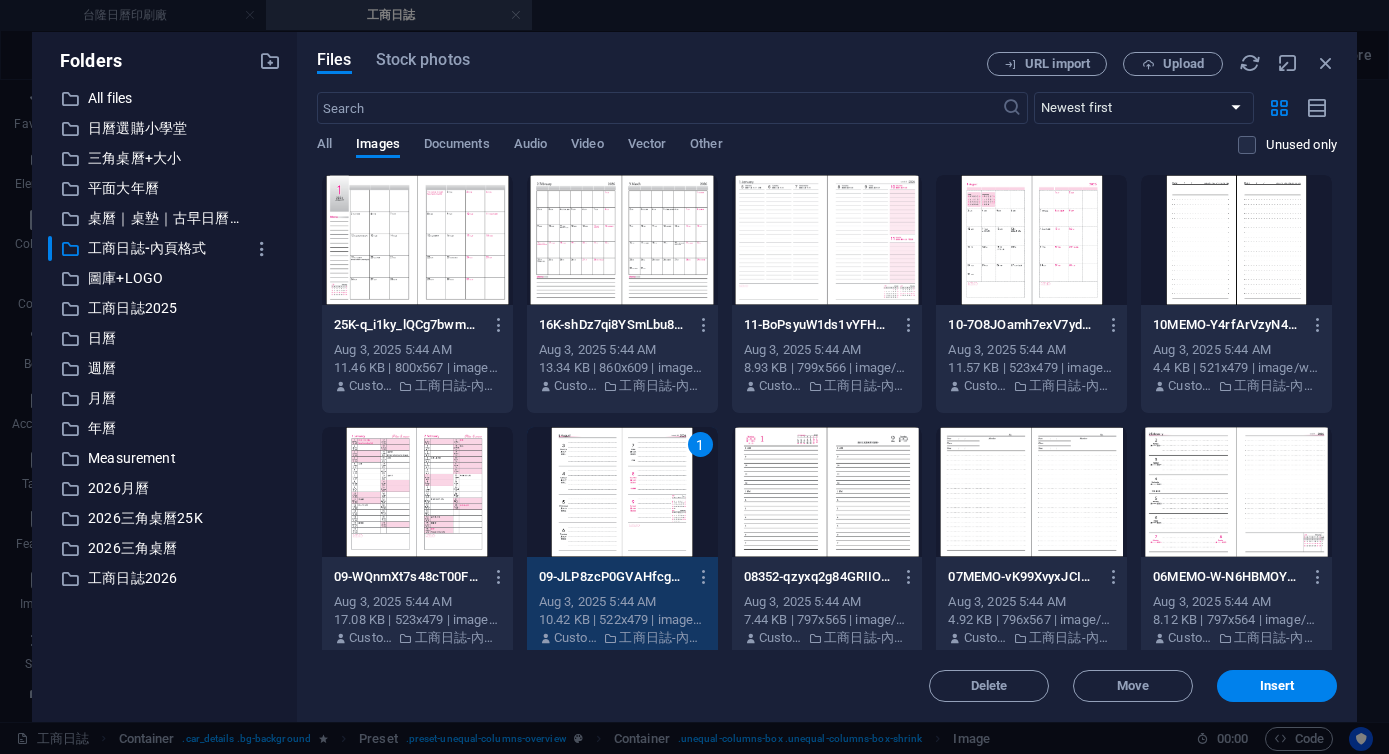 click on "1" at bounding box center [622, 492] 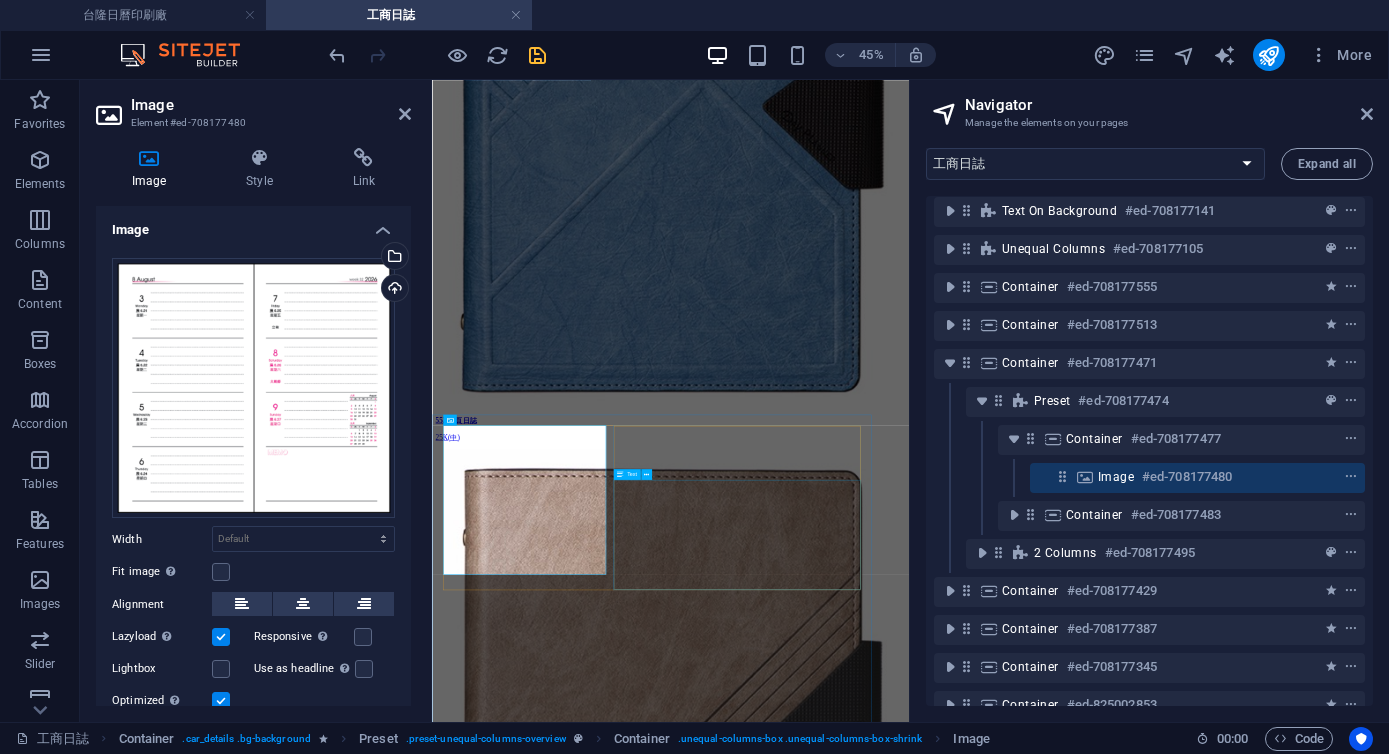 scroll, scrollTop: 6497, scrollLeft: 0, axis: vertical 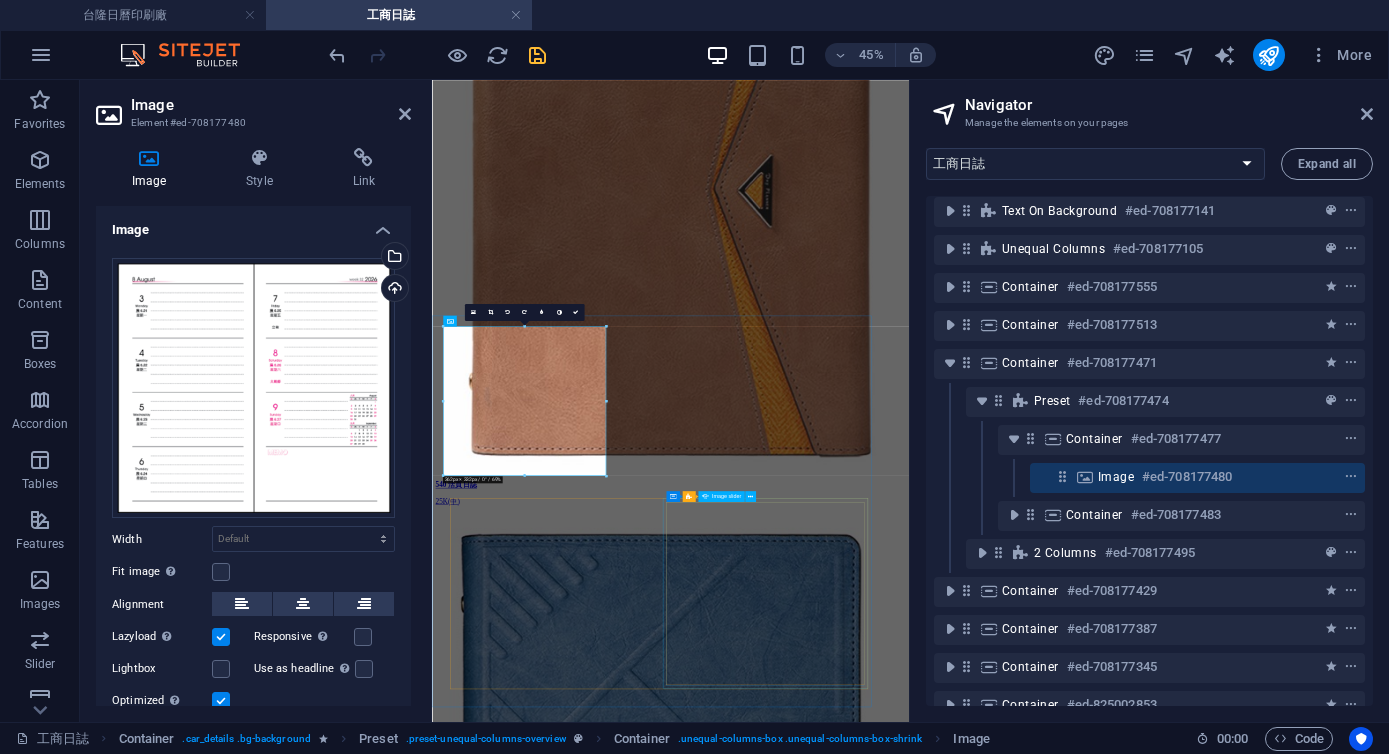 click at bounding box center [457, 89856] 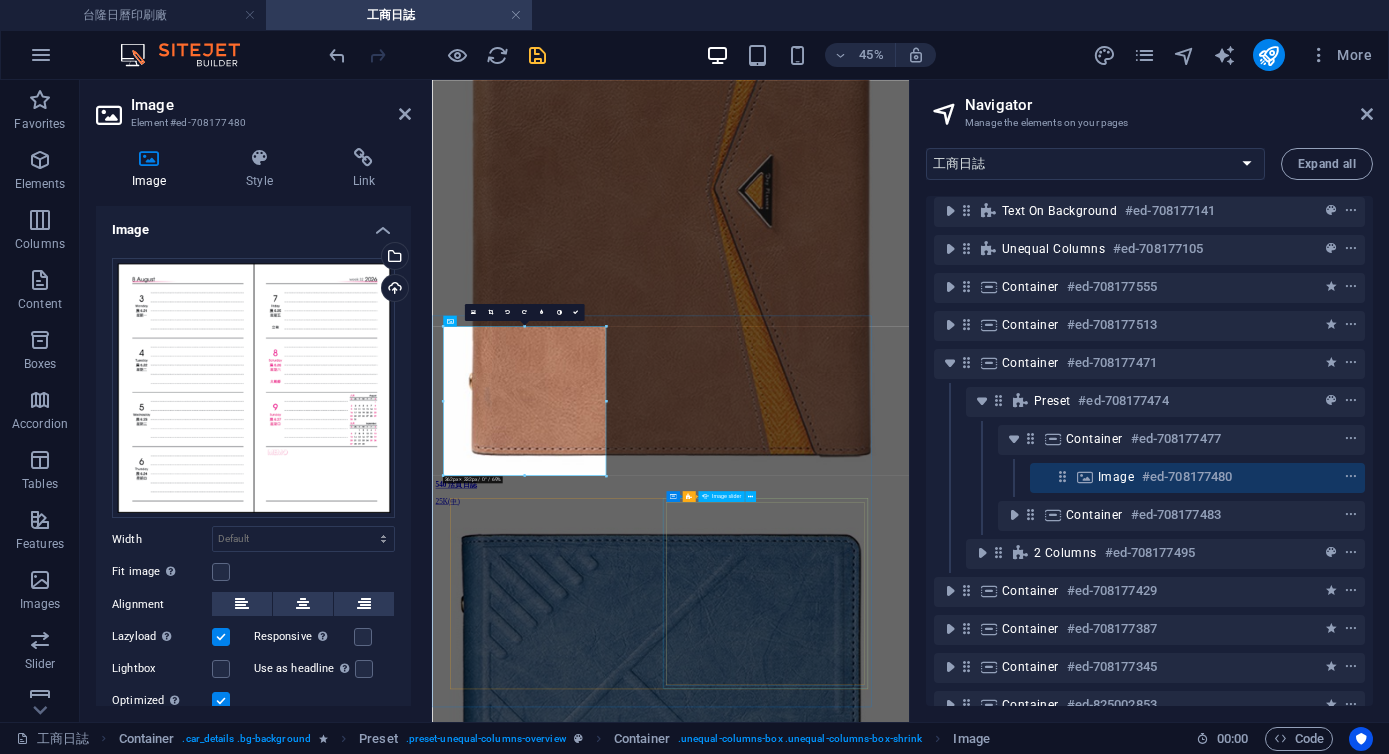 click at bounding box center (457, 89856) 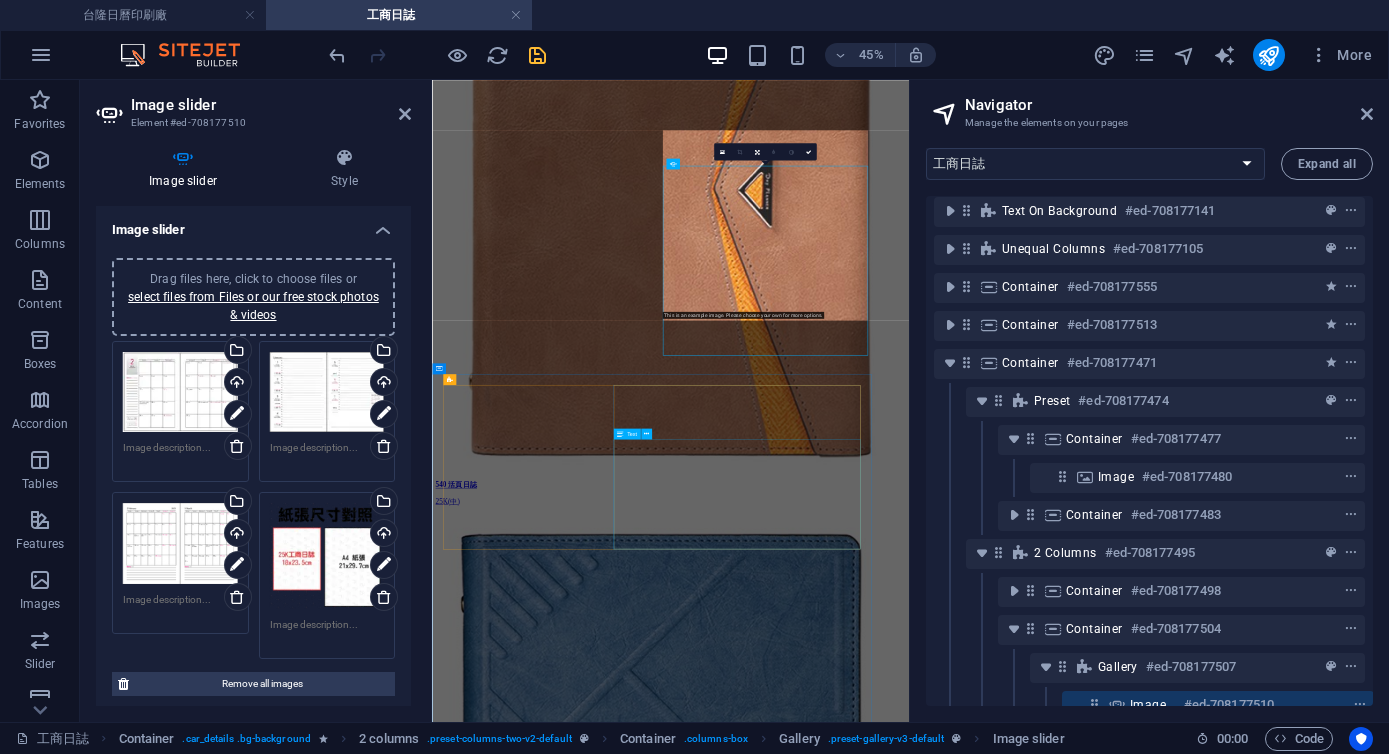 scroll, scrollTop: 7237, scrollLeft: 0, axis: vertical 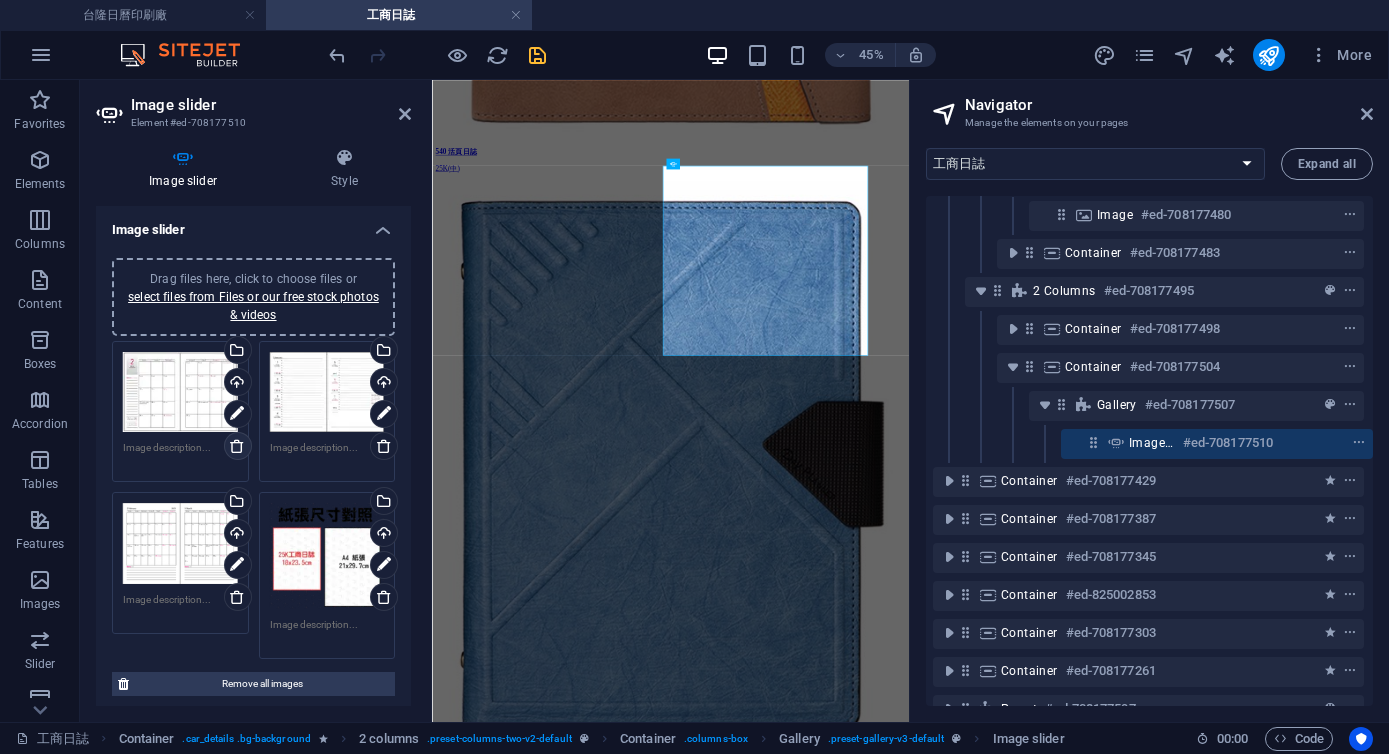click at bounding box center (237, 446) 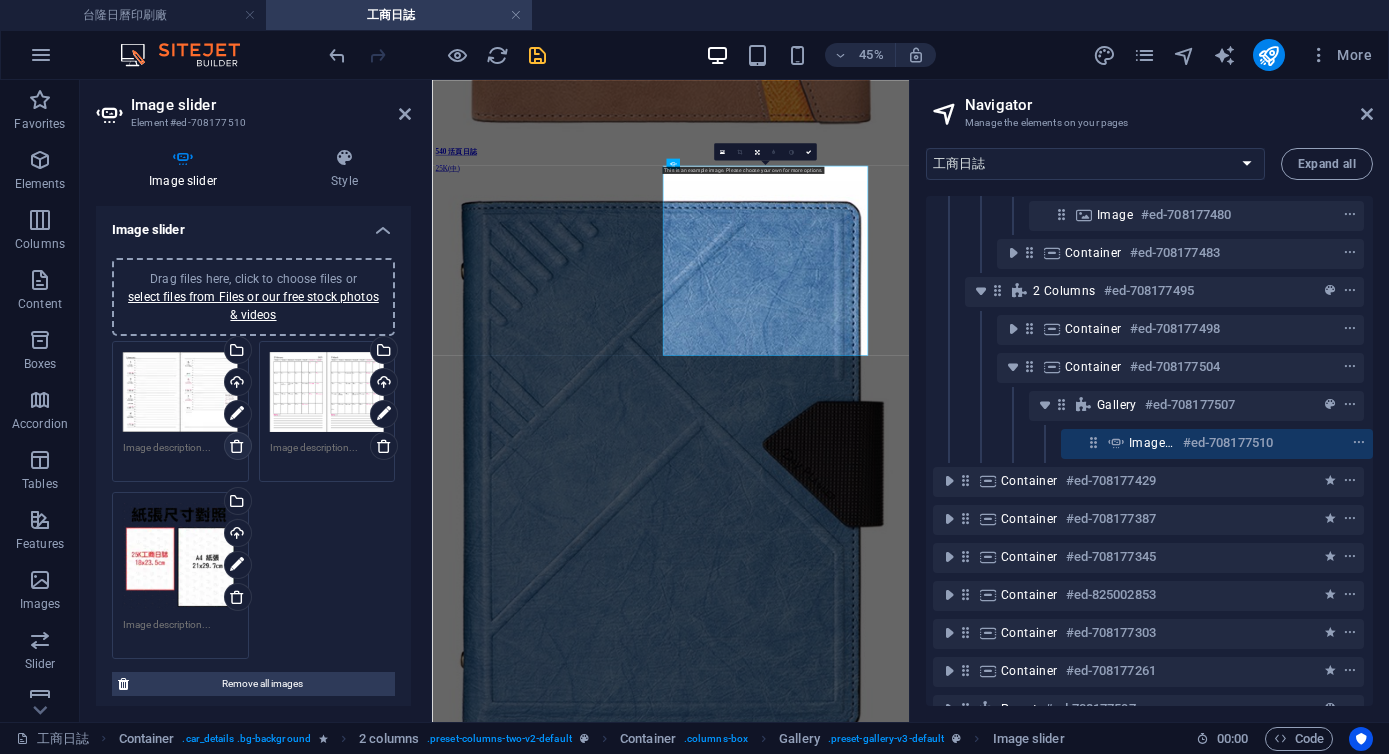 click at bounding box center (237, 446) 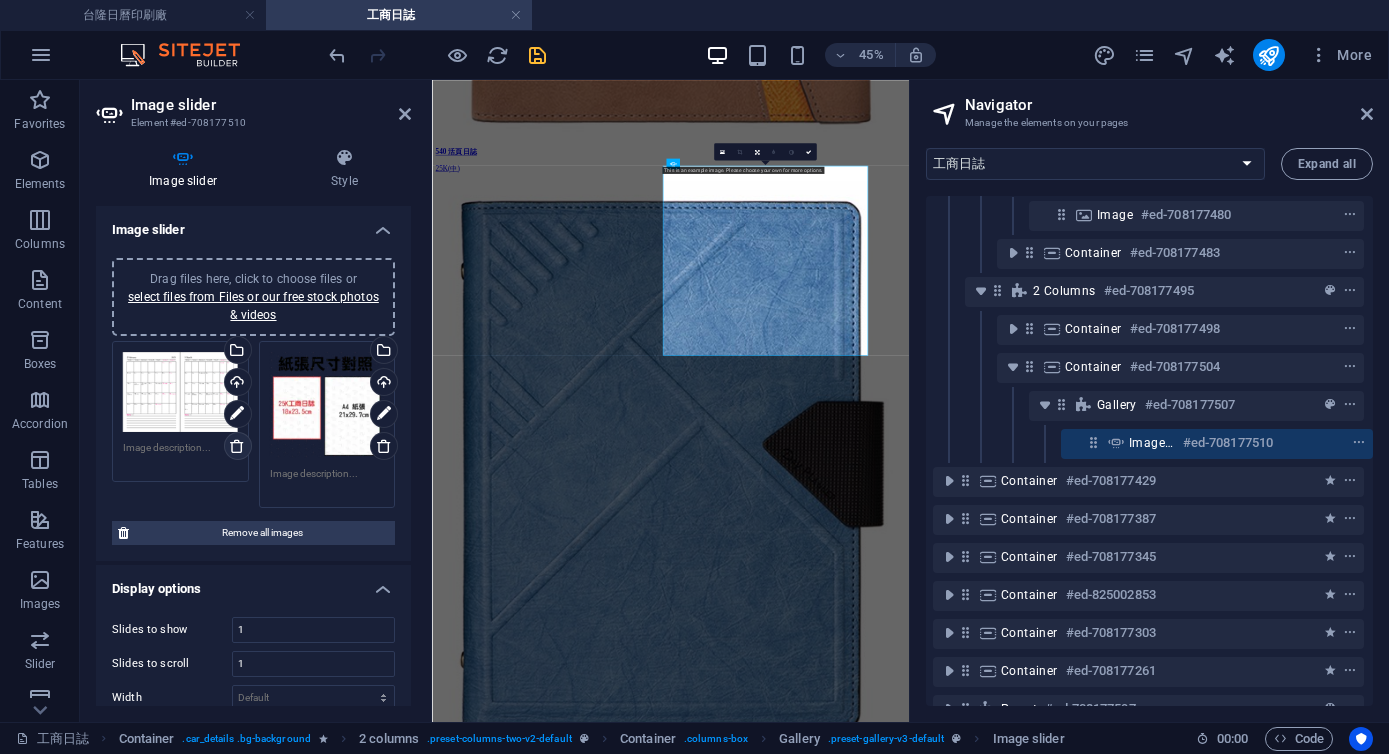 click at bounding box center (237, 446) 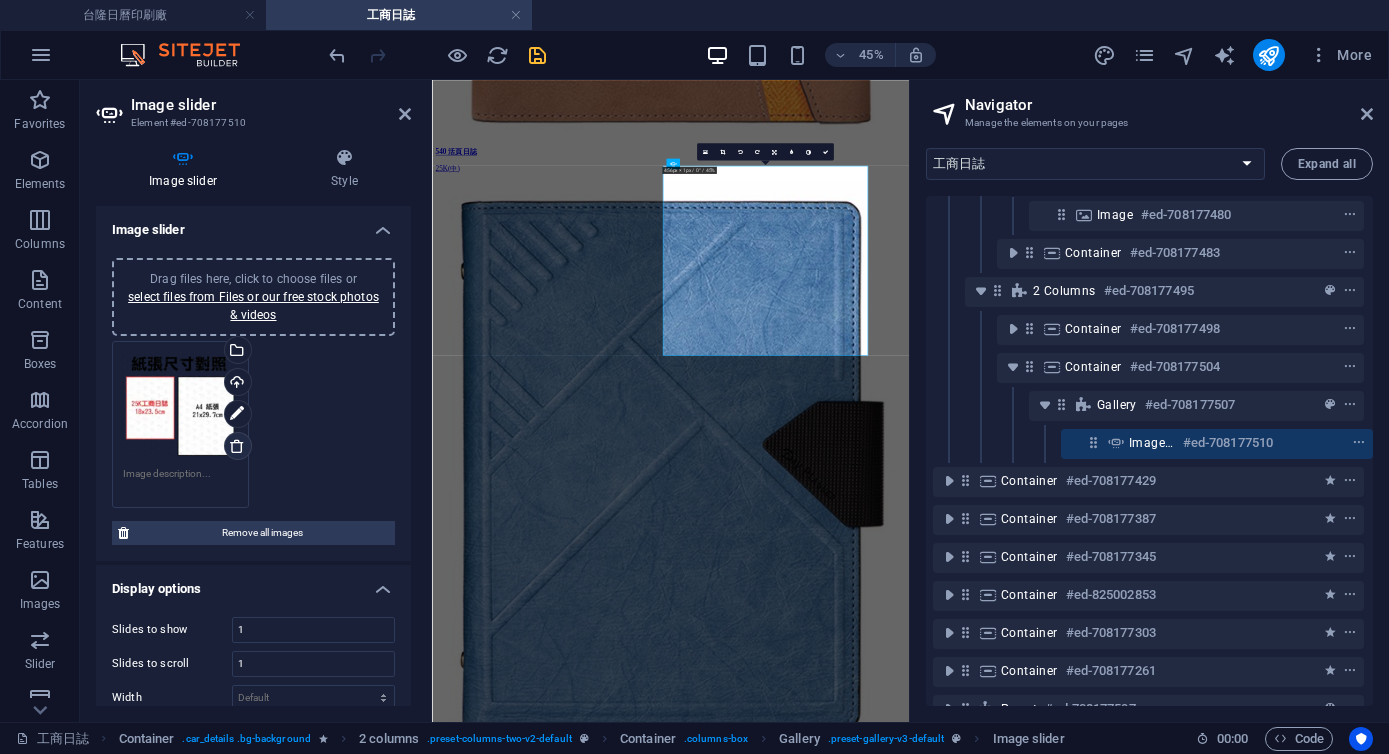 click at bounding box center [237, 446] 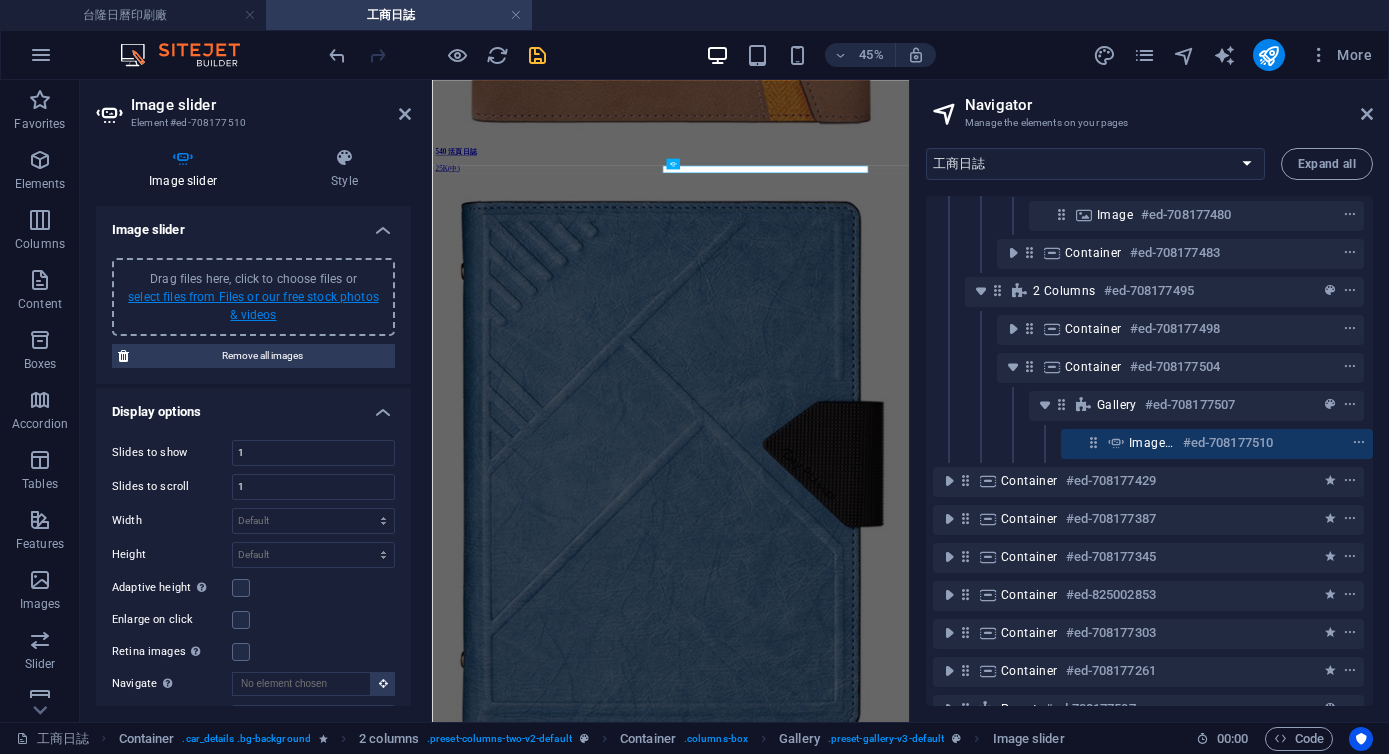 click on "select files from Files or our free stock photos & videos" at bounding box center (253, 306) 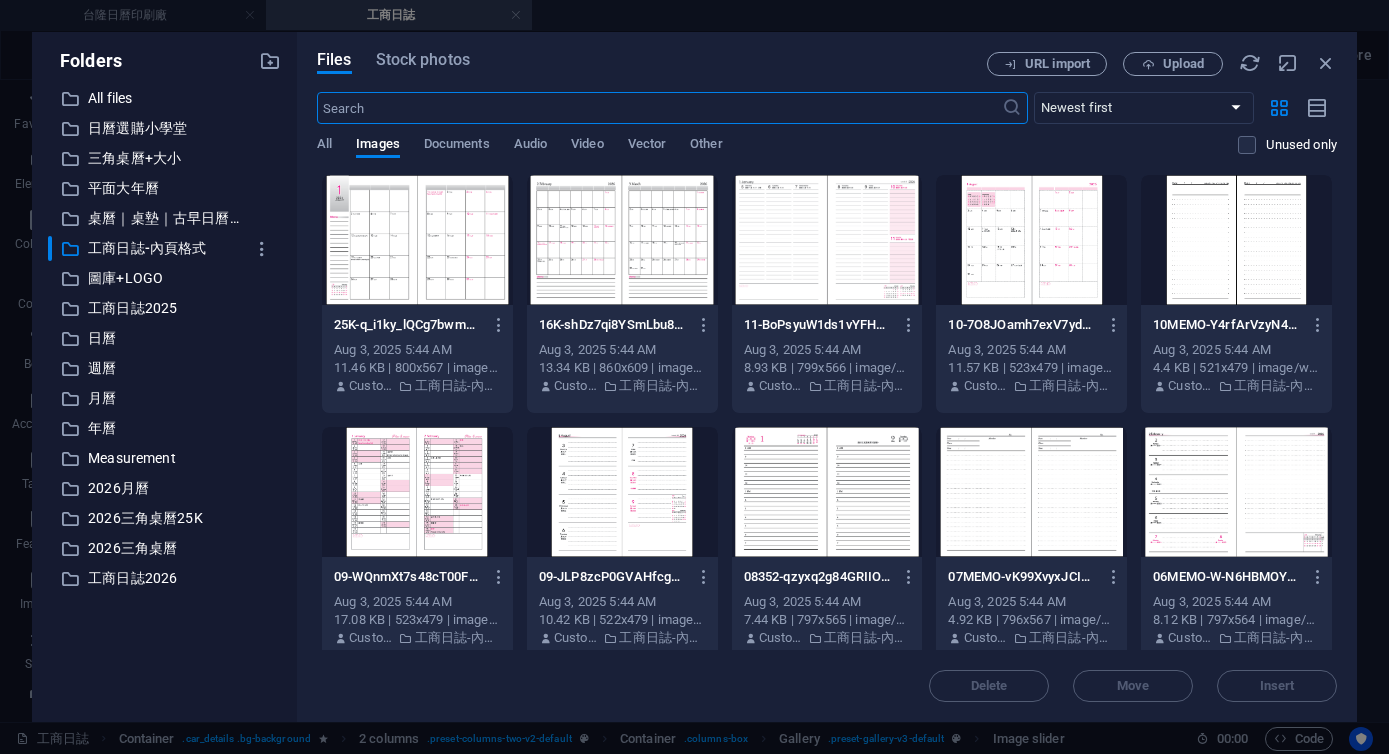 scroll, scrollTop: 0, scrollLeft: 0, axis: both 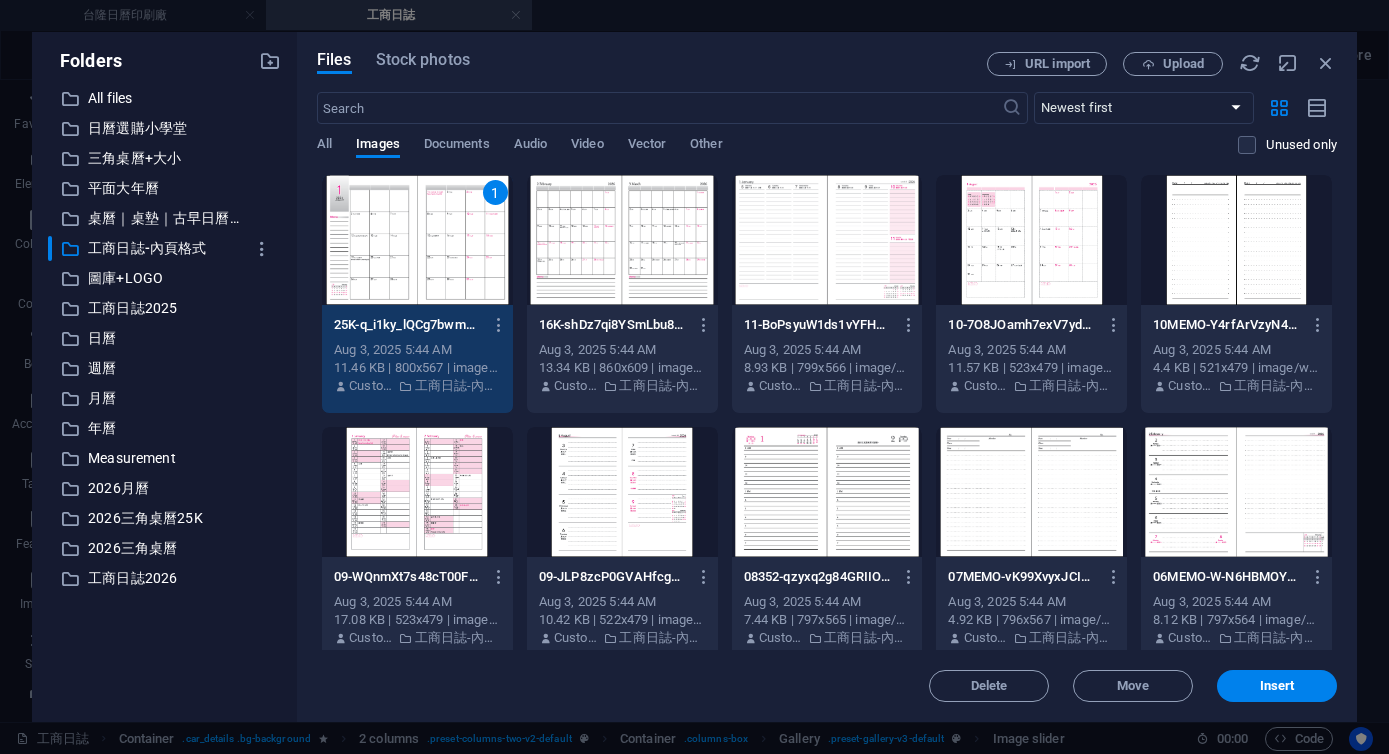 click at bounding box center (622, 492) 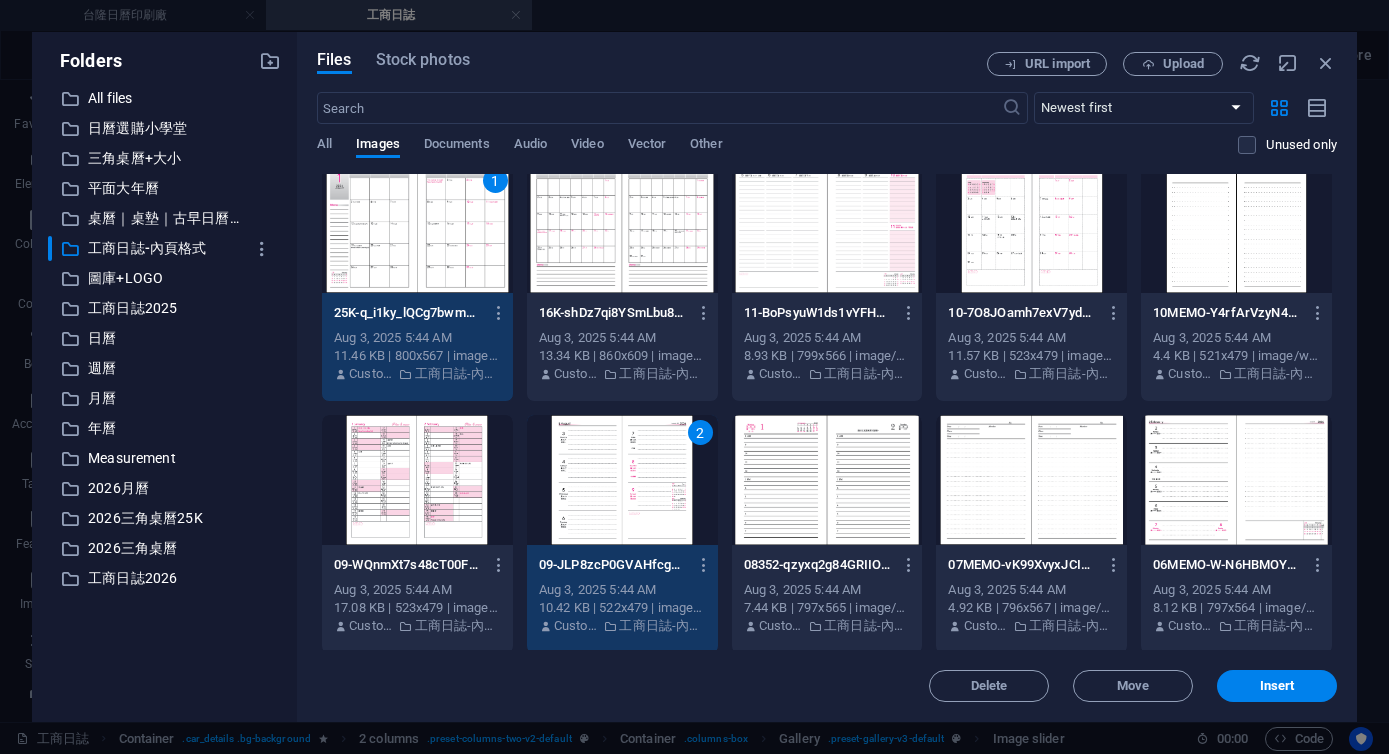 scroll, scrollTop: 0, scrollLeft: 0, axis: both 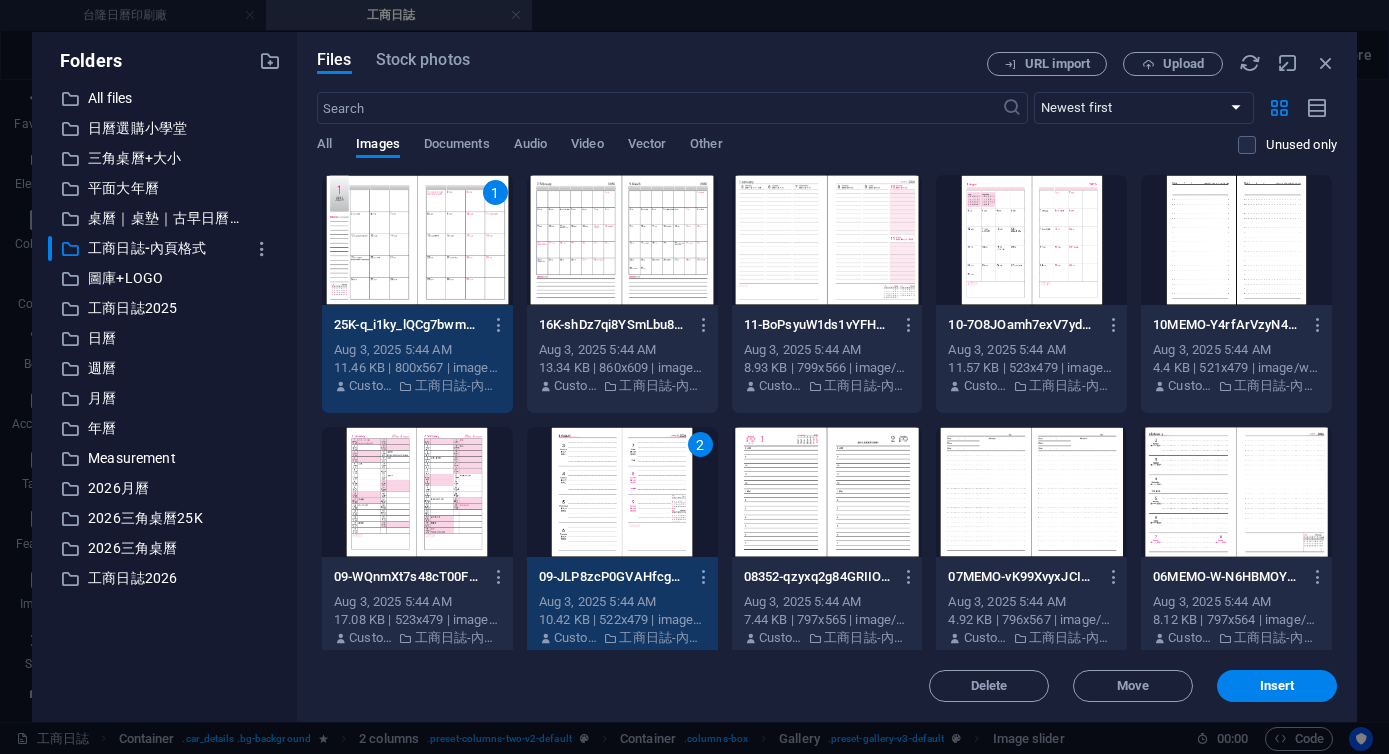 click on "2" at bounding box center [700, 444] 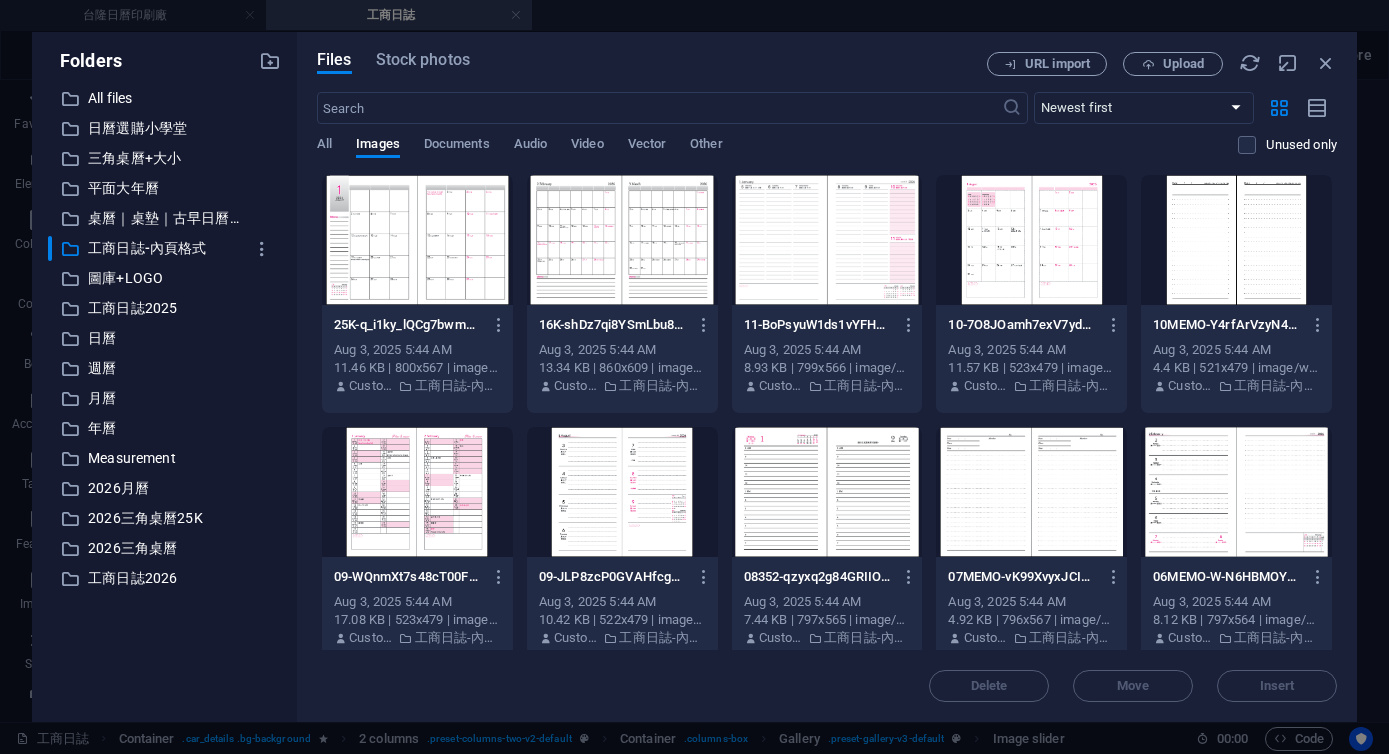 click at bounding box center [622, 492] 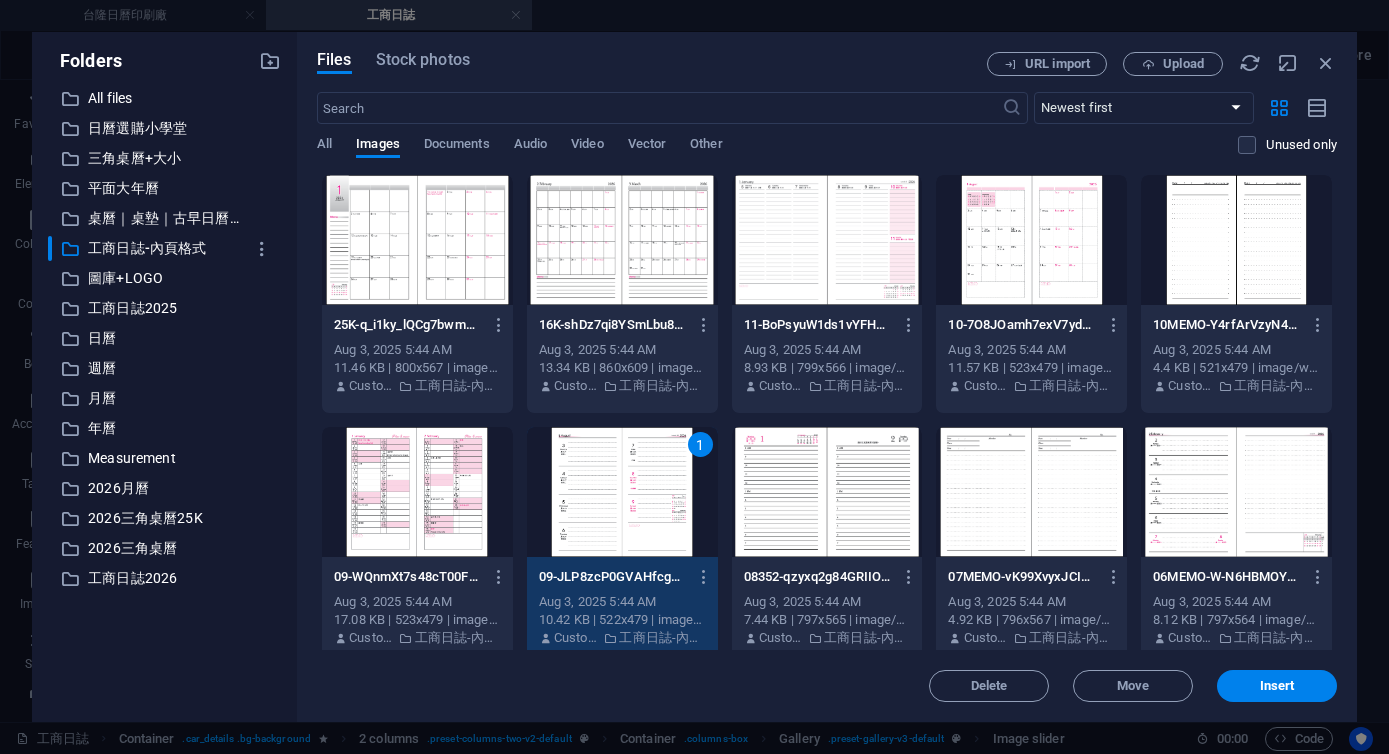 click on "1" at bounding box center (622, 492) 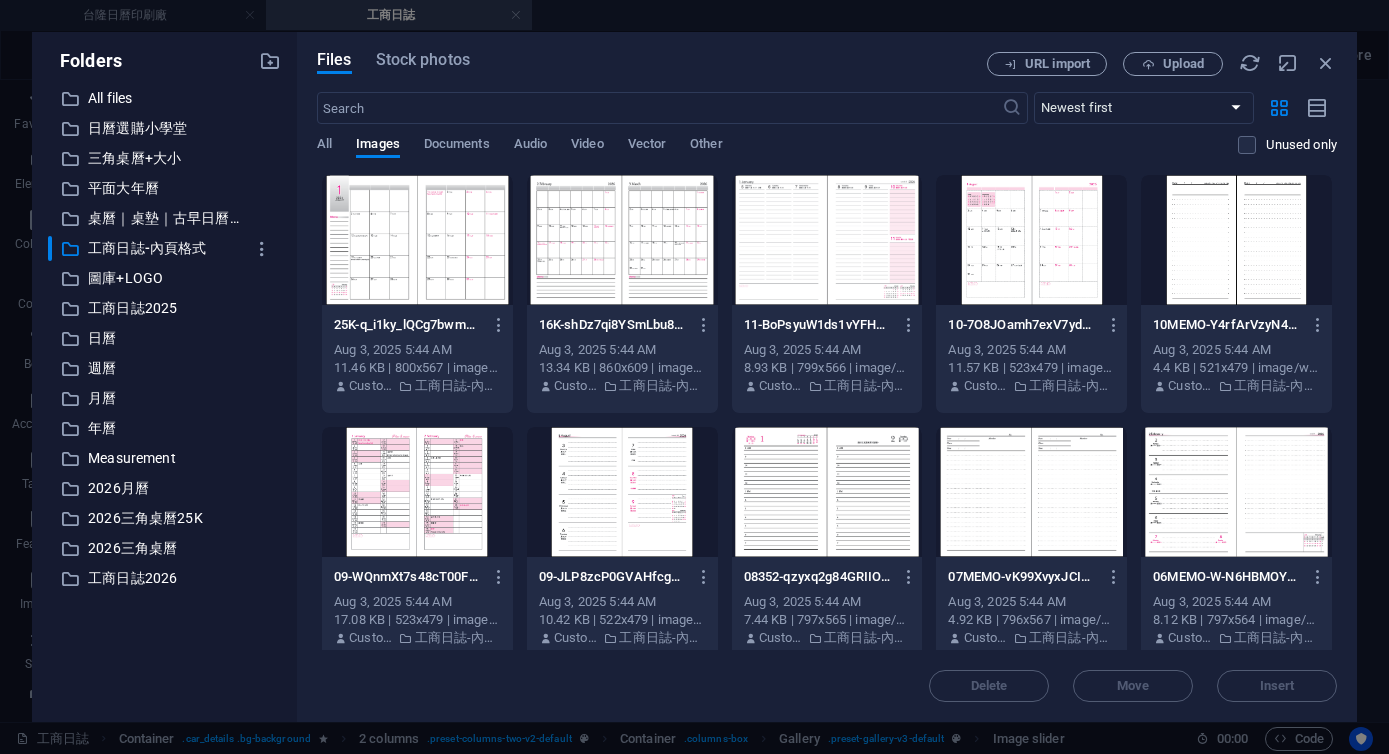 click at bounding box center (622, 240) 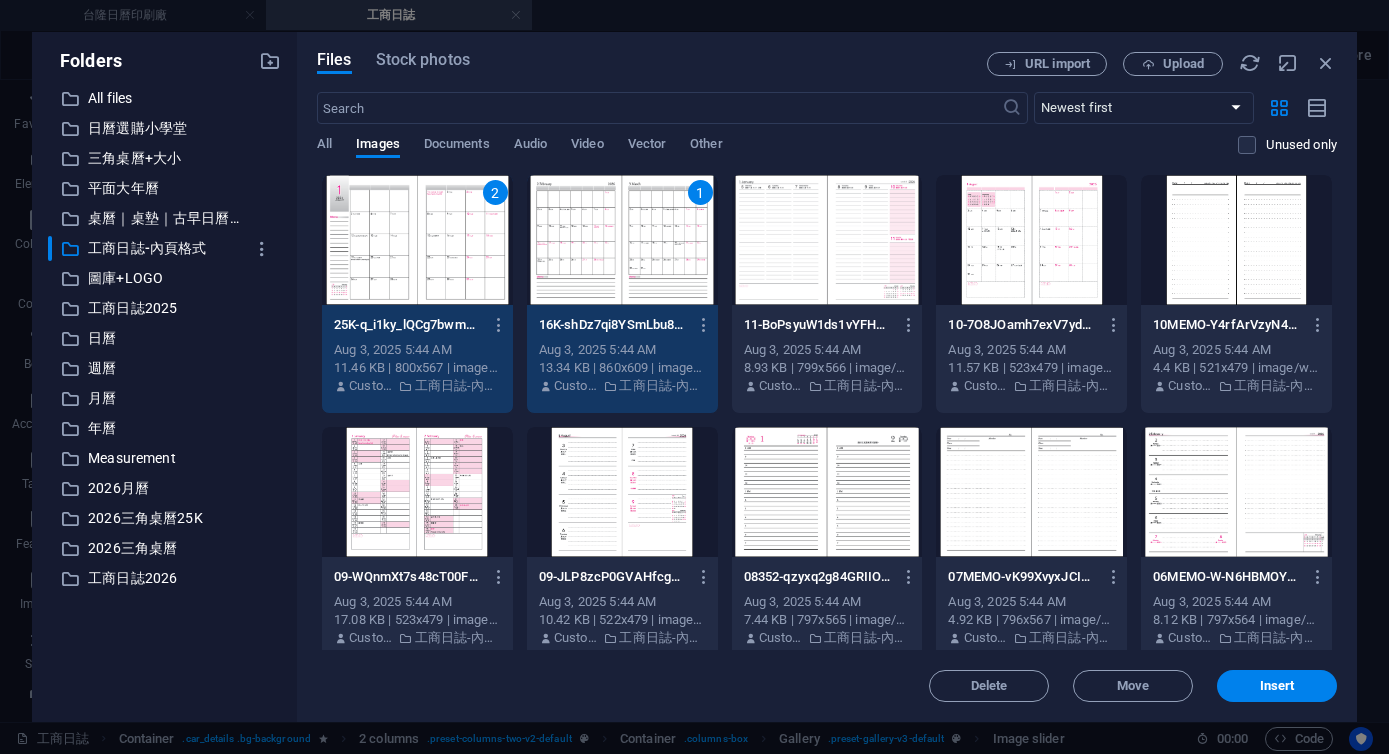 click at bounding box center (622, 492) 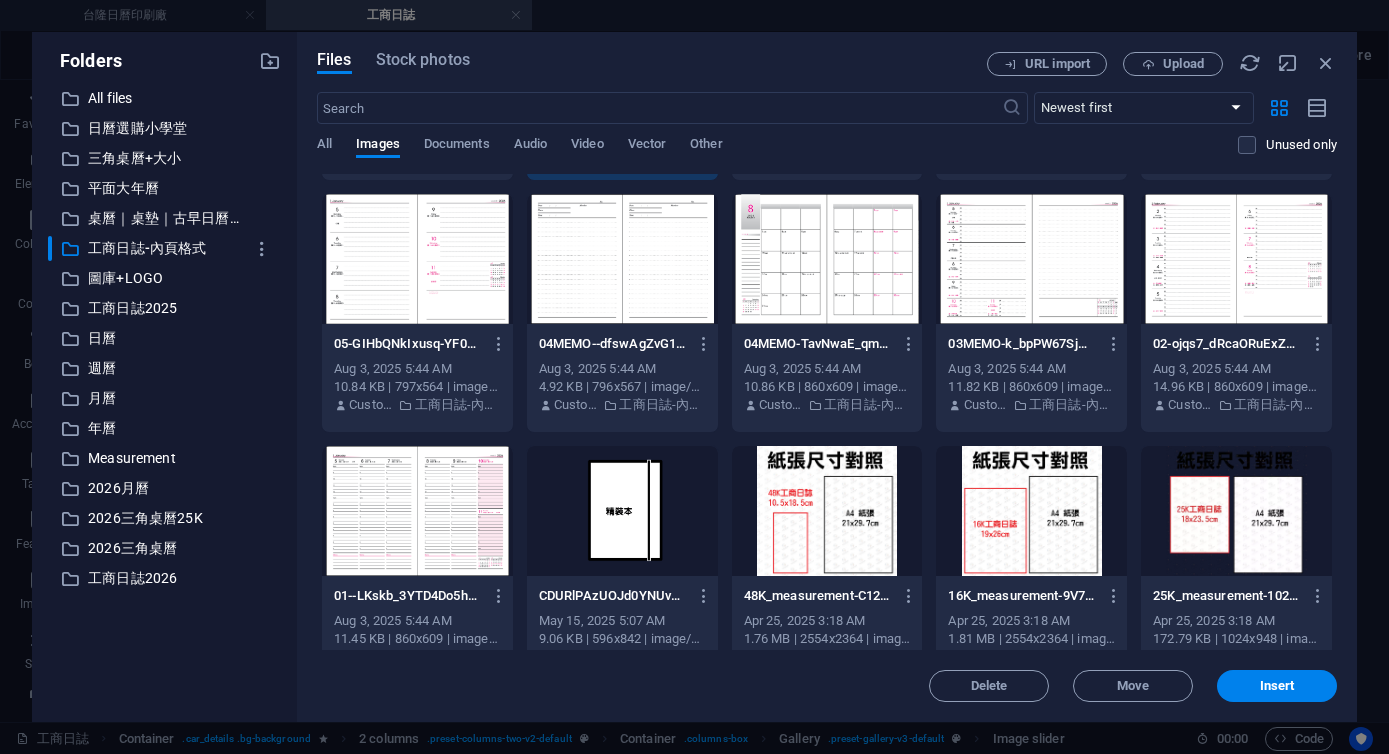 scroll, scrollTop: 481, scrollLeft: 0, axis: vertical 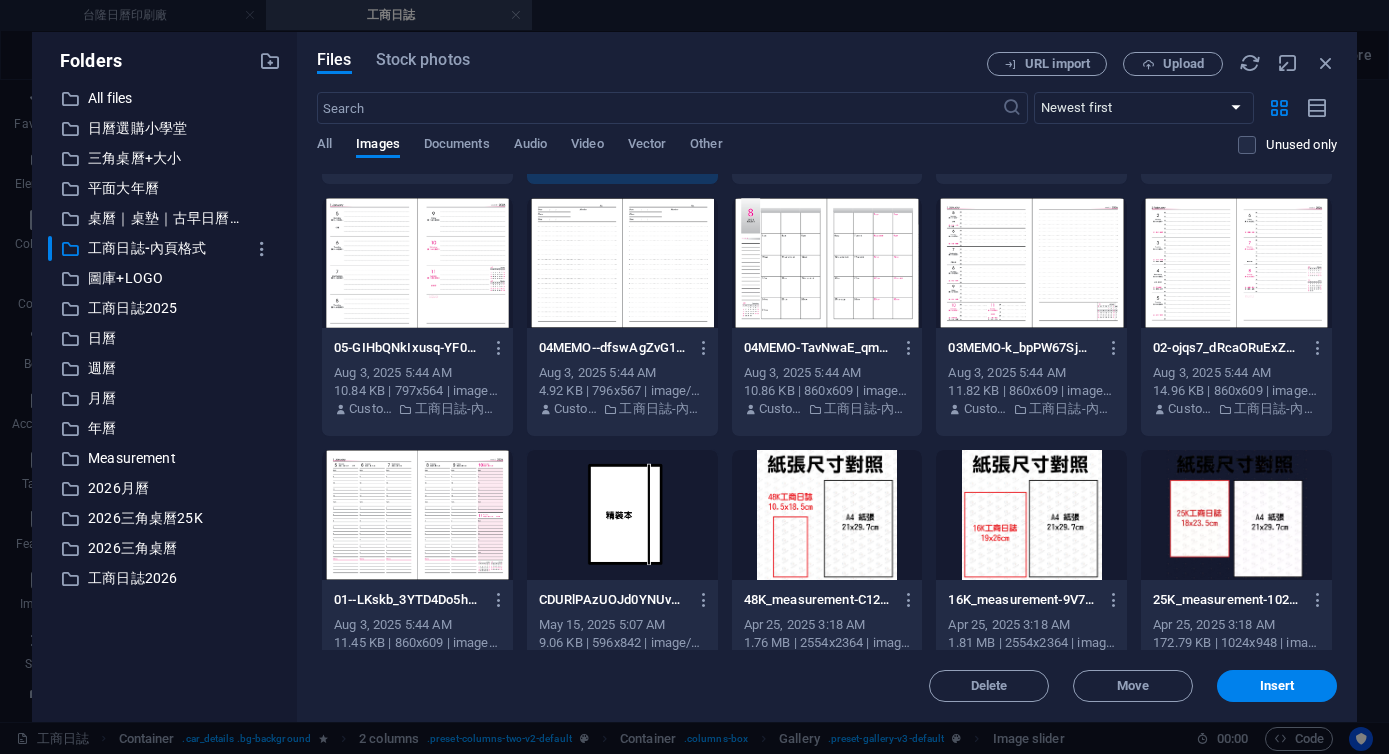 click at bounding box center [1236, 263] 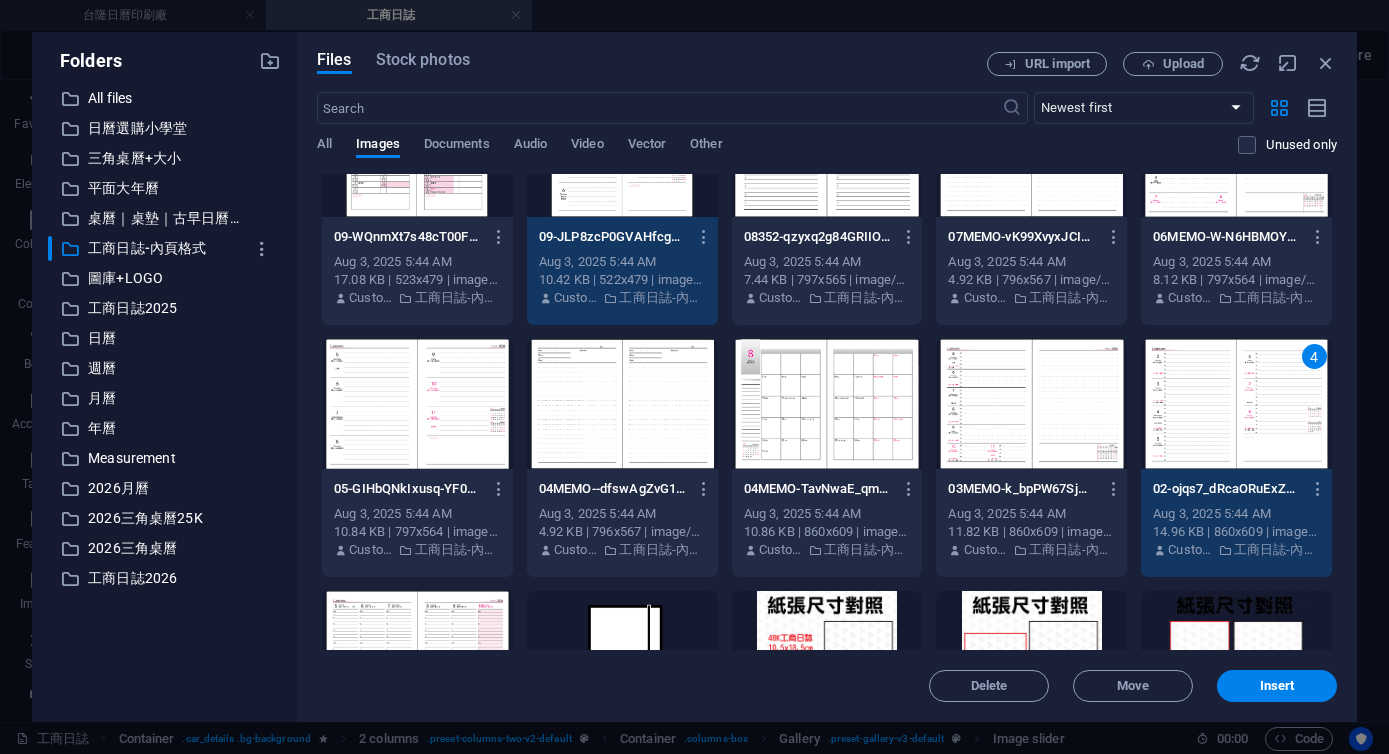 scroll, scrollTop: 219, scrollLeft: 0, axis: vertical 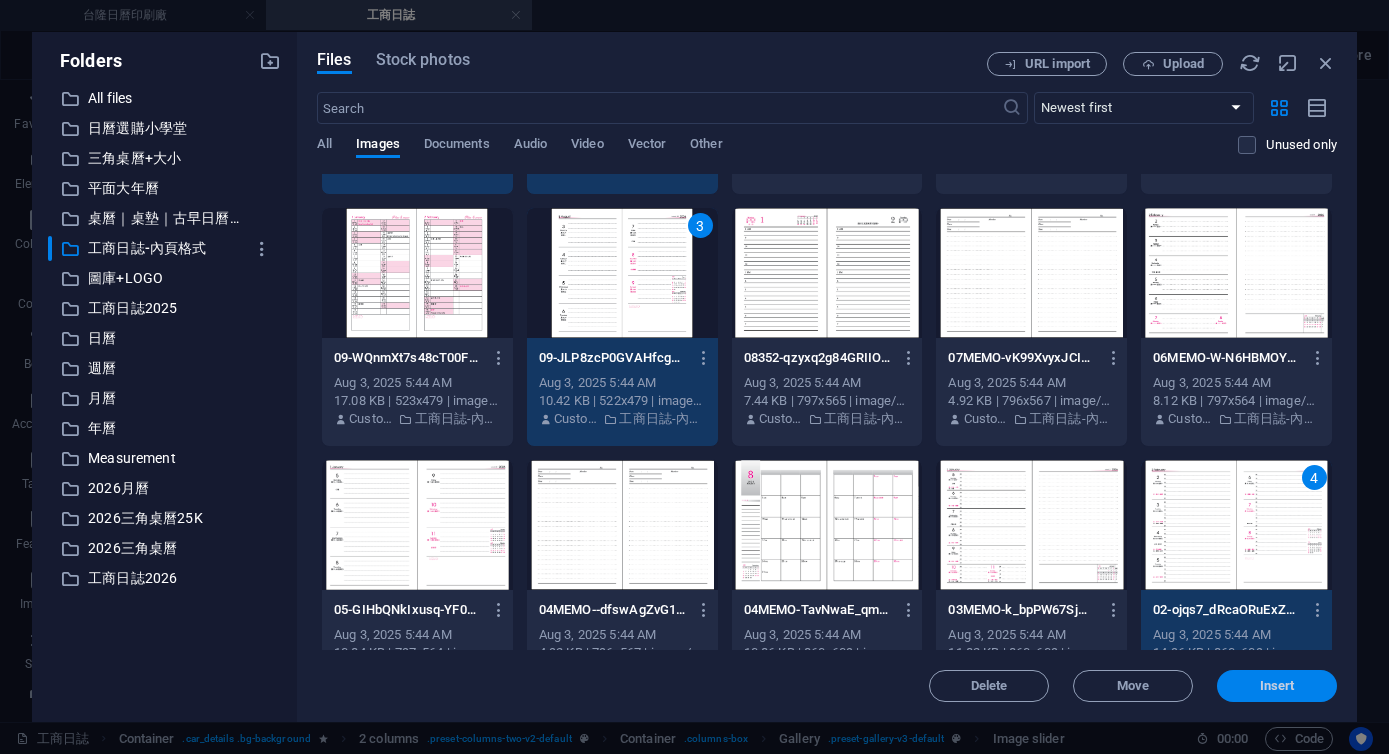 click on "Insert" at bounding box center [1277, 686] 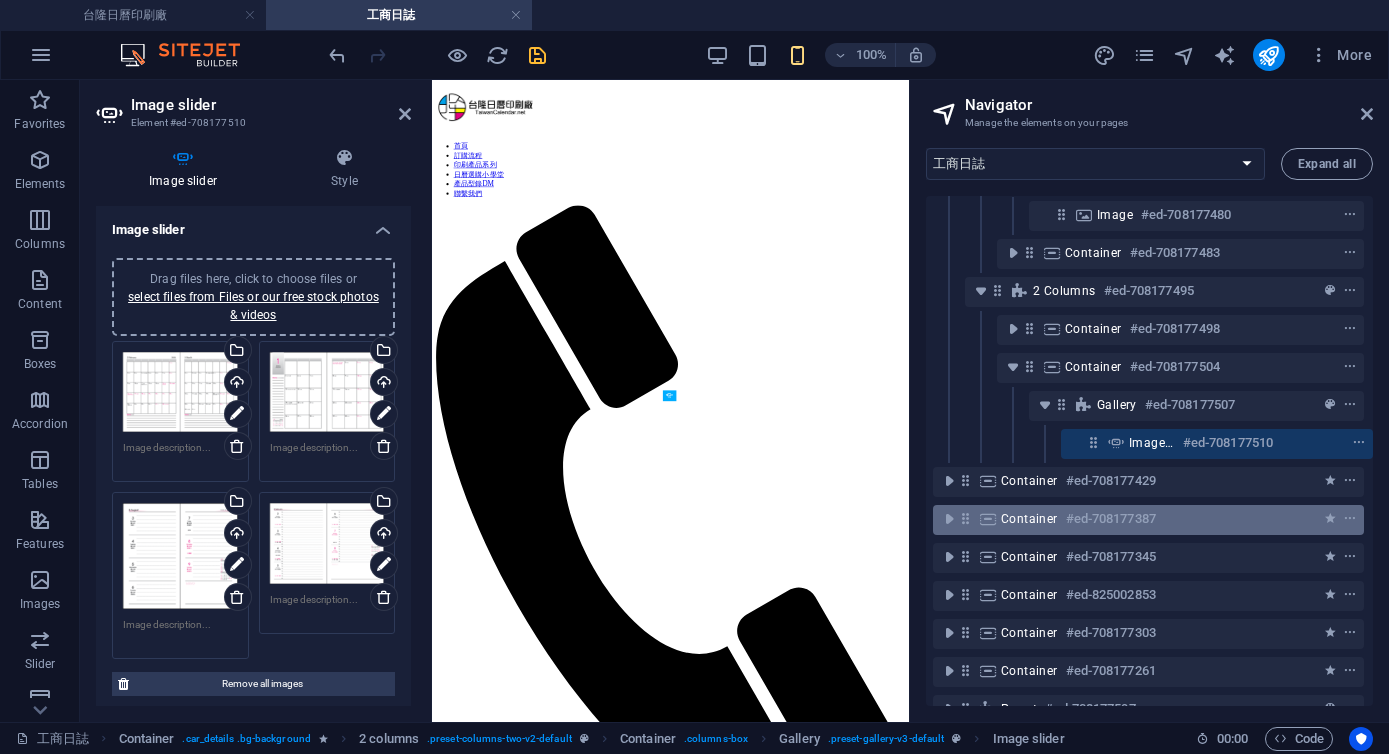 scroll, scrollTop: 6713, scrollLeft: 0, axis: vertical 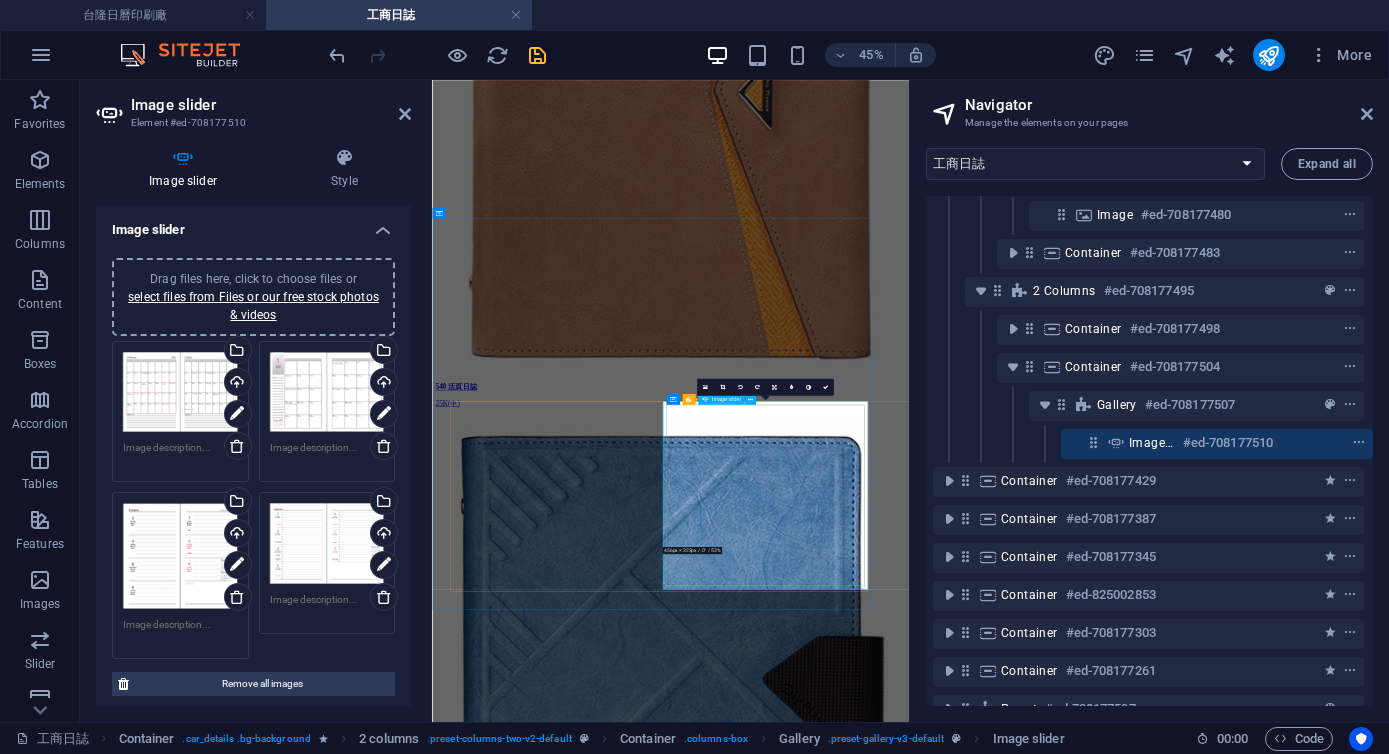 click at bounding box center (496, 91907) 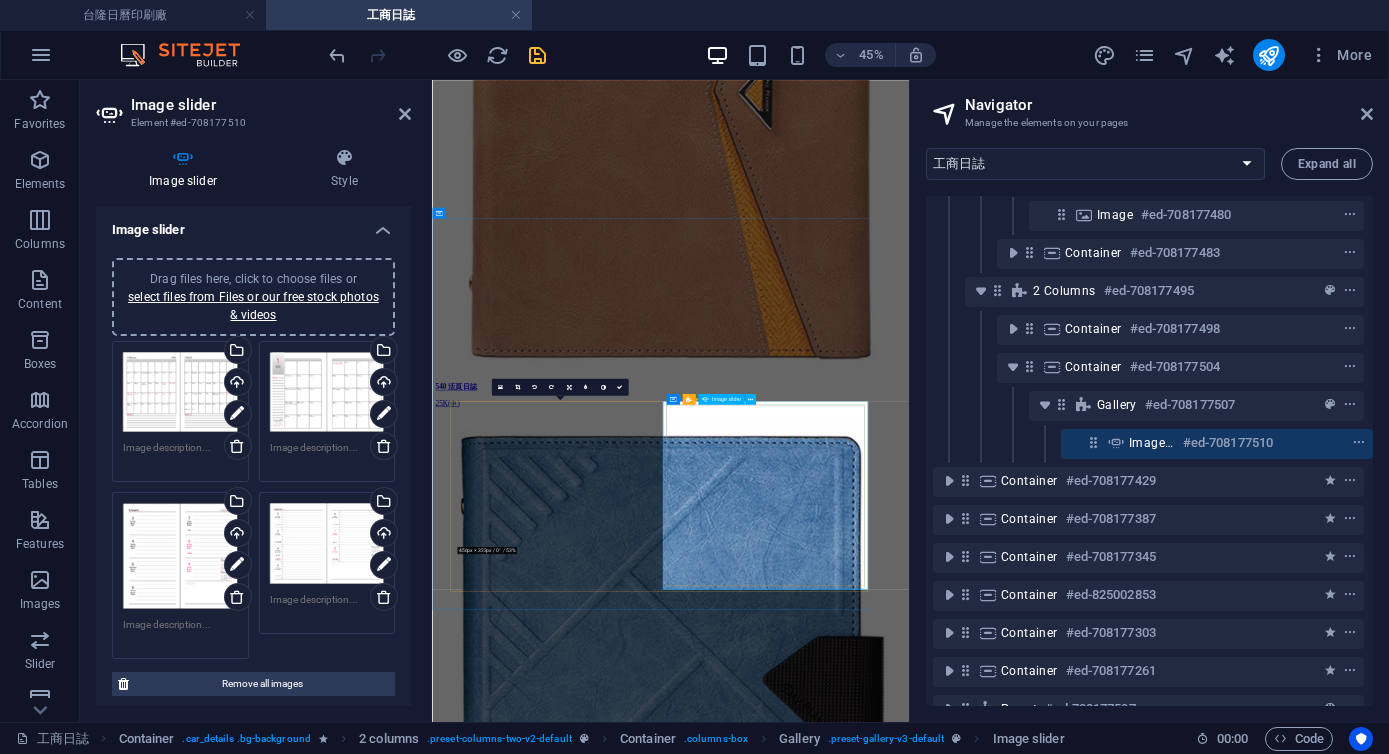 click at bounding box center [496, 91907] 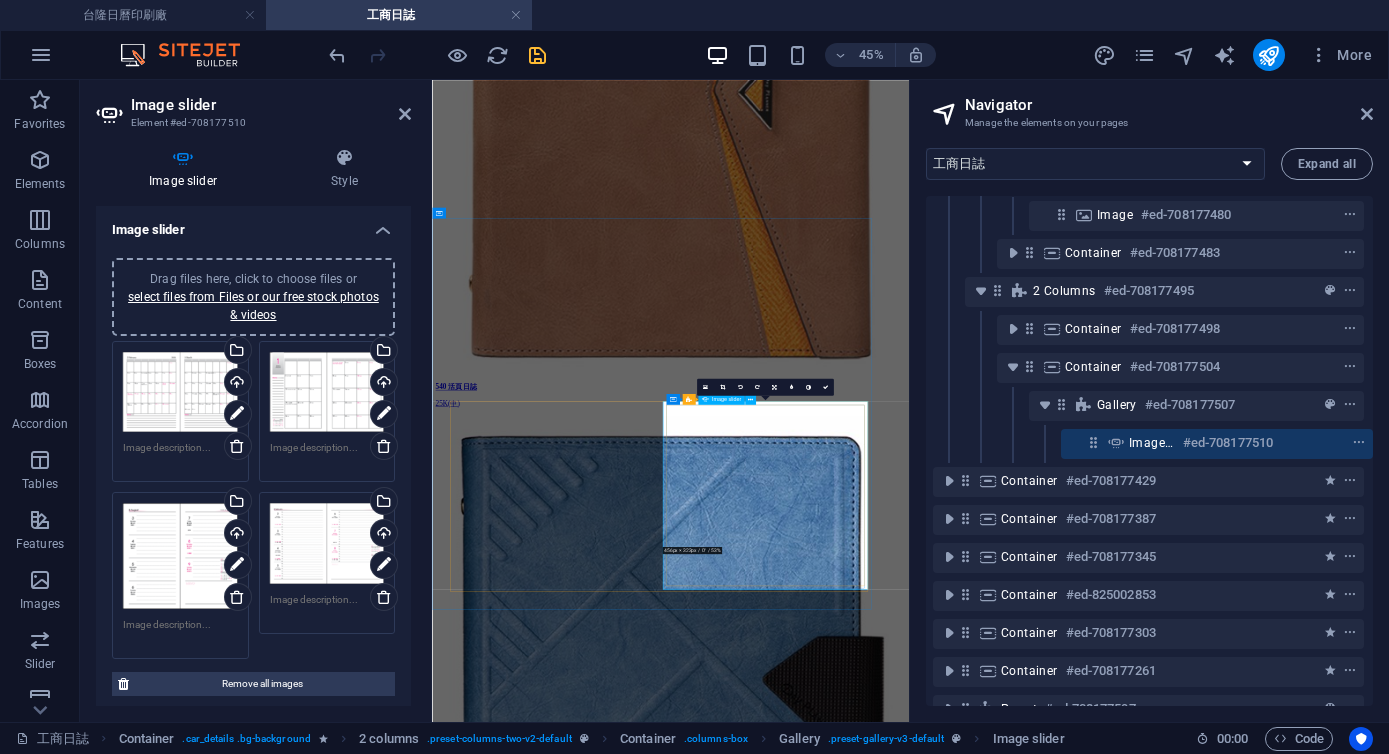 click at bounding box center (-906, 90971) 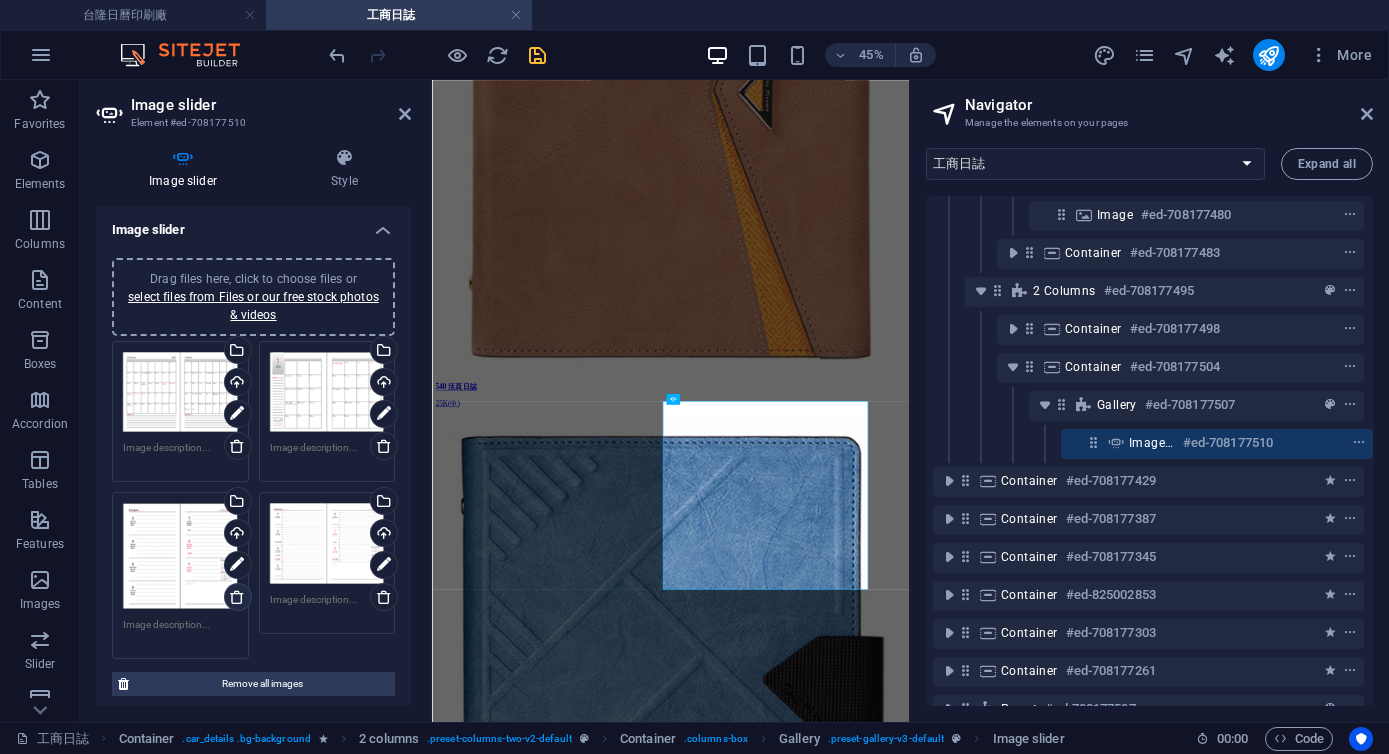 click at bounding box center (237, 597) 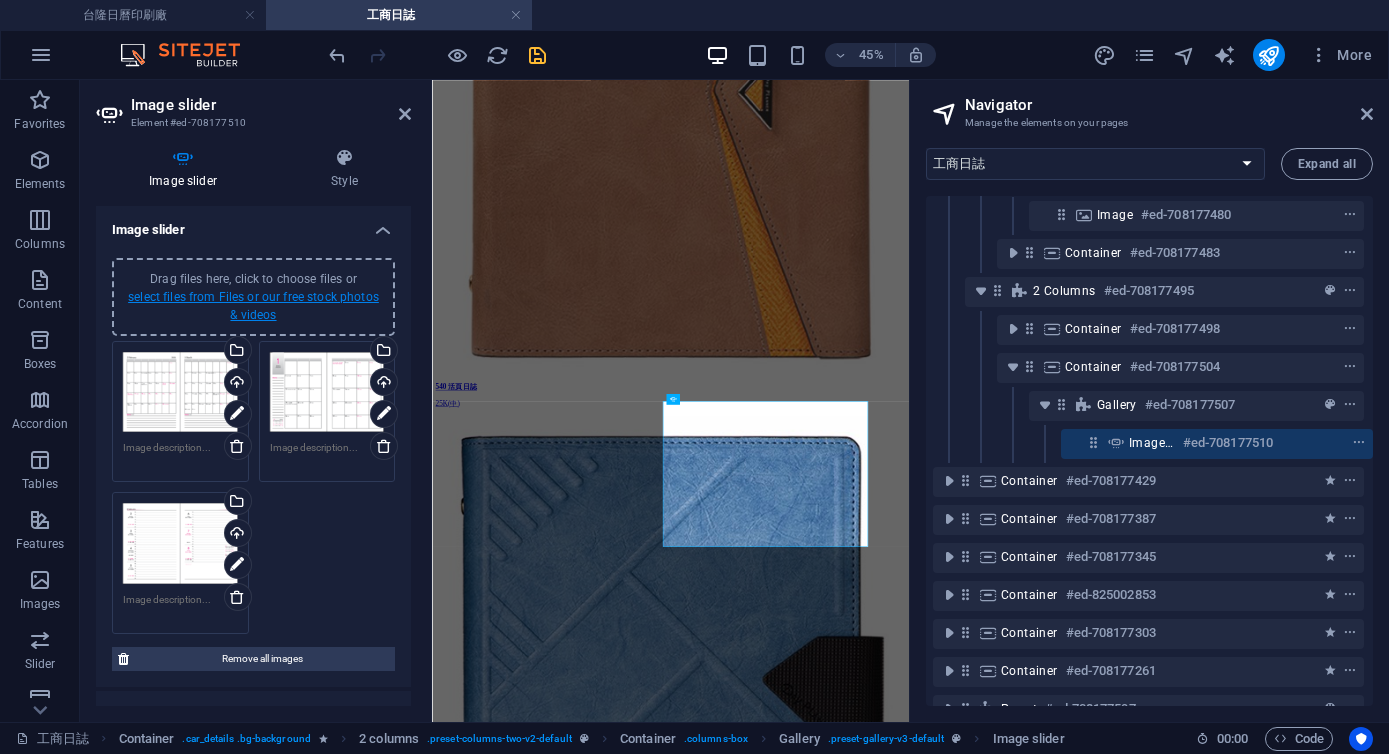 click on "select files from Files or our free stock photos & videos" at bounding box center [253, 306] 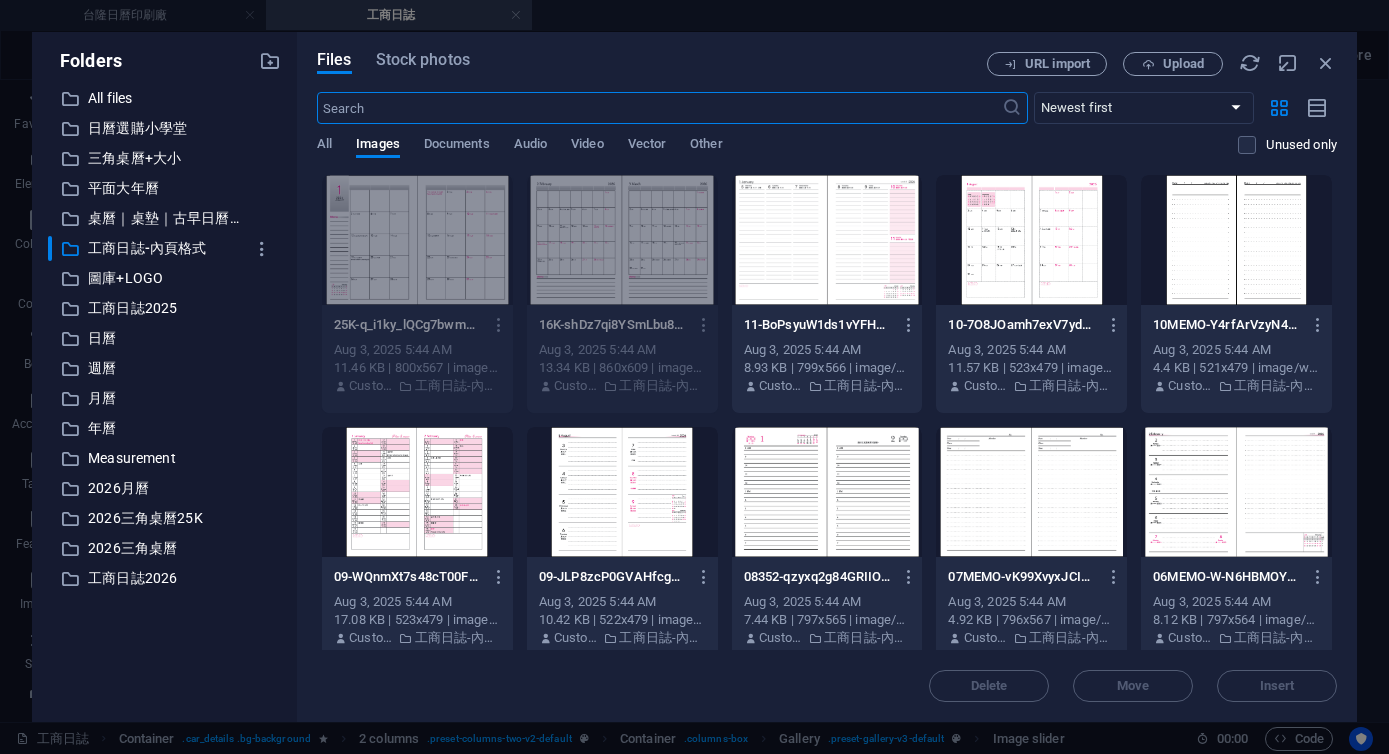 scroll, scrollTop: 0, scrollLeft: 0, axis: both 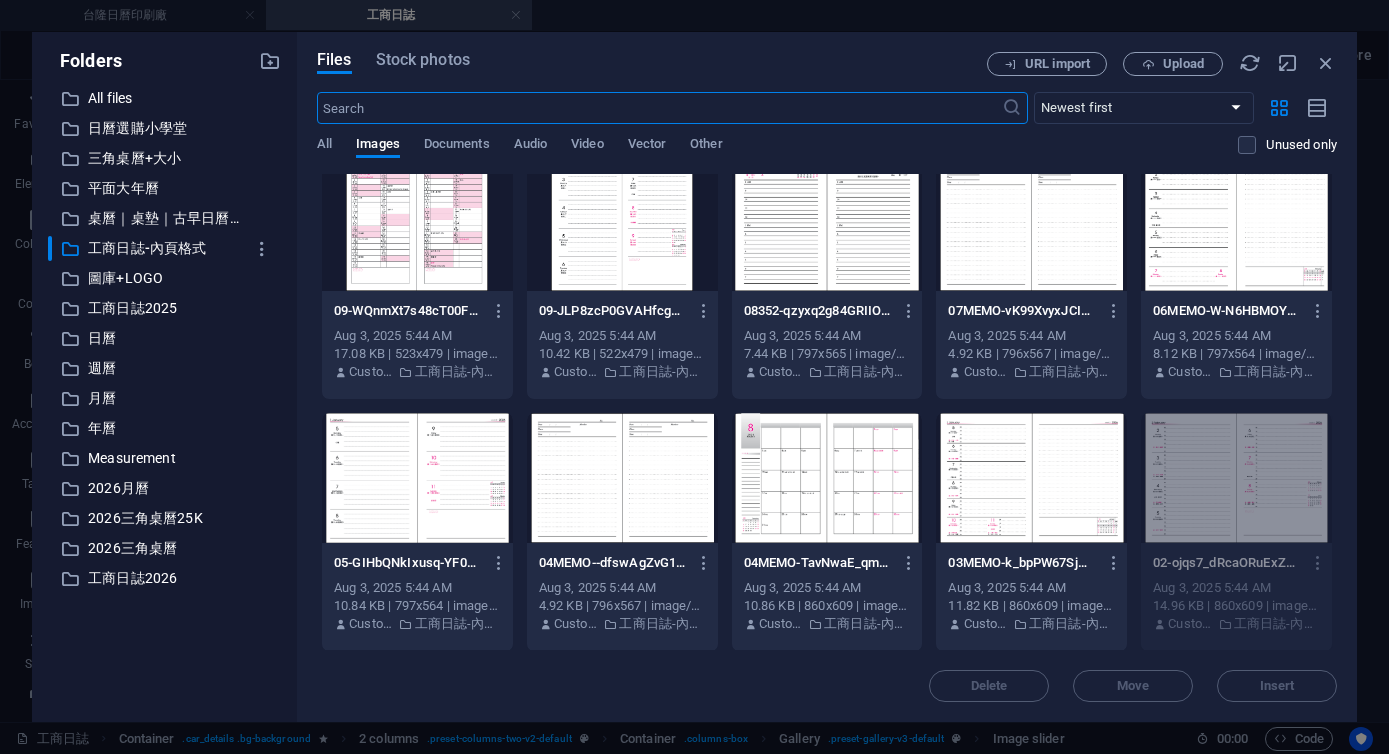 click at bounding box center (417, 478) 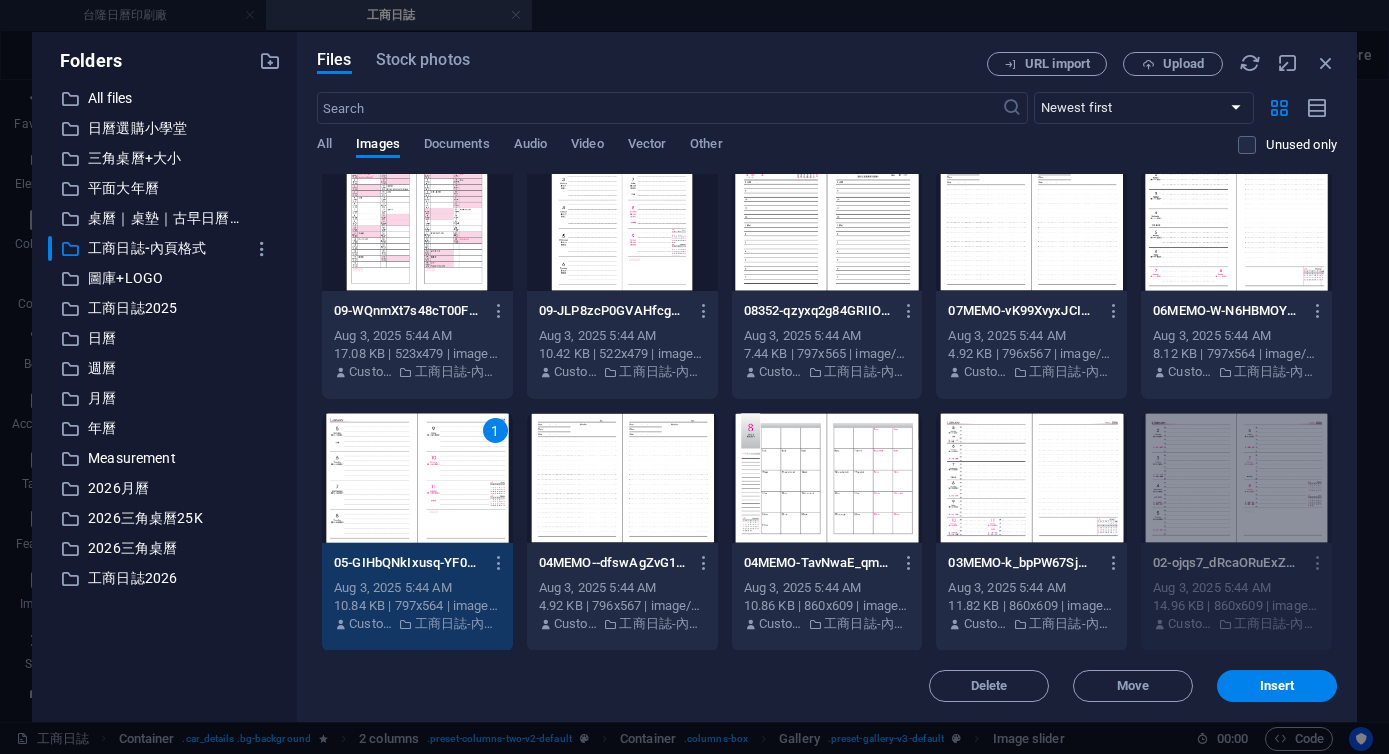 click on "1" at bounding box center (417, 478) 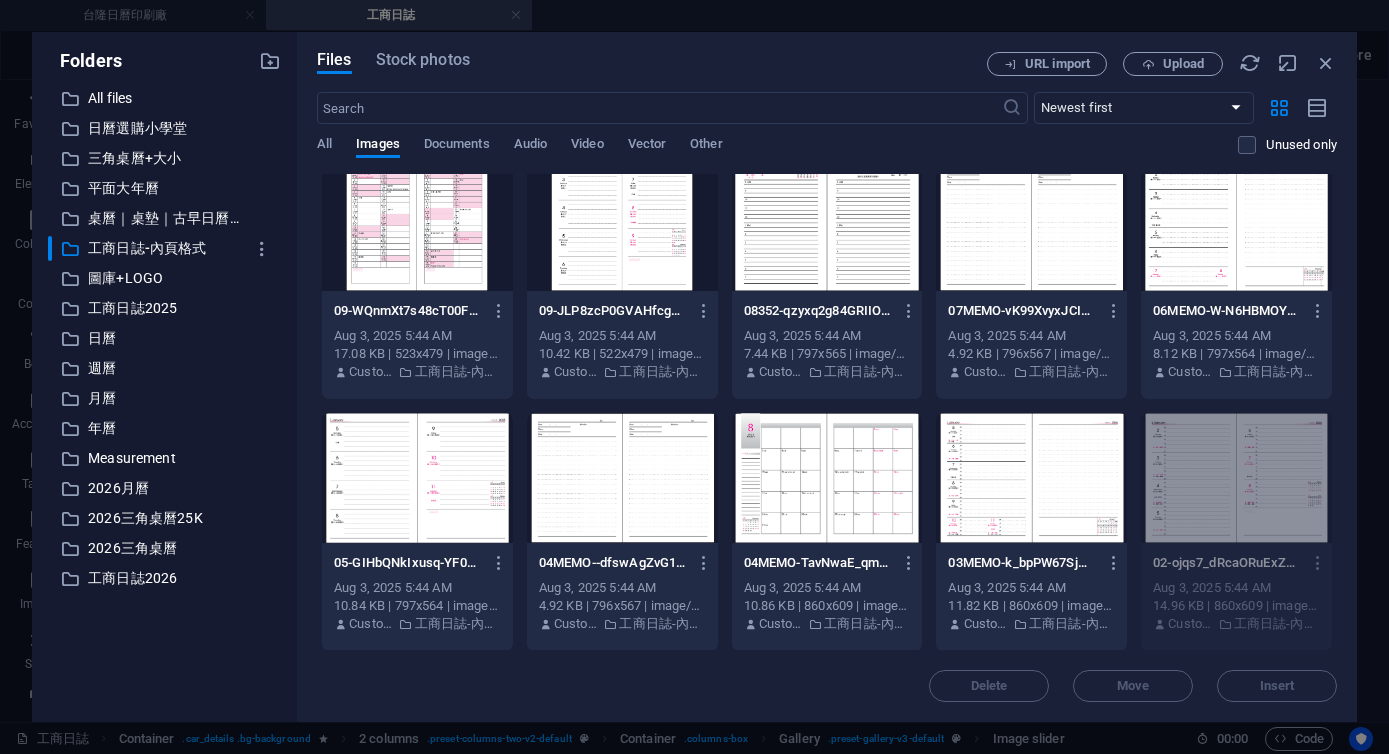 click at bounding box center [417, 478] 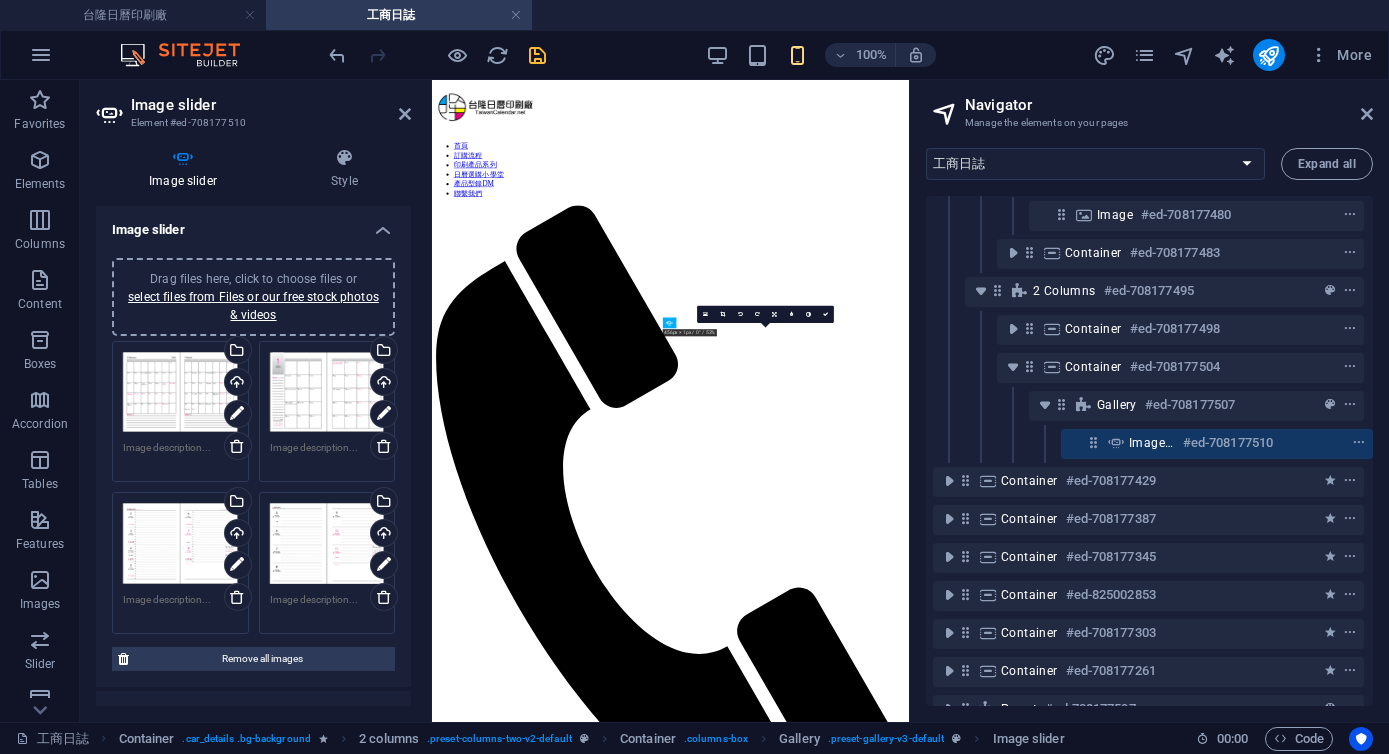 scroll, scrollTop: 6875, scrollLeft: 0, axis: vertical 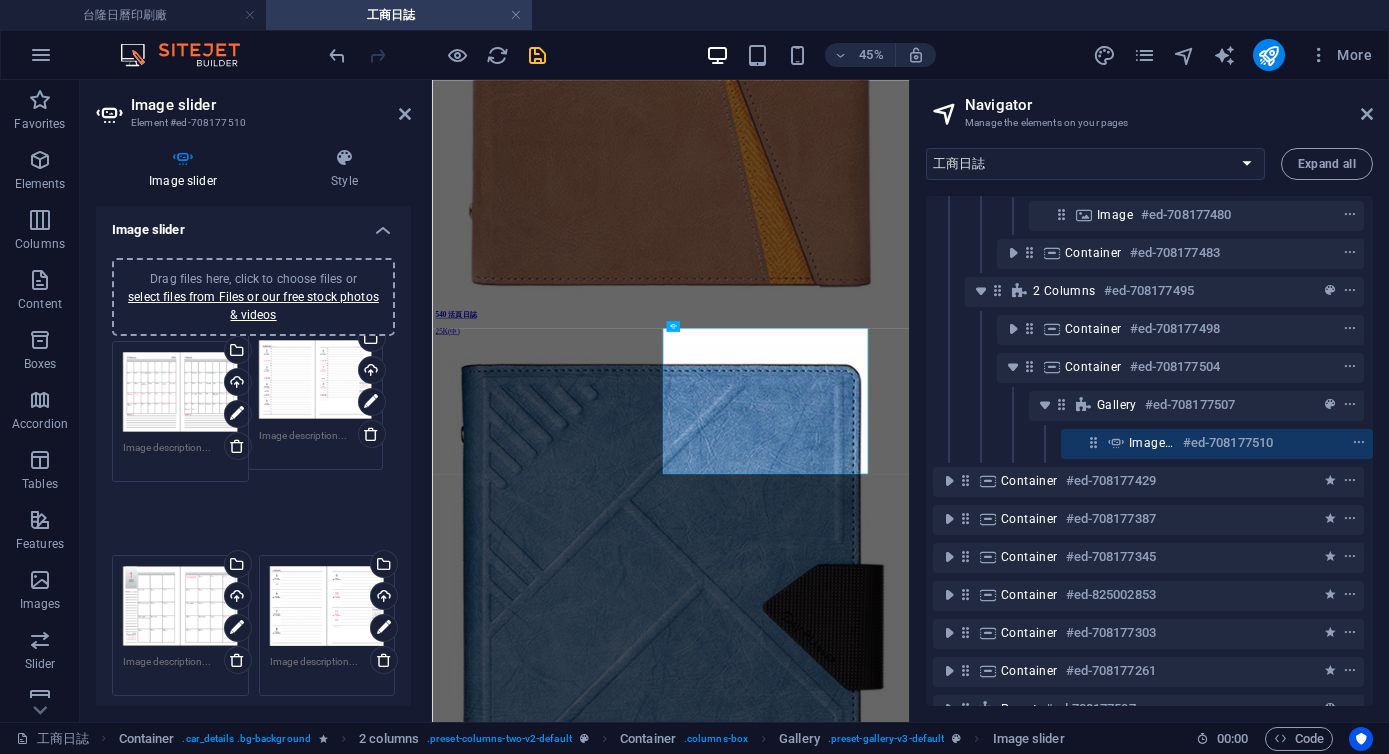 drag, startPoint x: 178, startPoint y: 548, endPoint x: 313, endPoint y: 390, distance: 207.81963 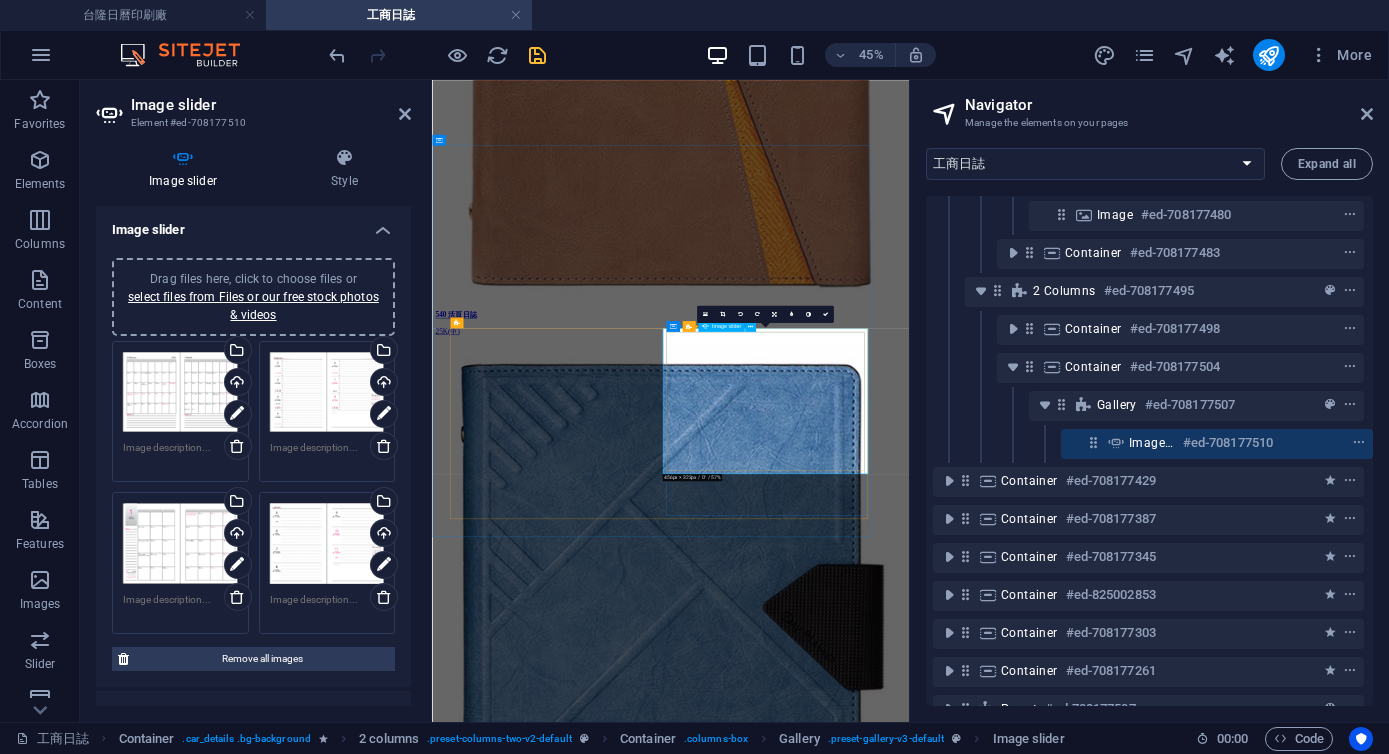 click at bounding box center [496, 91787] 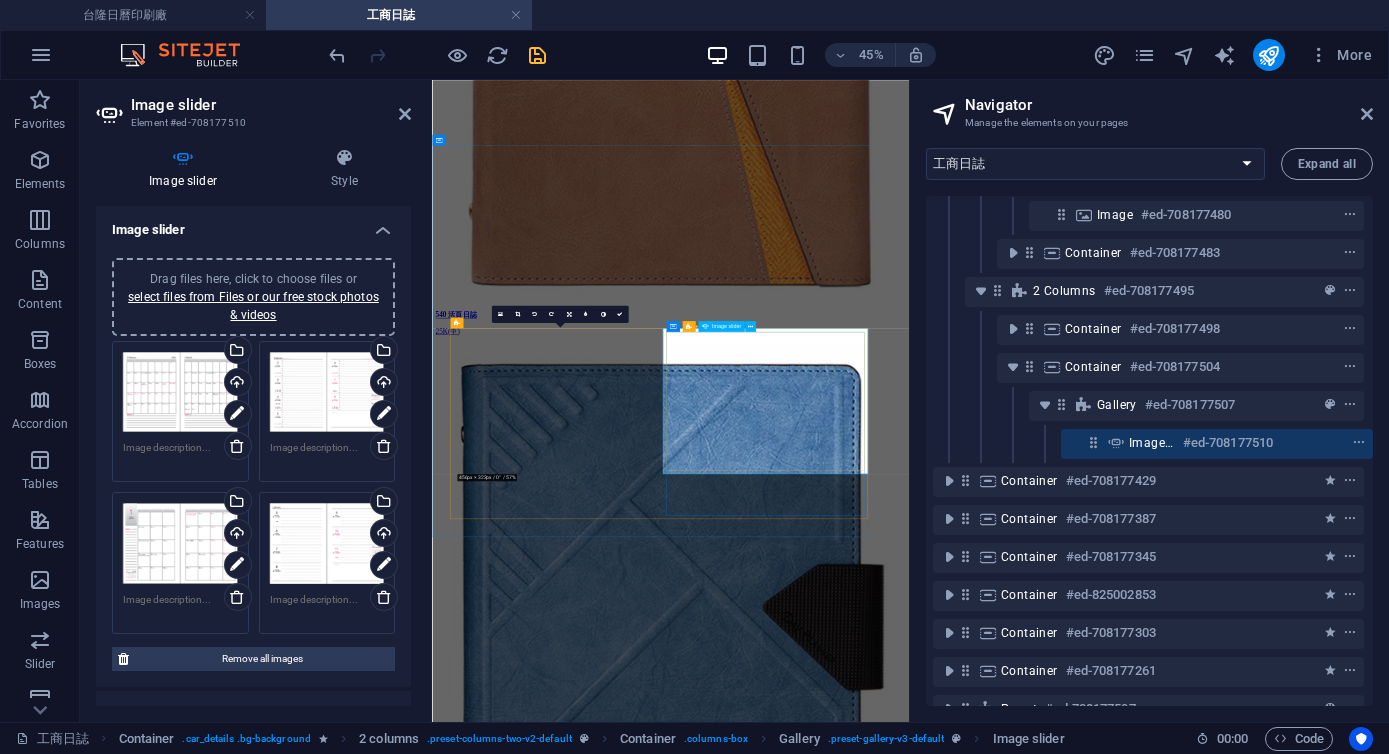 click at bounding box center [496, 91787] 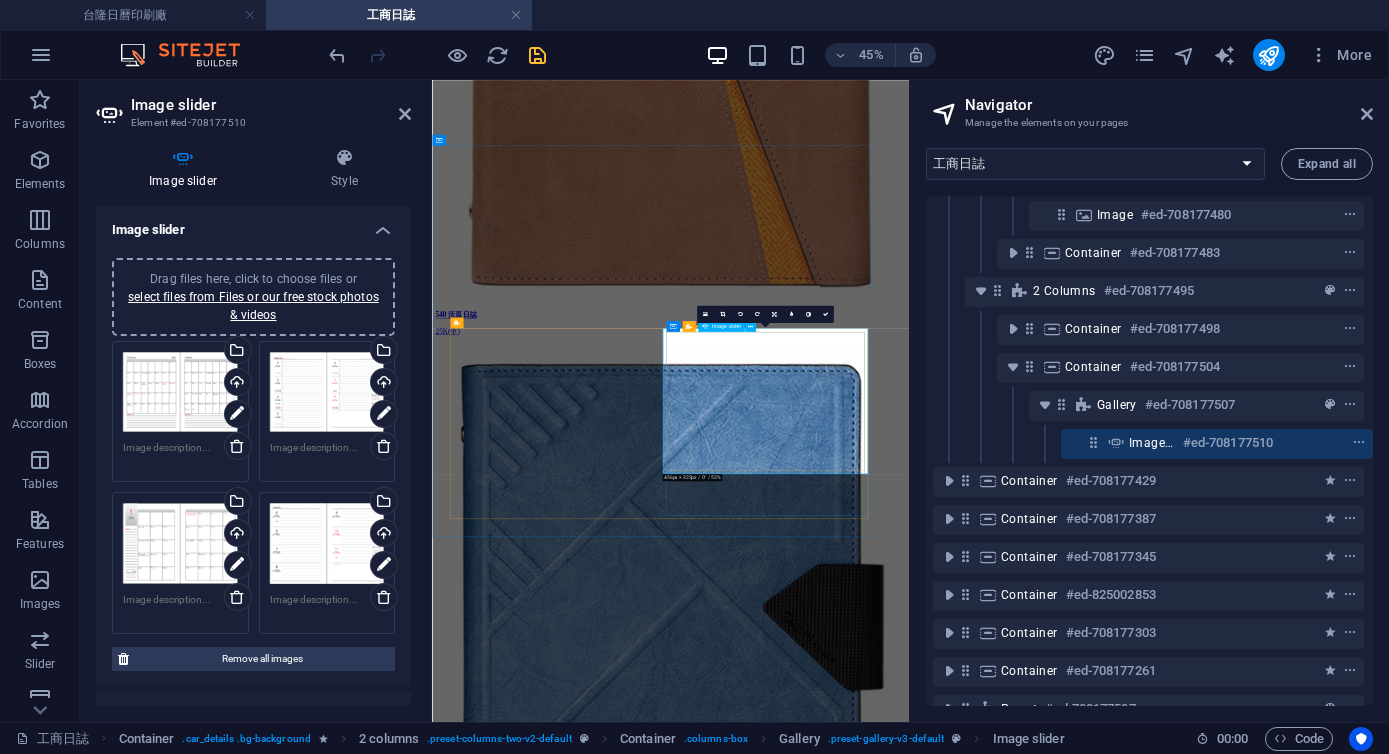 click at bounding box center (496, 91787) 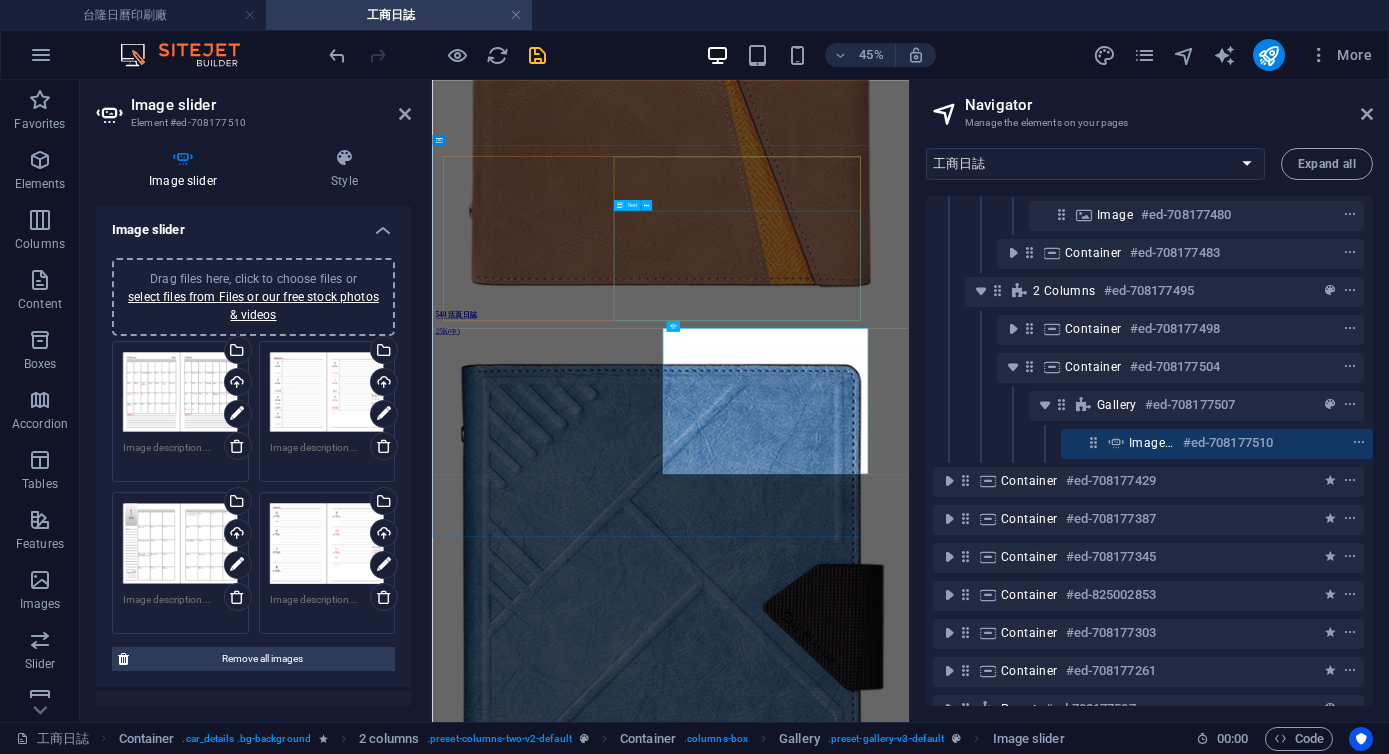 click on "16K: 100P白道林紙*72張(144頁) 25K: 80P白道林紙*80張(160頁)" at bounding box center (858, 86973) 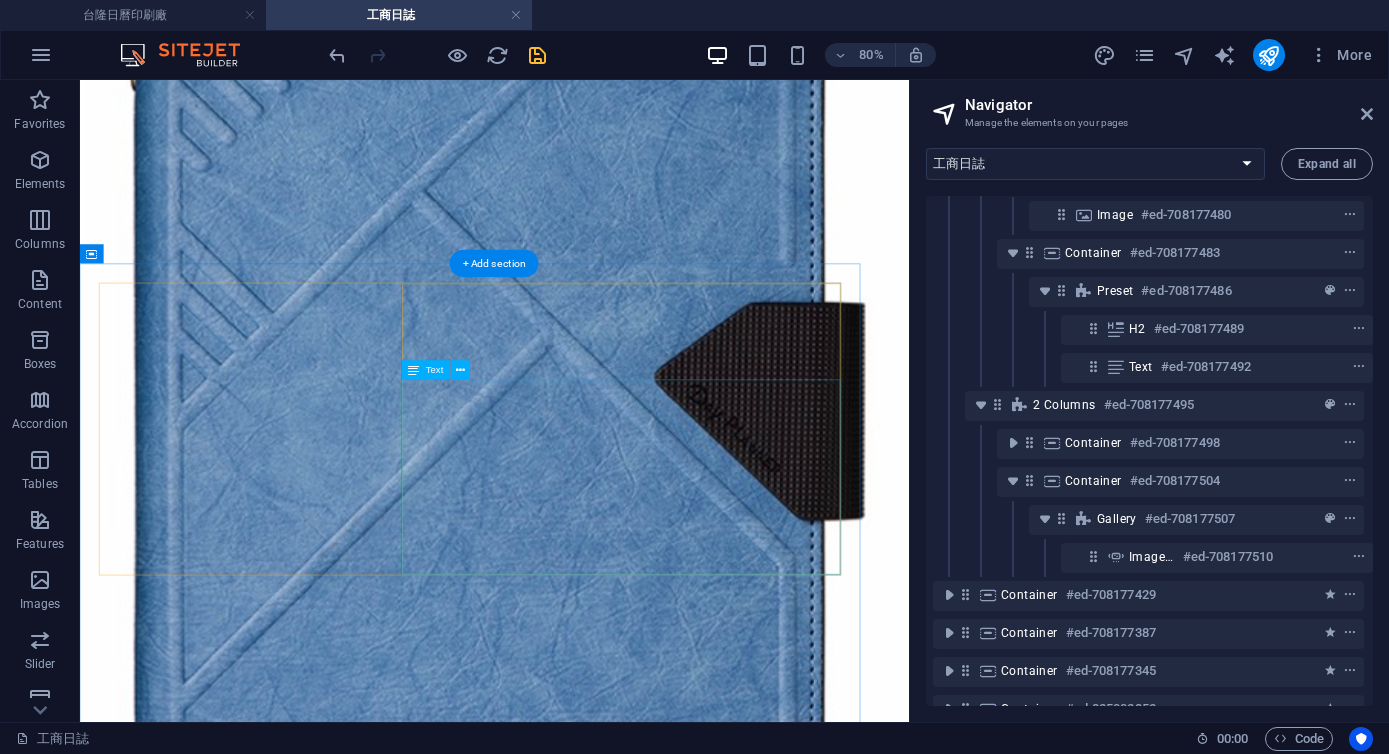 scroll, scrollTop: 7582, scrollLeft: 0, axis: vertical 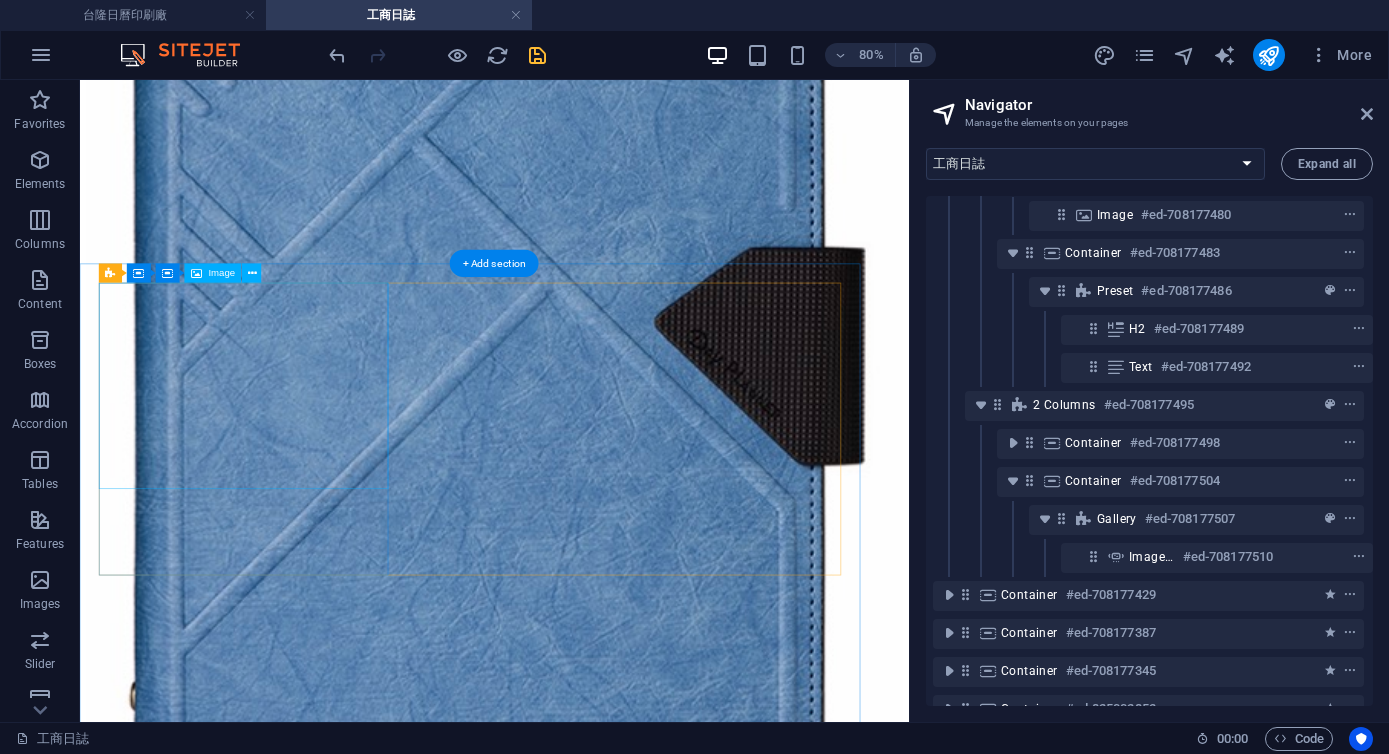 click at bounding box center [598, 89815] 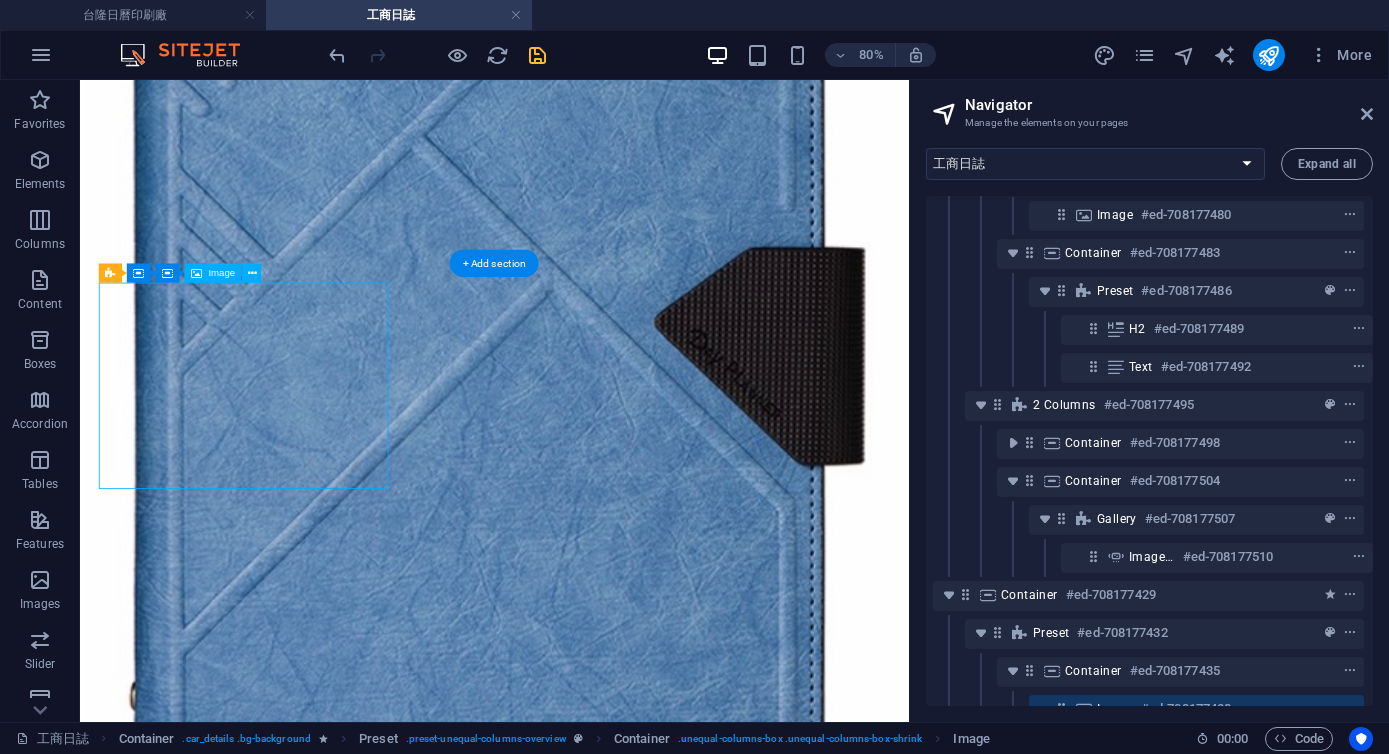 click at bounding box center [598, 89815] 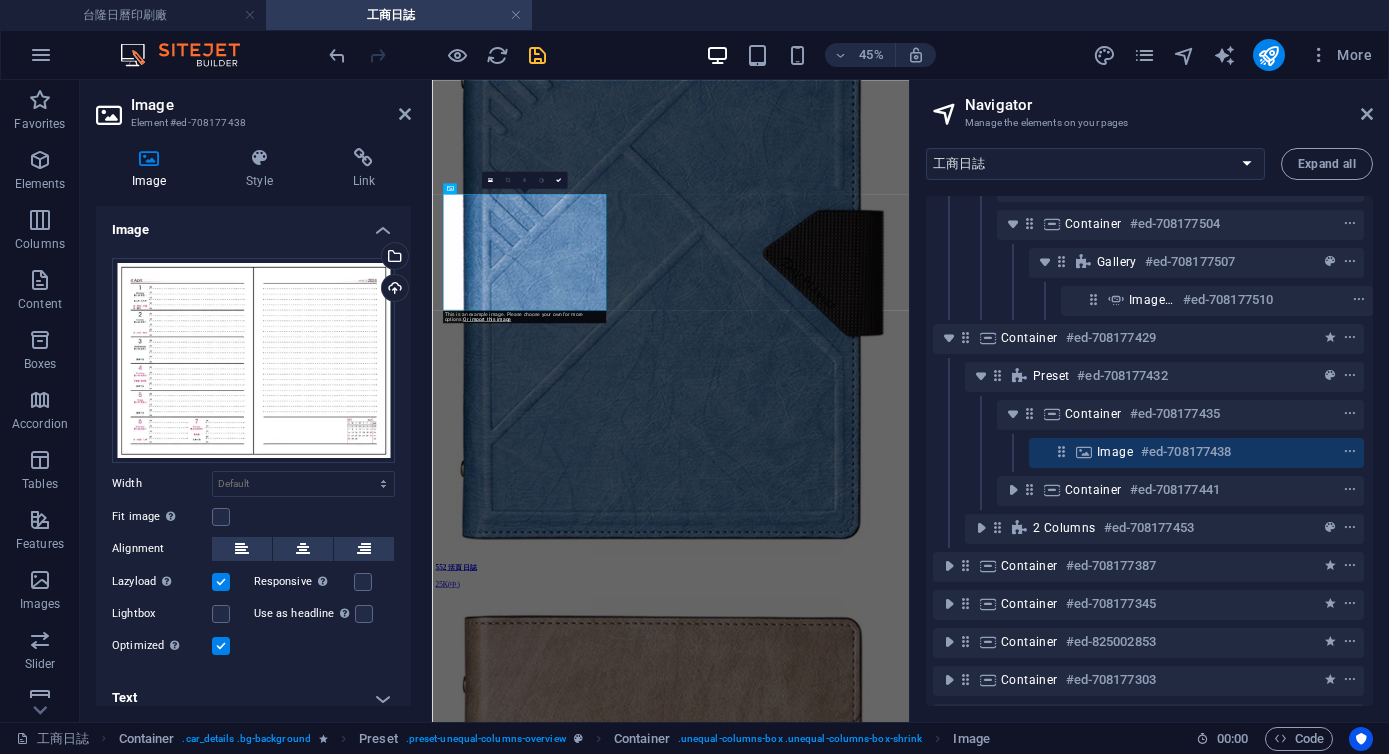 scroll, scrollTop: 573, scrollLeft: 5, axis: both 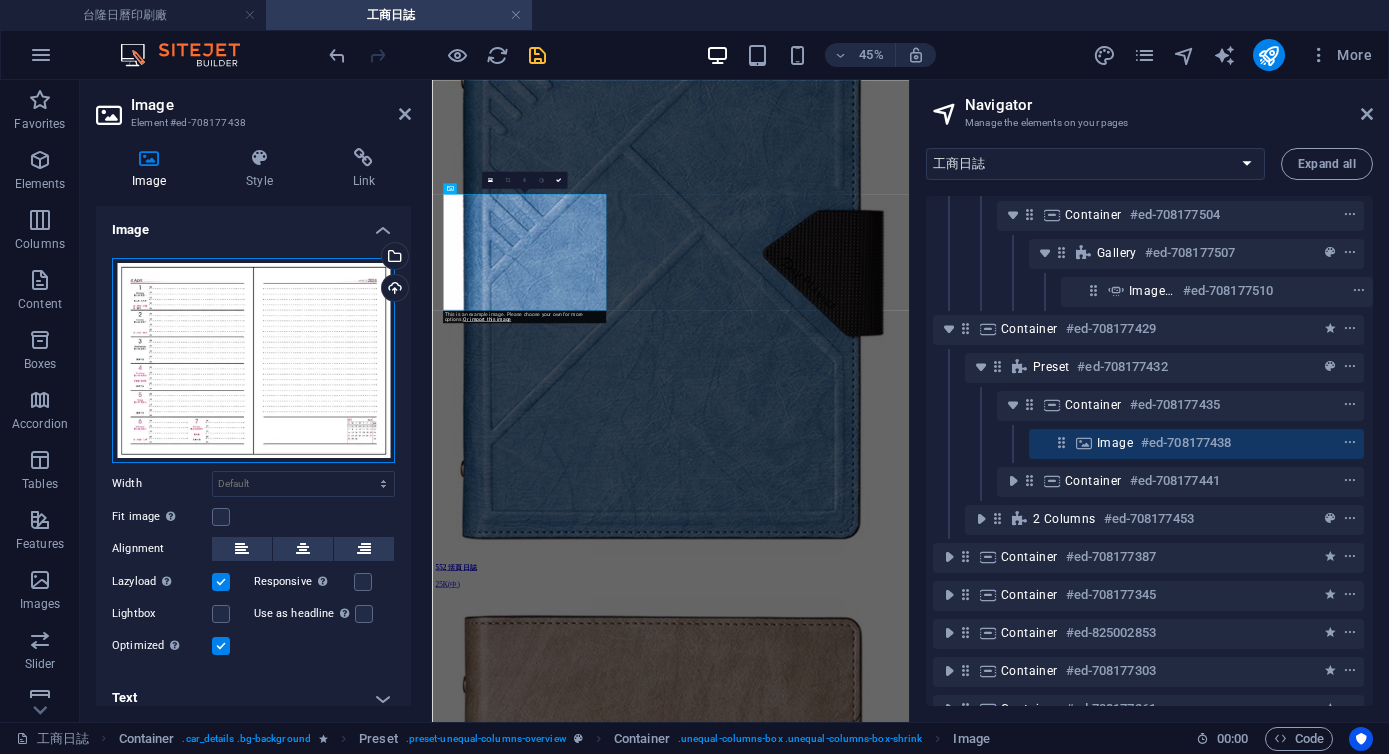 click on "Drag files here, click to choose files or select files from Files or our free stock photos & videos" at bounding box center [253, 360] 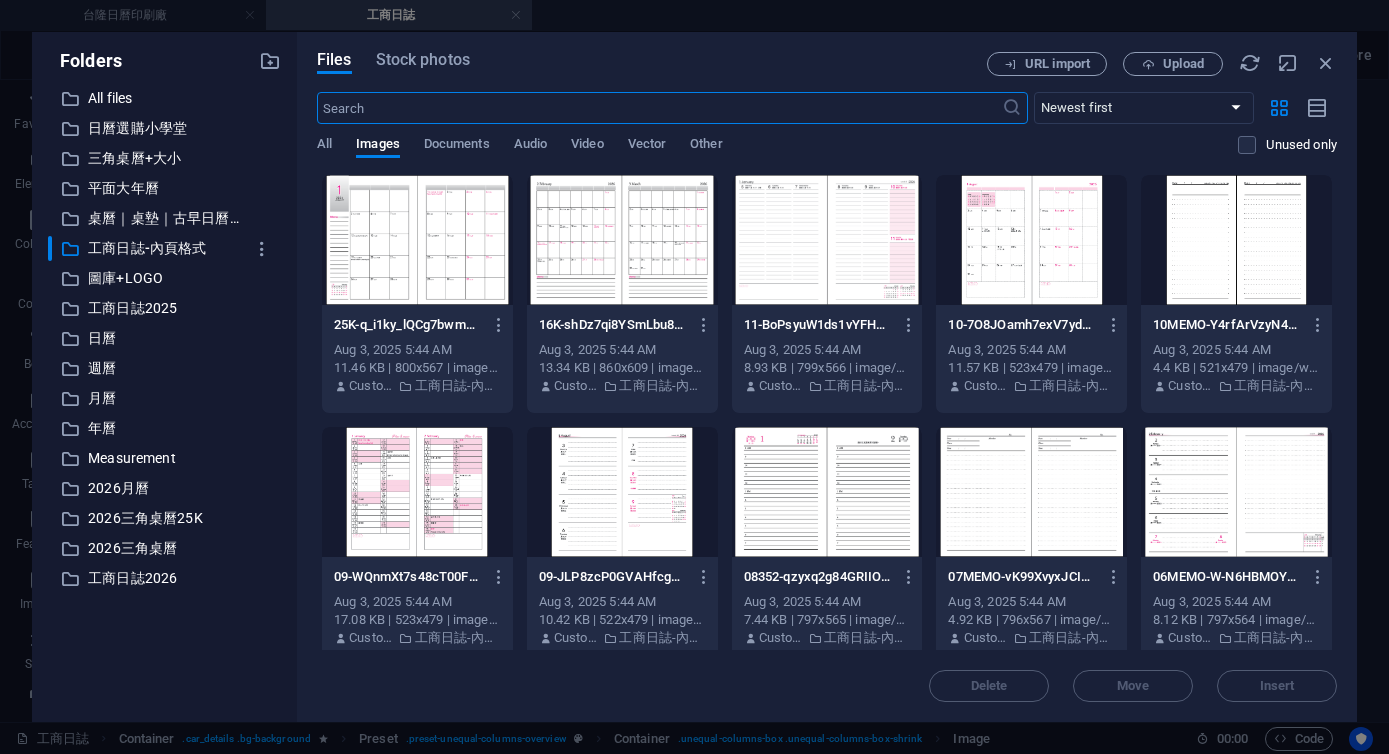 scroll, scrollTop: 0, scrollLeft: 0, axis: both 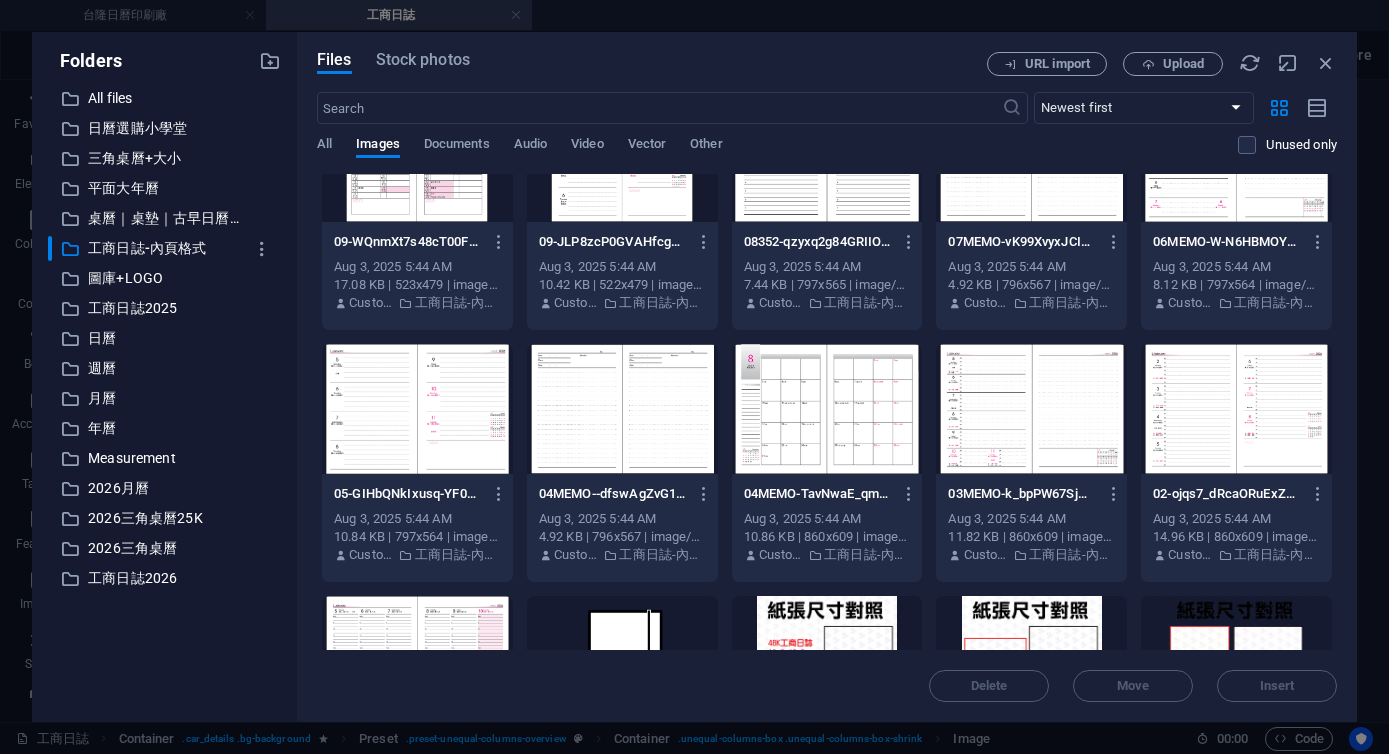 click at bounding box center [1031, 409] 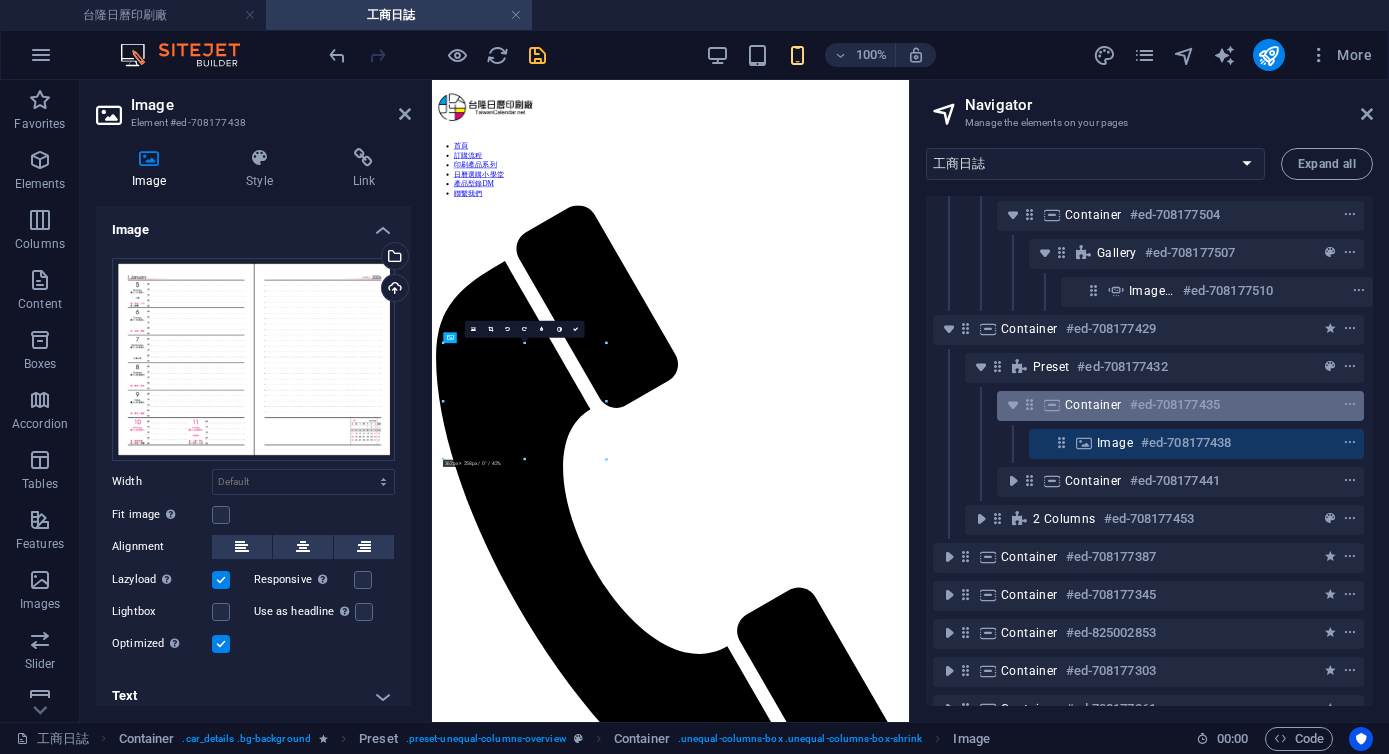 scroll, scrollTop: 7330, scrollLeft: 0, axis: vertical 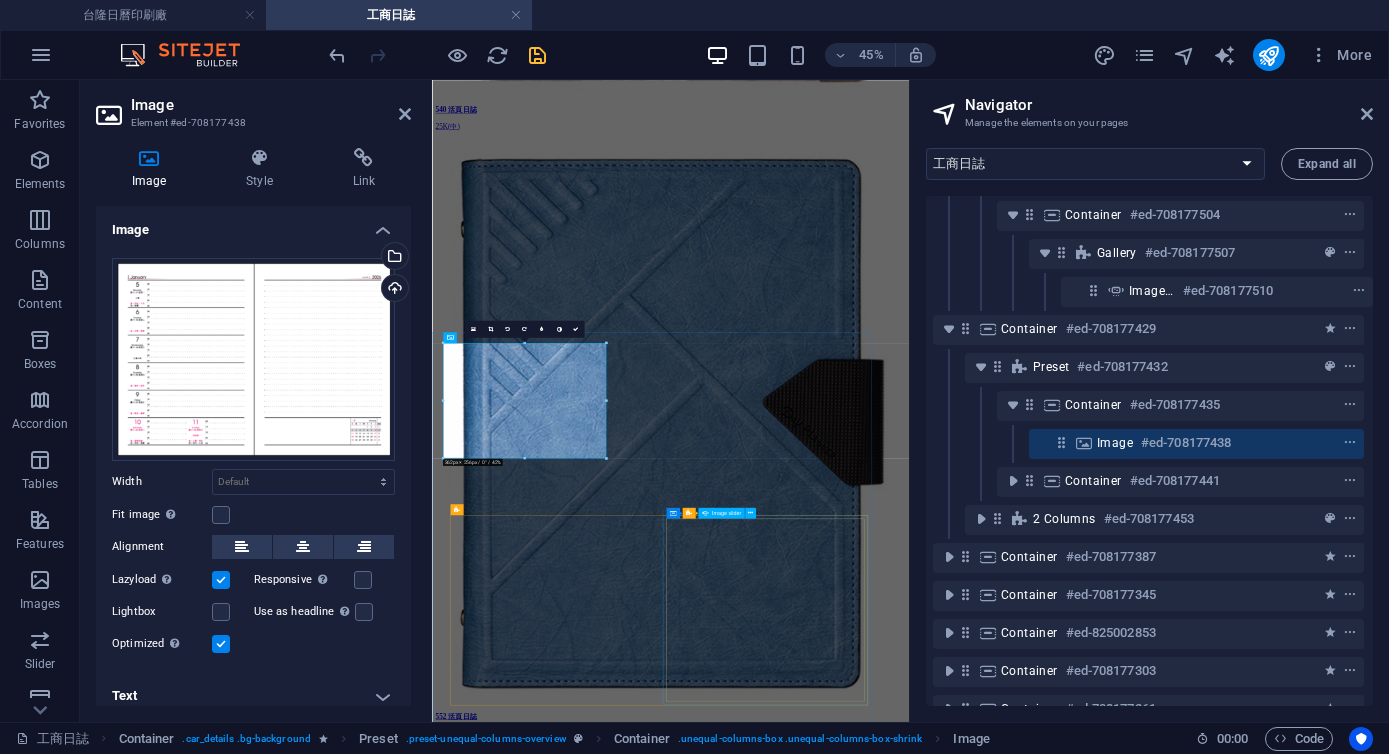 click at bounding box center [453, 94818] 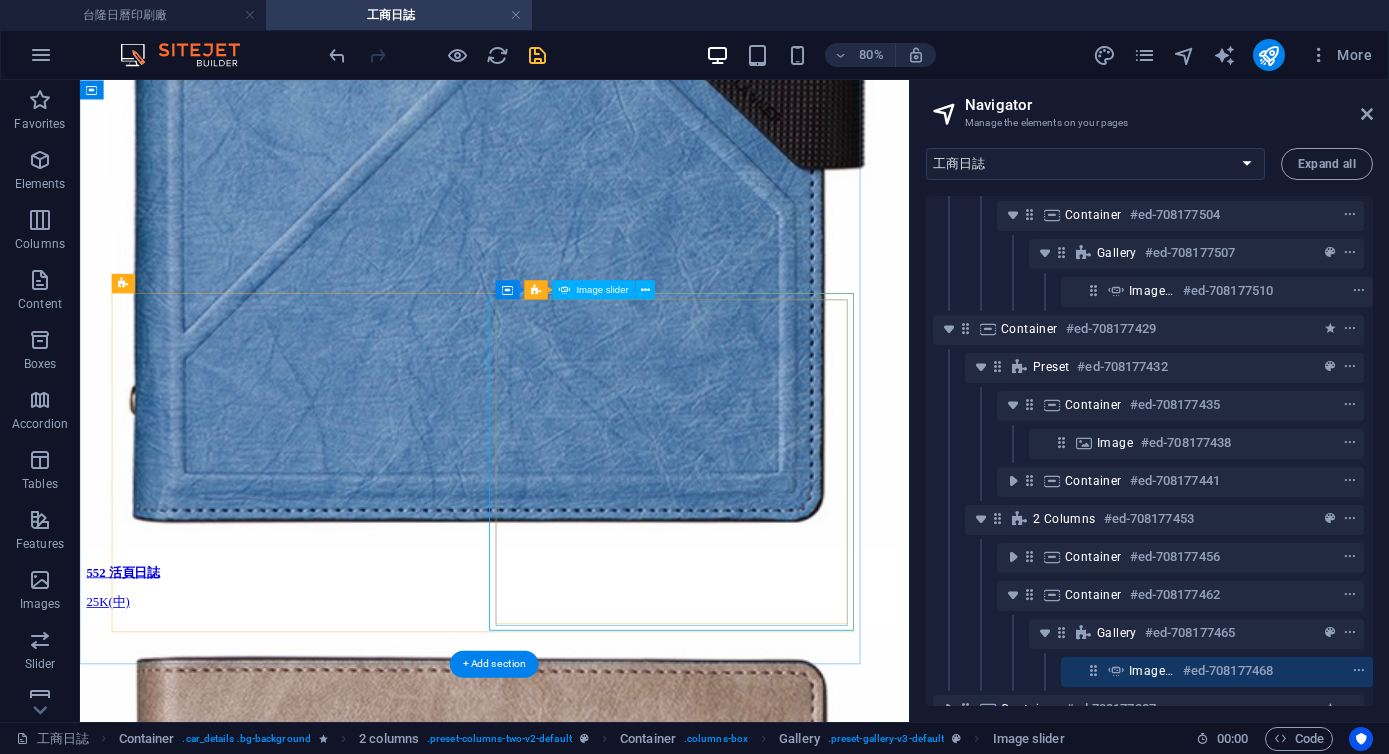 scroll, scrollTop: 7952, scrollLeft: 0, axis: vertical 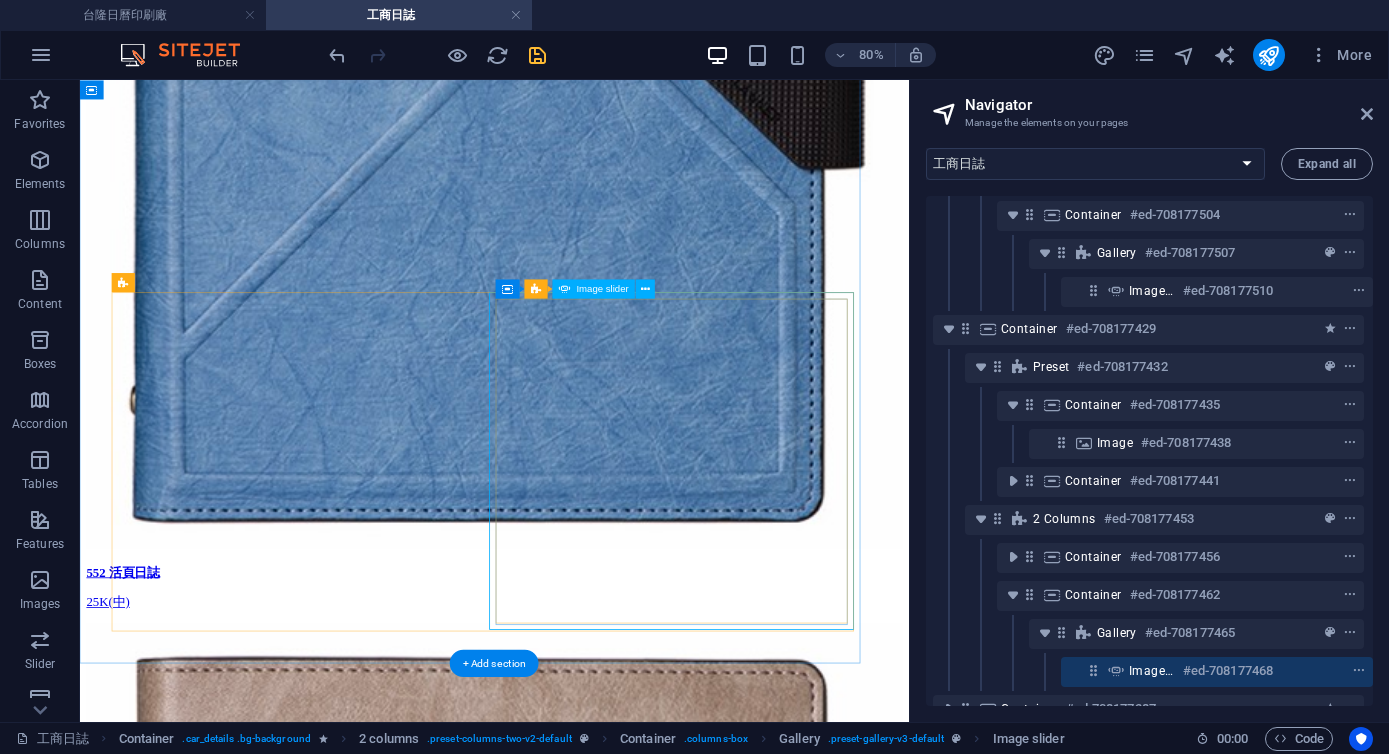 click at bounding box center [101, 92525] 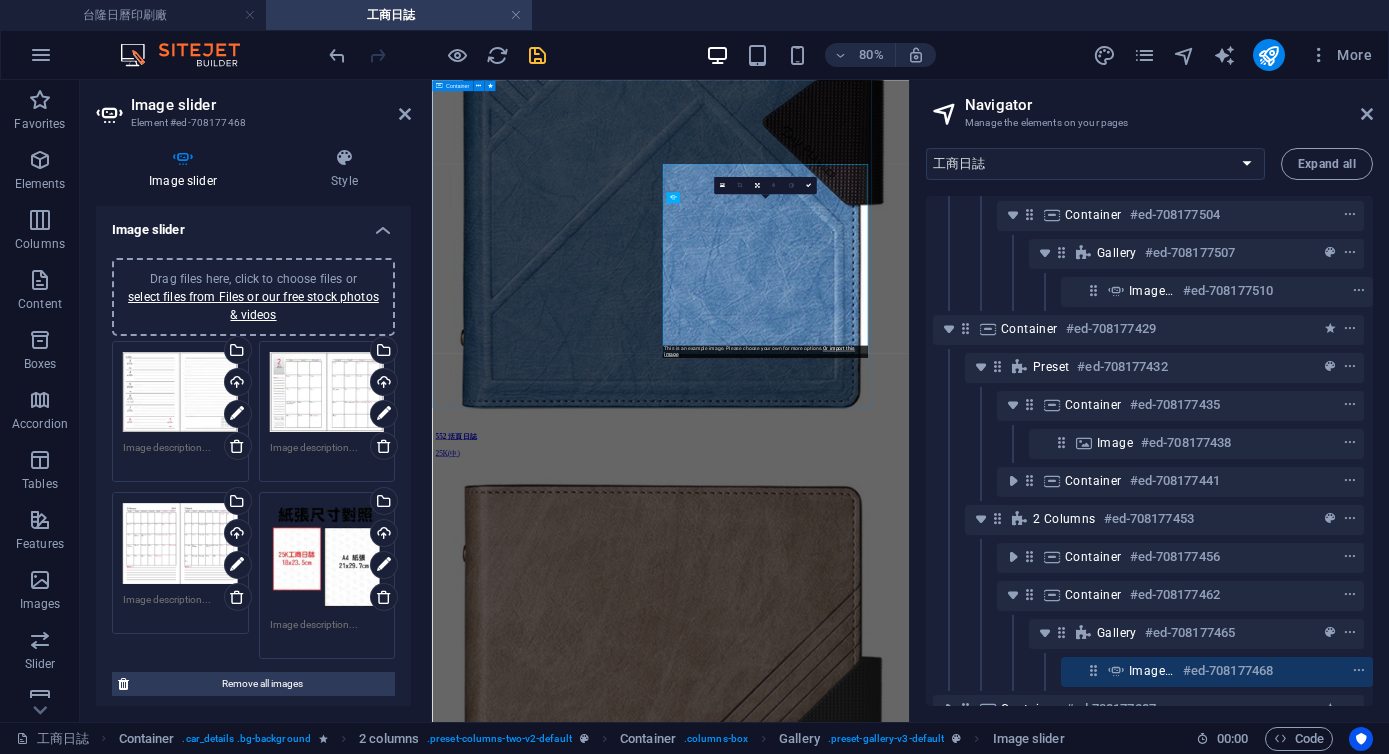 scroll, scrollTop: 8031, scrollLeft: 0, axis: vertical 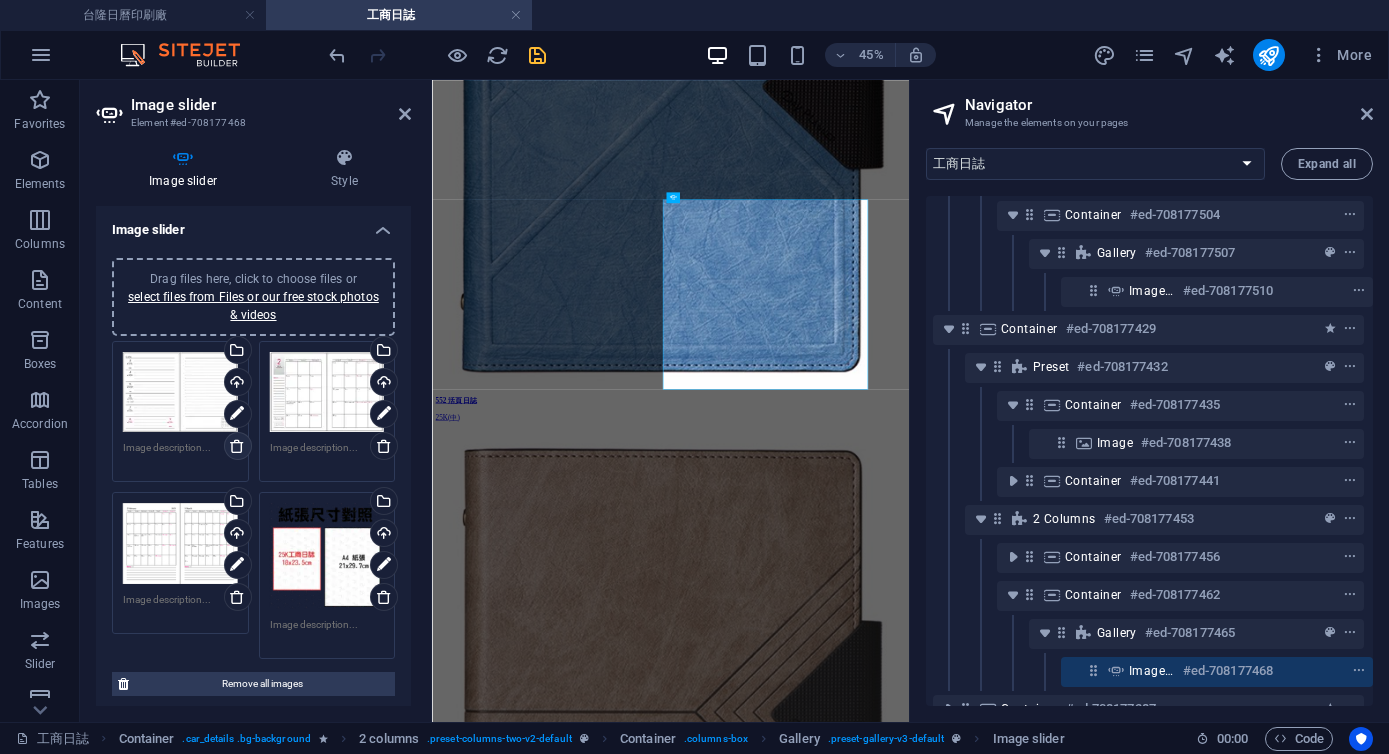 click at bounding box center [237, 446] 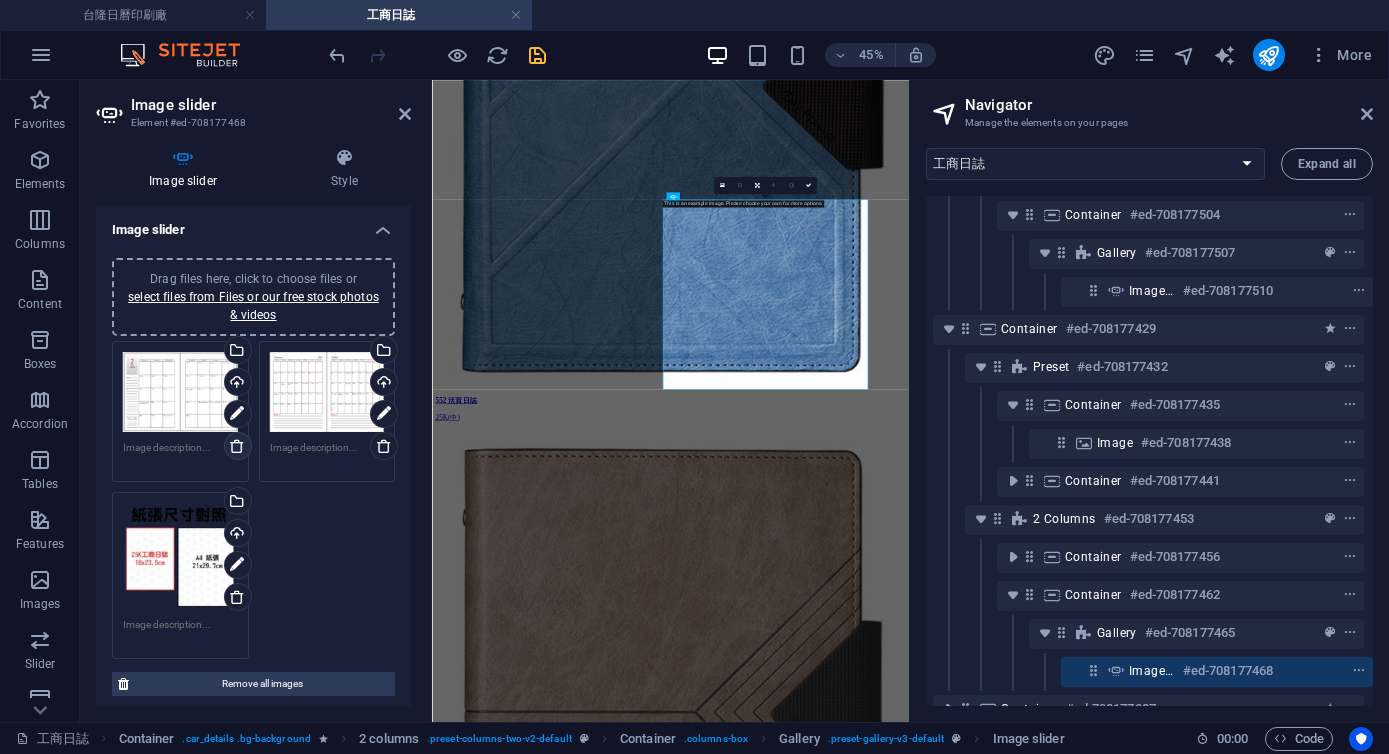 click at bounding box center [237, 446] 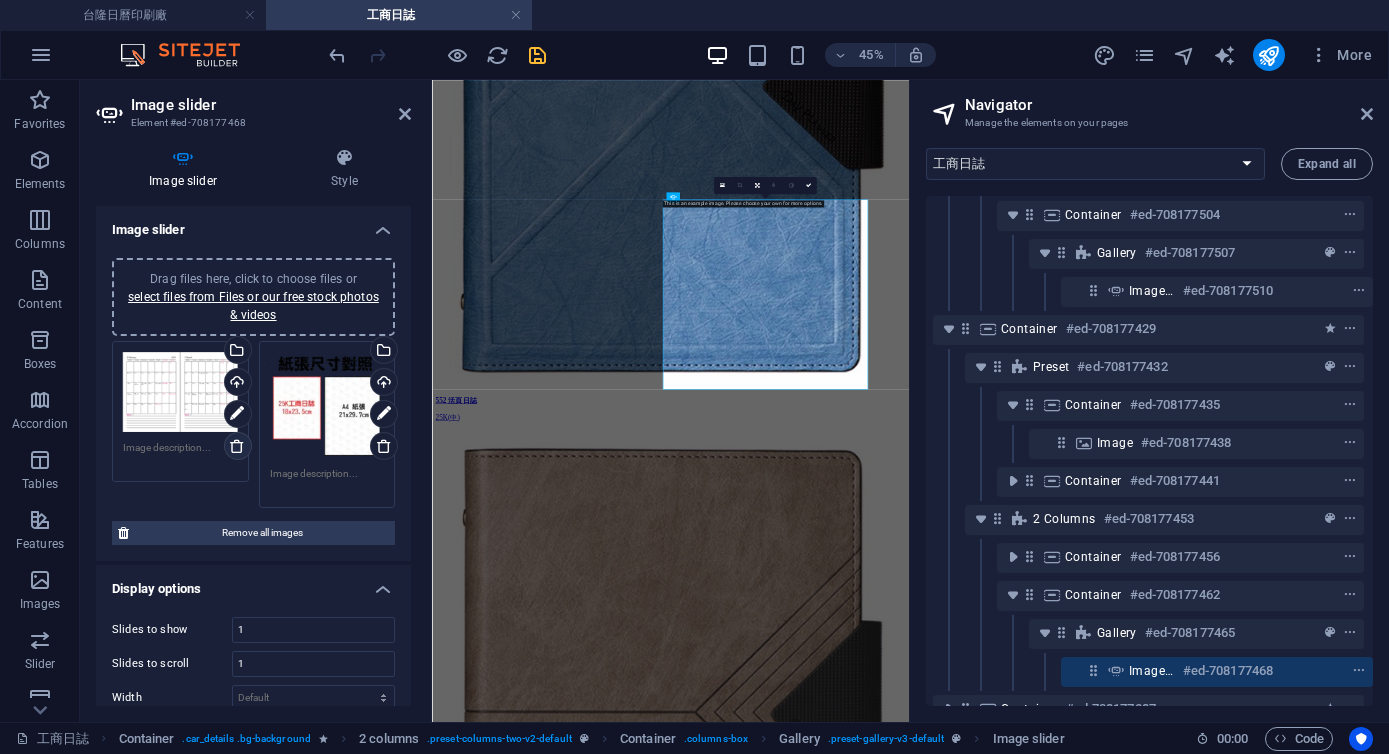 click at bounding box center (237, 446) 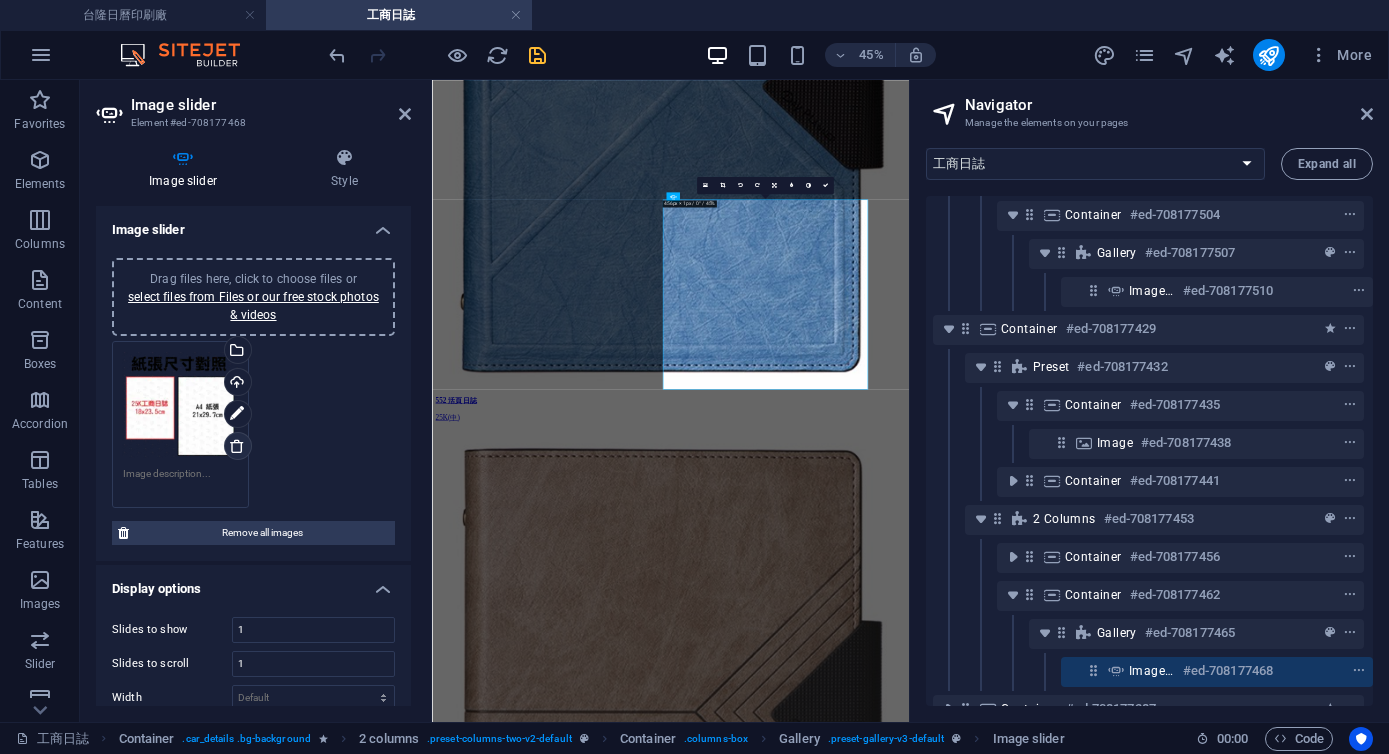 click at bounding box center [237, 446] 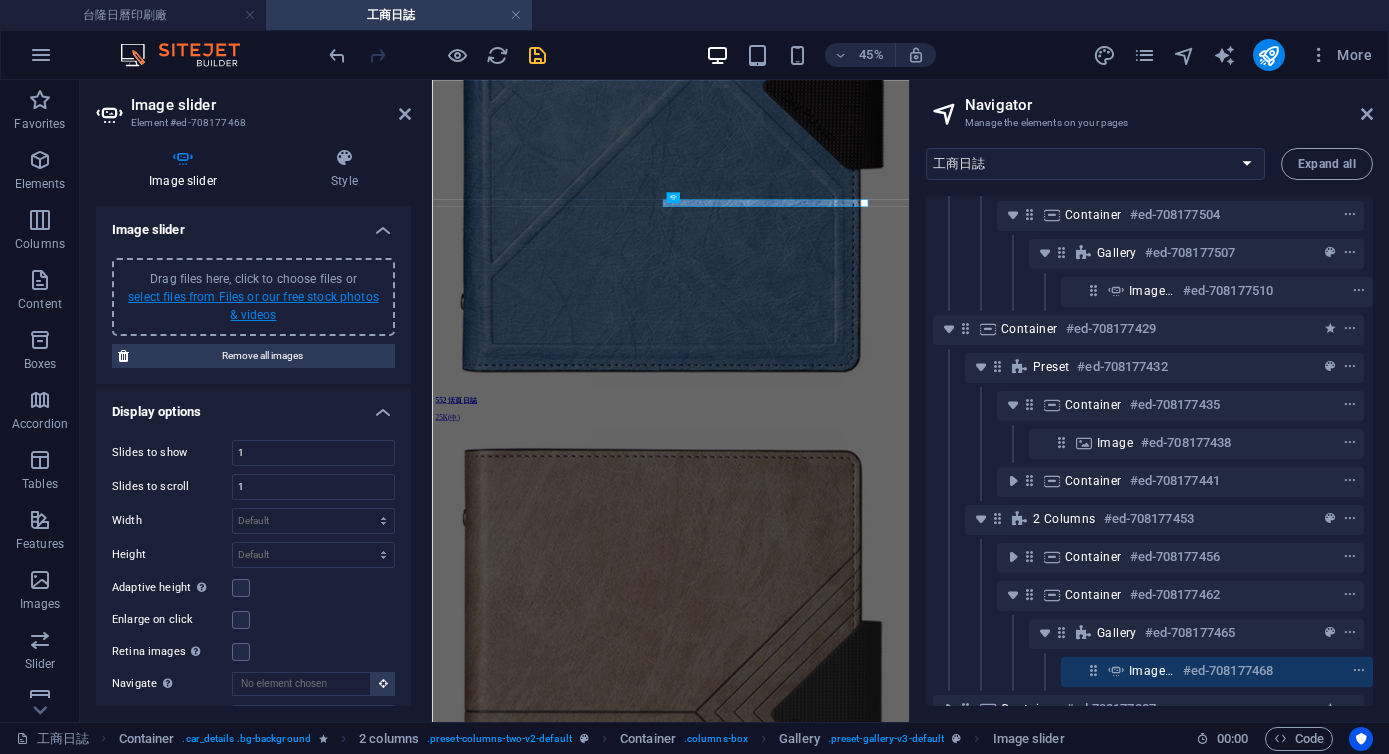 click on "select files from Files or our free stock photos & videos" at bounding box center (253, 306) 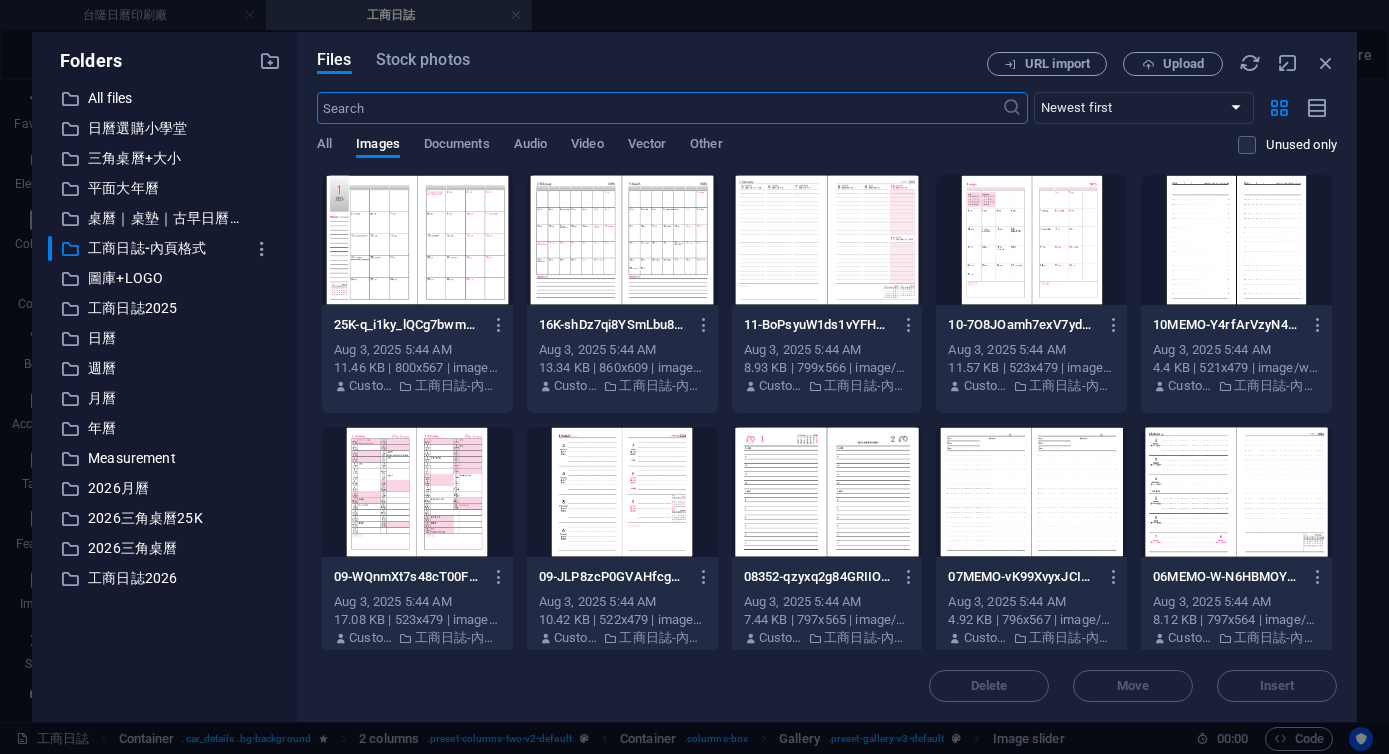 scroll, scrollTop: 0, scrollLeft: 0, axis: both 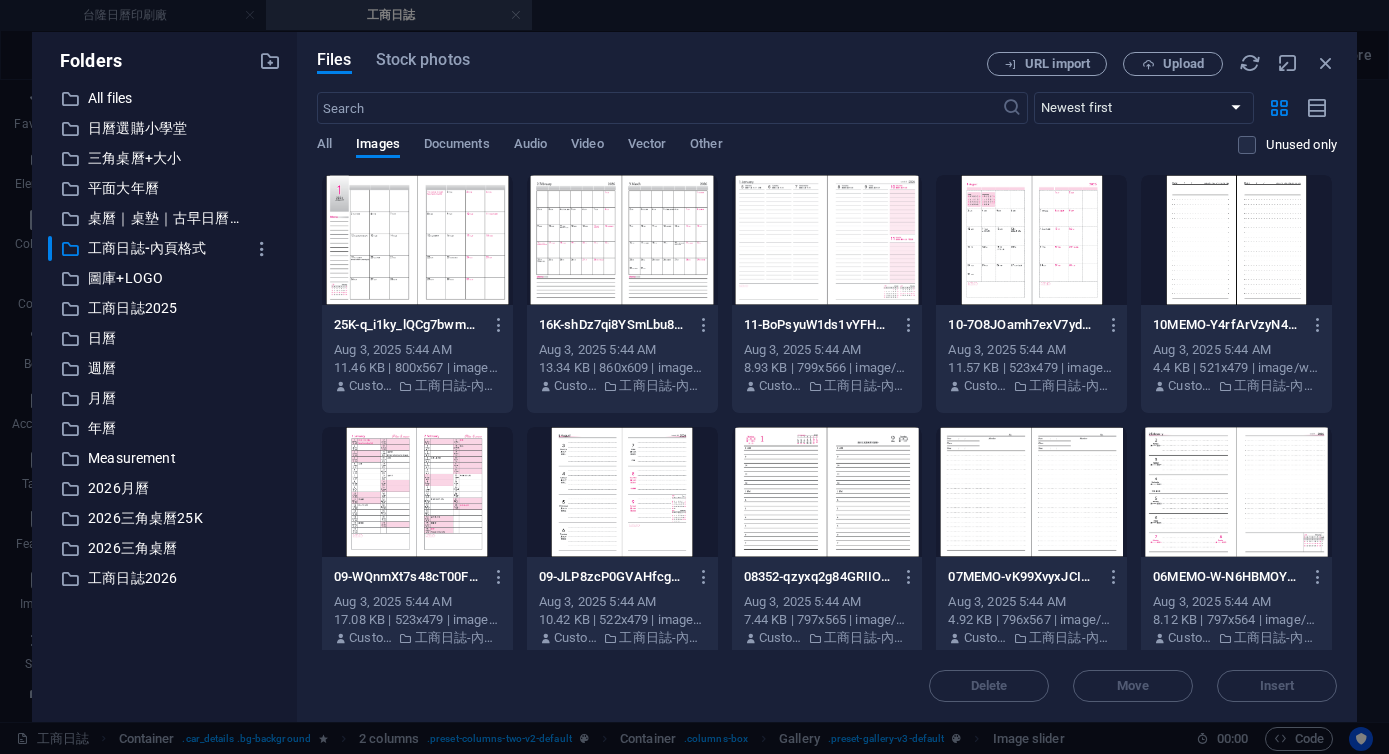 click at bounding box center [417, 240] 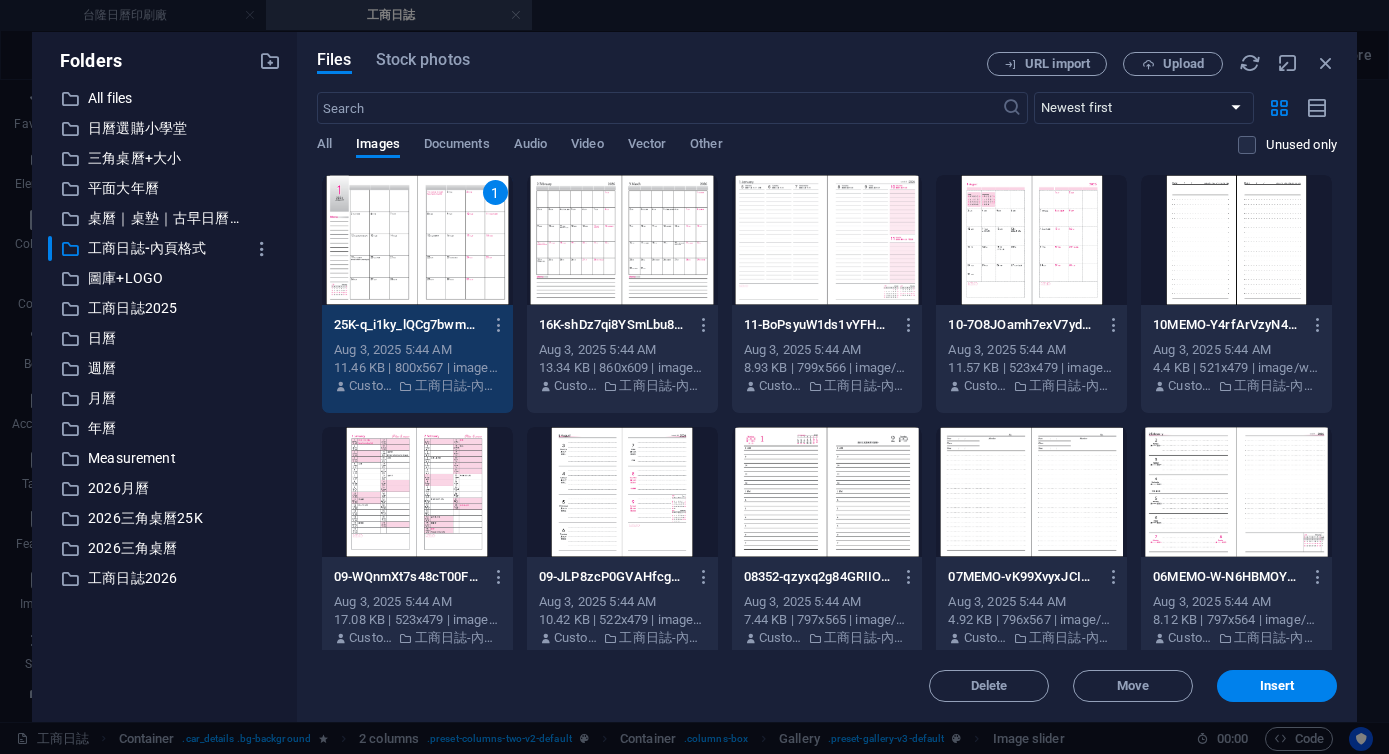 click at bounding box center (622, 240) 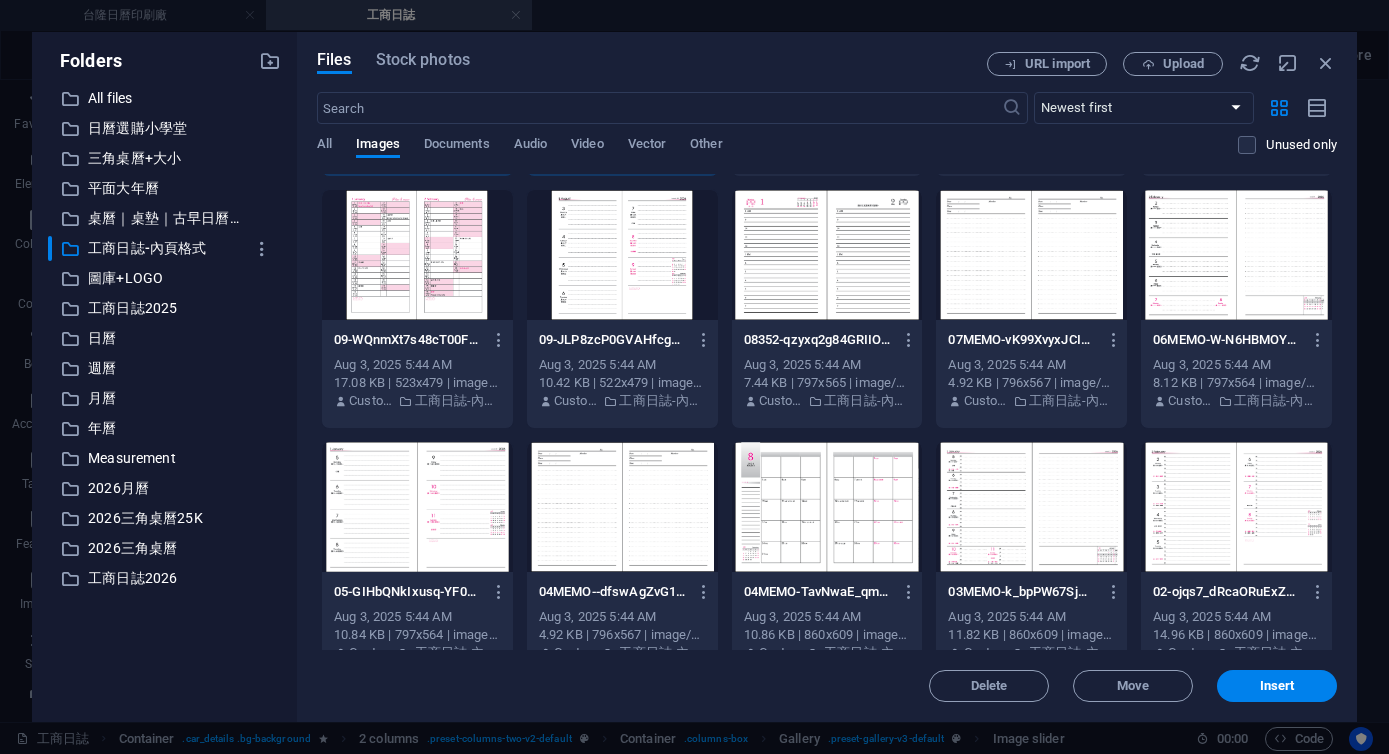 scroll, scrollTop: 237, scrollLeft: 0, axis: vertical 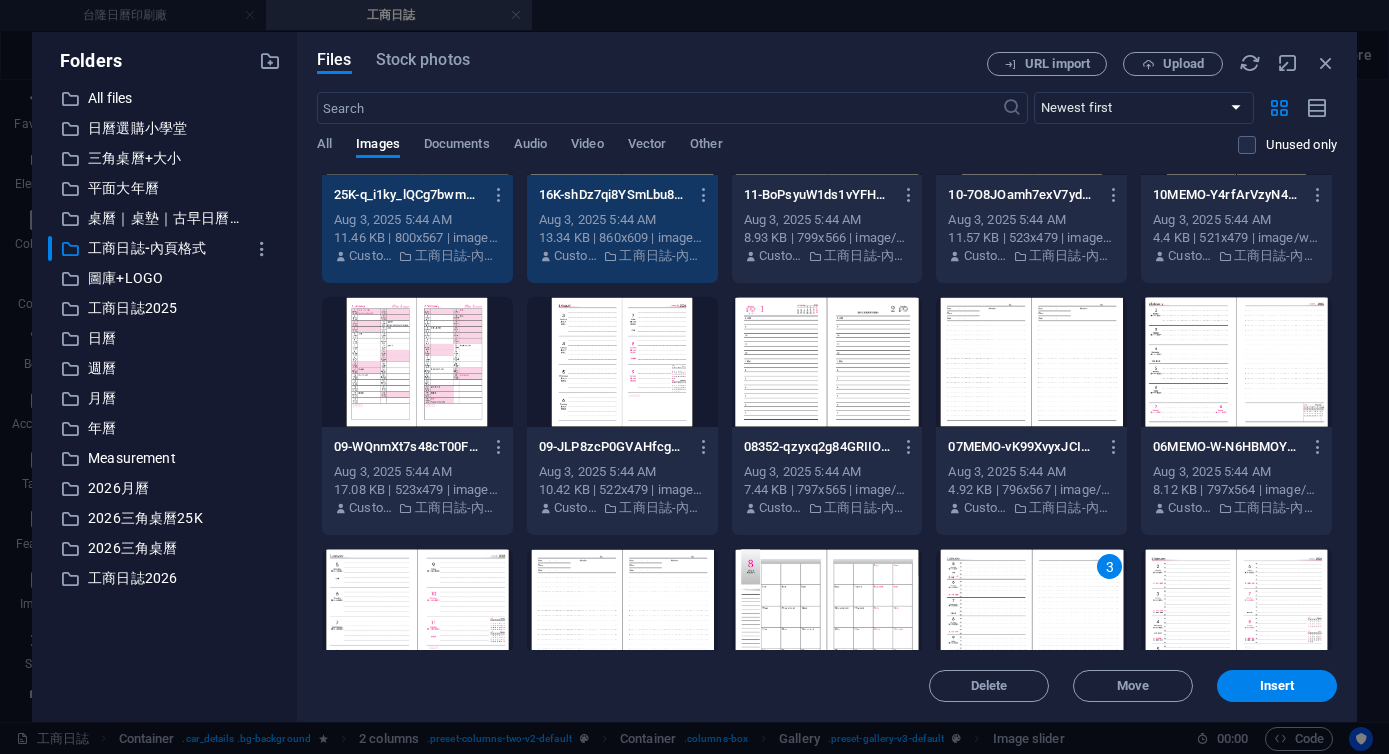 click at bounding box center [1236, 362] 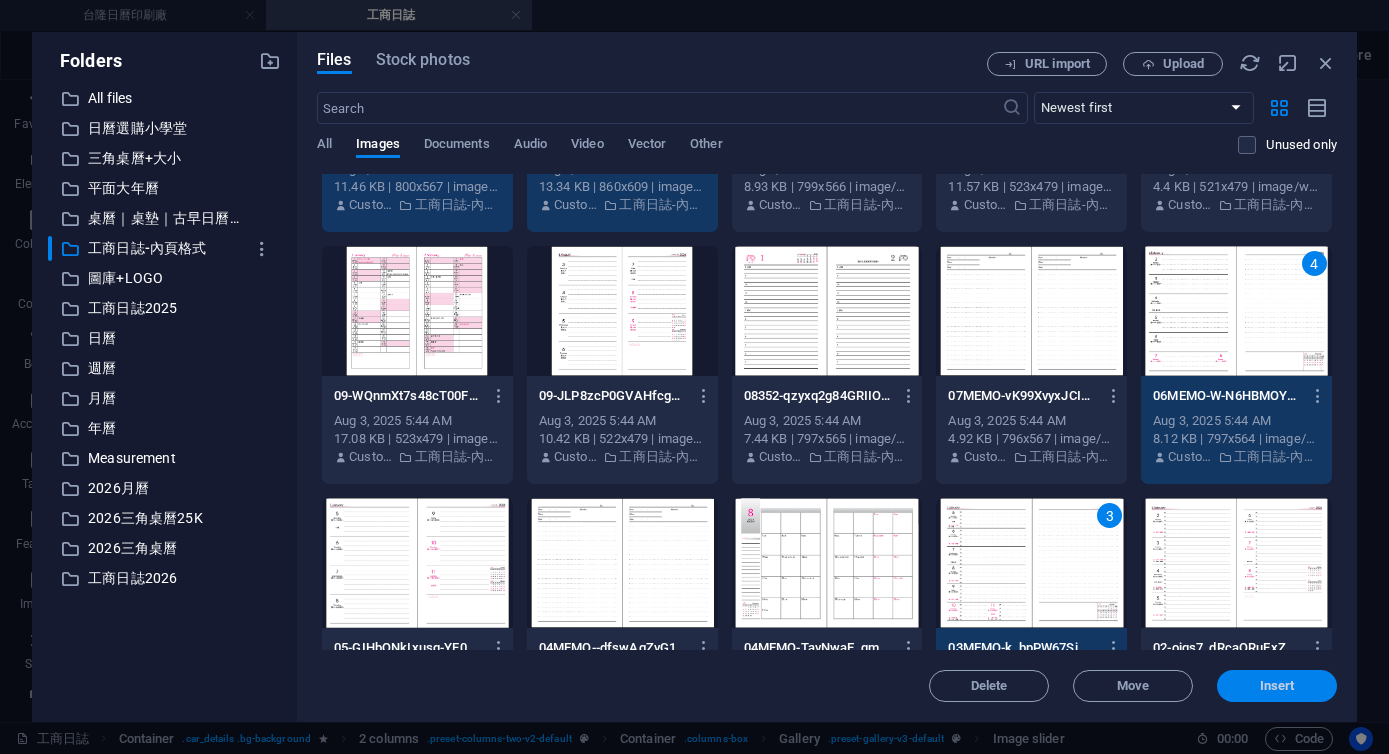 scroll, scrollTop: 182, scrollLeft: 0, axis: vertical 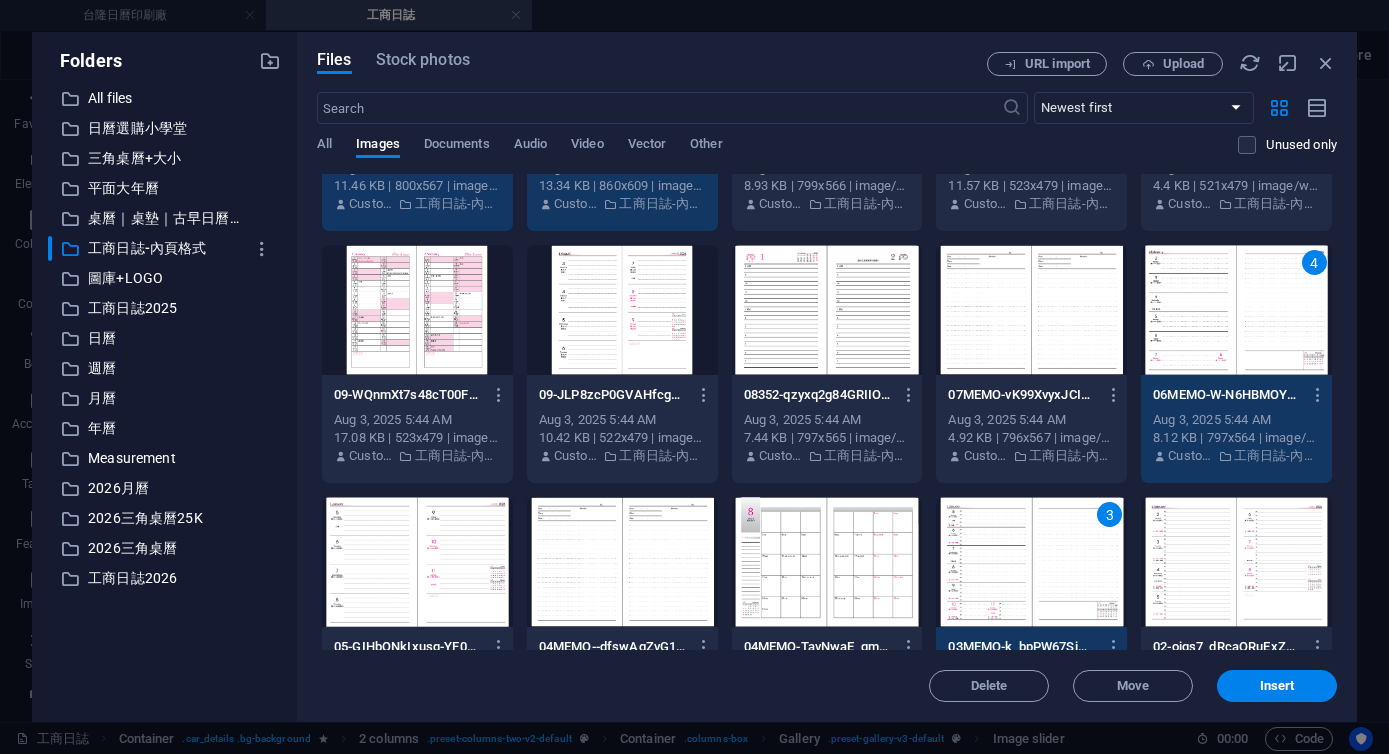 click on "Insert" at bounding box center [1277, 686] 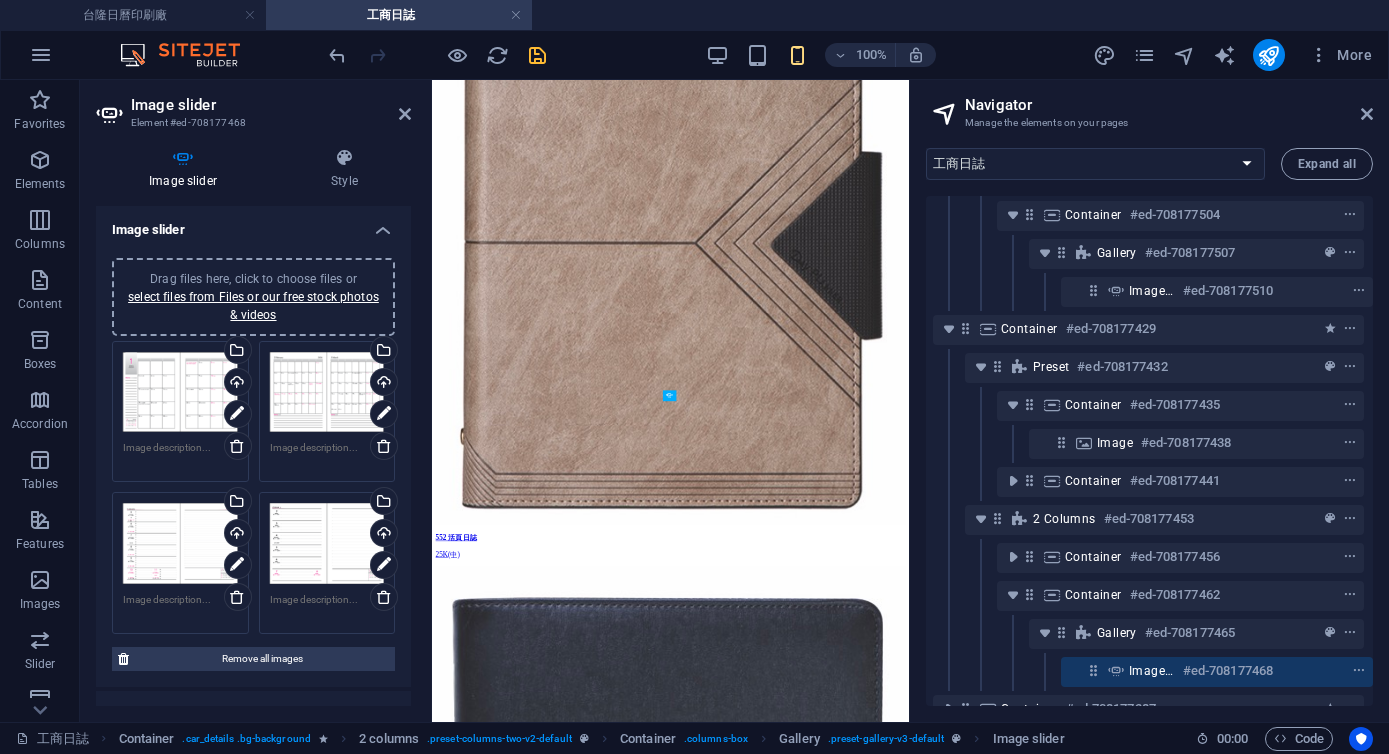scroll, scrollTop: 7583, scrollLeft: 0, axis: vertical 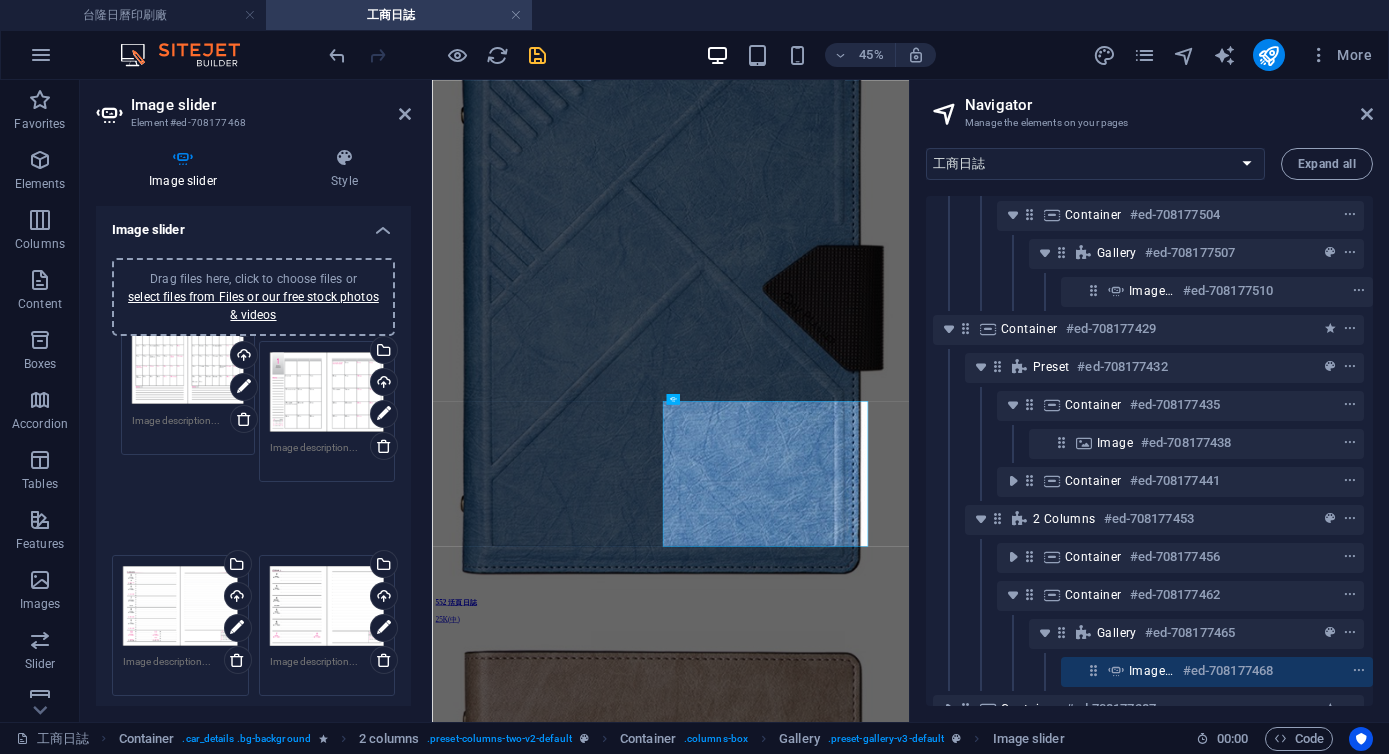 drag, startPoint x: 308, startPoint y: 397, endPoint x: 172, endPoint y: 370, distance: 138.65425 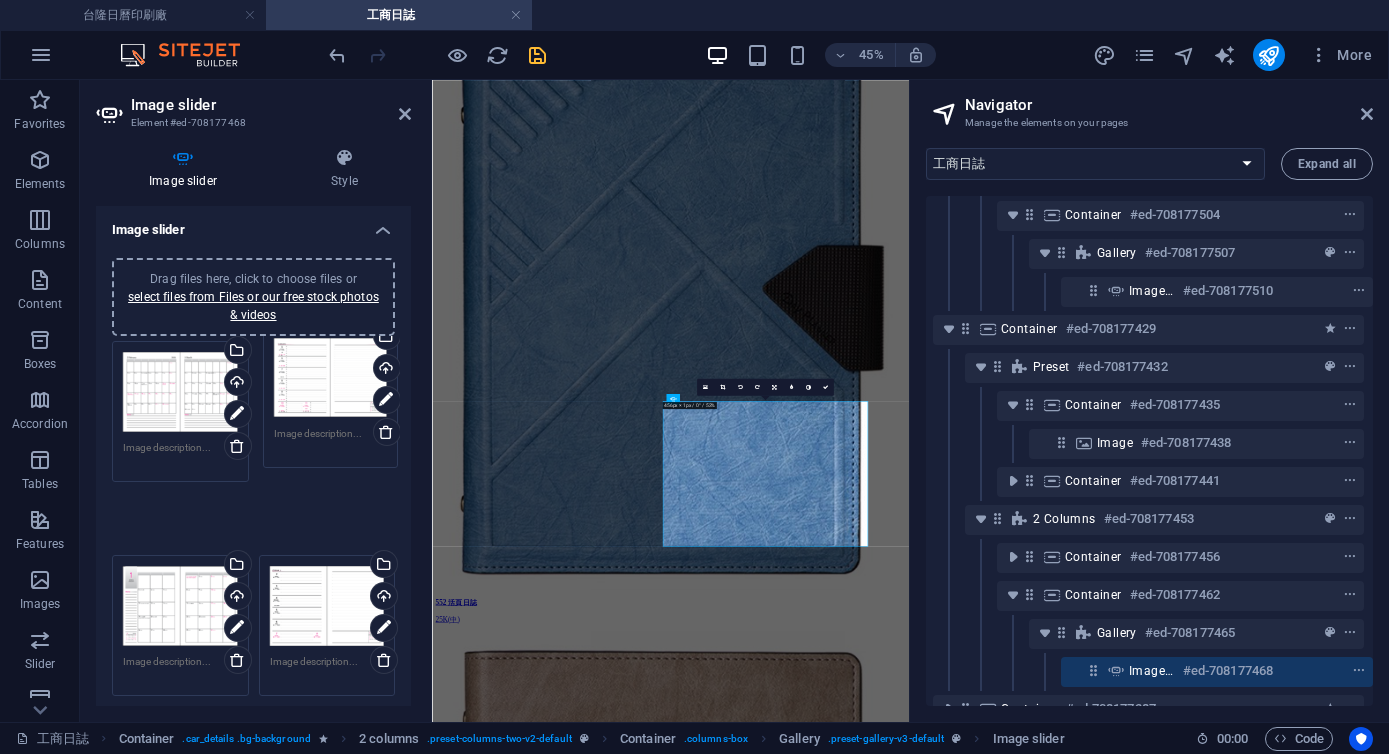 drag, startPoint x: 187, startPoint y: 561, endPoint x: 337, endPoint y: 397, distance: 222.2521 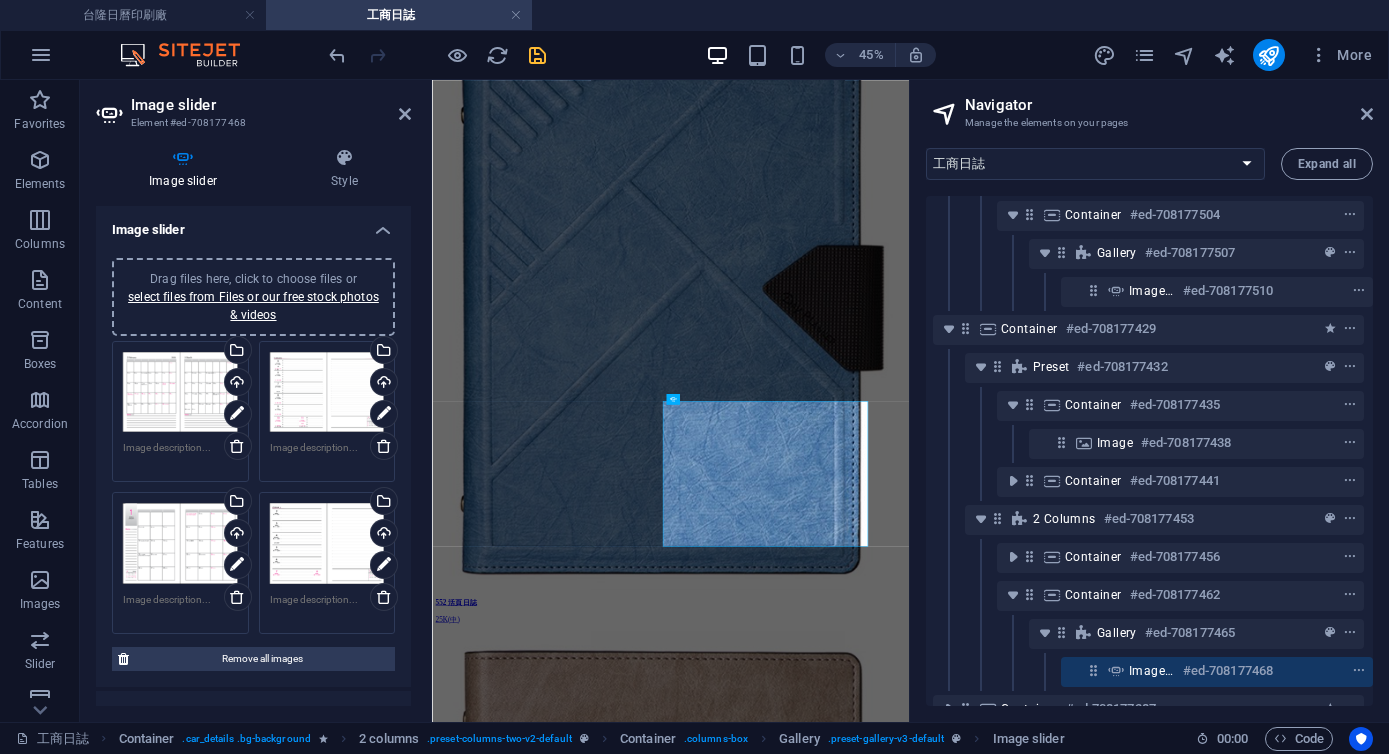 click at bounding box center [537, 55] 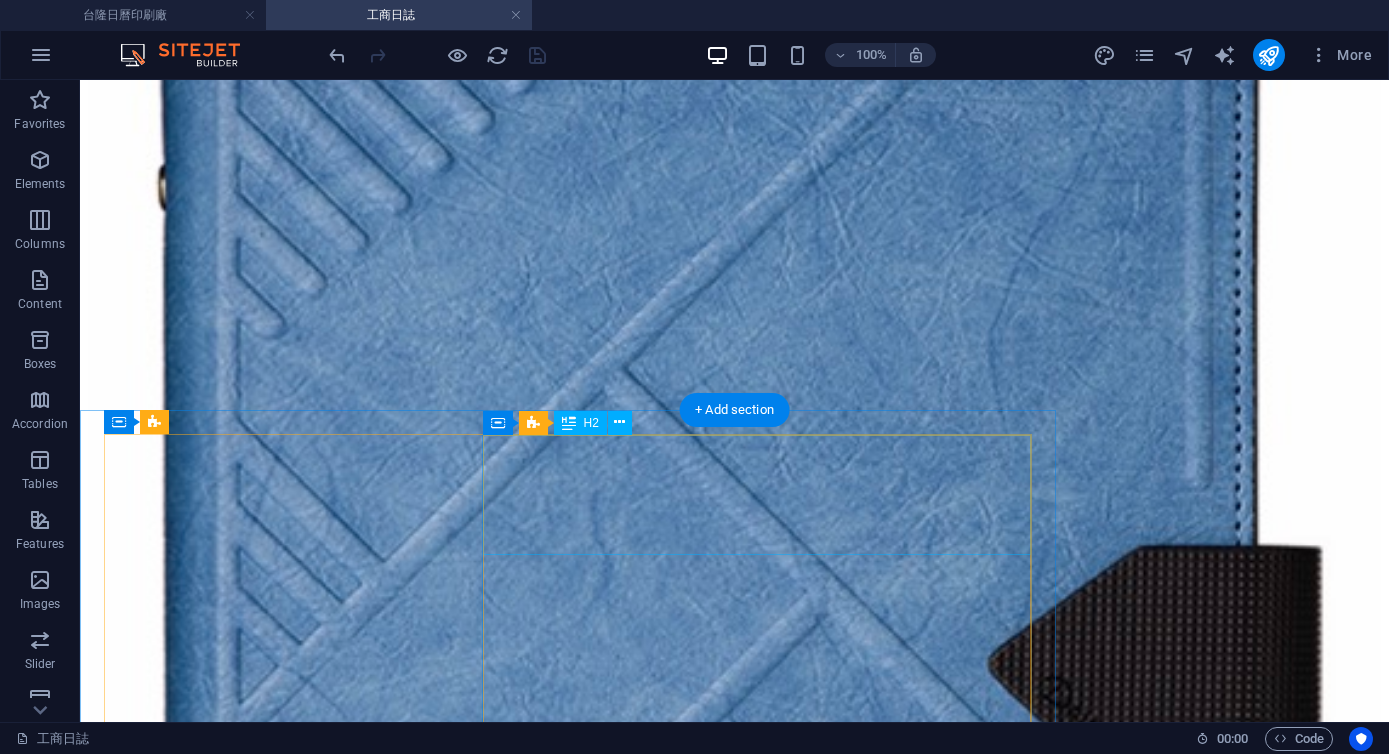 scroll, scrollTop: 9301, scrollLeft: 0, axis: vertical 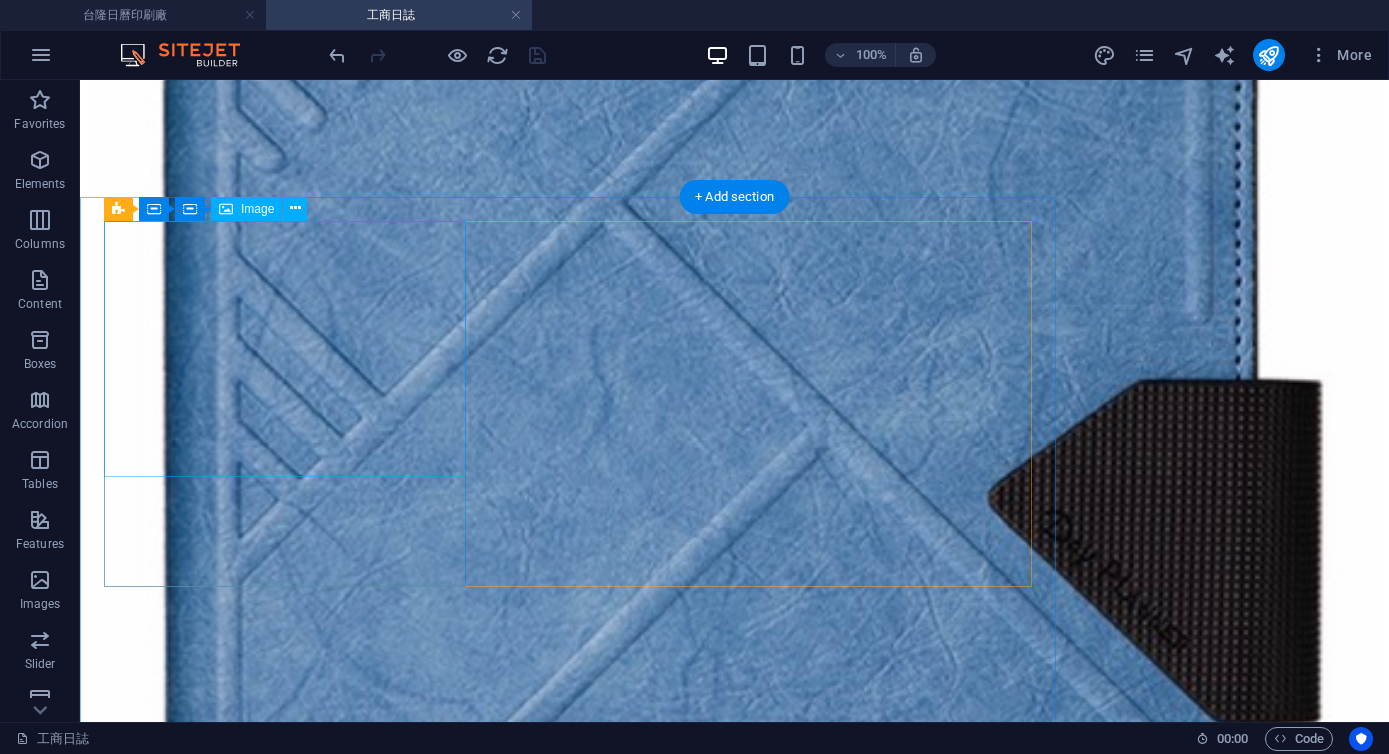 click at bounding box center (734, 112837) 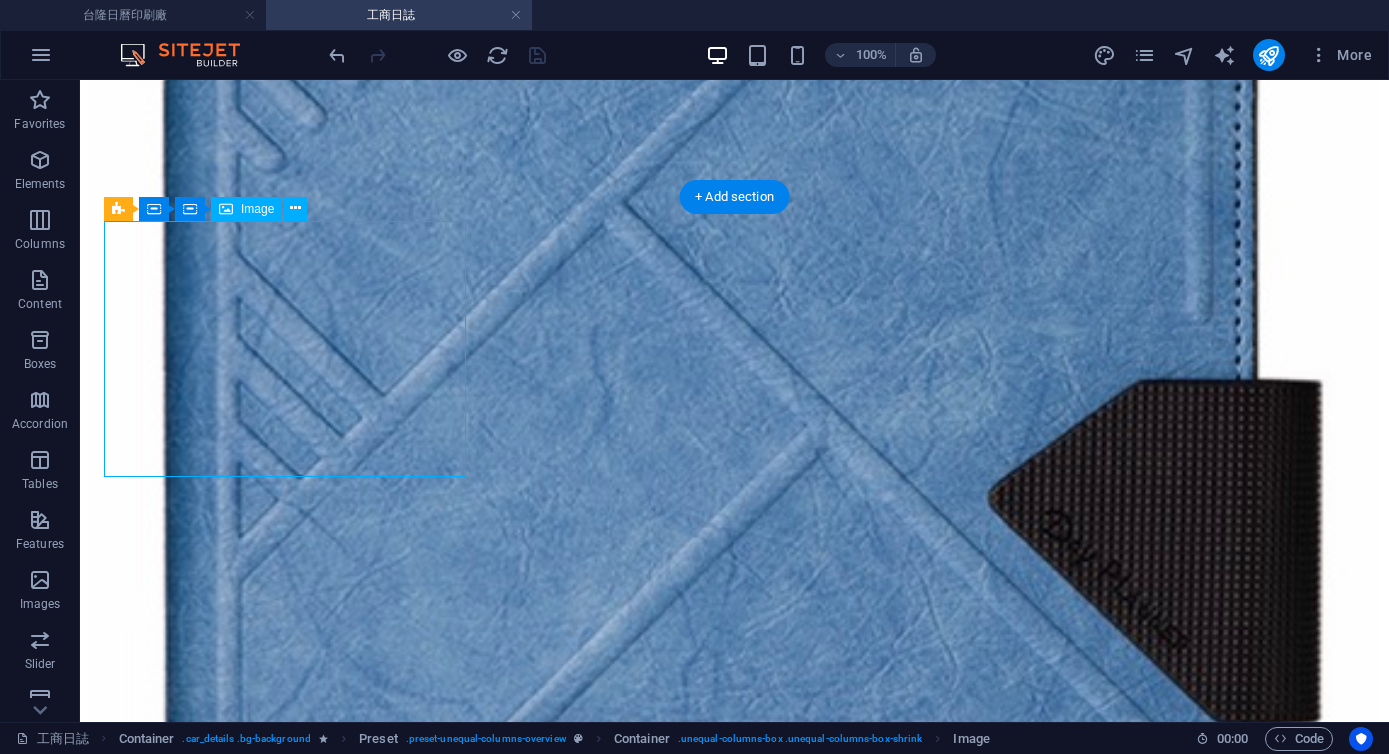 click at bounding box center [734, 112837] 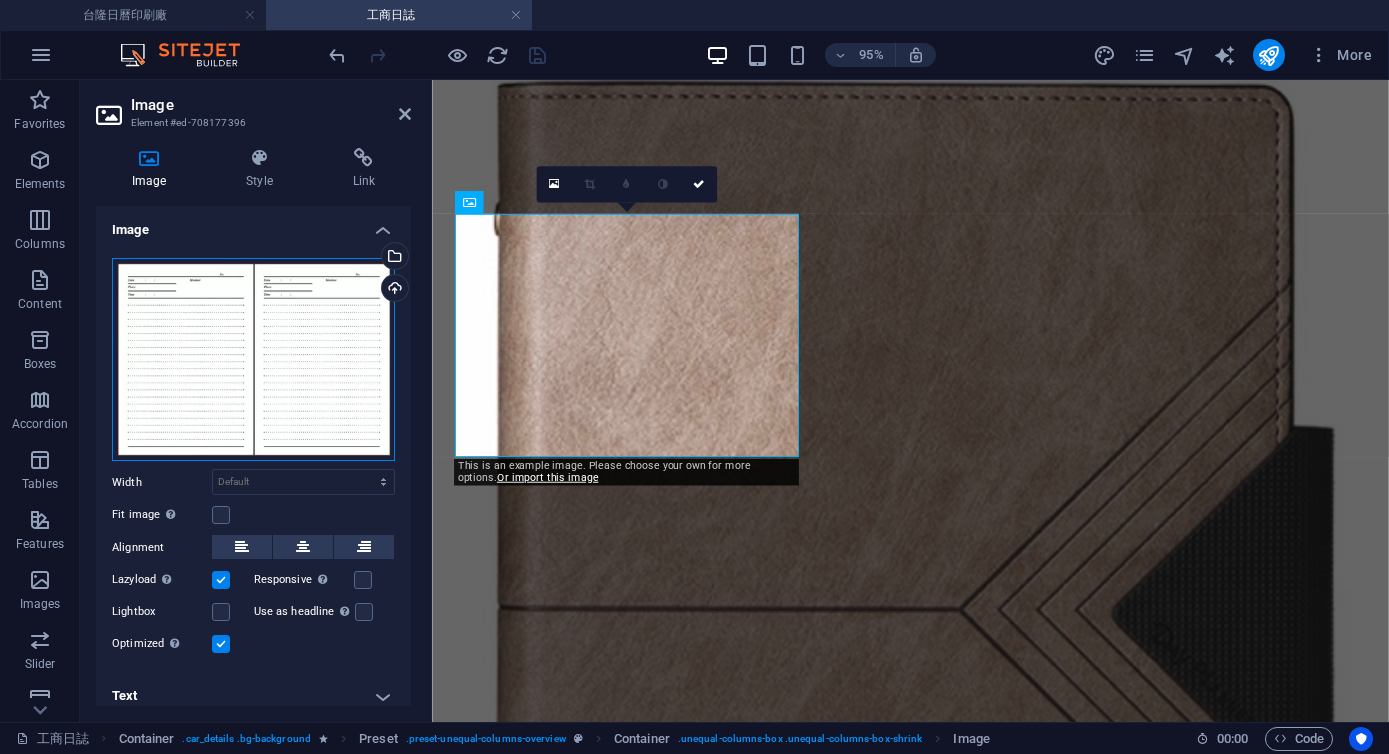 click on "Drag files here, click to choose files or select files from Files or our free stock photos & videos" at bounding box center (253, 360) 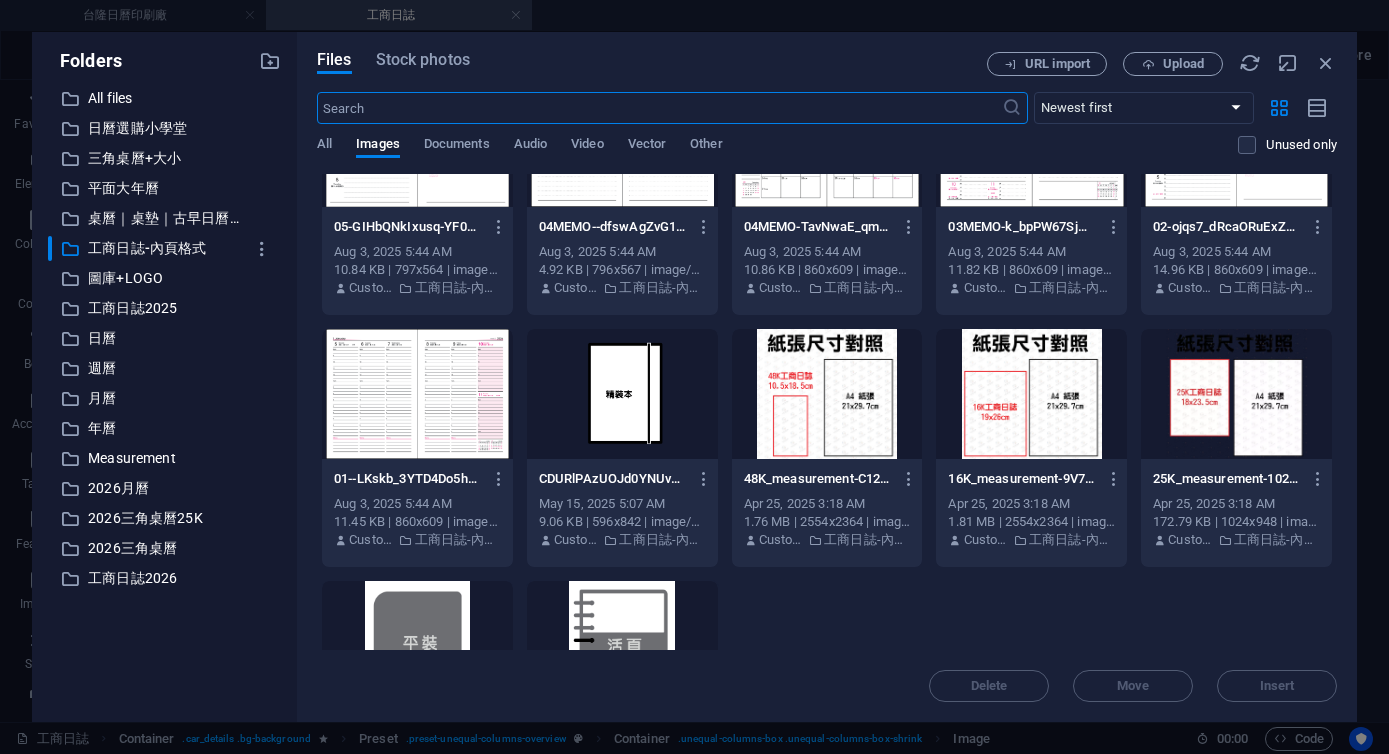 scroll, scrollTop: 476, scrollLeft: 0, axis: vertical 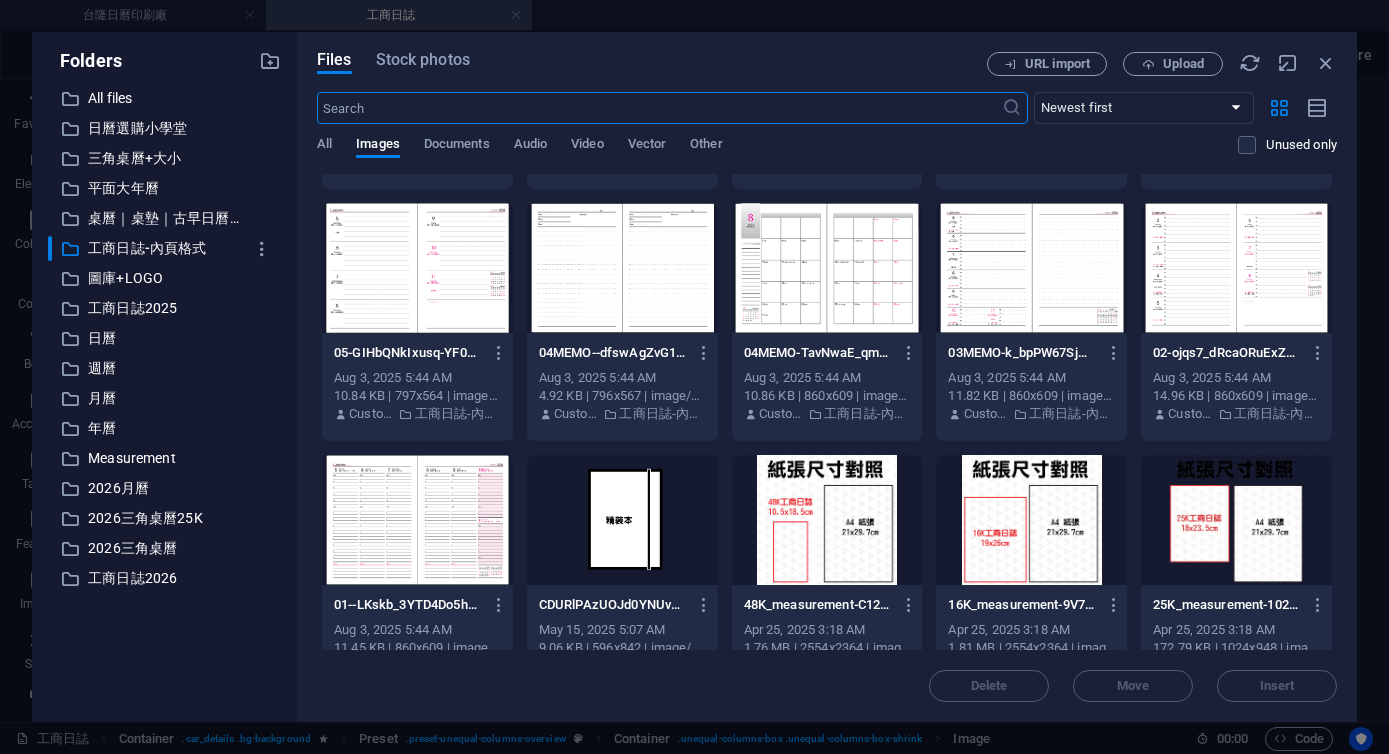 click at bounding box center (622, 268) 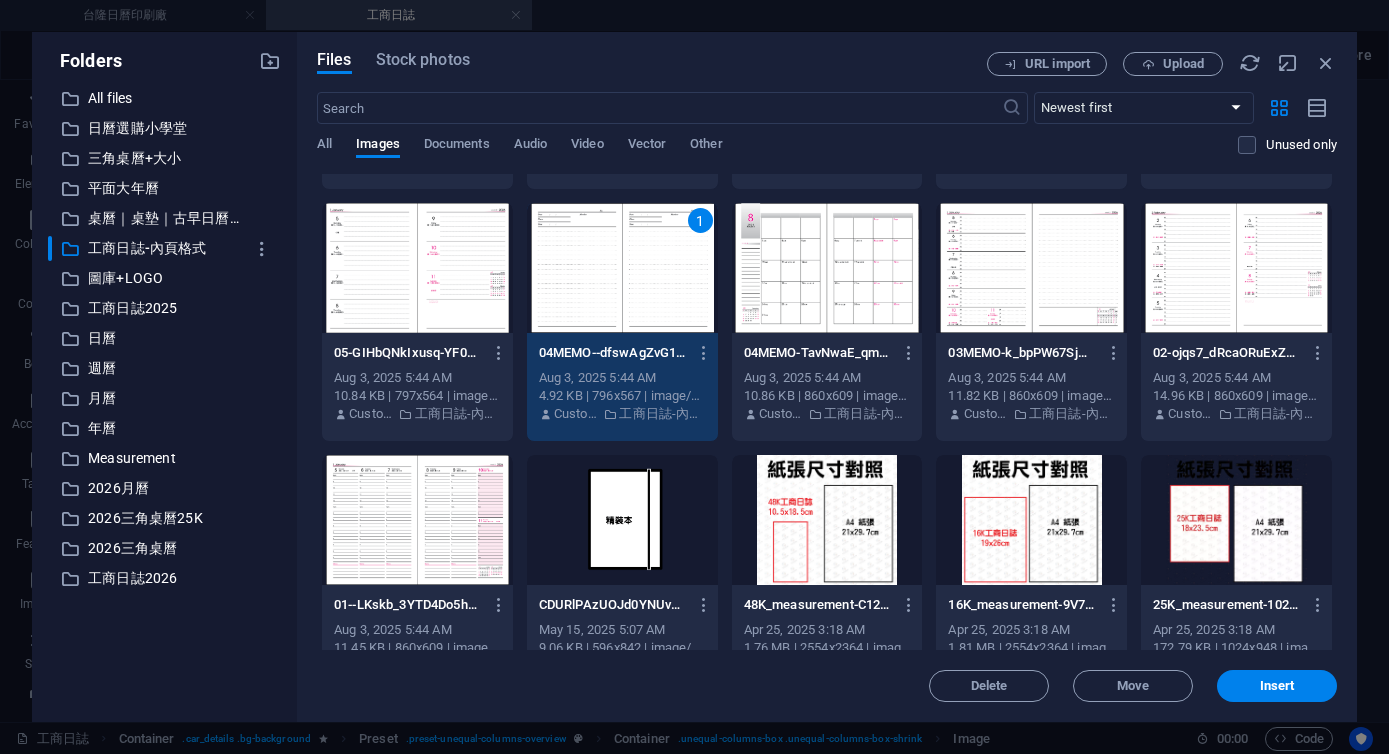 click on "1" at bounding box center (622, 268) 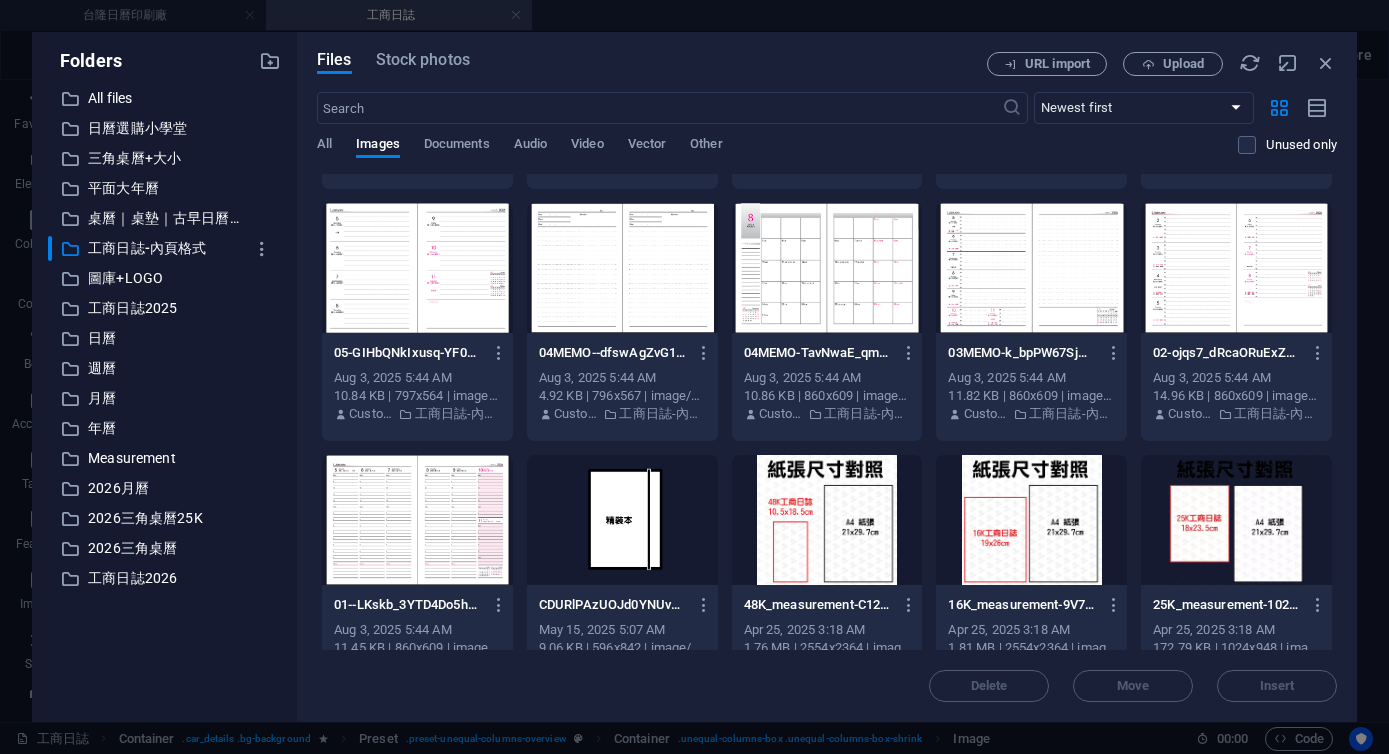 click at bounding box center (622, 268) 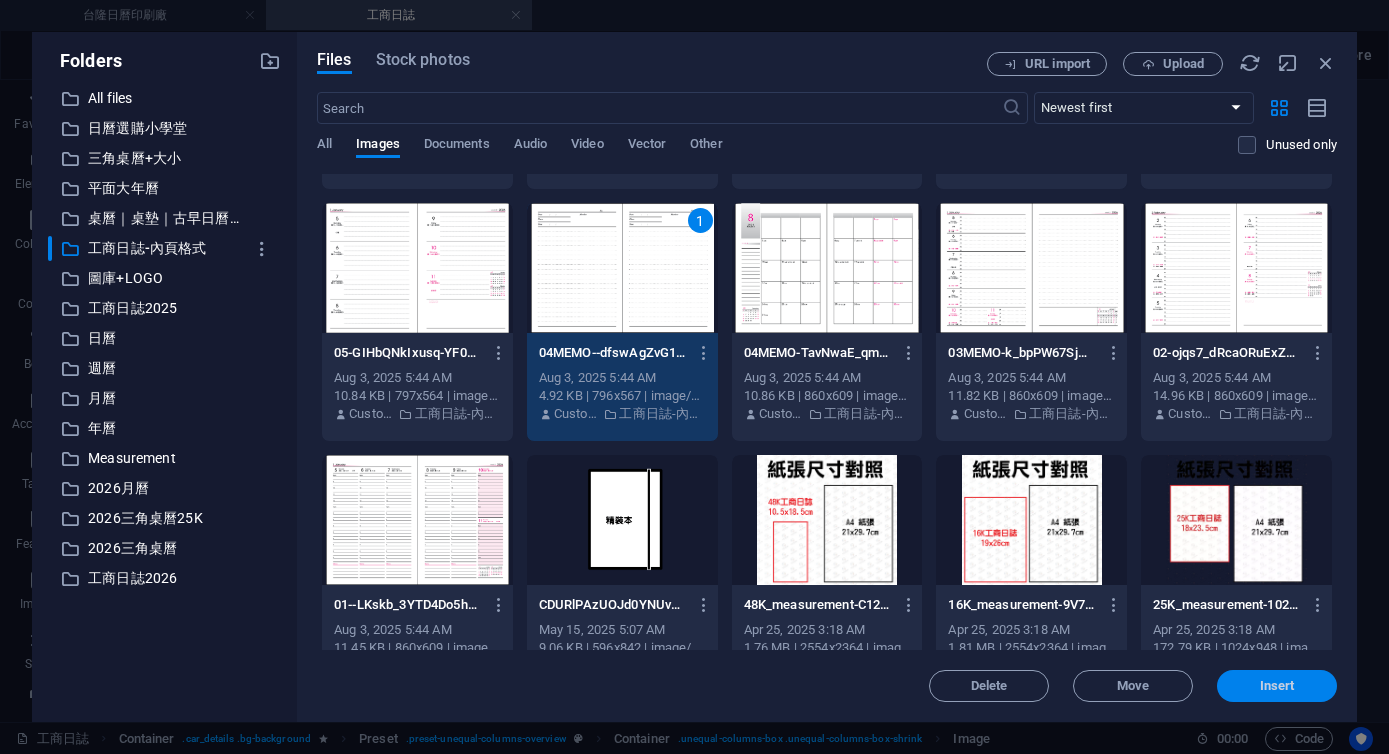 click on "Insert" at bounding box center (1277, 686) 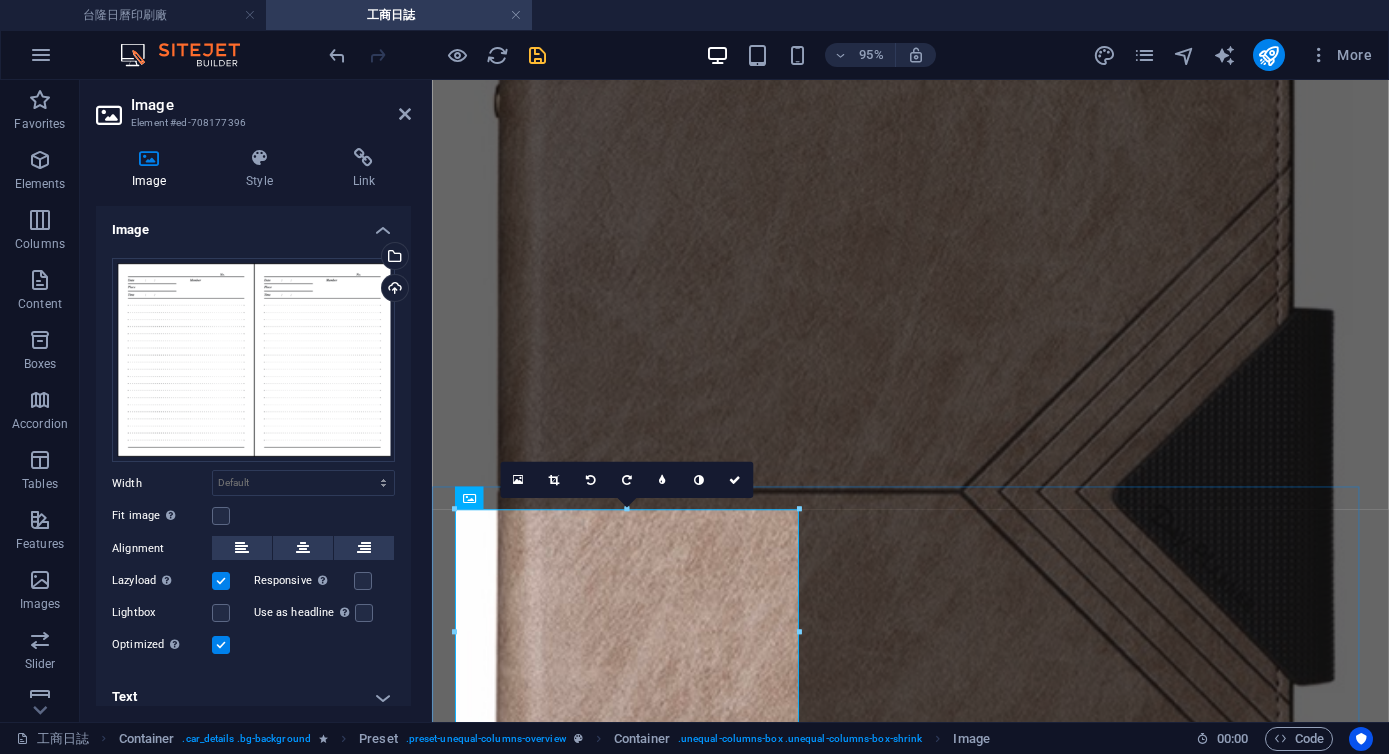 scroll, scrollTop: 8805, scrollLeft: 0, axis: vertical 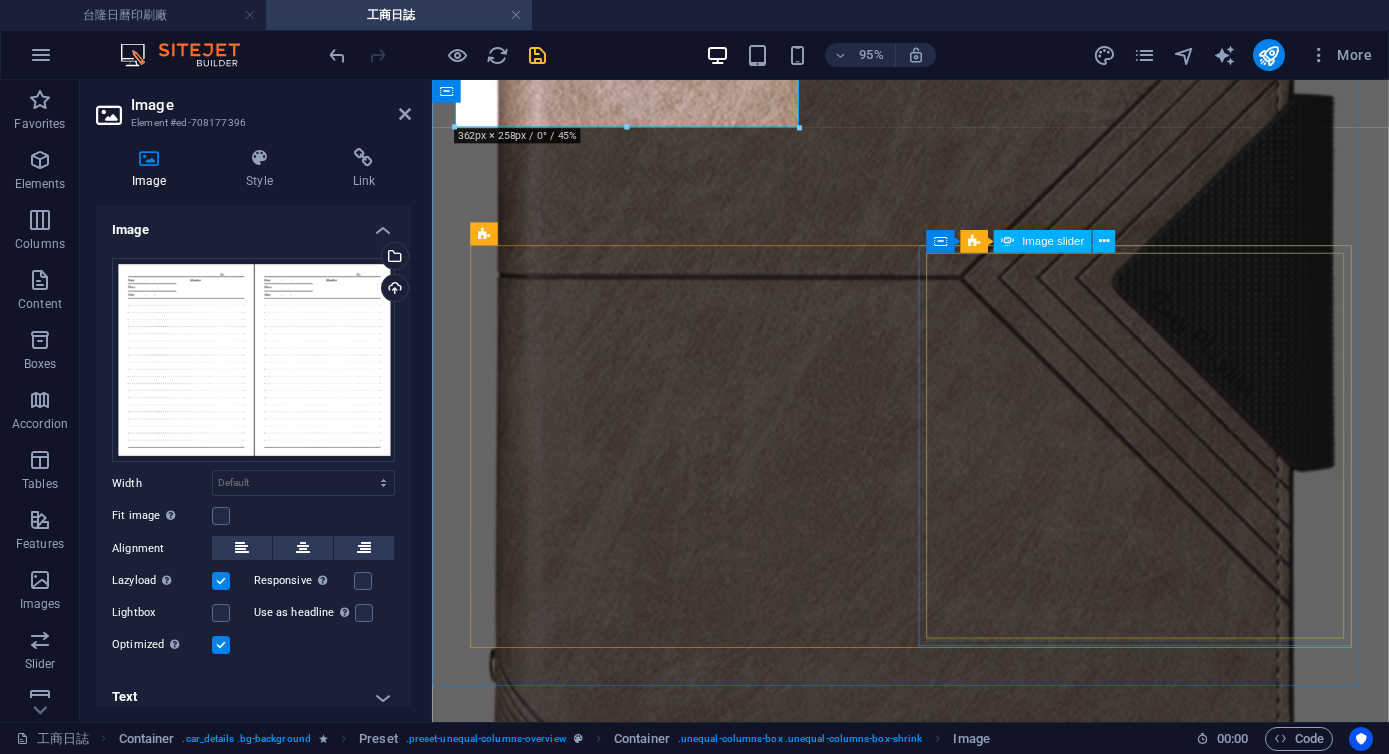 click at bounding box center [1, 96085] 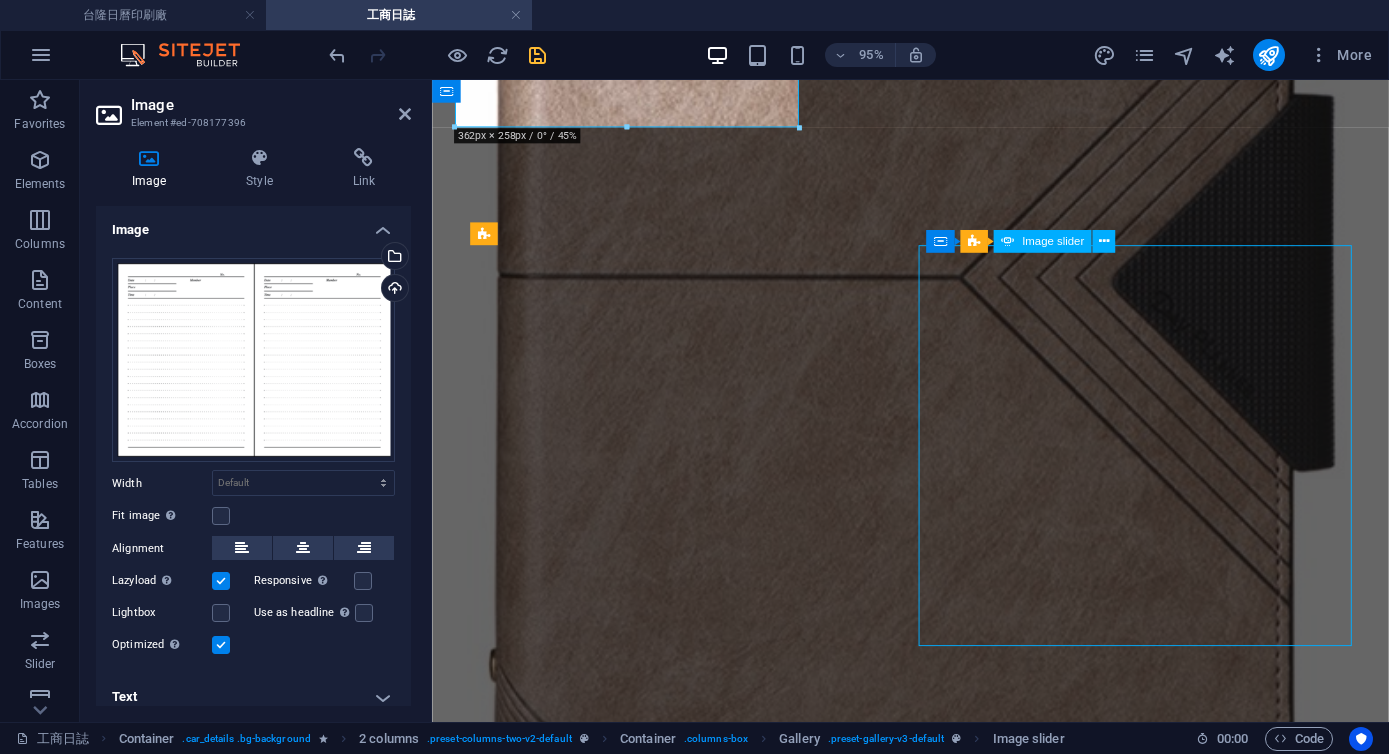 scroll, scrollTop: 9649, scrollLeft: 0, axis: vertical 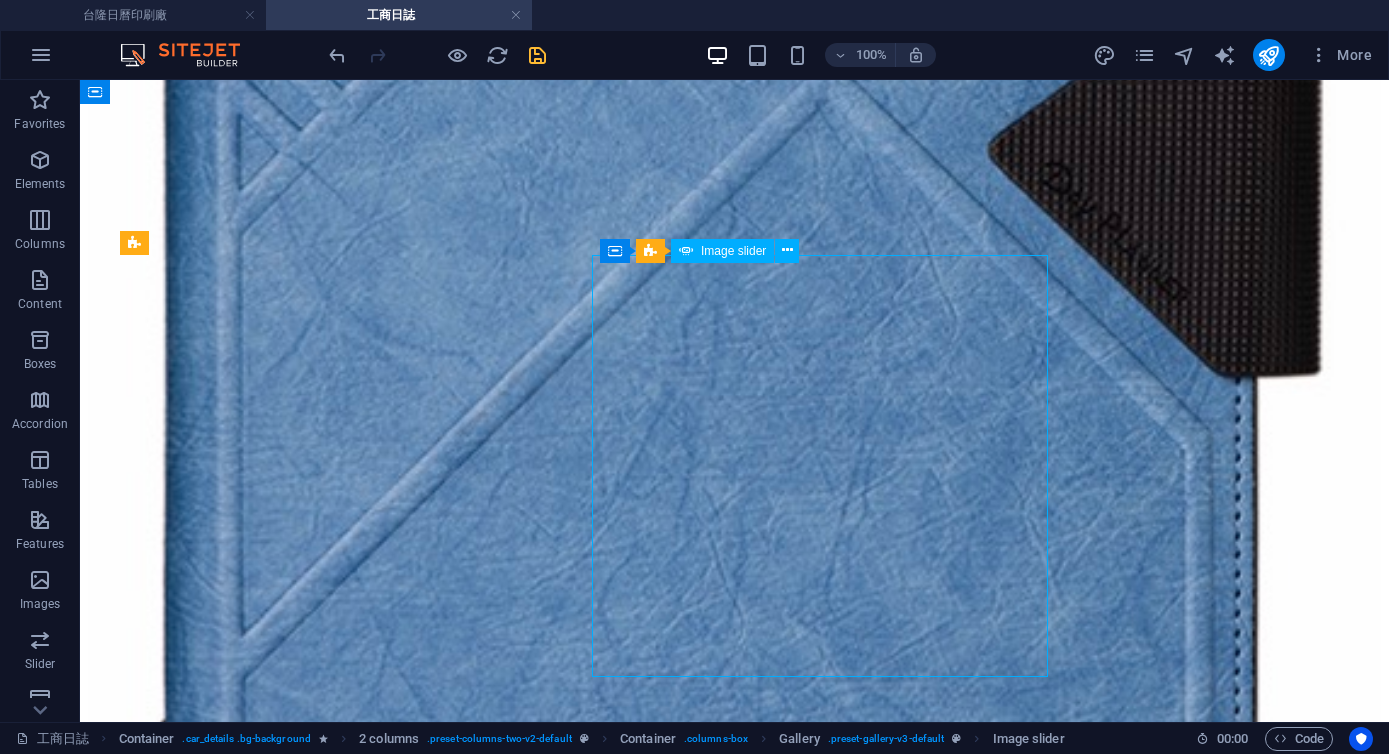 click at bounding box center [-351, 116278] 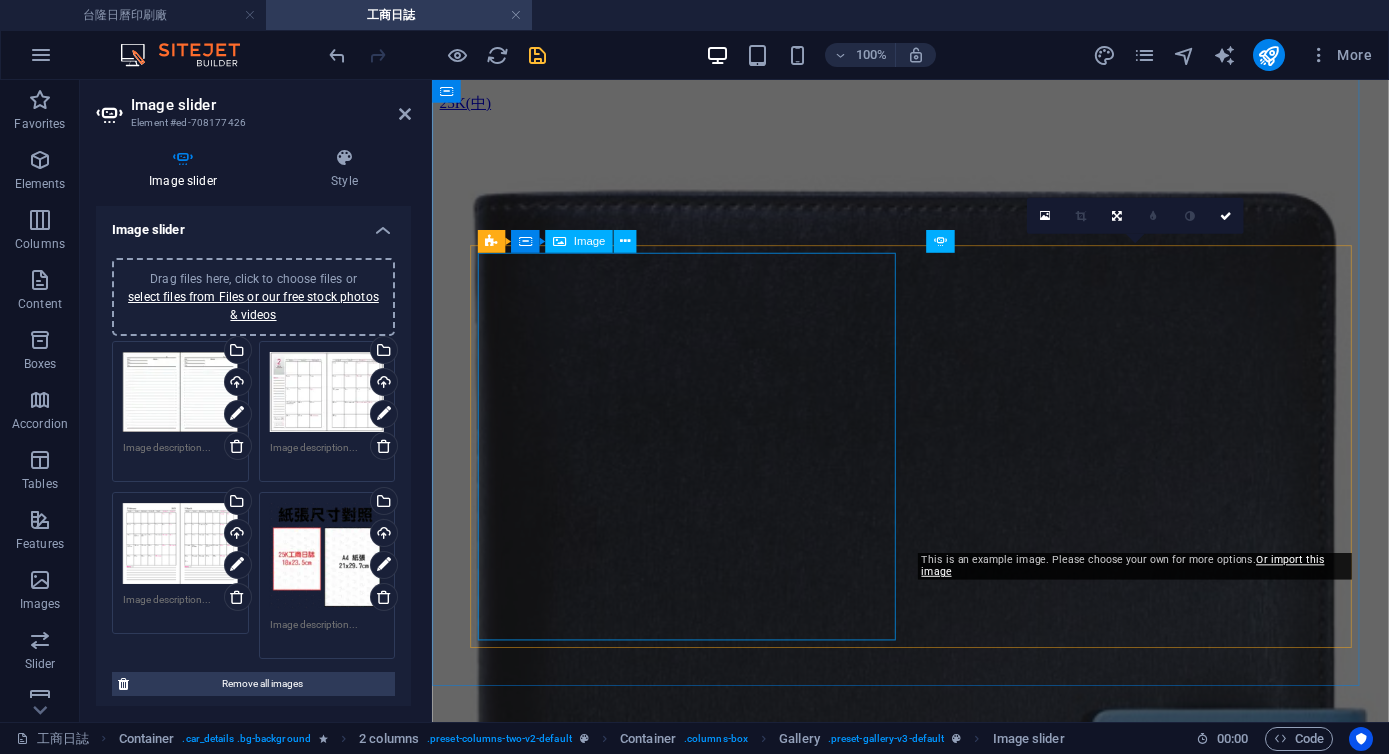 scroll, scrollTop: 8805, scrollLeft: 0, axis: vertical 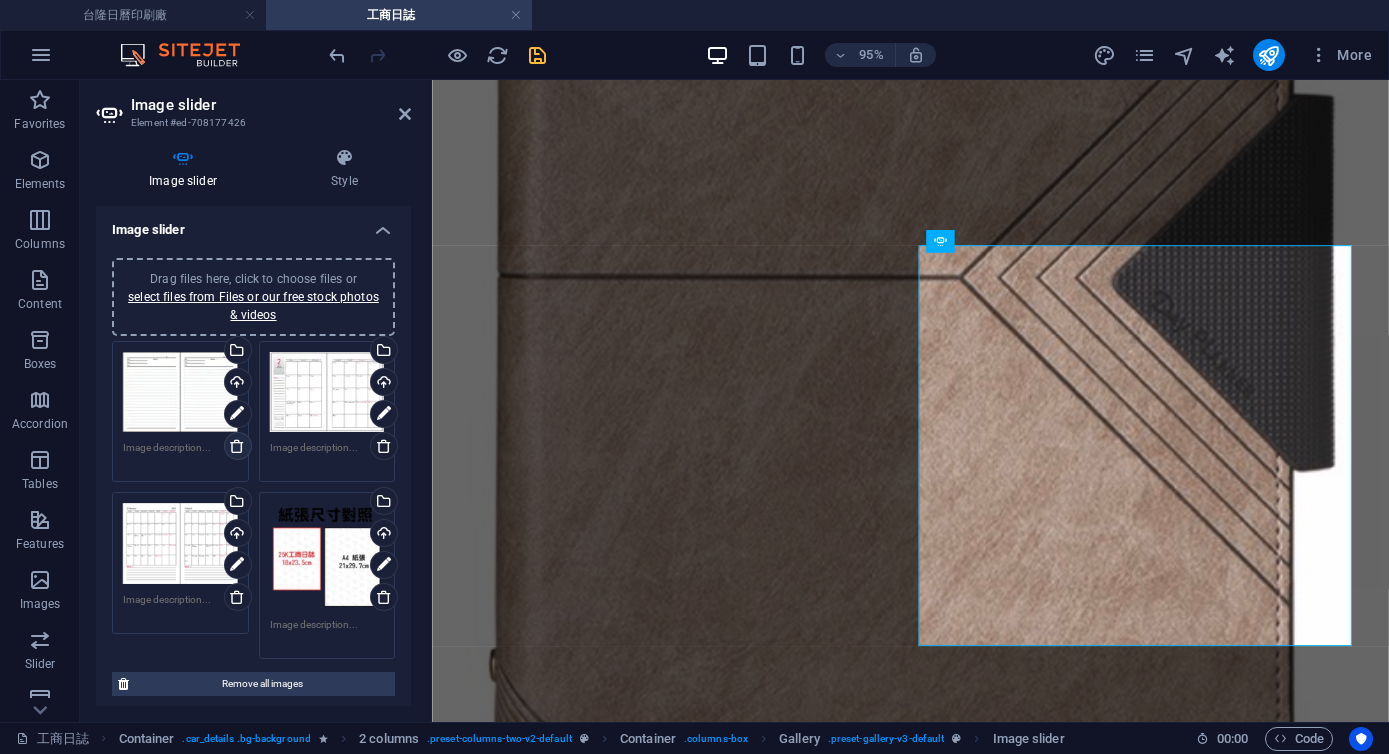 click at bounding box center (238, 446) 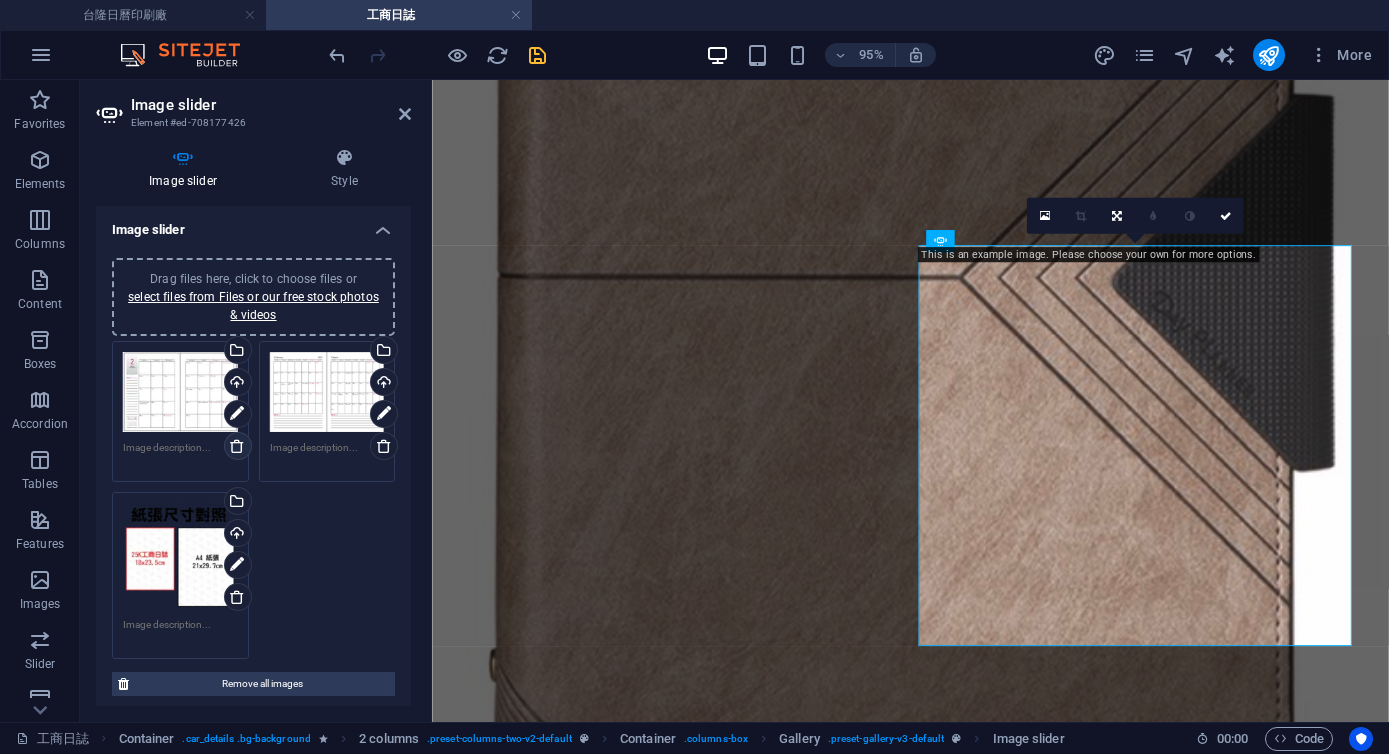 click at bounding box center [237, 446] 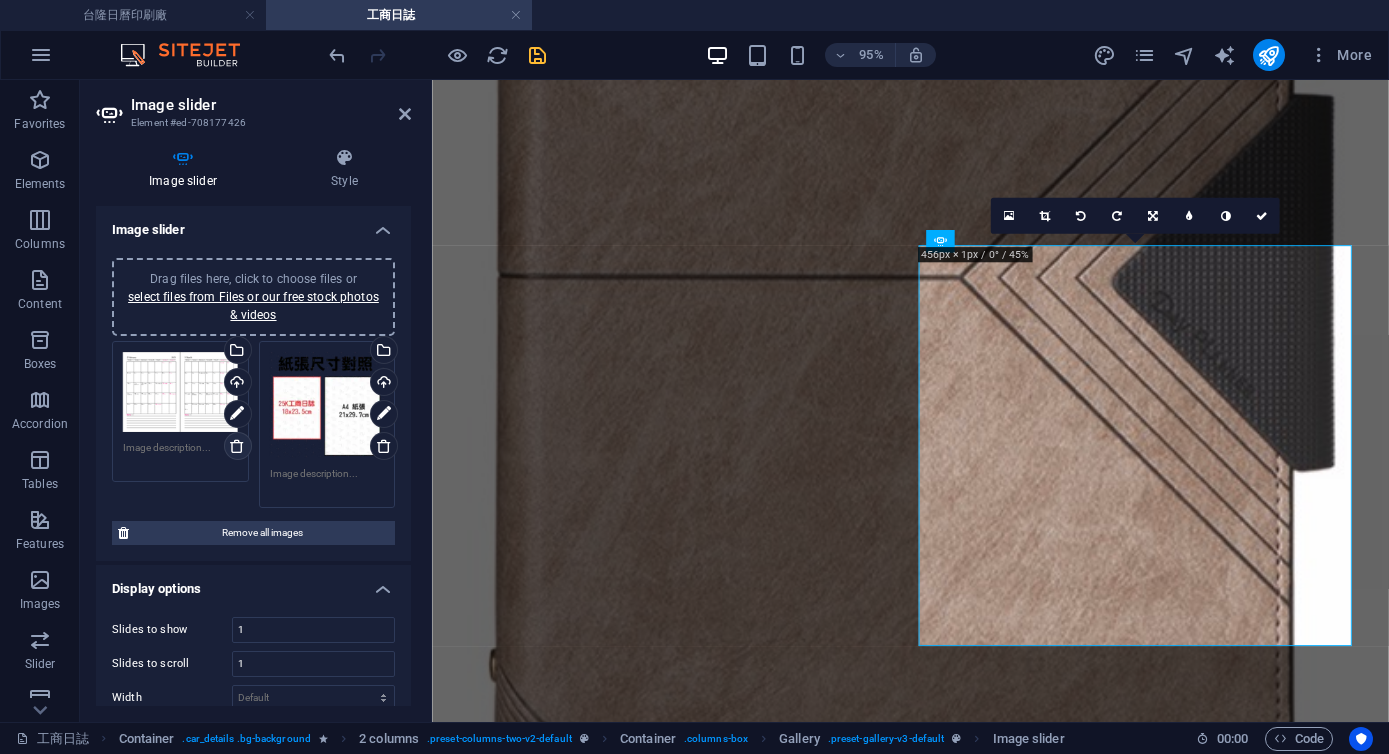 click at bounding box center (237, 446) 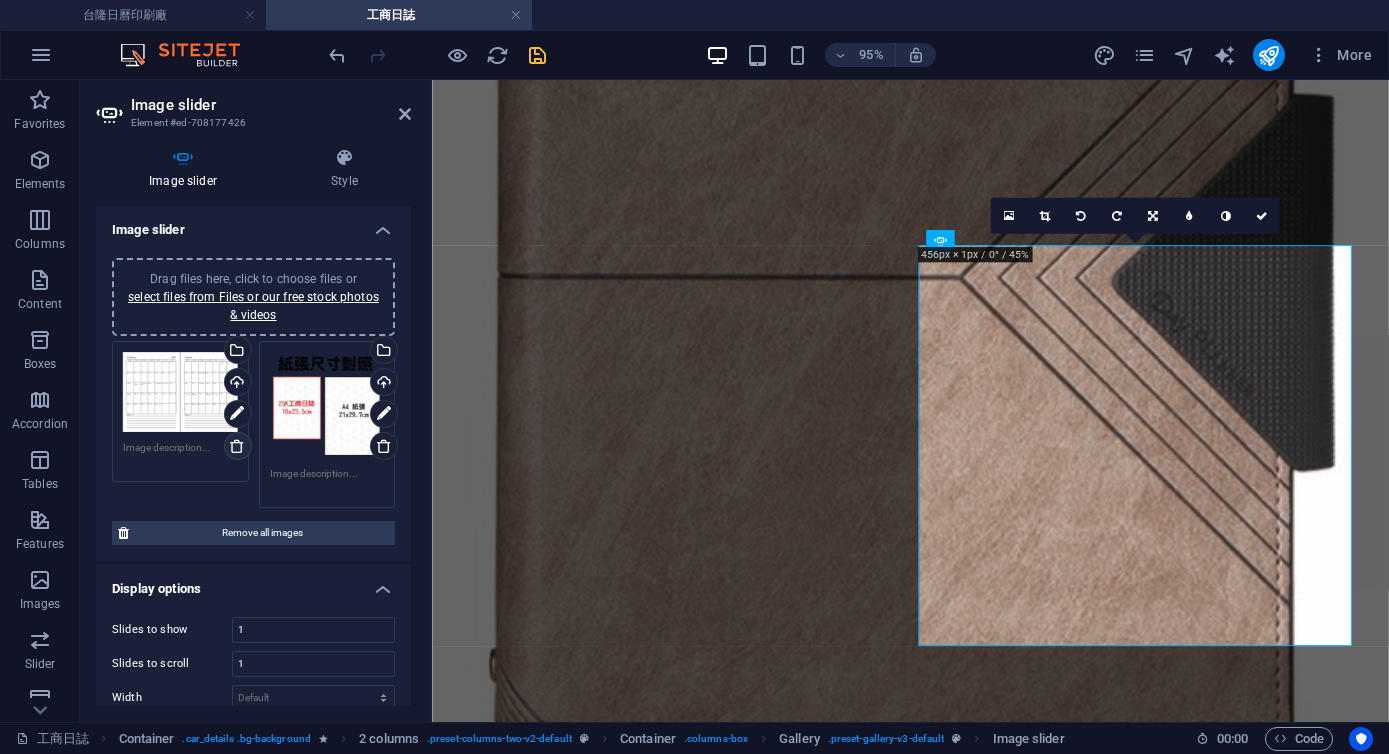 click at bounding box center [237, 446] 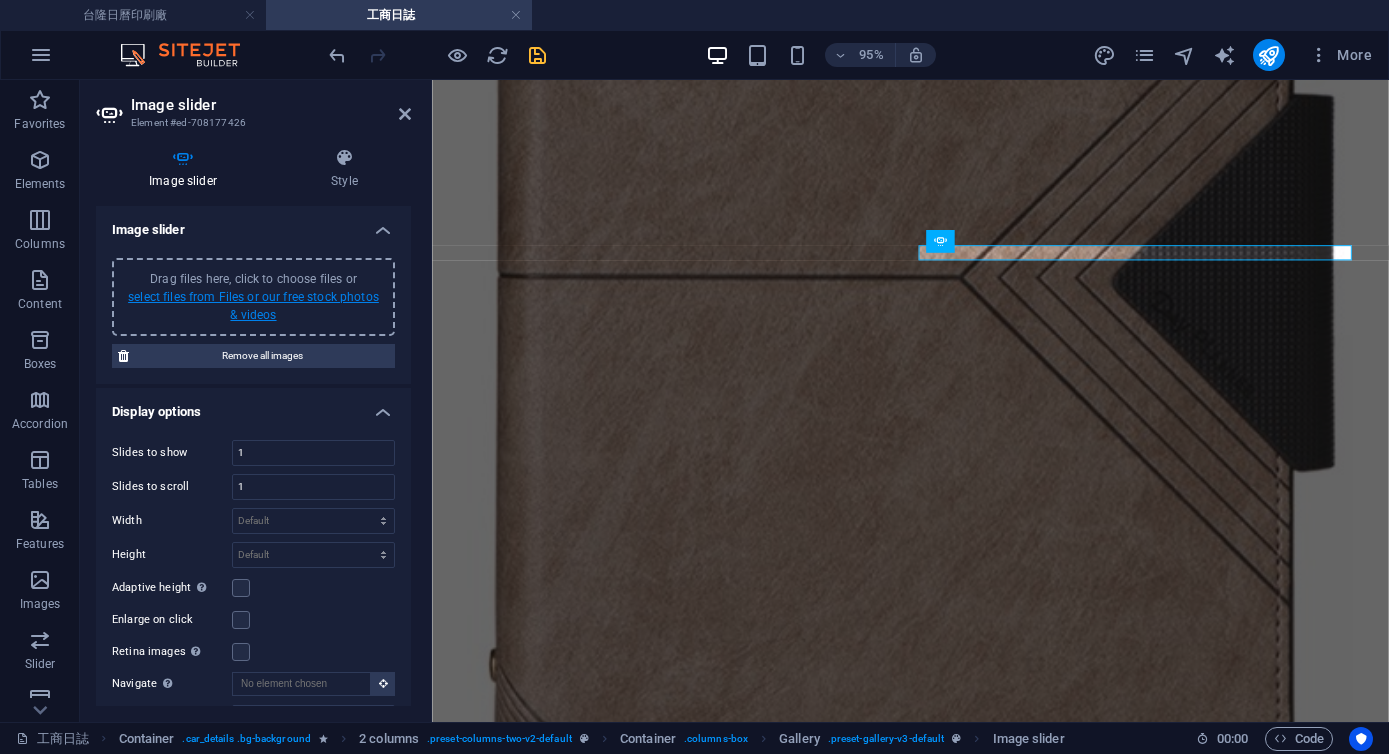 click on "select files from Files or our free stock photos & videos" at bounding box center (253, 306) 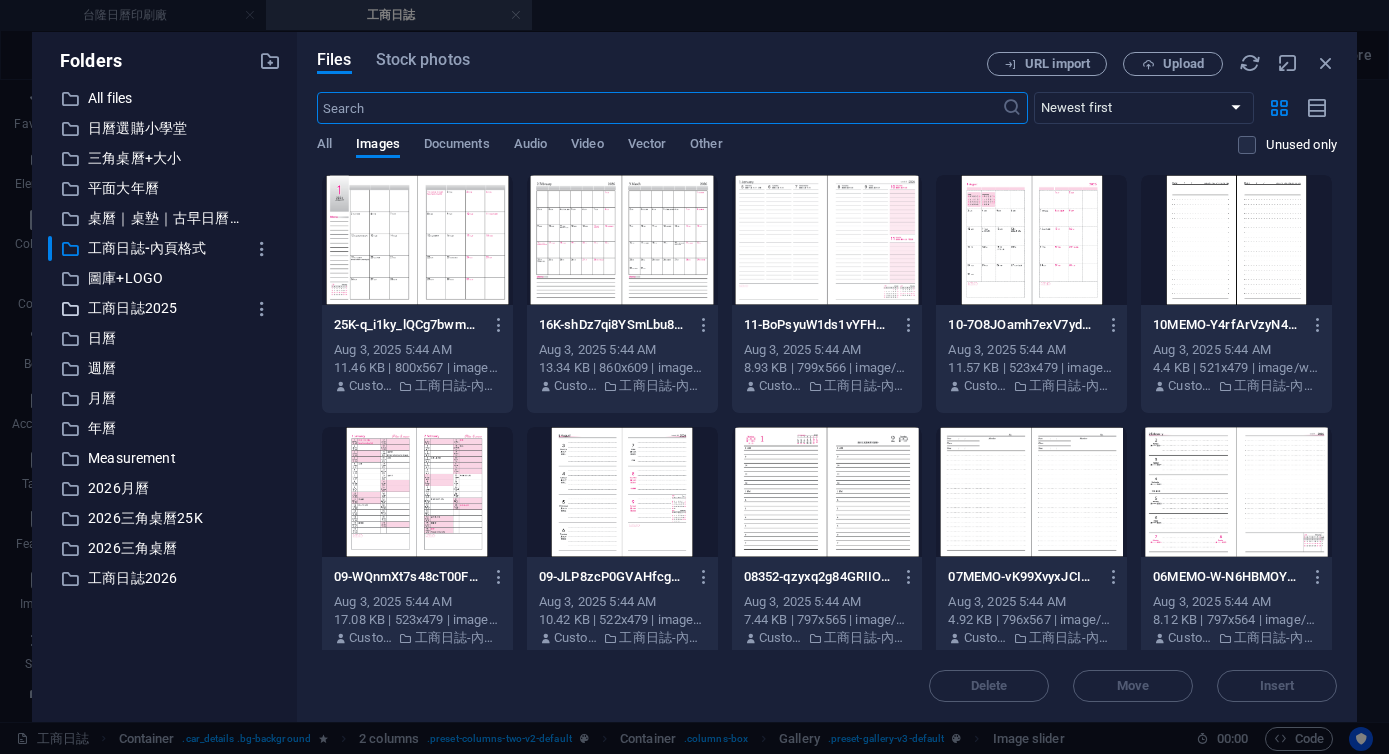 scroll, scrollTop: 8918, scrollLeft: 0, axis: vertical 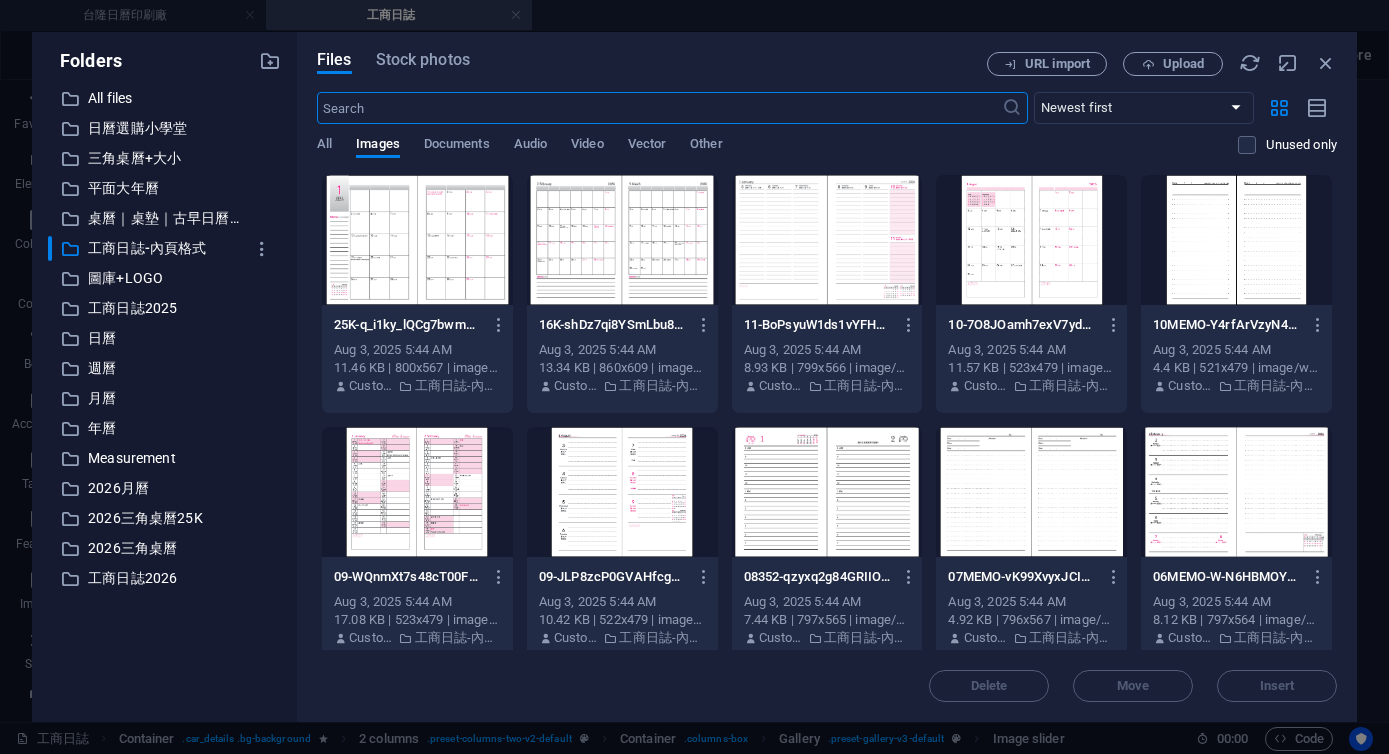 click at bounding box center (417, 240) 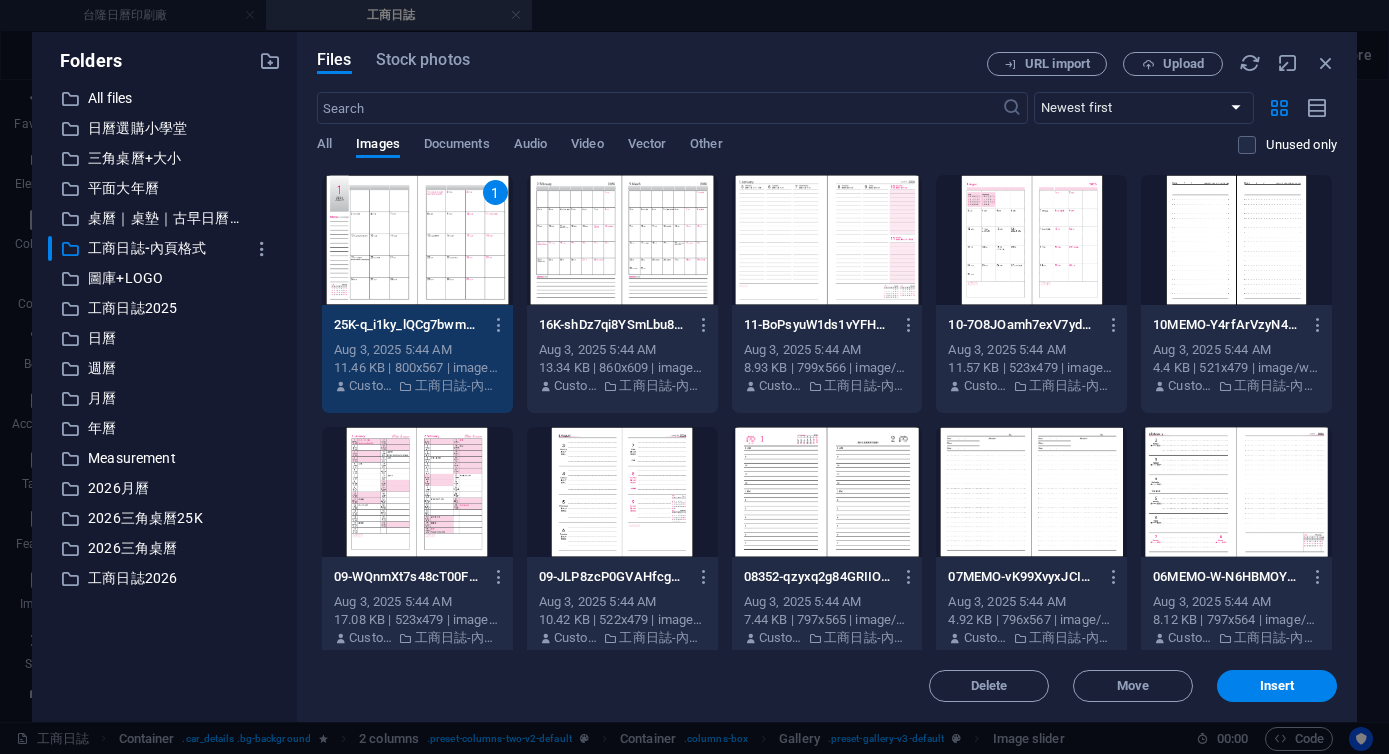 click at bounding box center (622, 240) 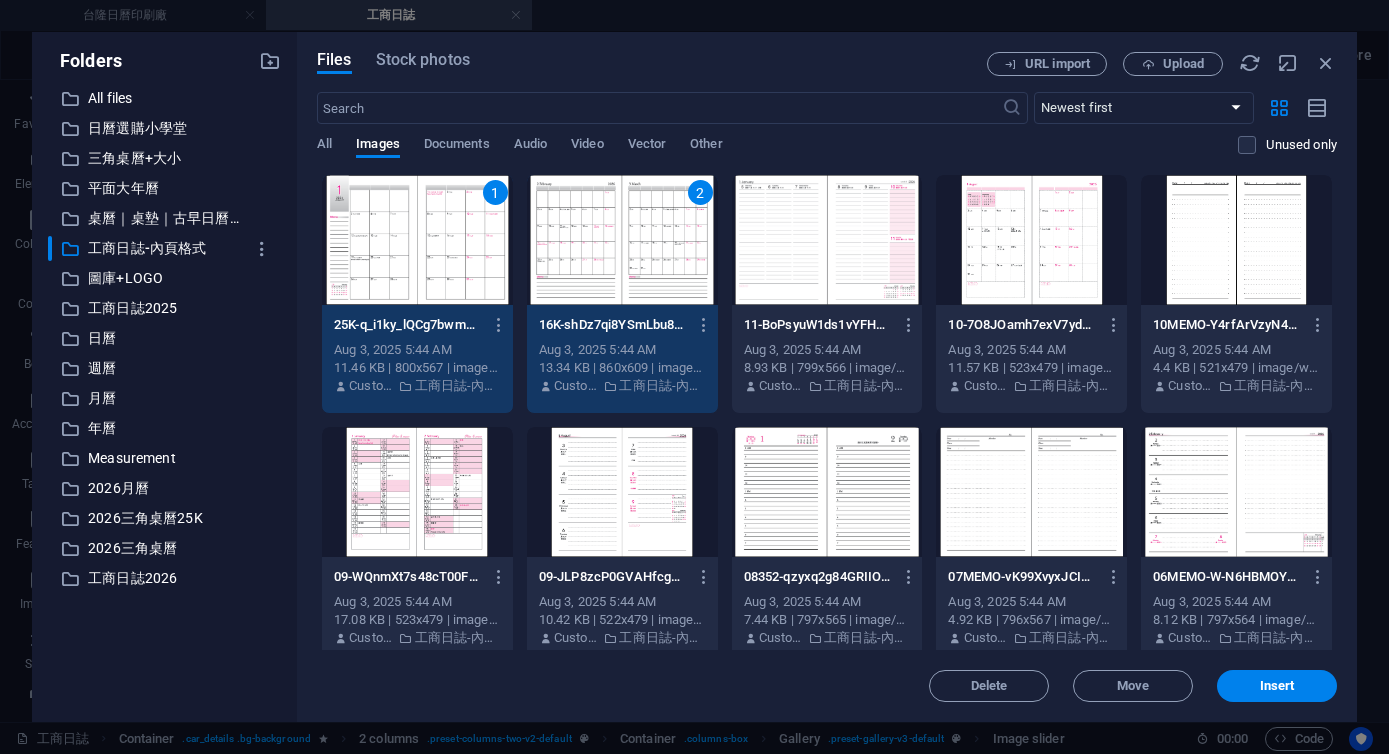 click at bounding box center (1031, 492) 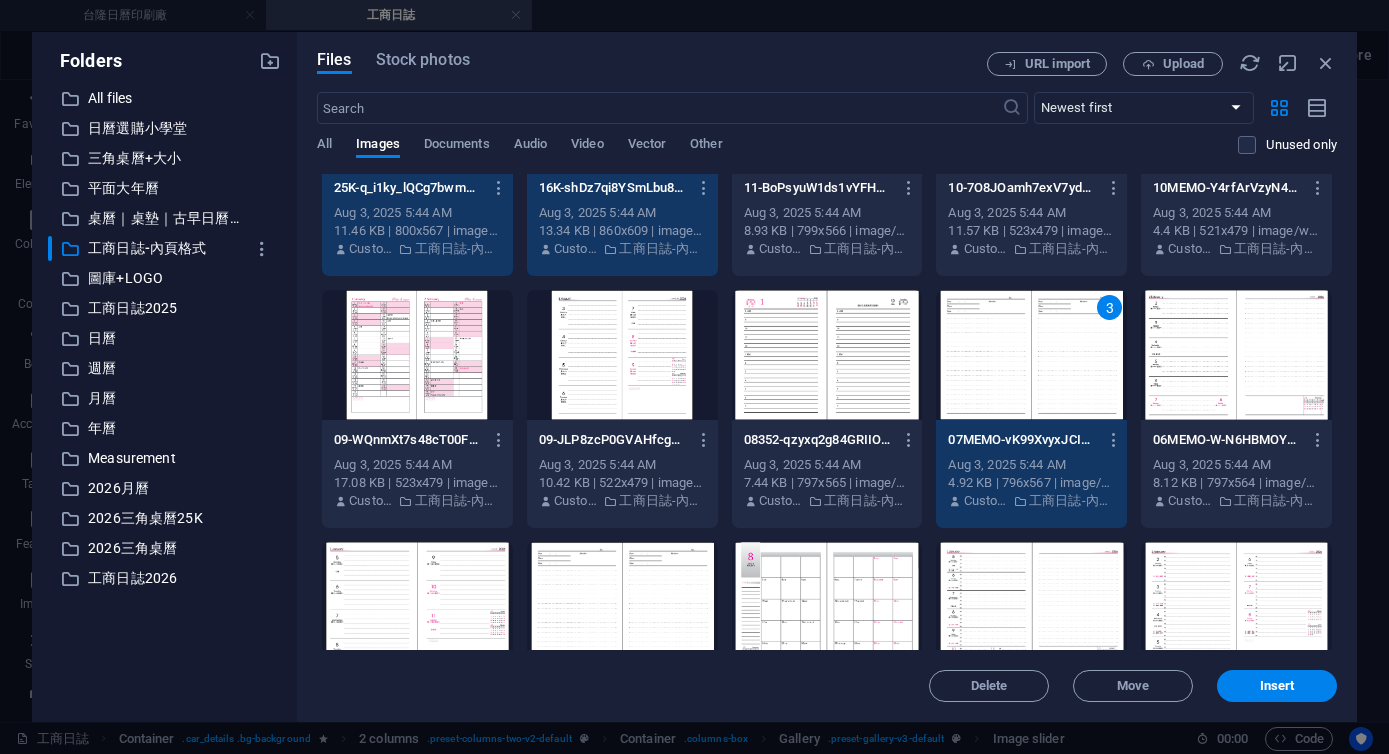 scroll, scrollTop: 257, scrollLeft: 0, axis: vertical 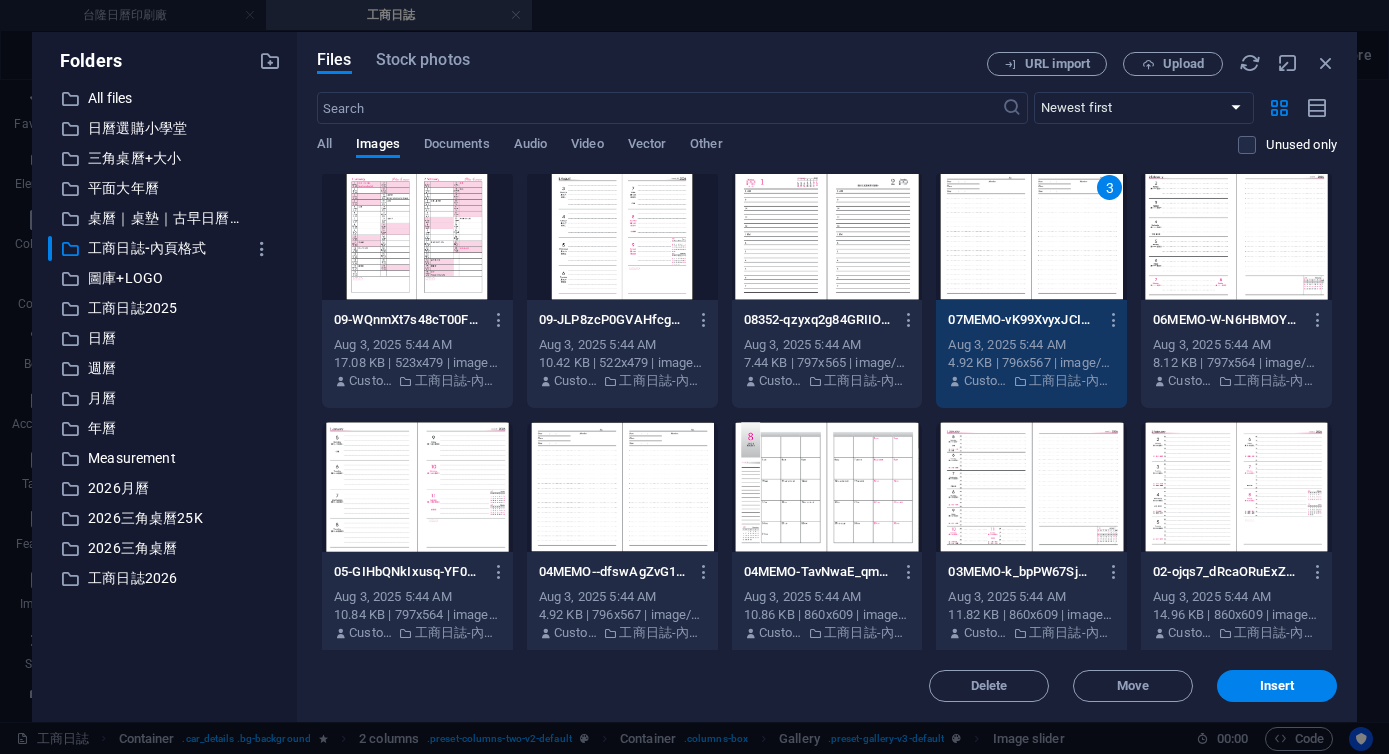 click at bounding box center [622, 487] 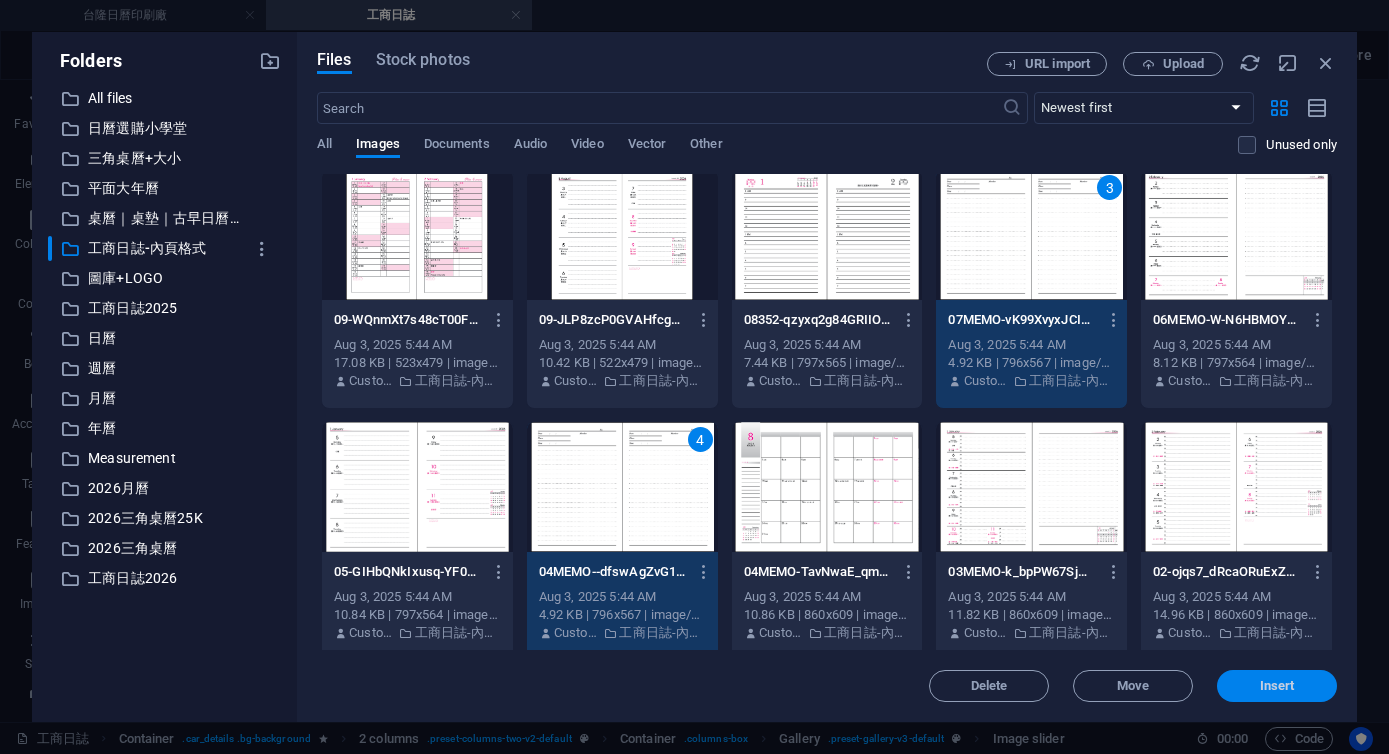 click on "Insert" at bounding box center [1277, 686] 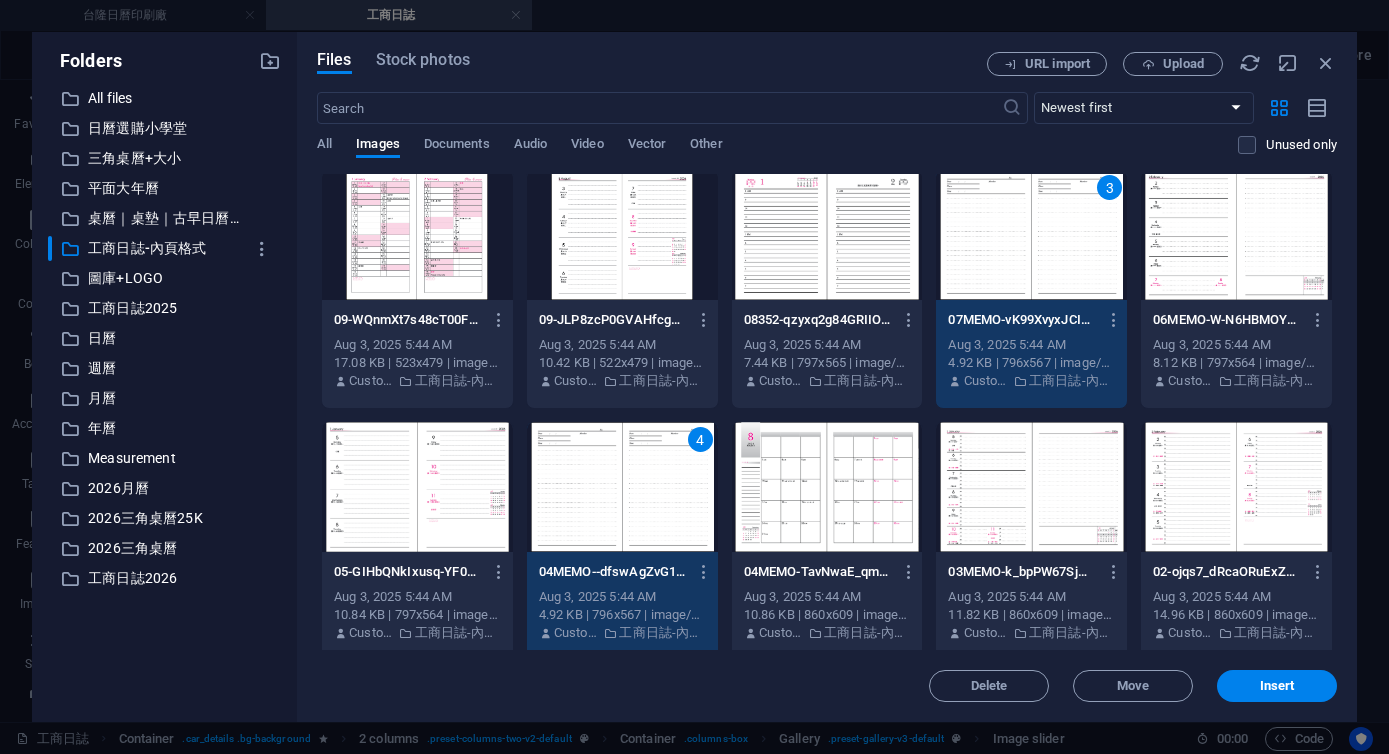scroll, scrollTop: 8805, scrollLeft: 0, axis: vertical 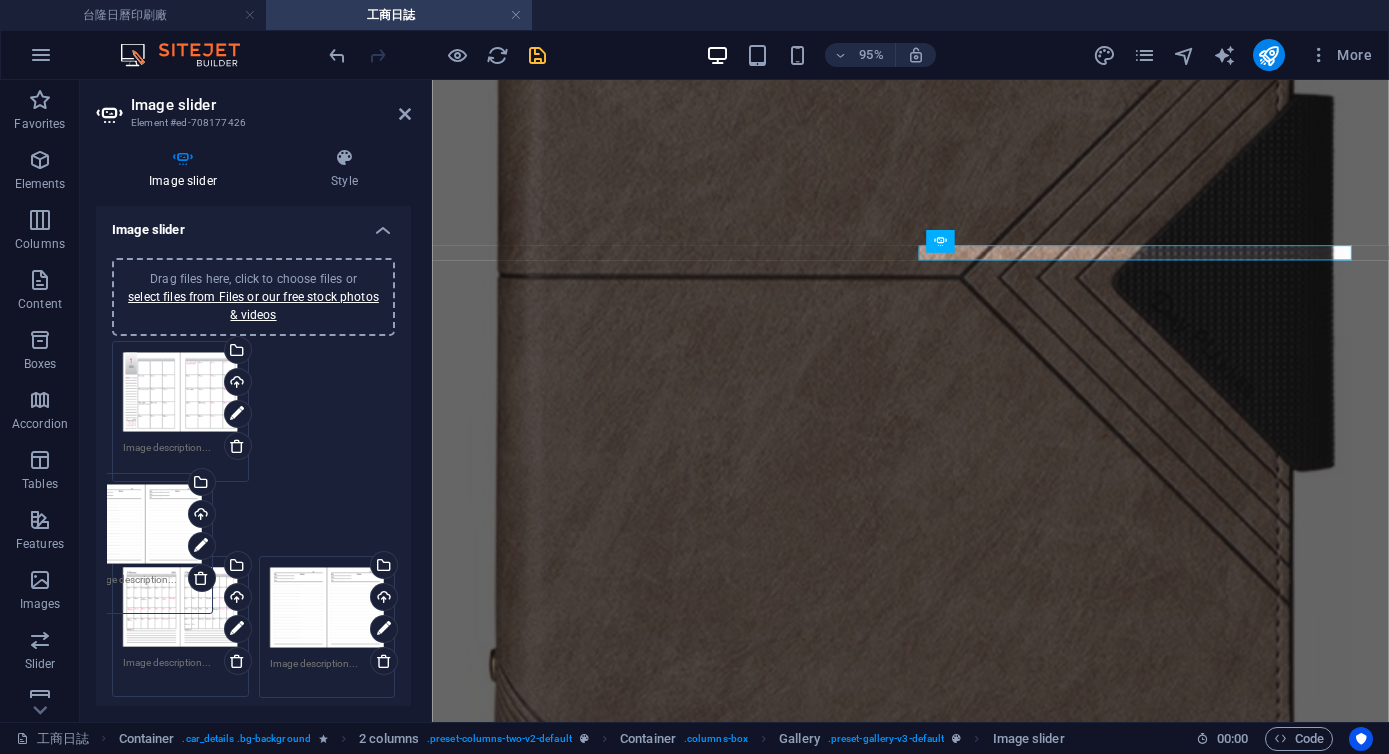 drag, startPoint x: 168, startPoint y: 544, endPoint x: 150, endPoint y: 519, distance: 30.805843 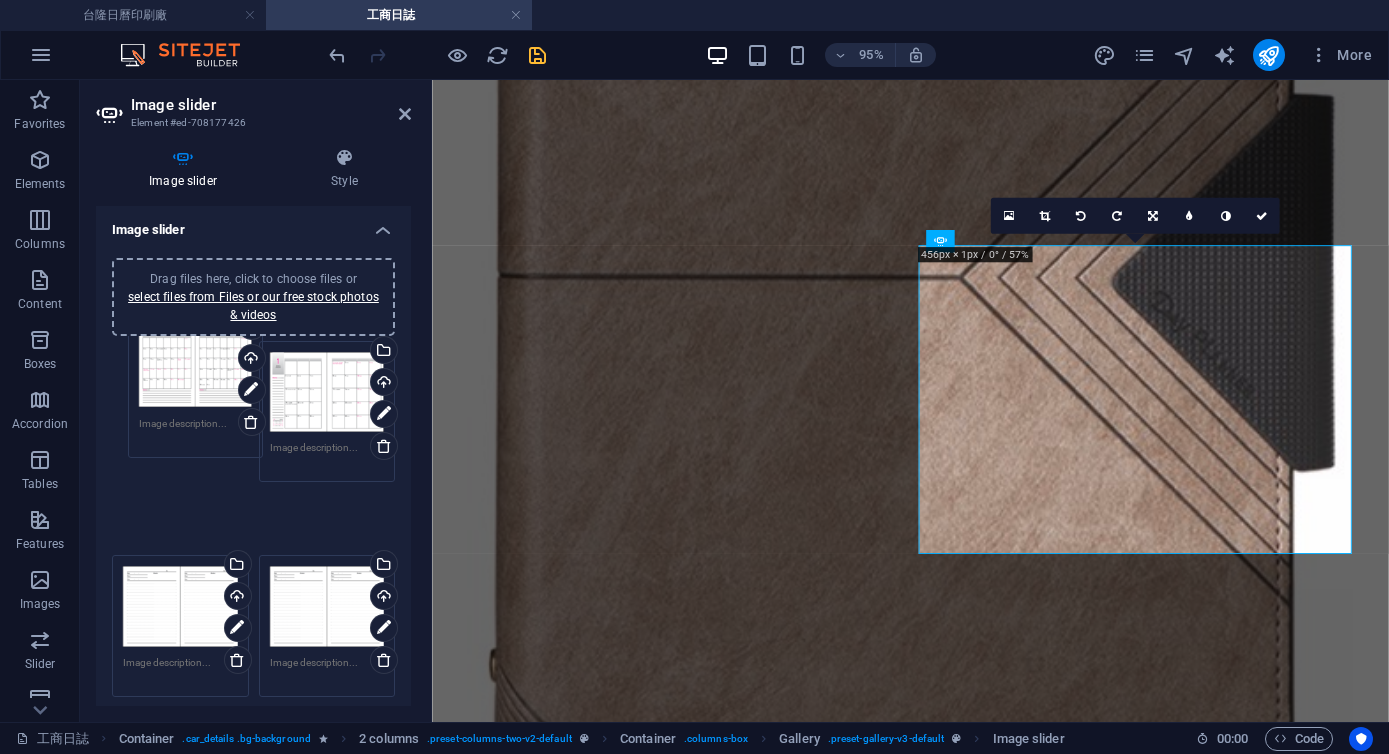 drag, startPoint x: 162, startPoint y: 547, endPoint x: 172, endPoint y: 378, distance: 169.2956 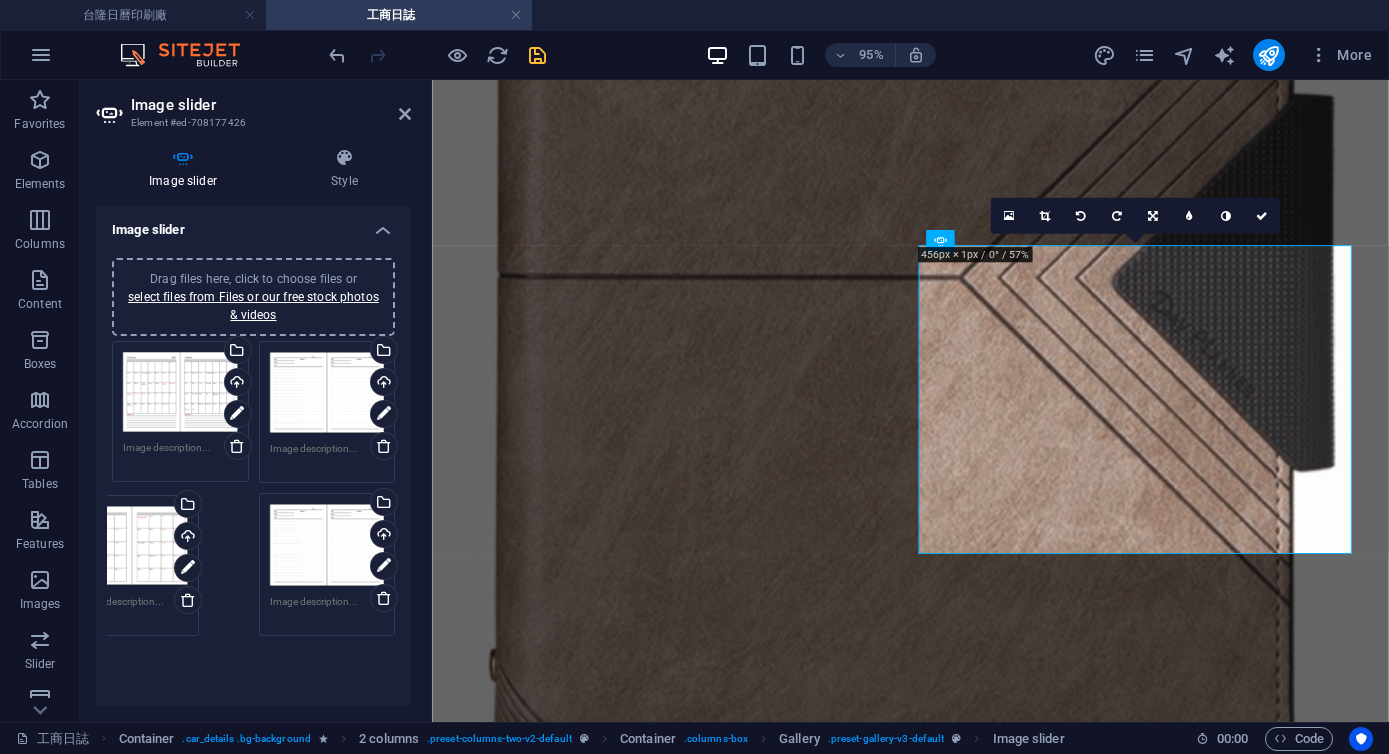 drag, startPoint x: 305, startPoint y: 388, endPoint x: 114, endPoint y: 541, distance: 244.72433 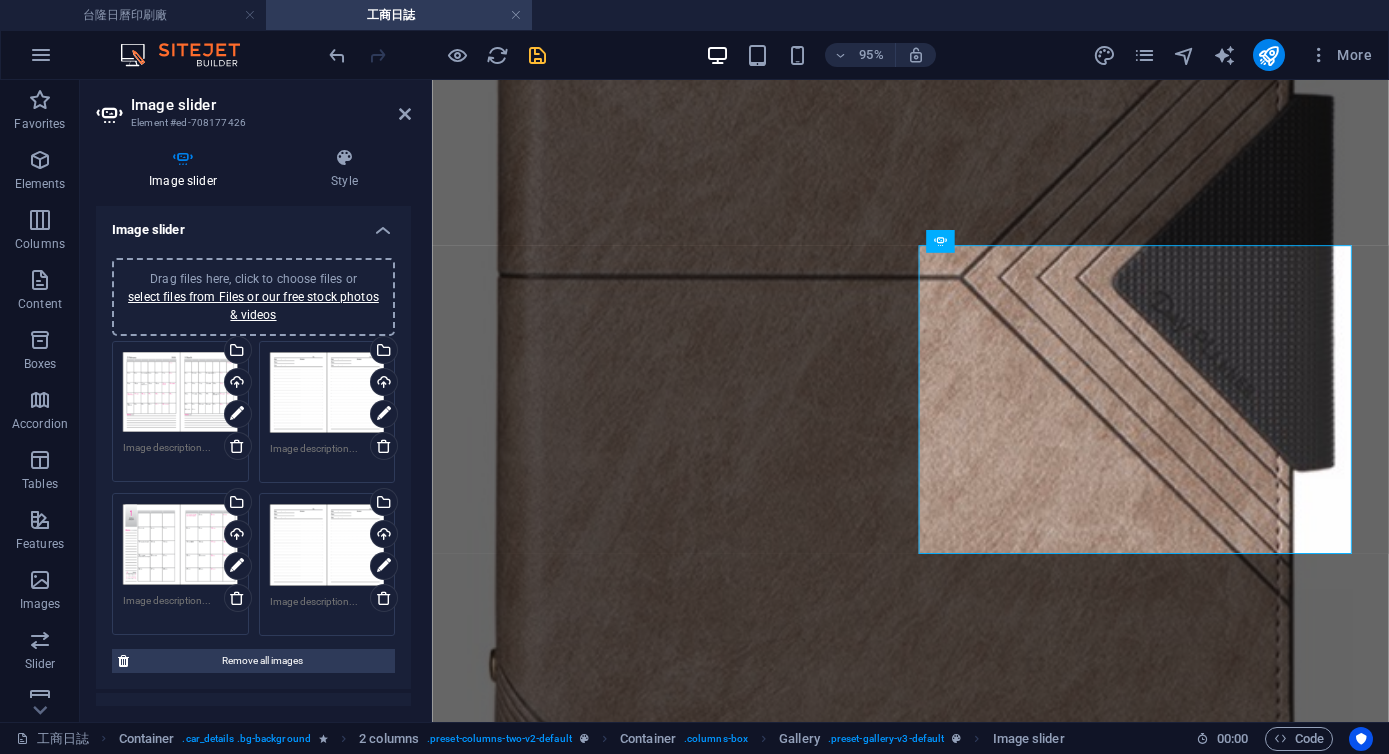 click at bounding box center (537, 55) 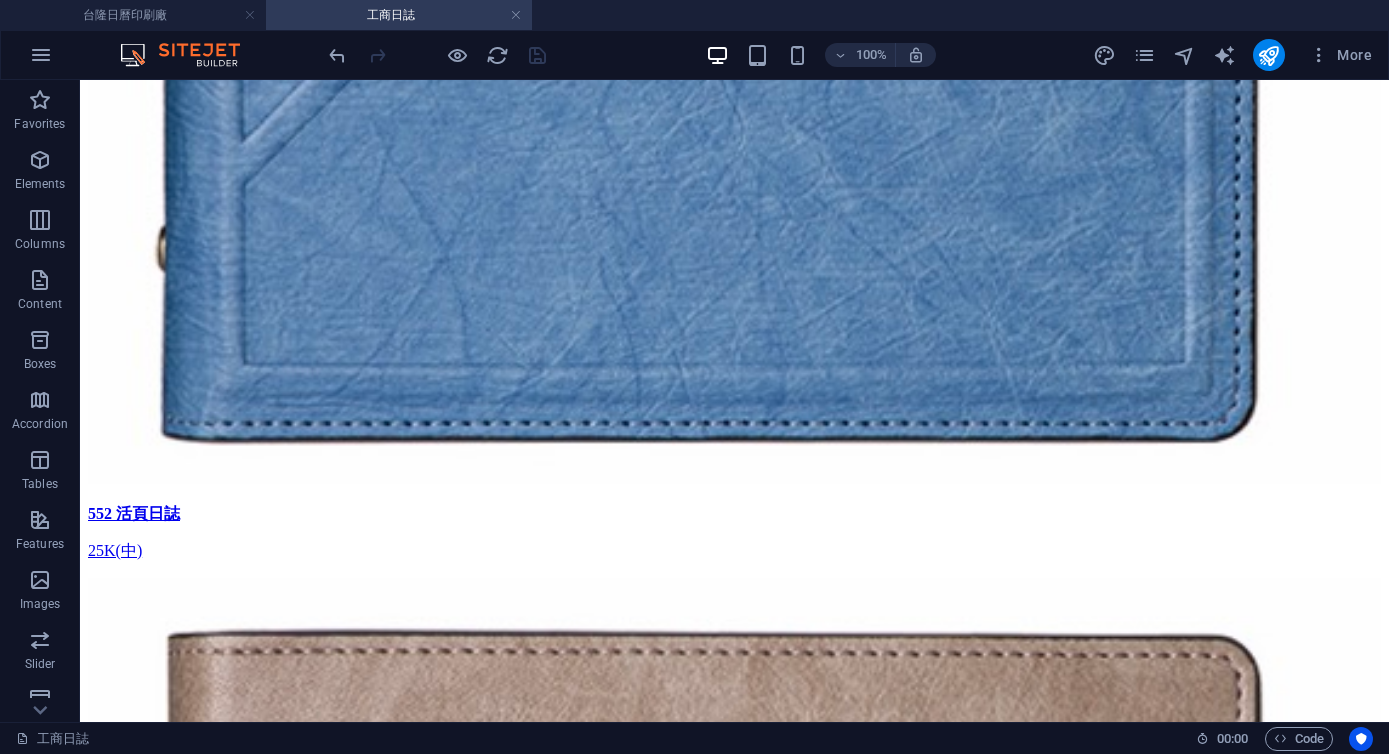scroll, scrollTop: 10112, scrollLeft: 0, axis: vertical 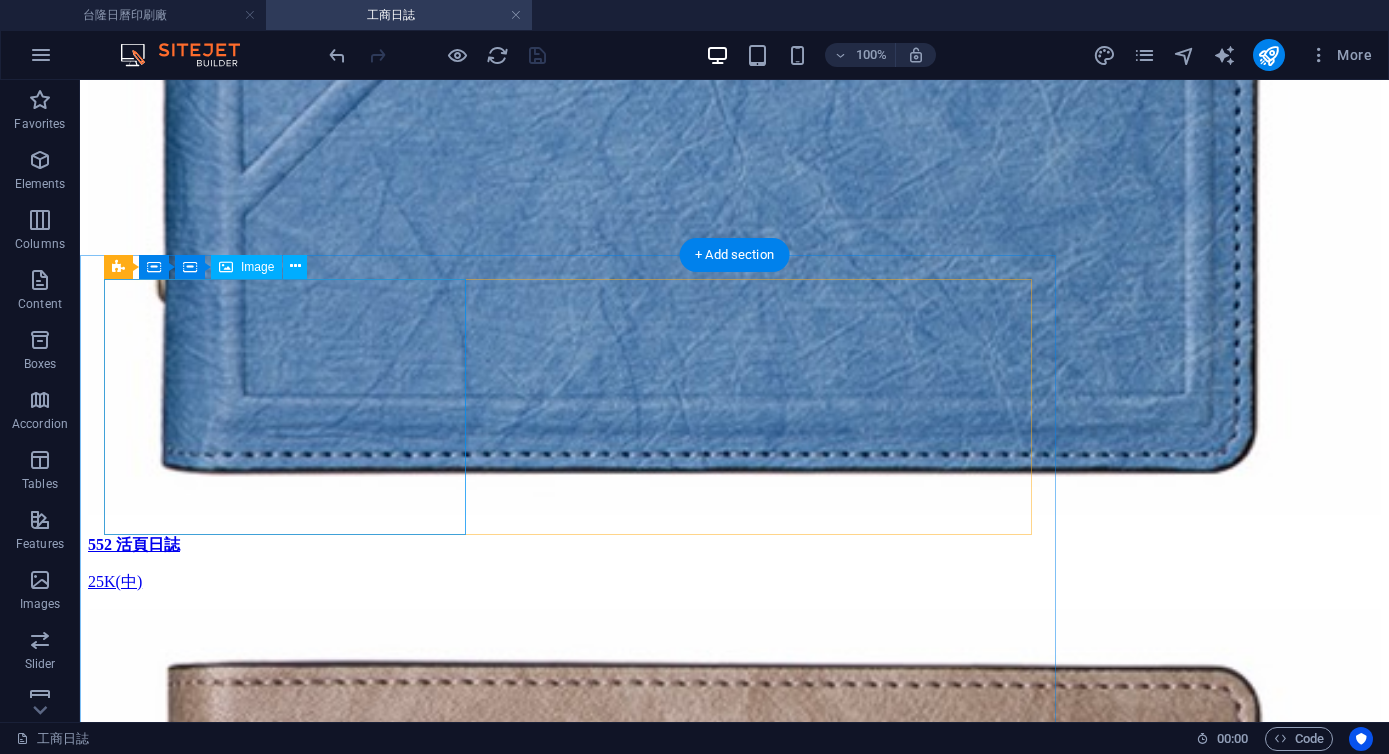 click at bounding box center [734, 117745] 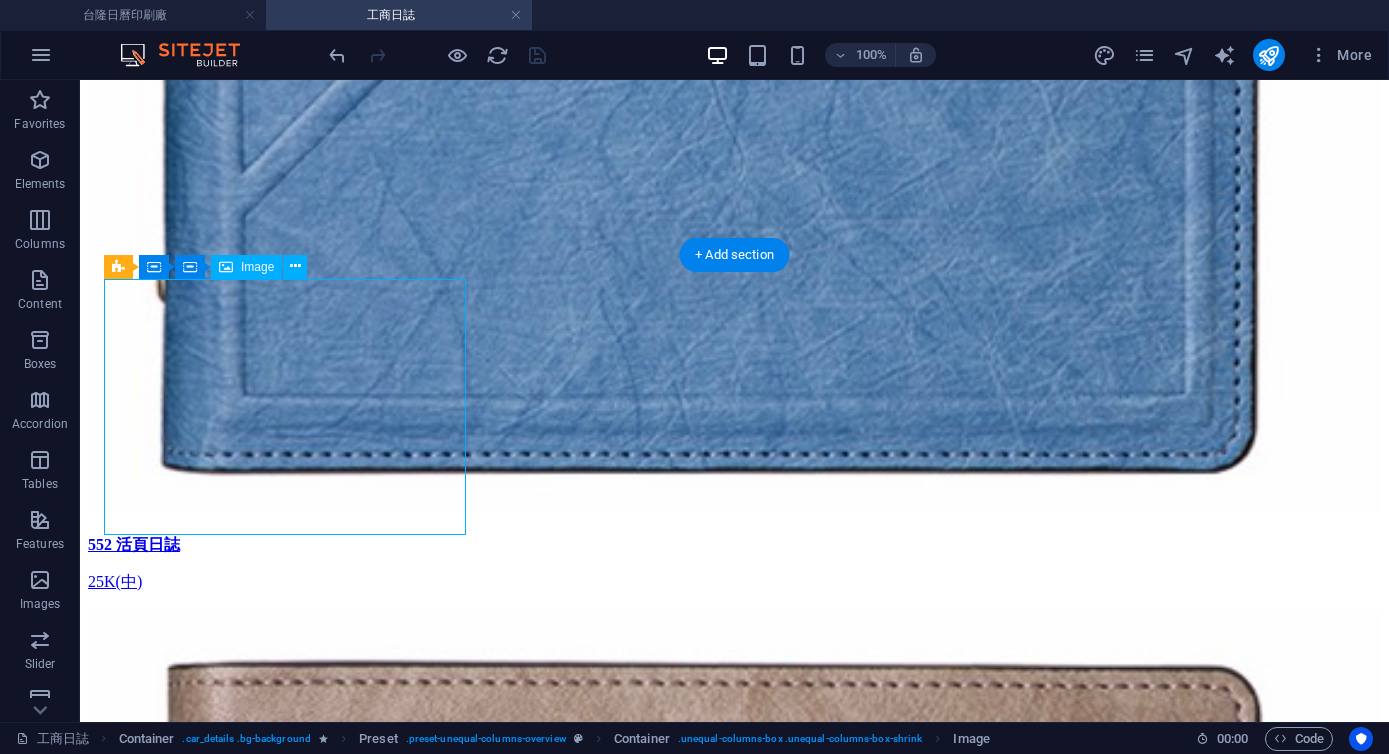 click at bounding box center [734, 117745] 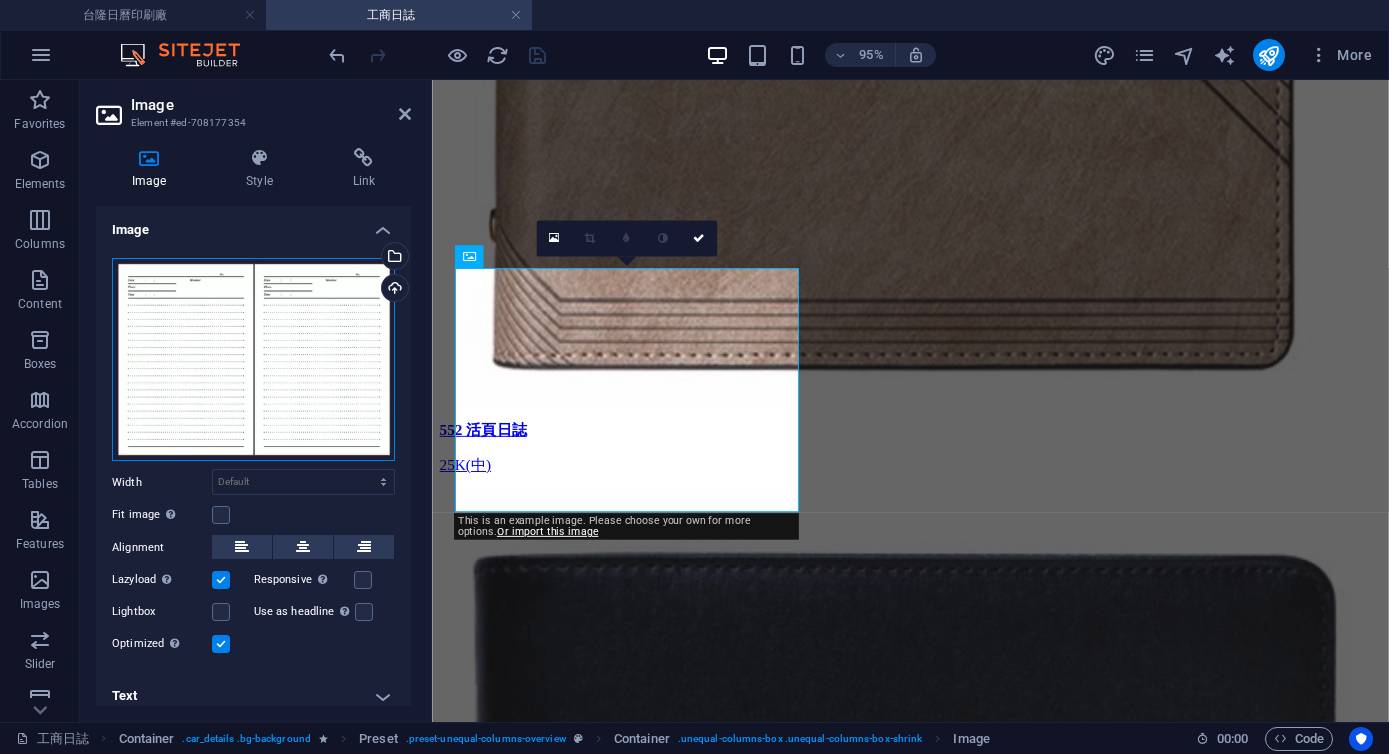 click on "Drag files here, click to choose files or select files from Files or our free stock photos & videos" at bounding box center [253, 360] 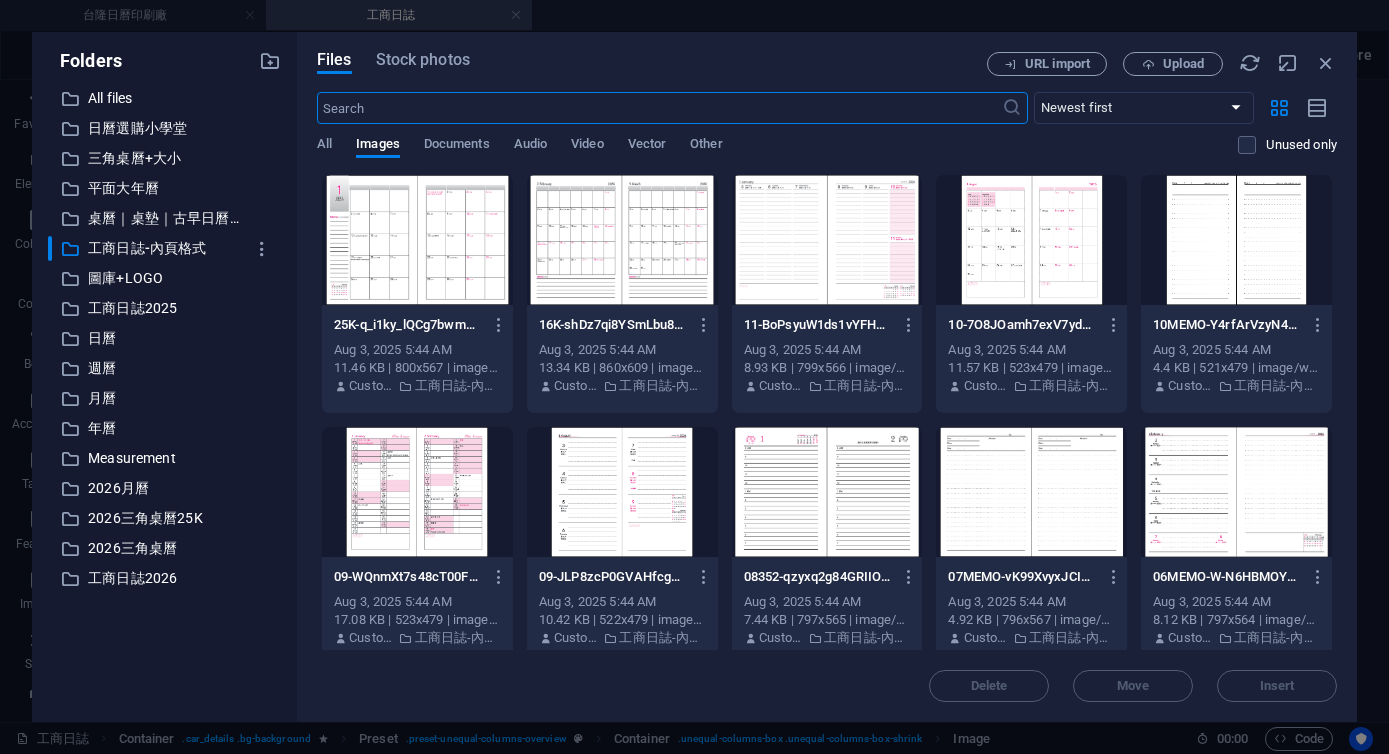 scroll, scrollTop: 9381, scrollLeft: 0, axis: vertical 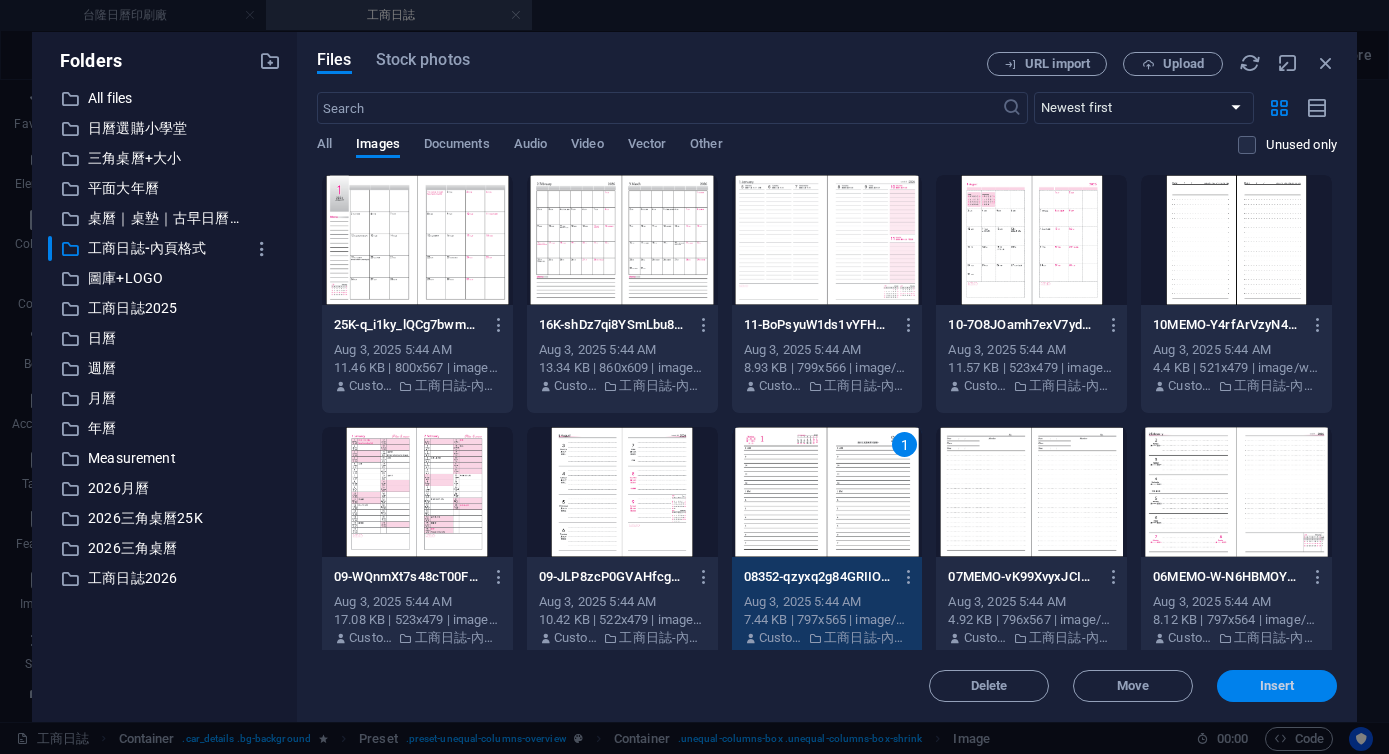 click on "Insert" at bounding box center [1277, 686] 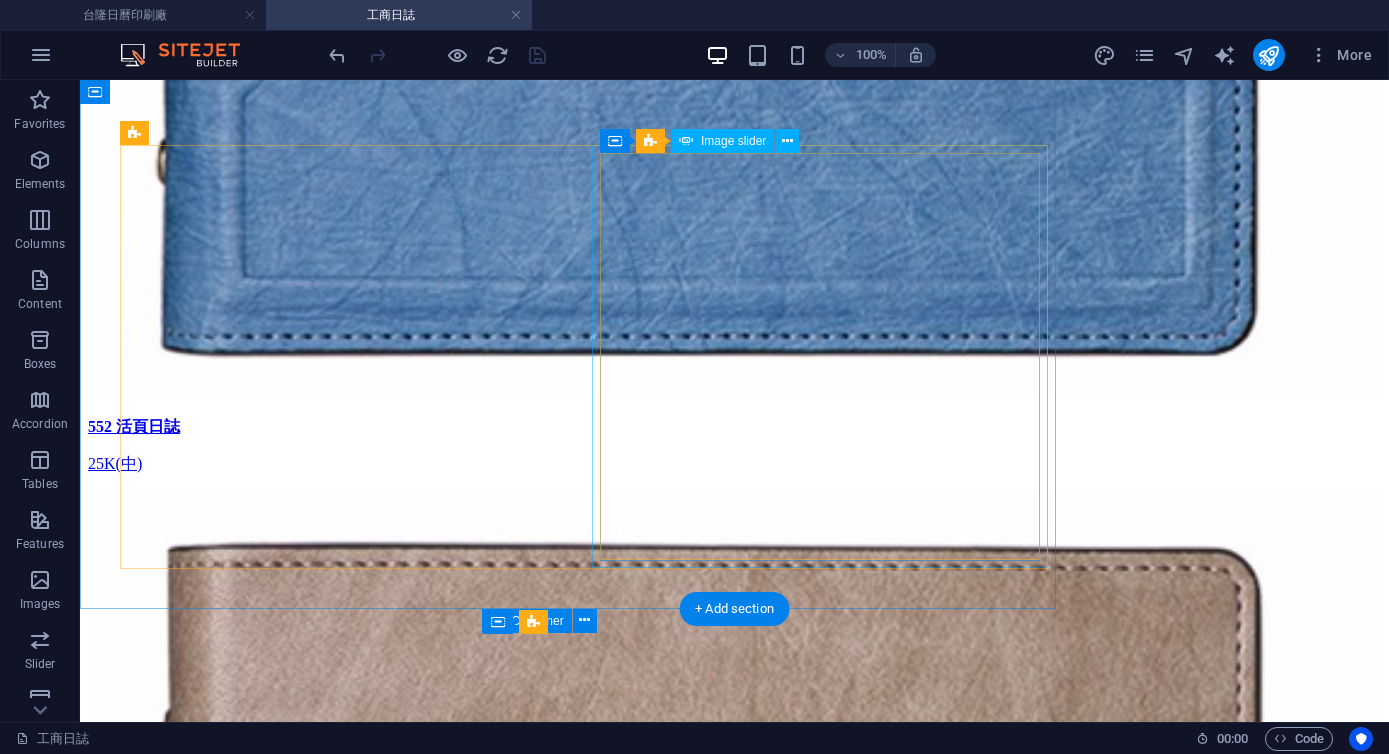 scroll, scrollTop: 9810, scrollLeft: 0, axis: vertical 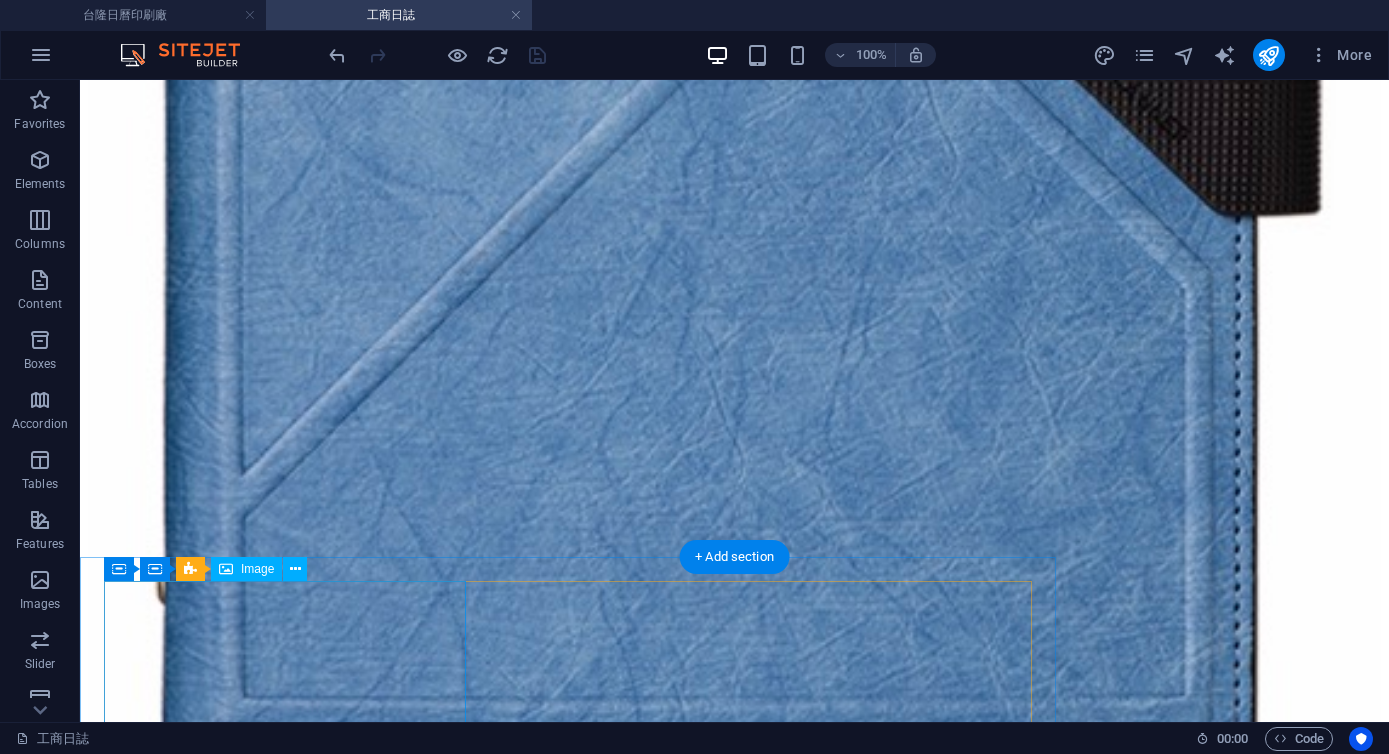 click at bounding box center [734, 118072] 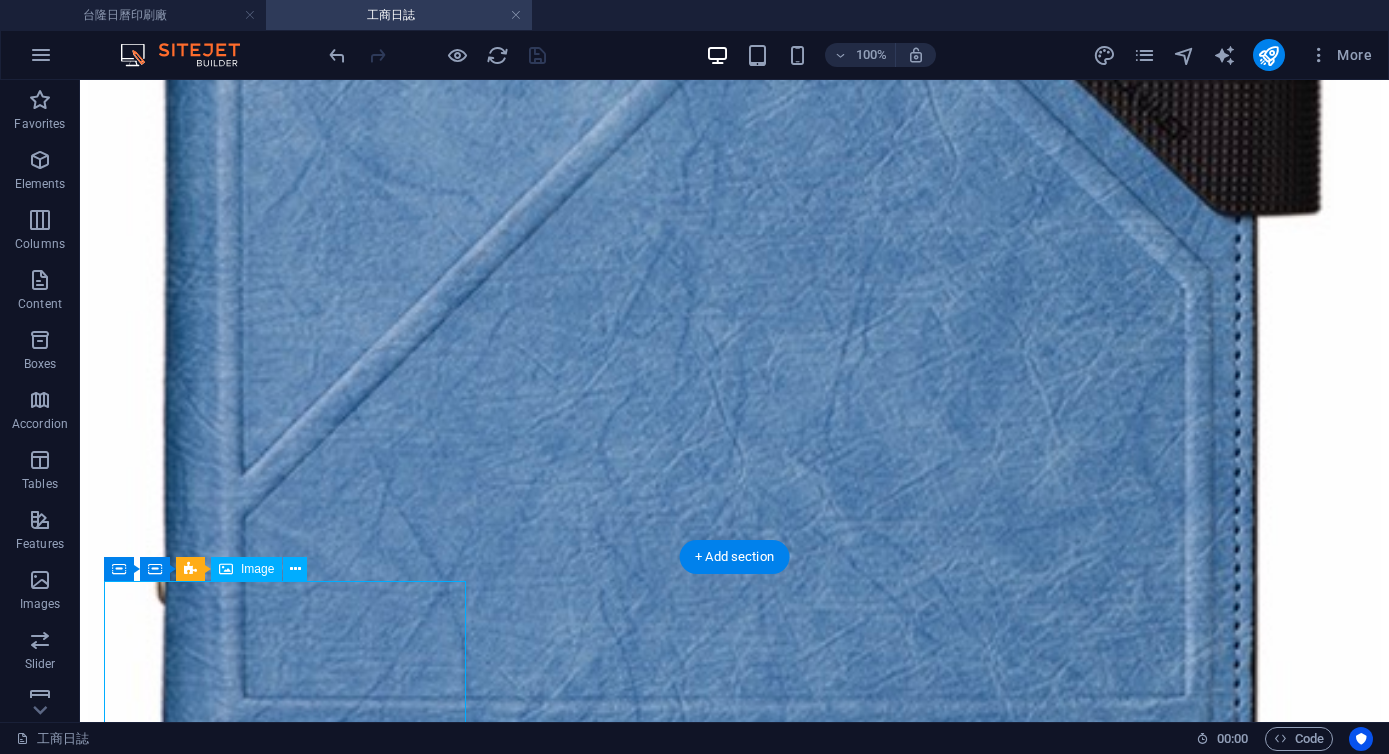 click at bounding box center [734, 118072] 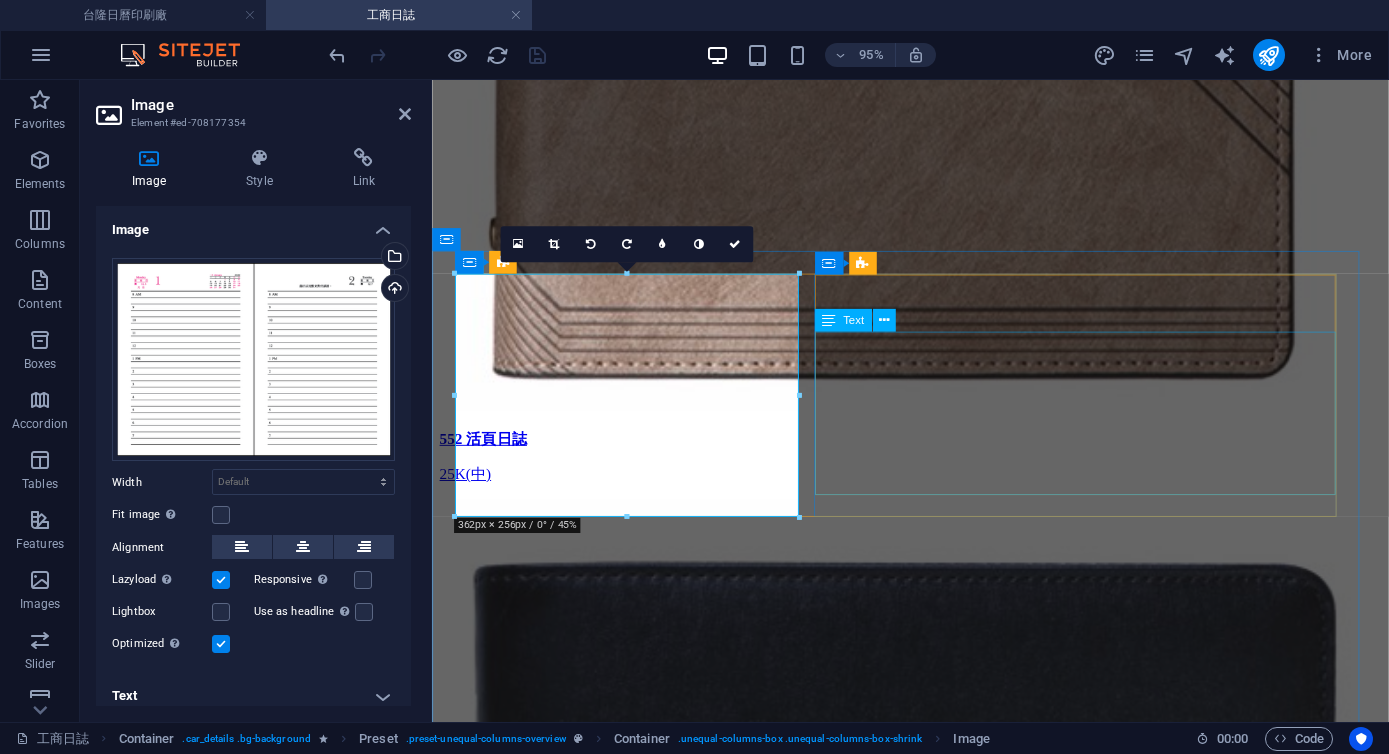 scroll, scrollTop: 9258, scrollLeft: 0, axis: vertical 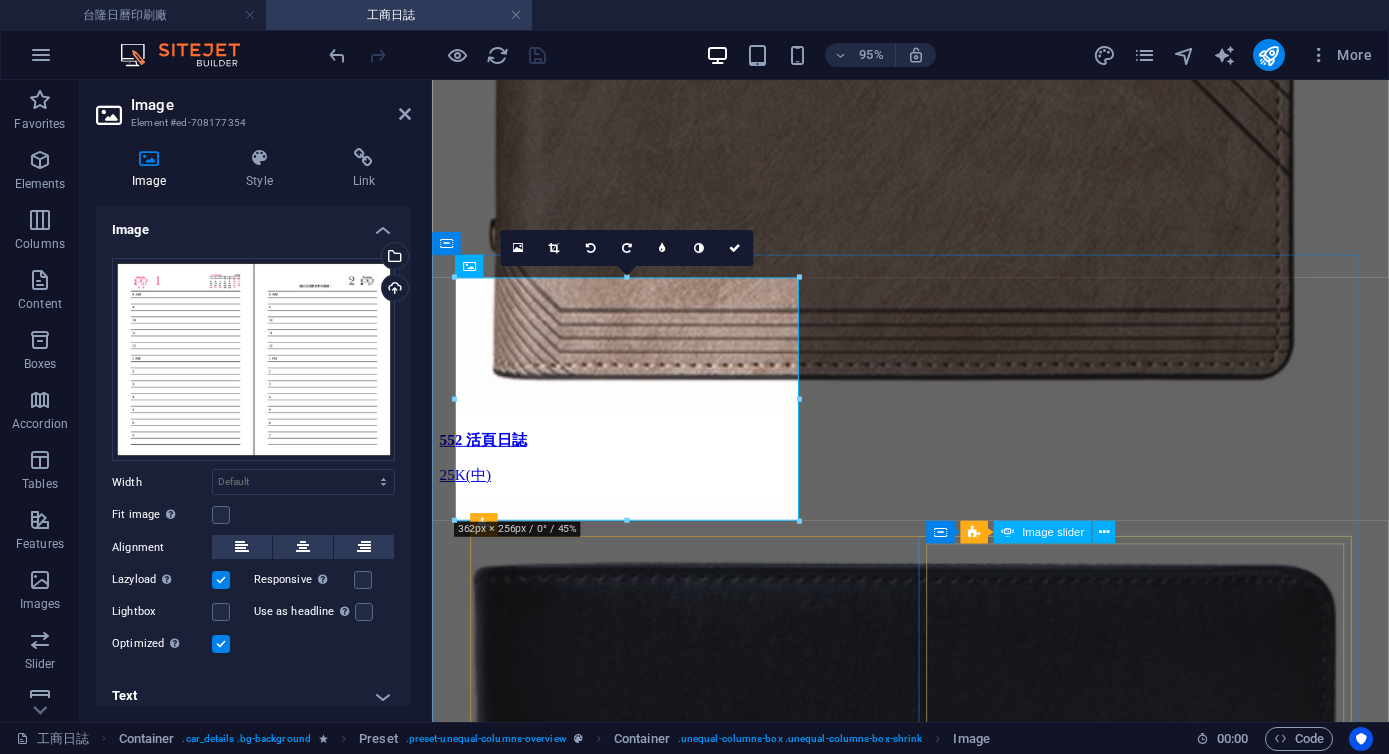 click at bounding box center (-434, 101738) 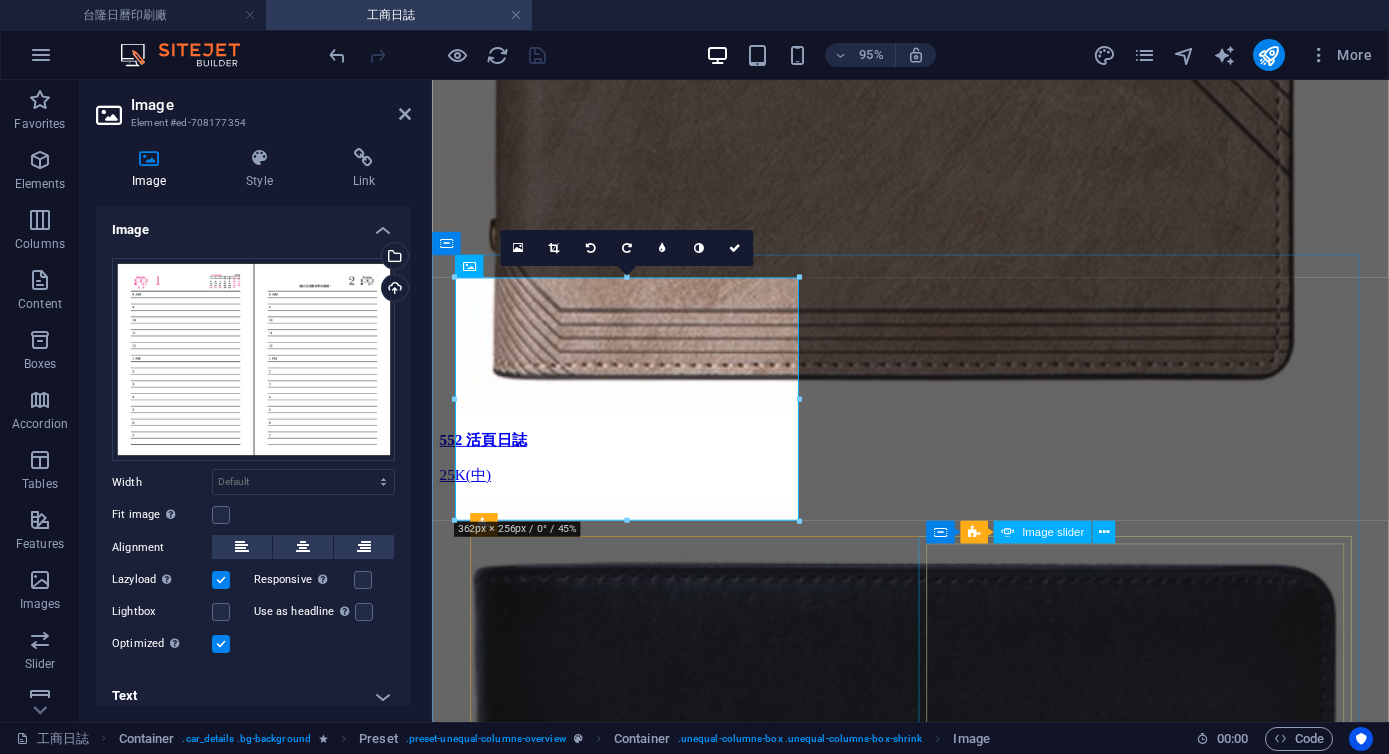 click at bounding box center (-434, 101738) 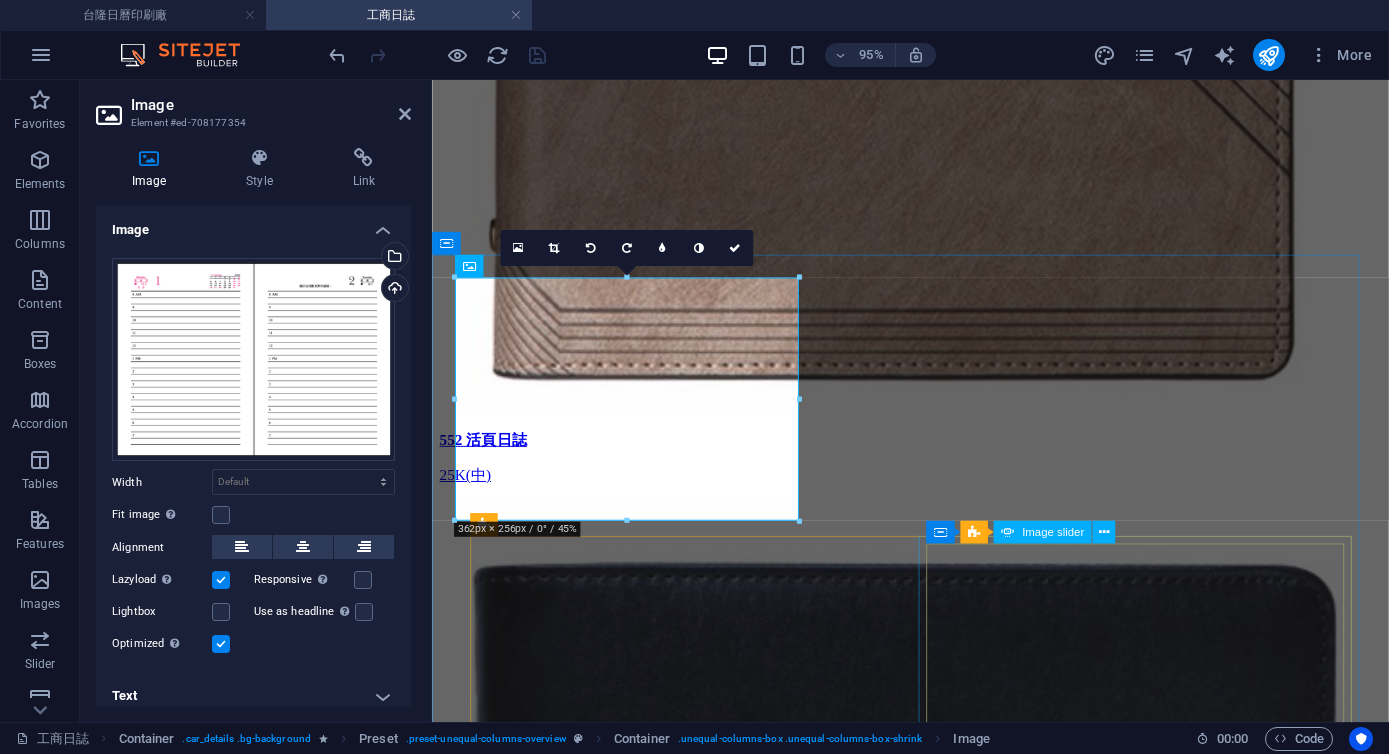 select on "ms" 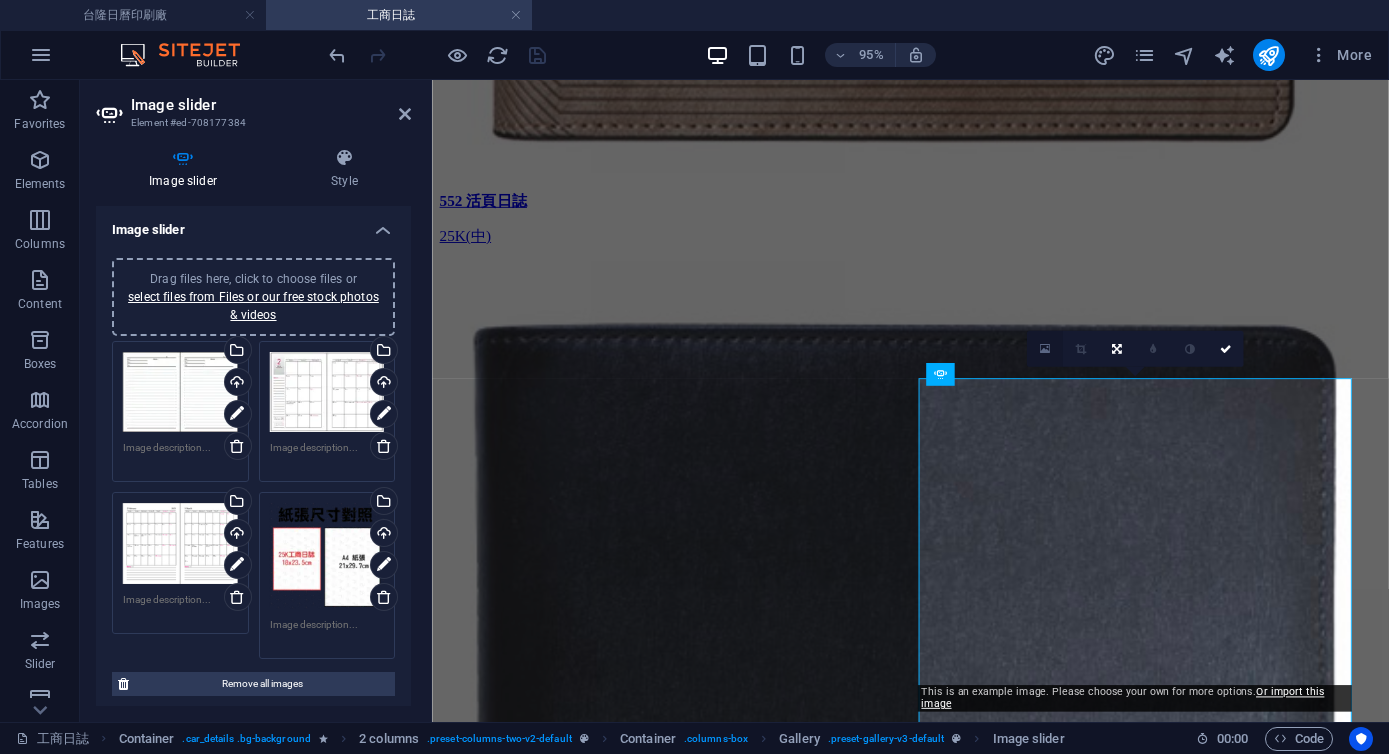 scroll, scrollTop: 9632, scrollLeft: 0, axis: vertical 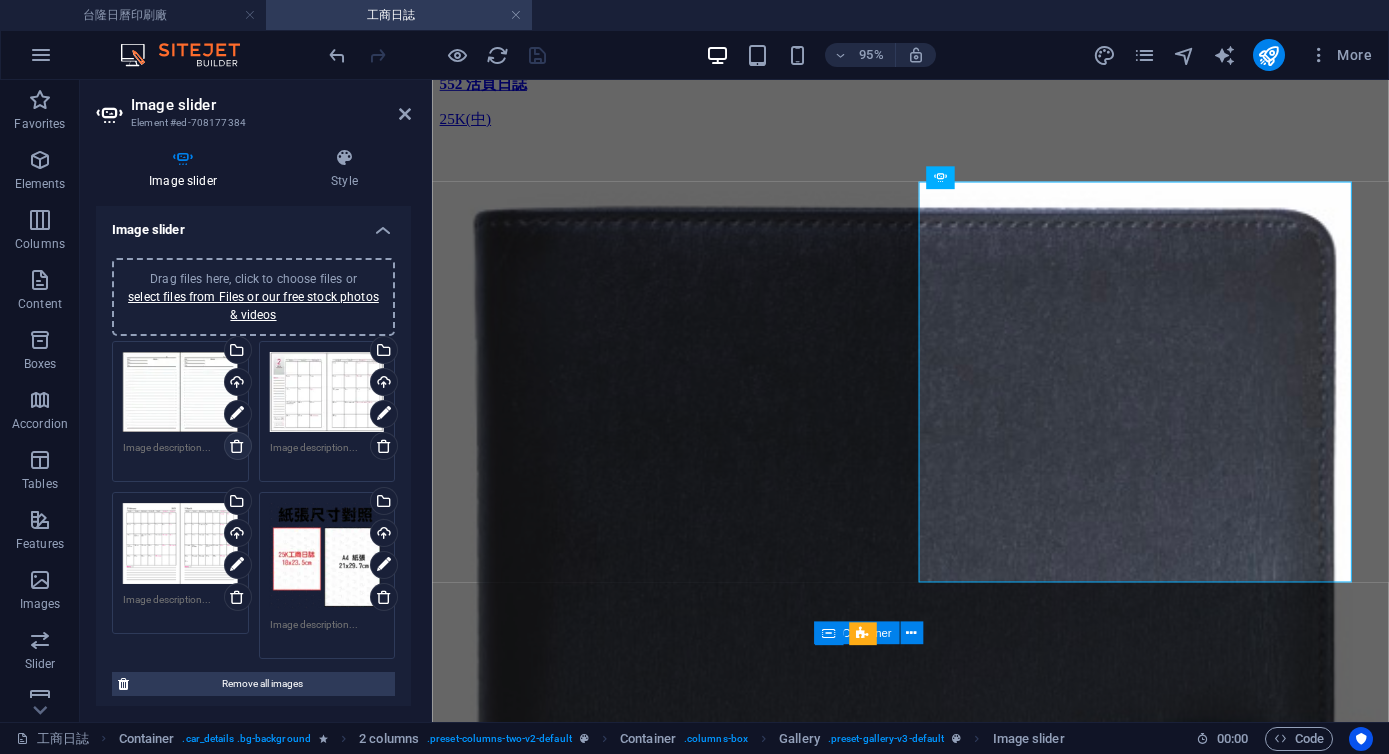 click at bounding box center [237, 446] 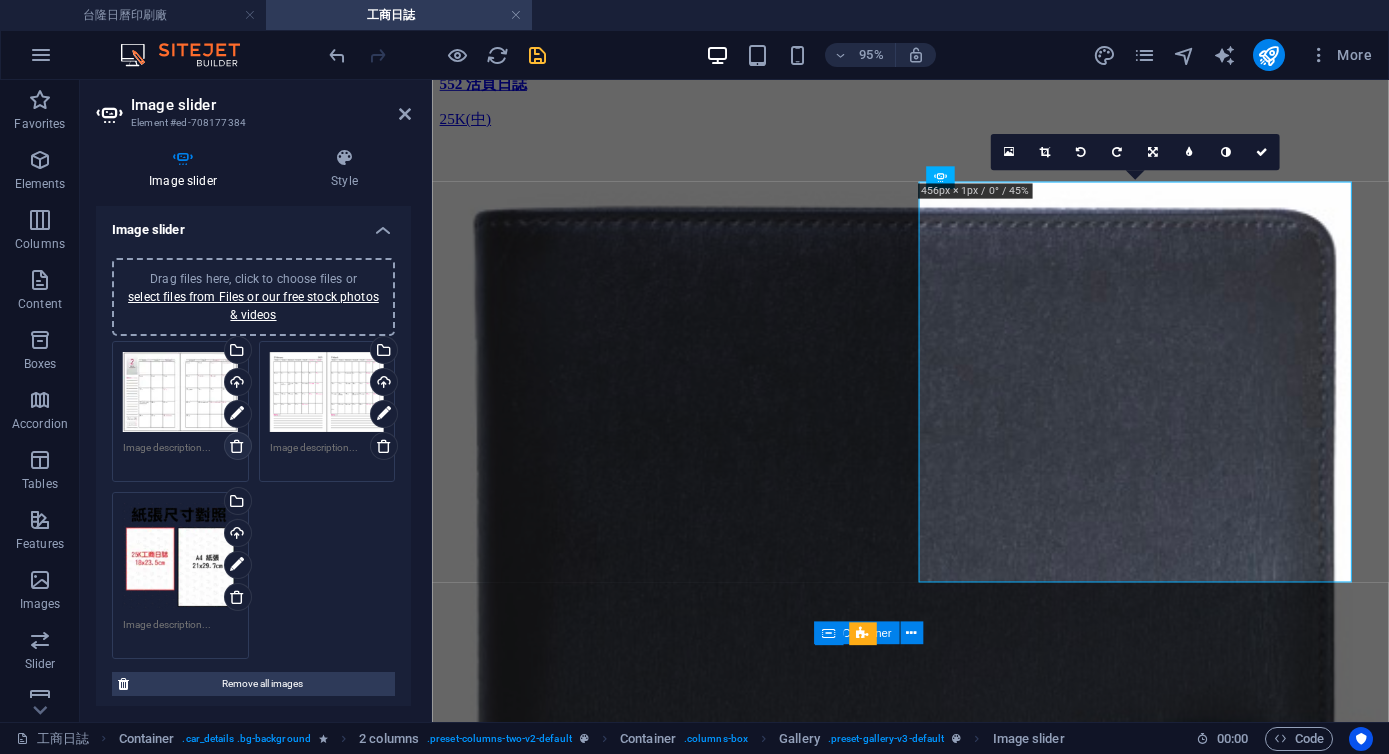 click at bounding box center [237, 446] 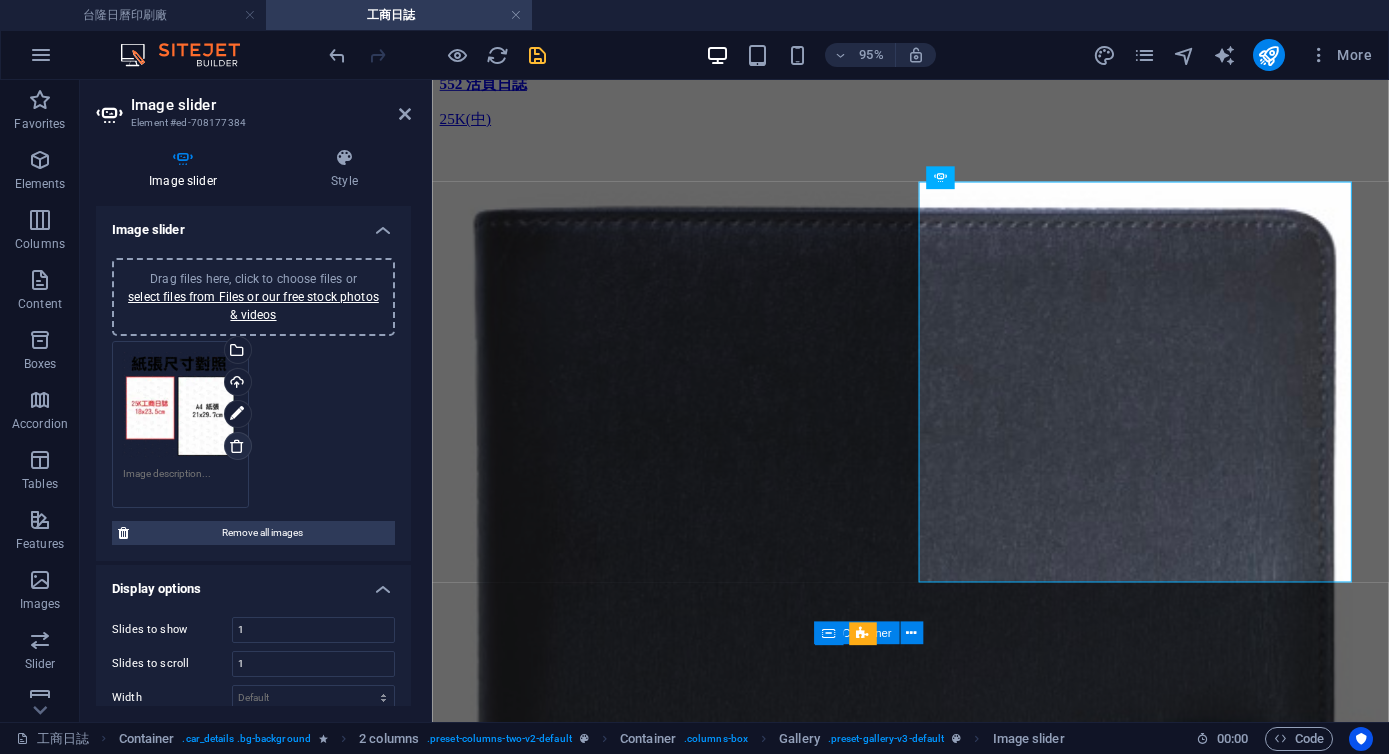 click at bounding box center (237, 446) 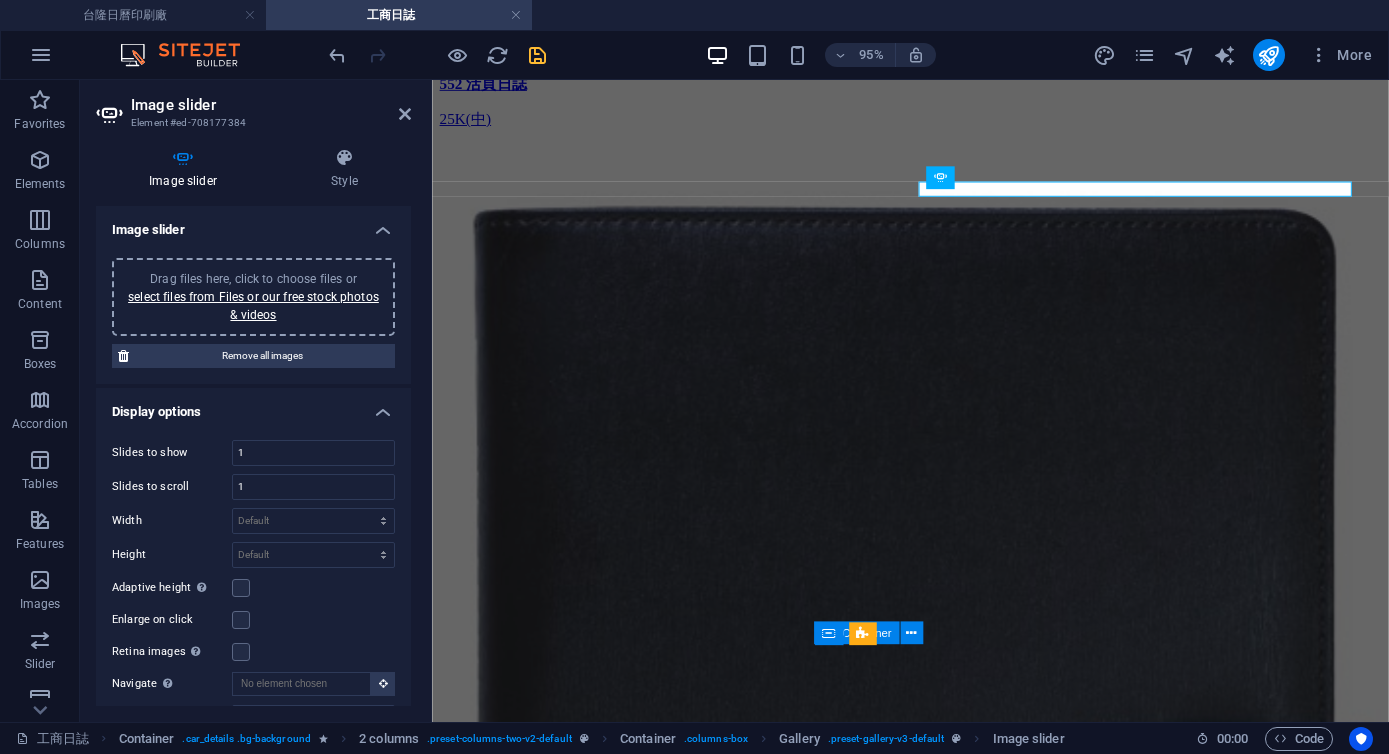 click on "Drag files here, click to choose files or select files from Files or our free stock photos & videos" at bounding box center (253, 297) 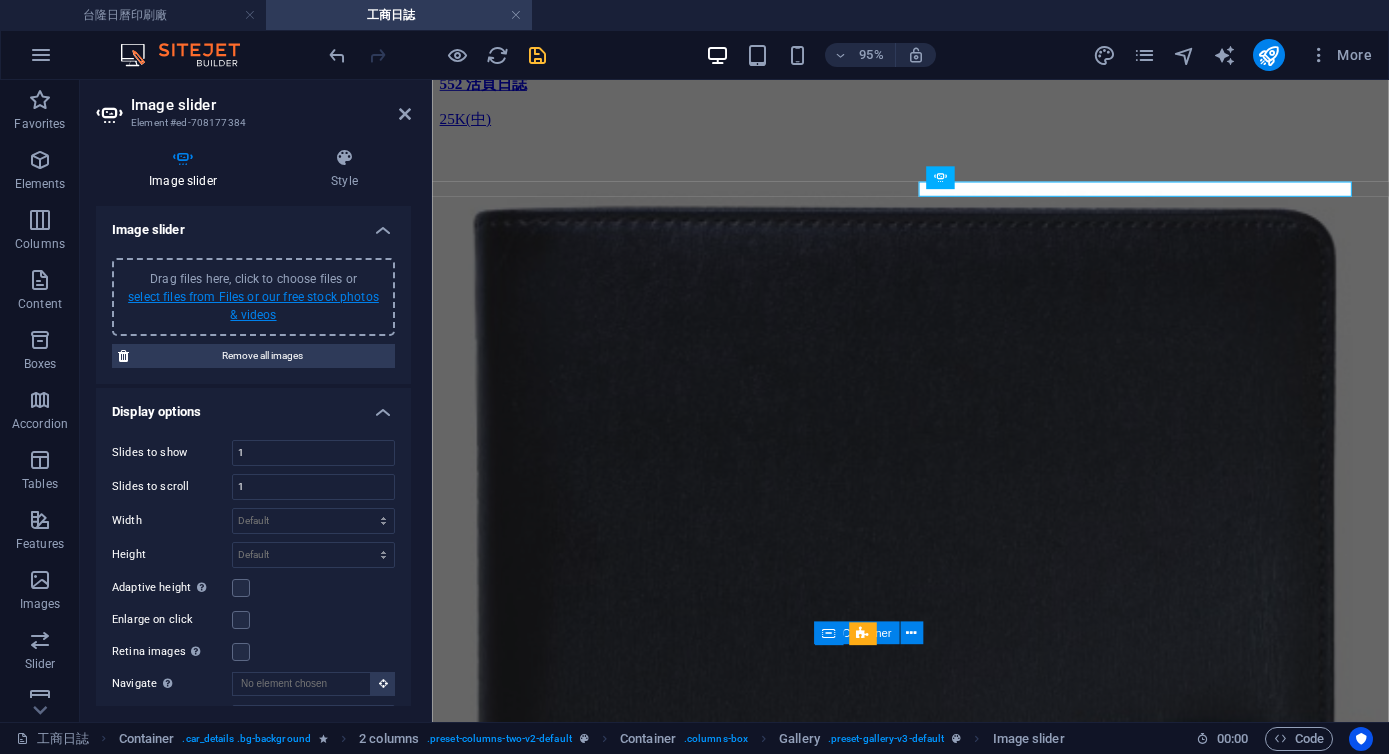 click on "select files from Files or our free stock photos & videos" at bounding box center (253, 306) 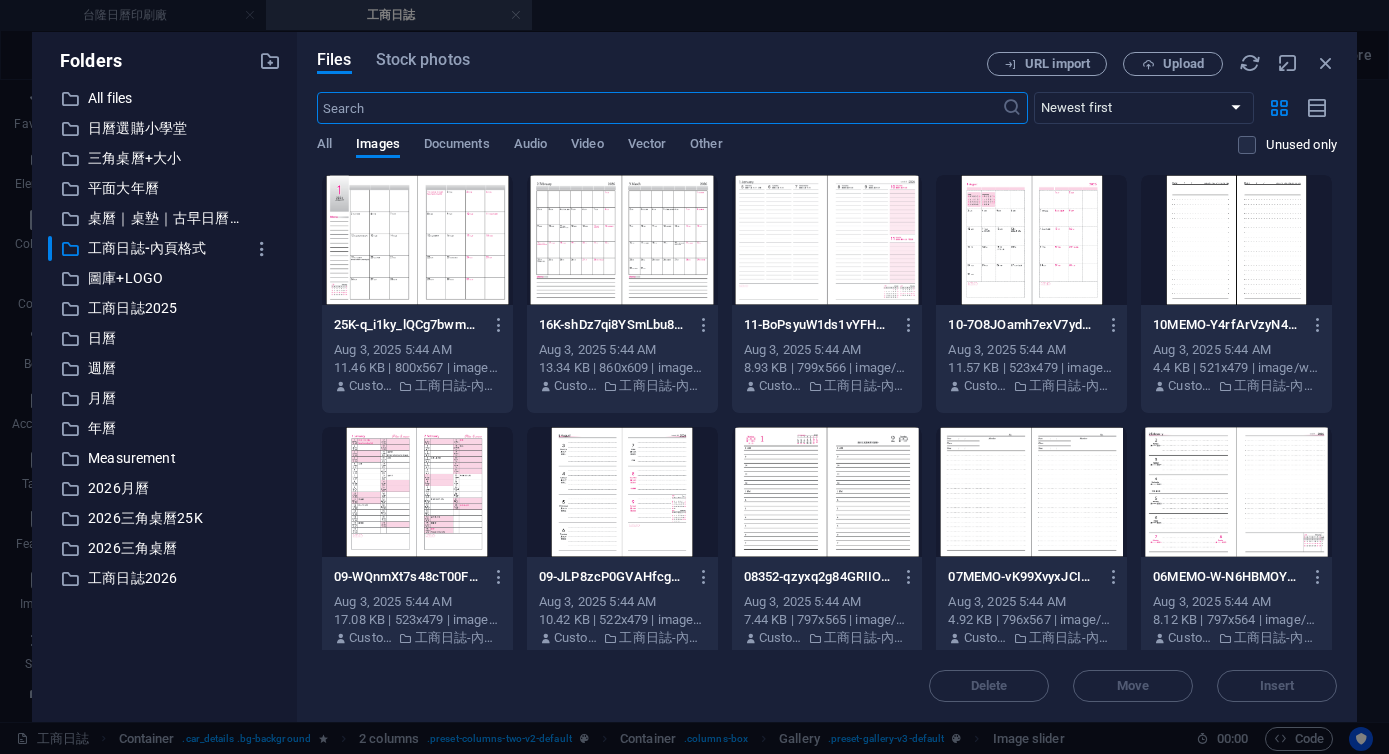 scroll, scrollTop: 9745, scrollLeft: 0, axis: vertical 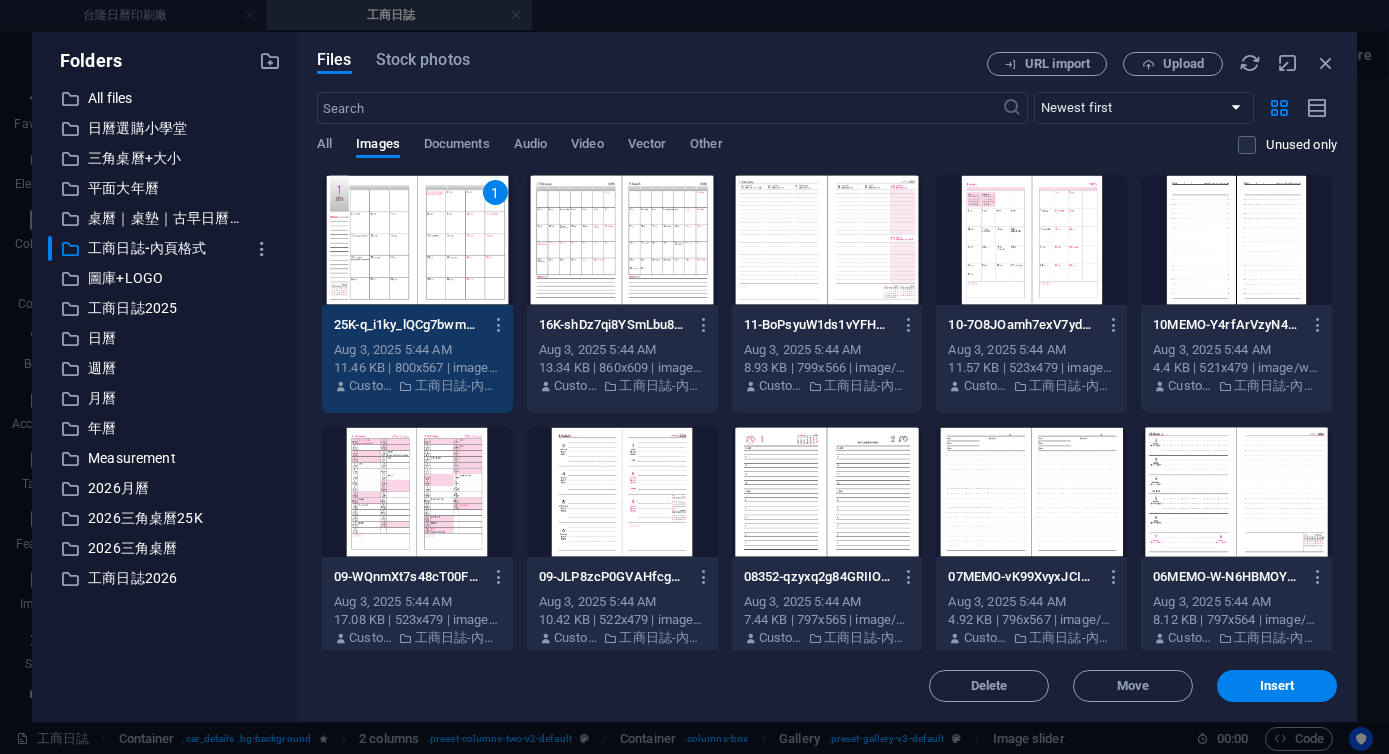 click at bounding box center [827, 492] 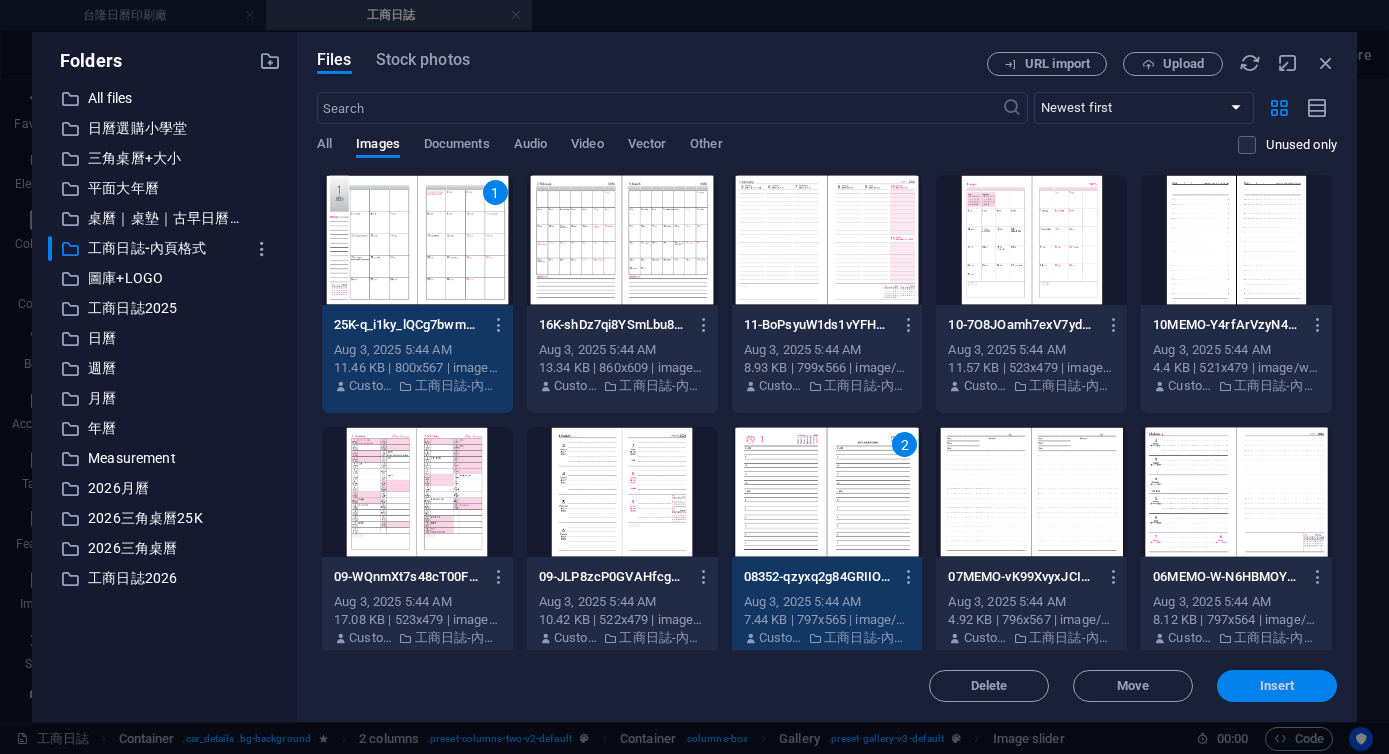 click on "Insert" at bounding box center [1277, 686] 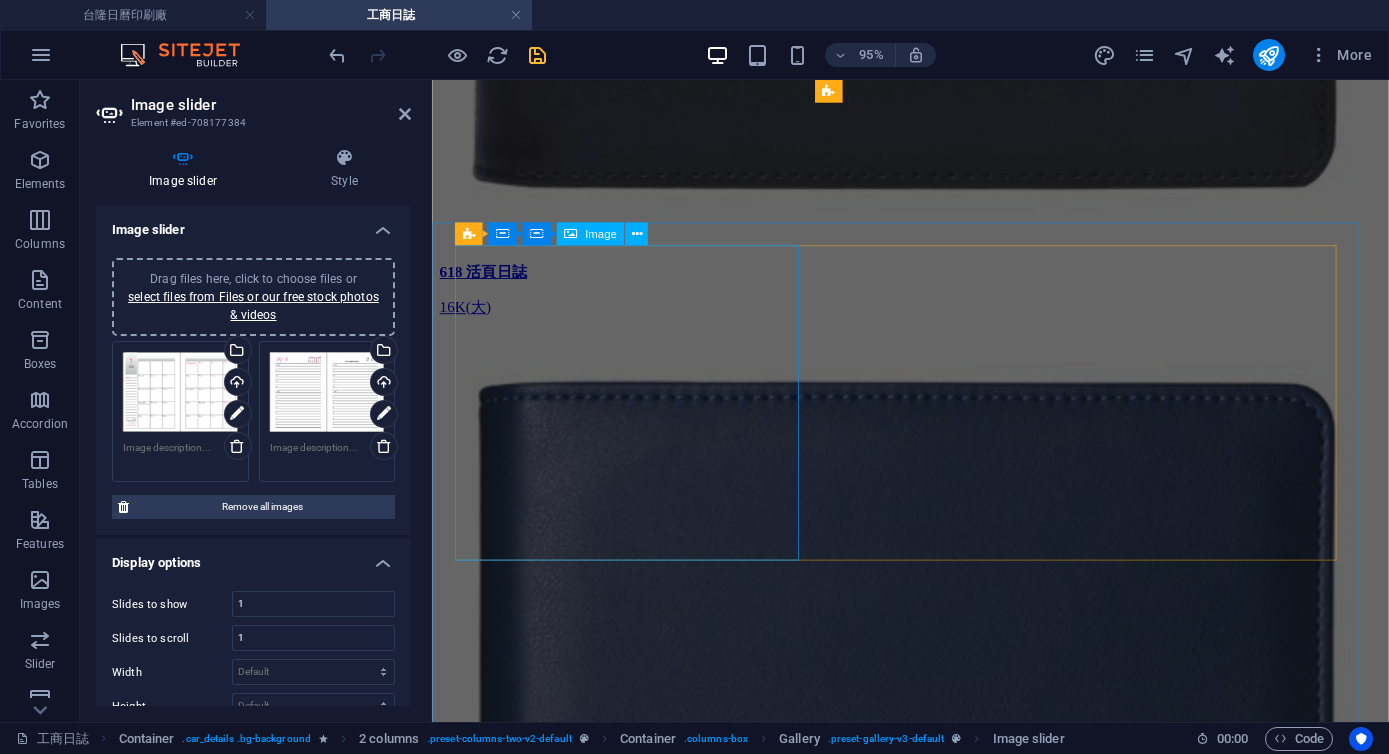 scroll, scrollTop: 10719, scrollLeft: 0, axis: vertical 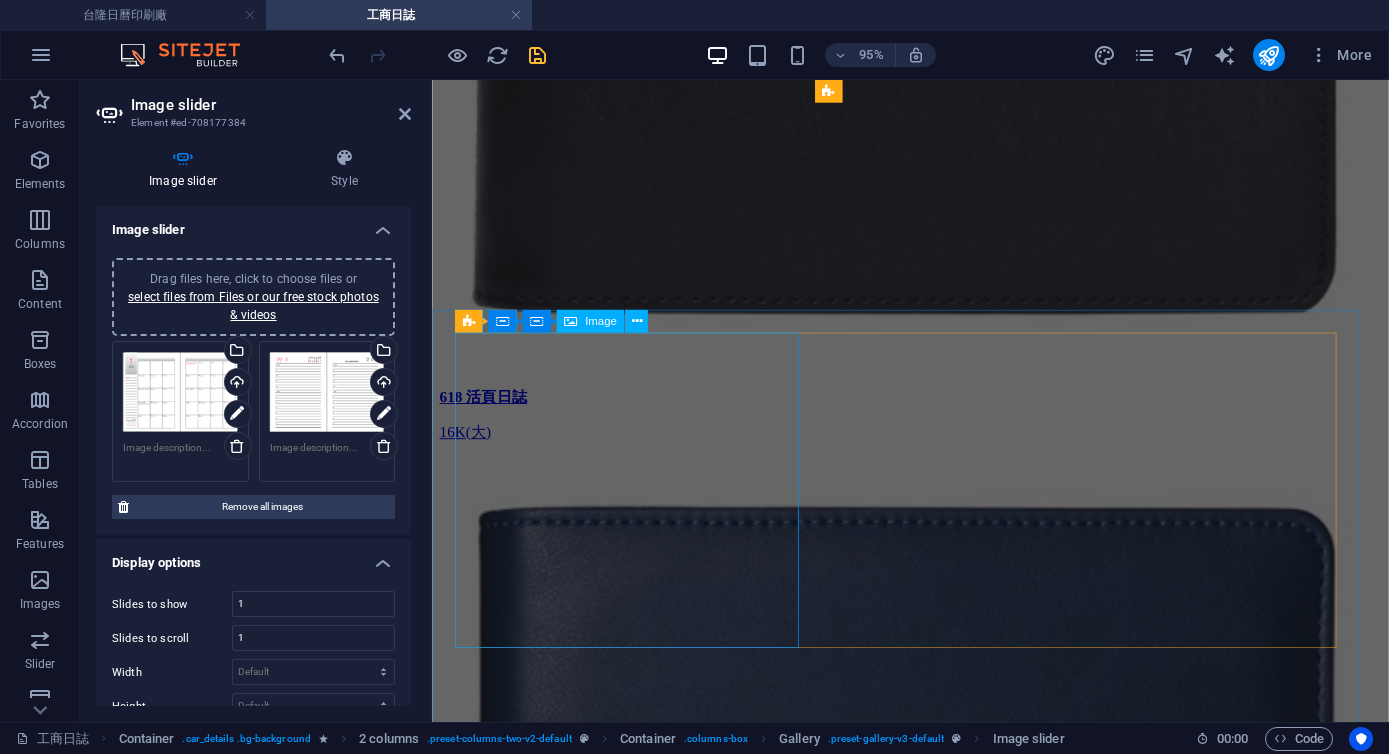 click at bounding box center [935, 104774] 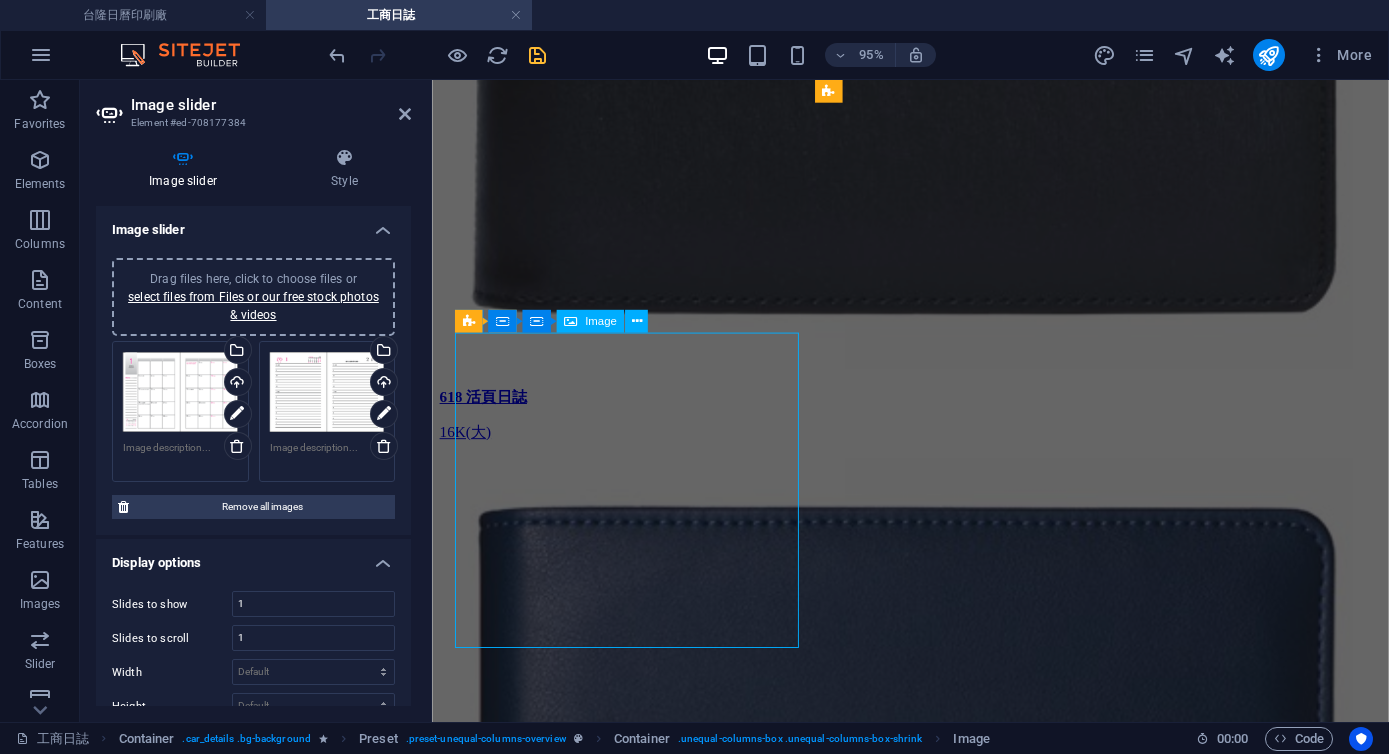 click at bounding box center (935, 104774) 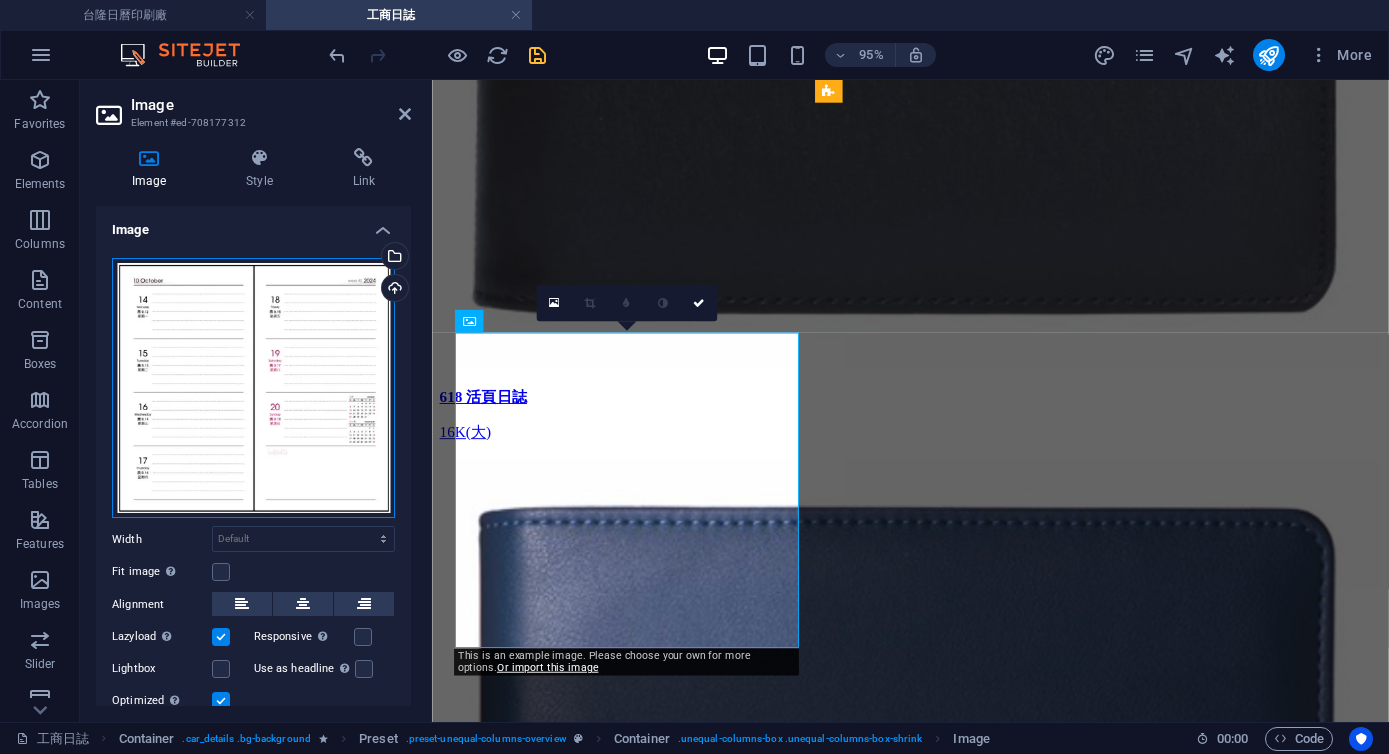 click on "Drag files here, click to choose files or select files from Files or our free stock photos & videos" at bounding box center (253, 388) 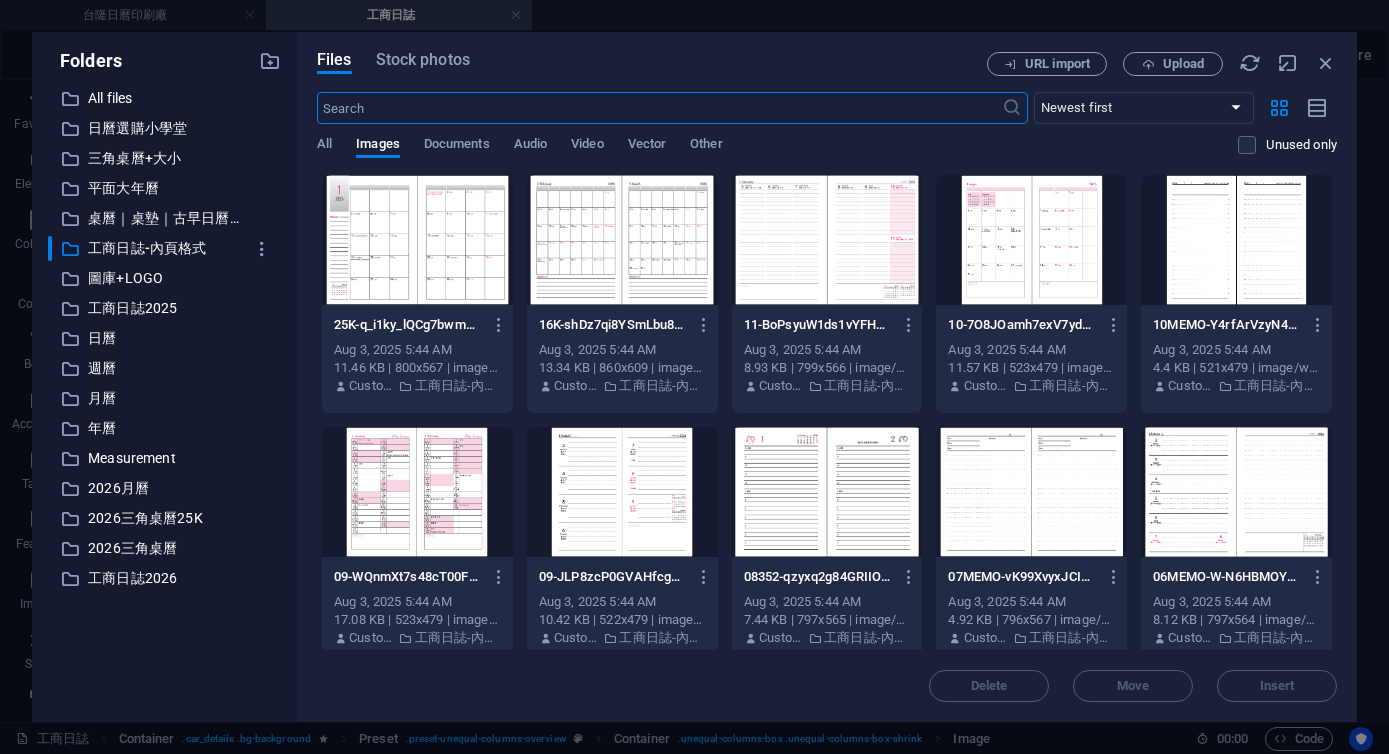 scroll, scrollTop: 10833, scrollLeft: 0, axis: vertical 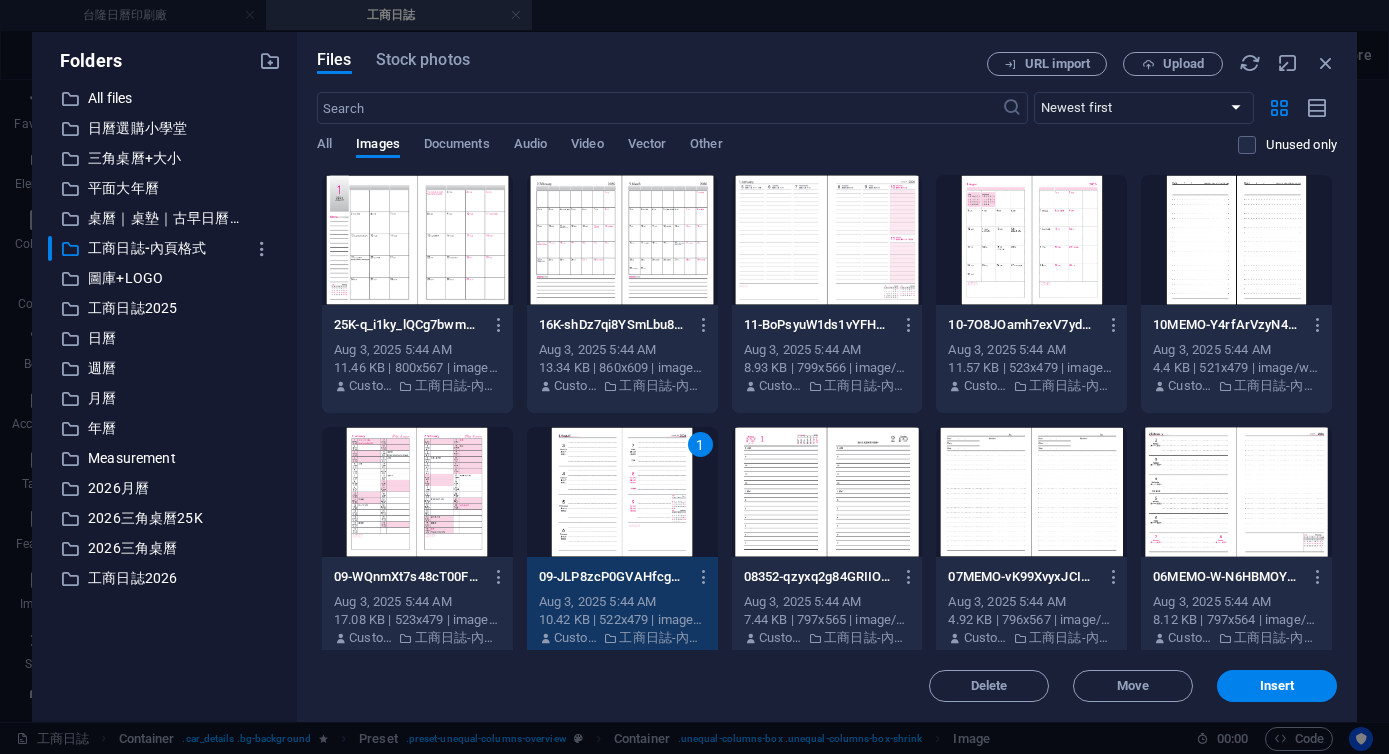 click on "1" at bounding box center (622, 492) 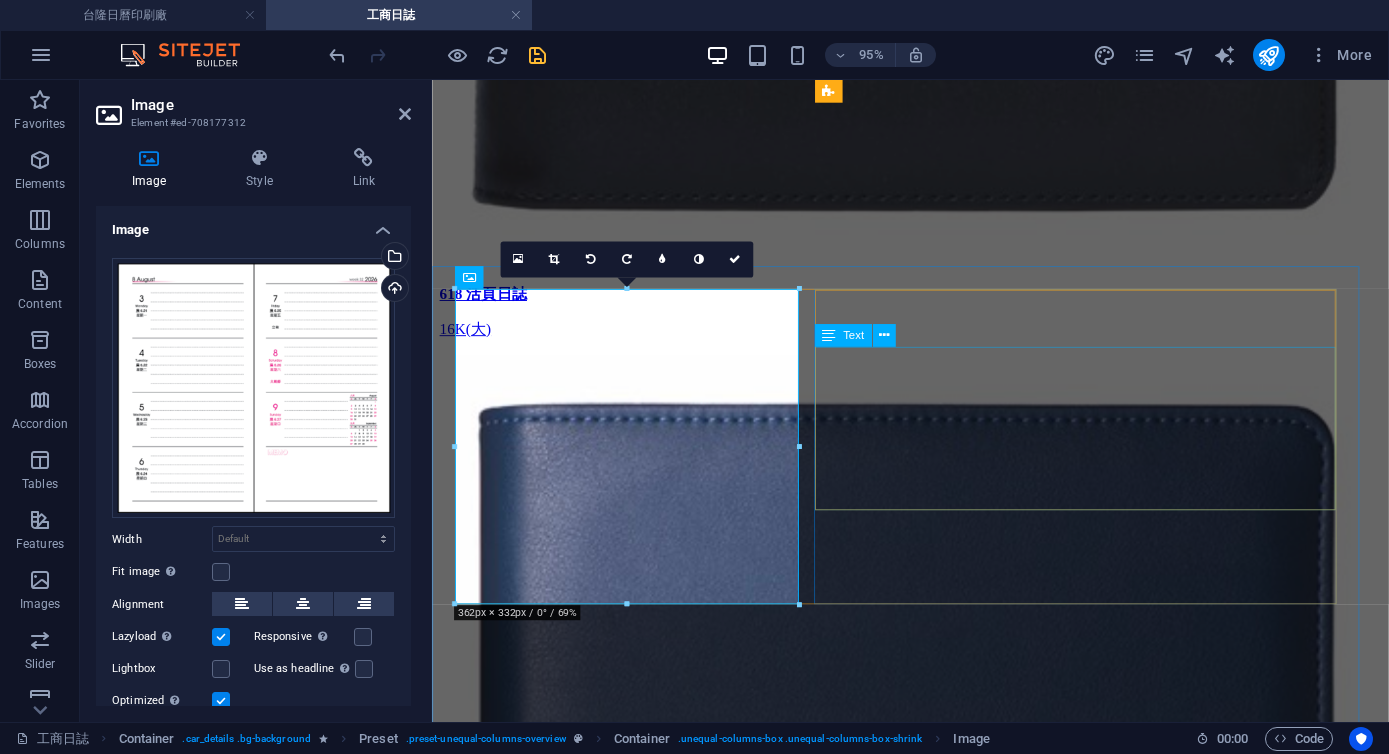 scroll, scrollTop: 11095, scrollLeft: 0, axis: vertical 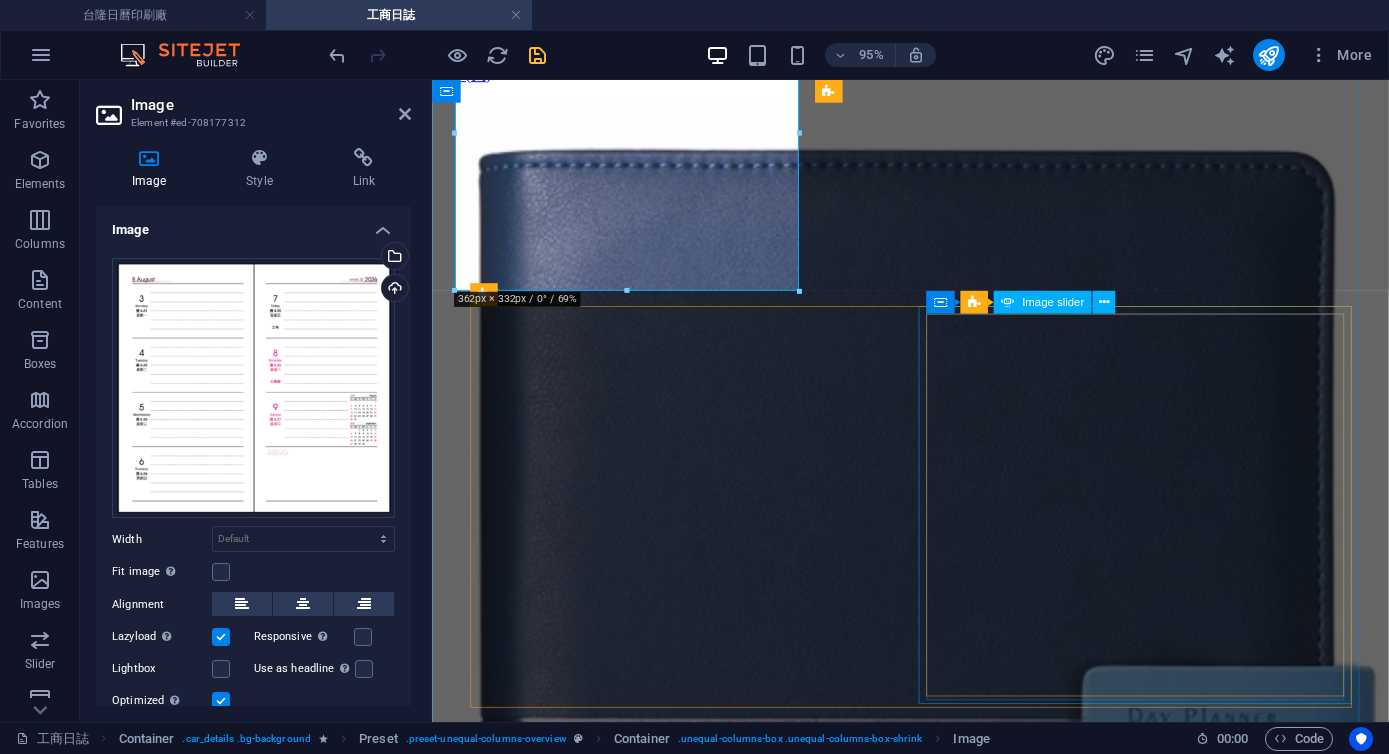 click at bounding box center (-149, 107214) 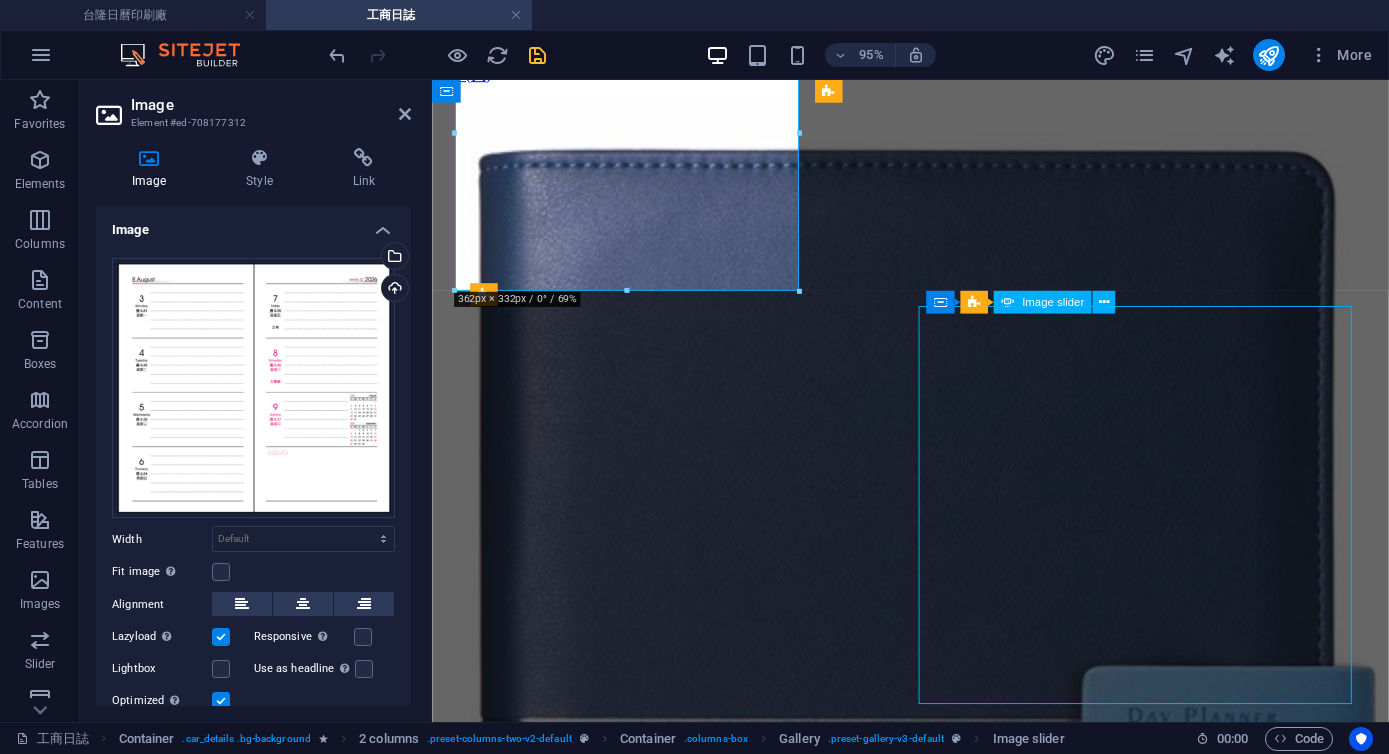 click at bounding box center [-149, 107214] 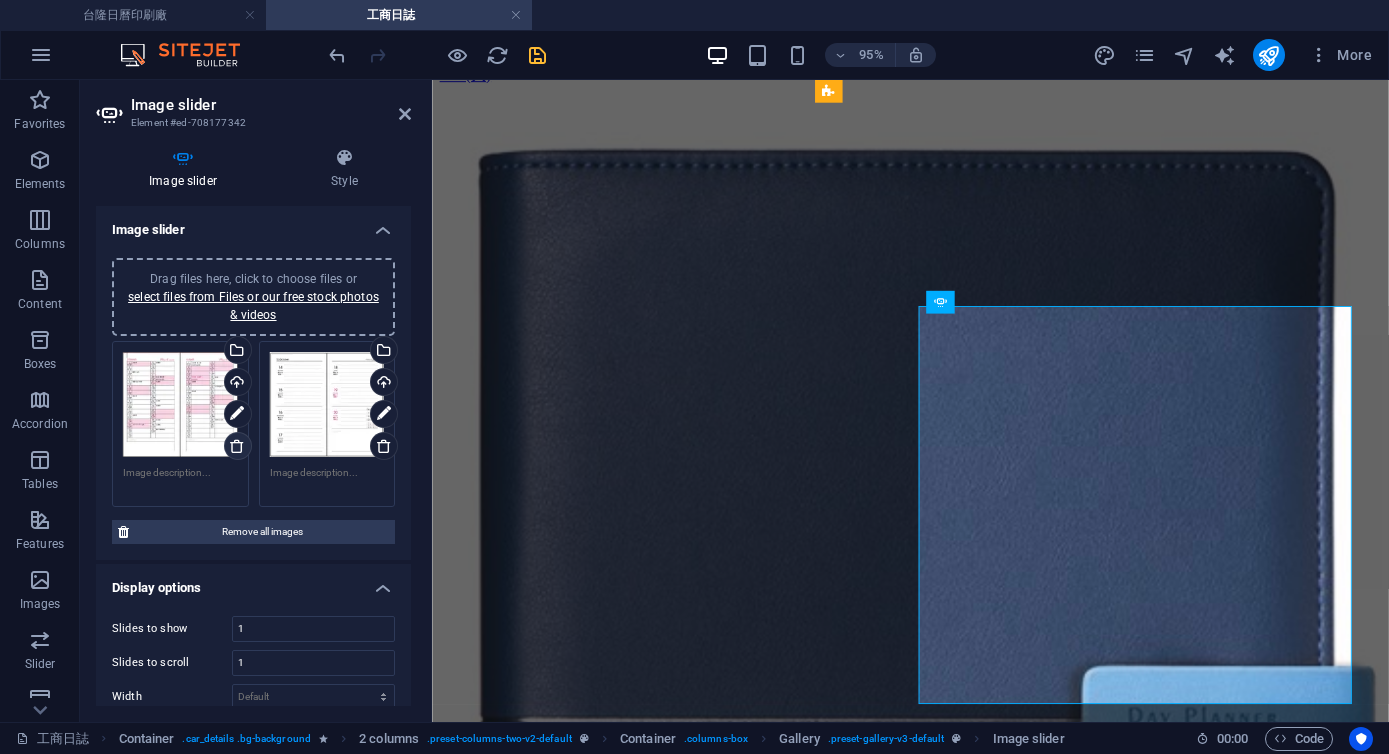 click at bounding box center [237, 446] 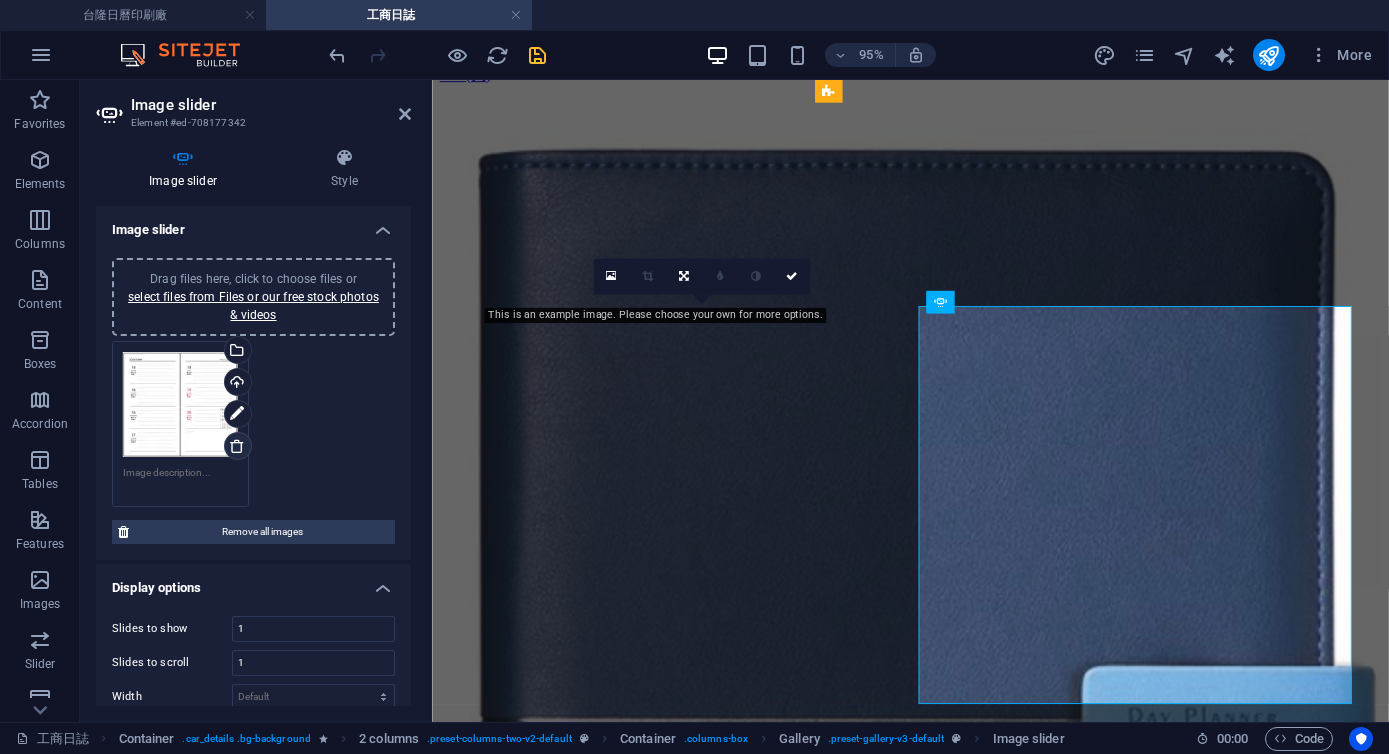 click at bounding box center [237, 446] 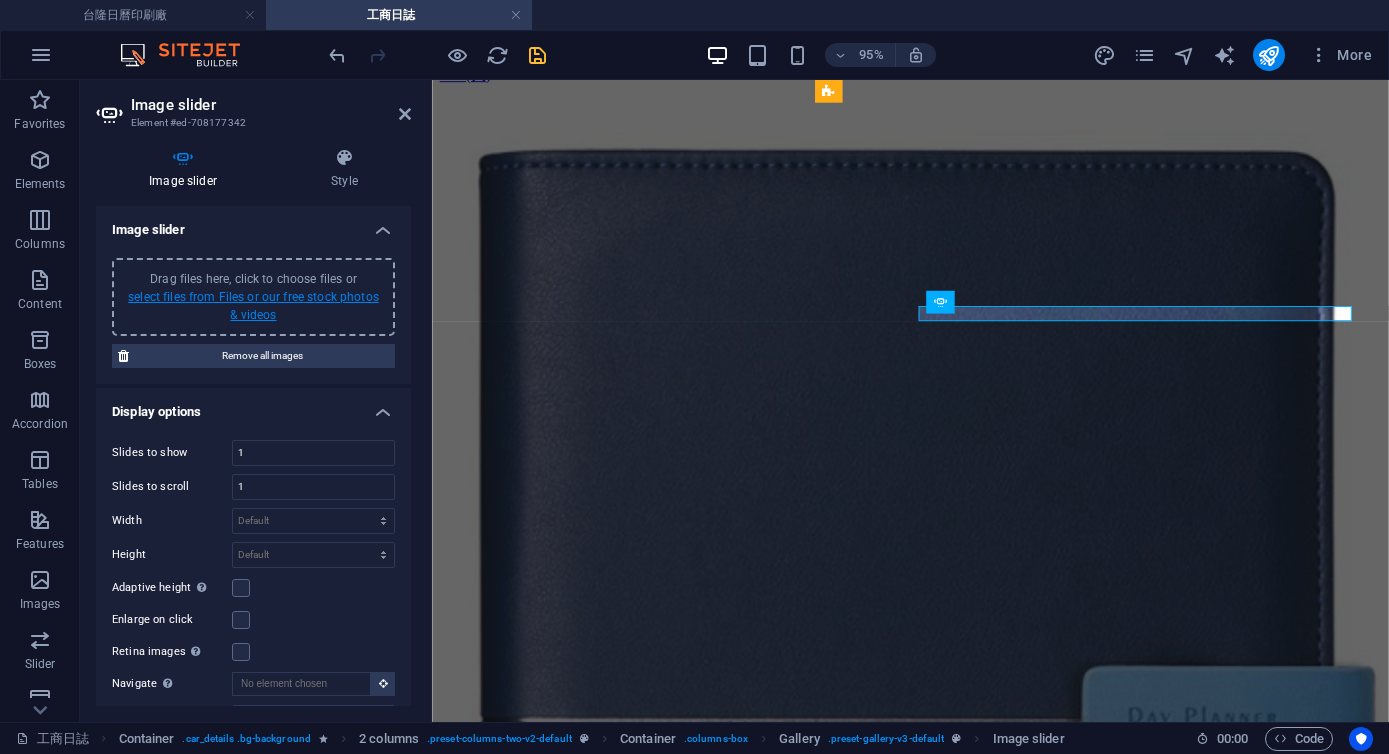 click on "select files from Files or our free stock photos & videos" at bounding box center [253, 306] 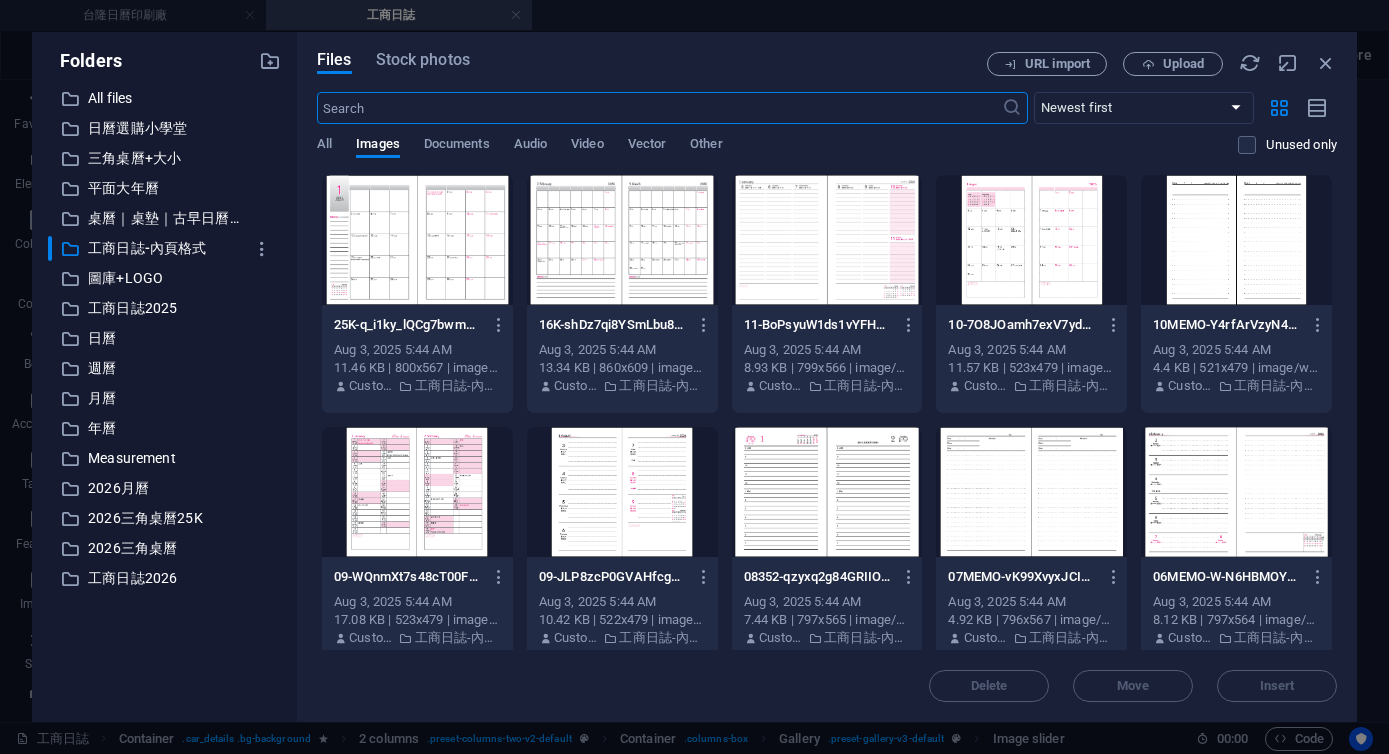 scroll, scrollTop: 11209, scrollLeft: 0, axis: vertical 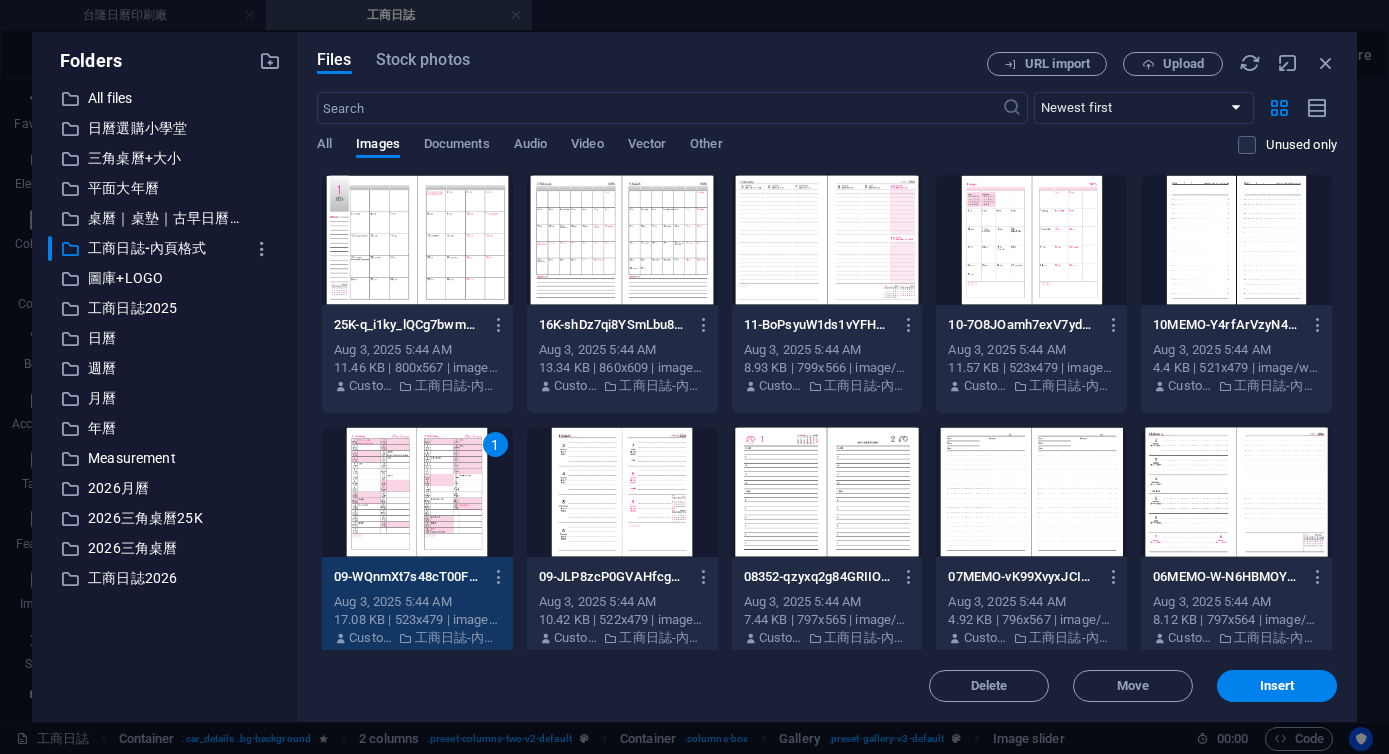 click at bounding box center (622, 492) 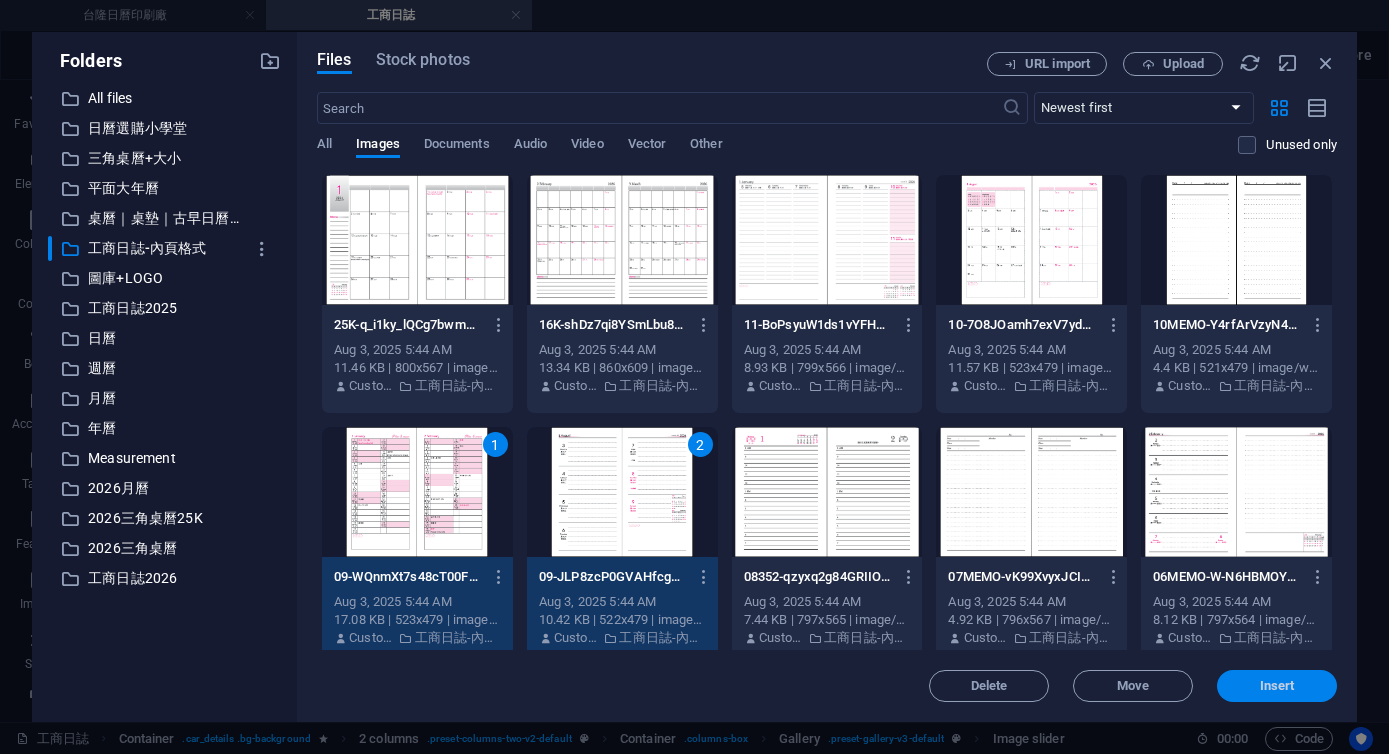click on "Insert" at bounding box center [1277, 686] 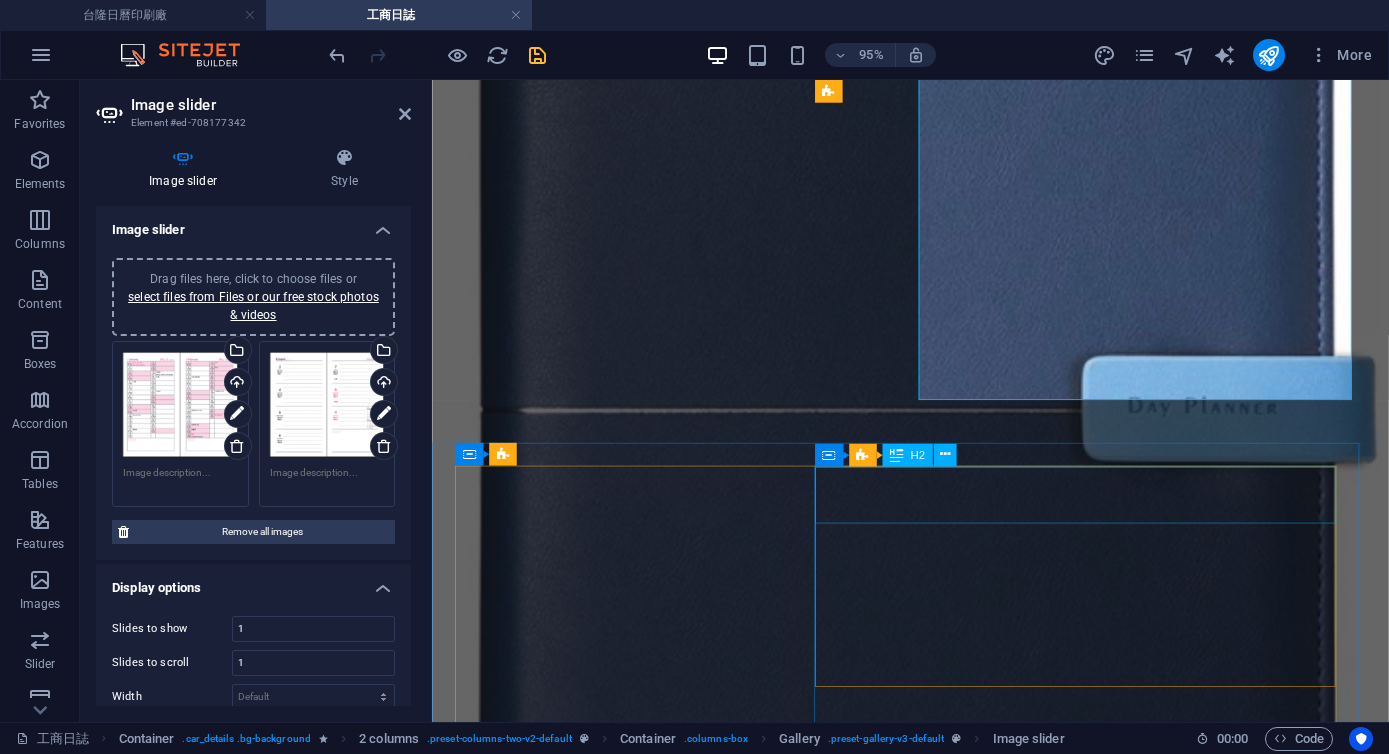 scroll, scrollTop: 11451, scrollLeft: 0, axis: vertical 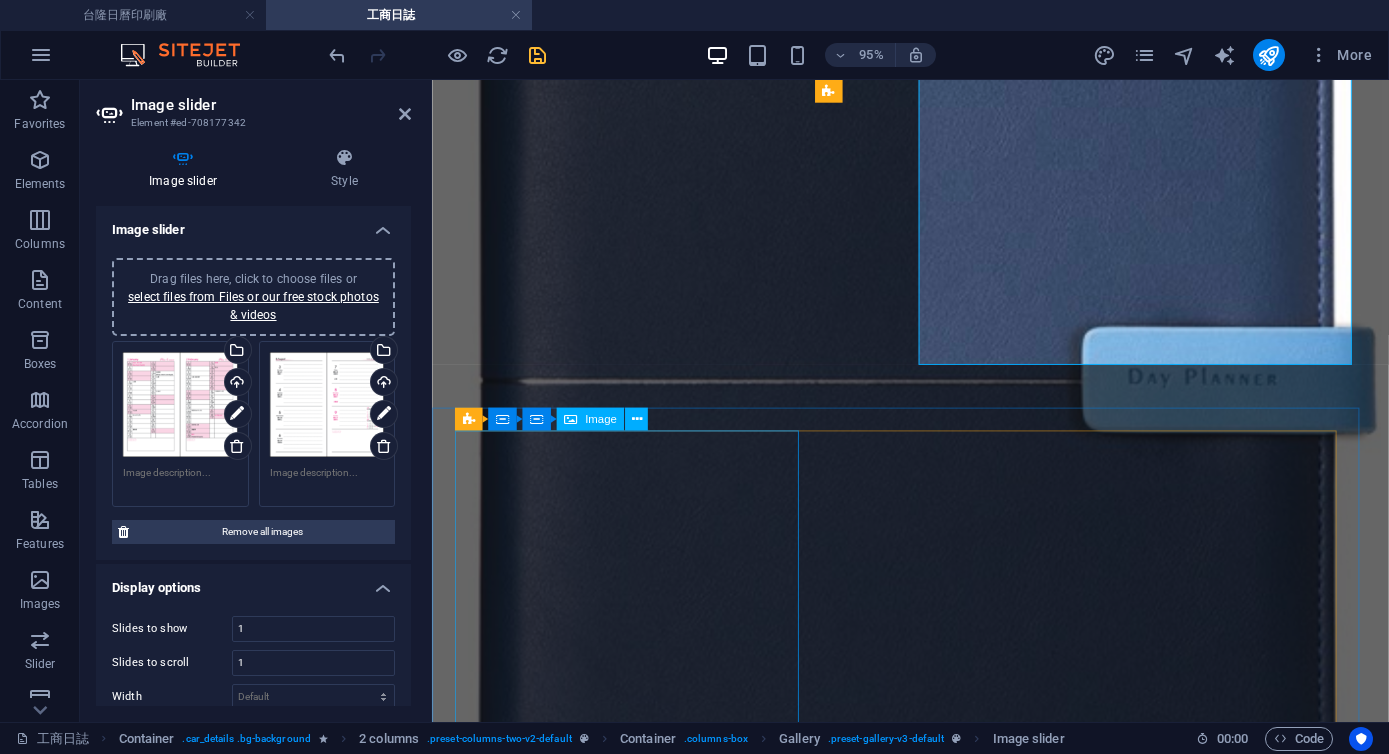 click at bounding box center [935, 106437] 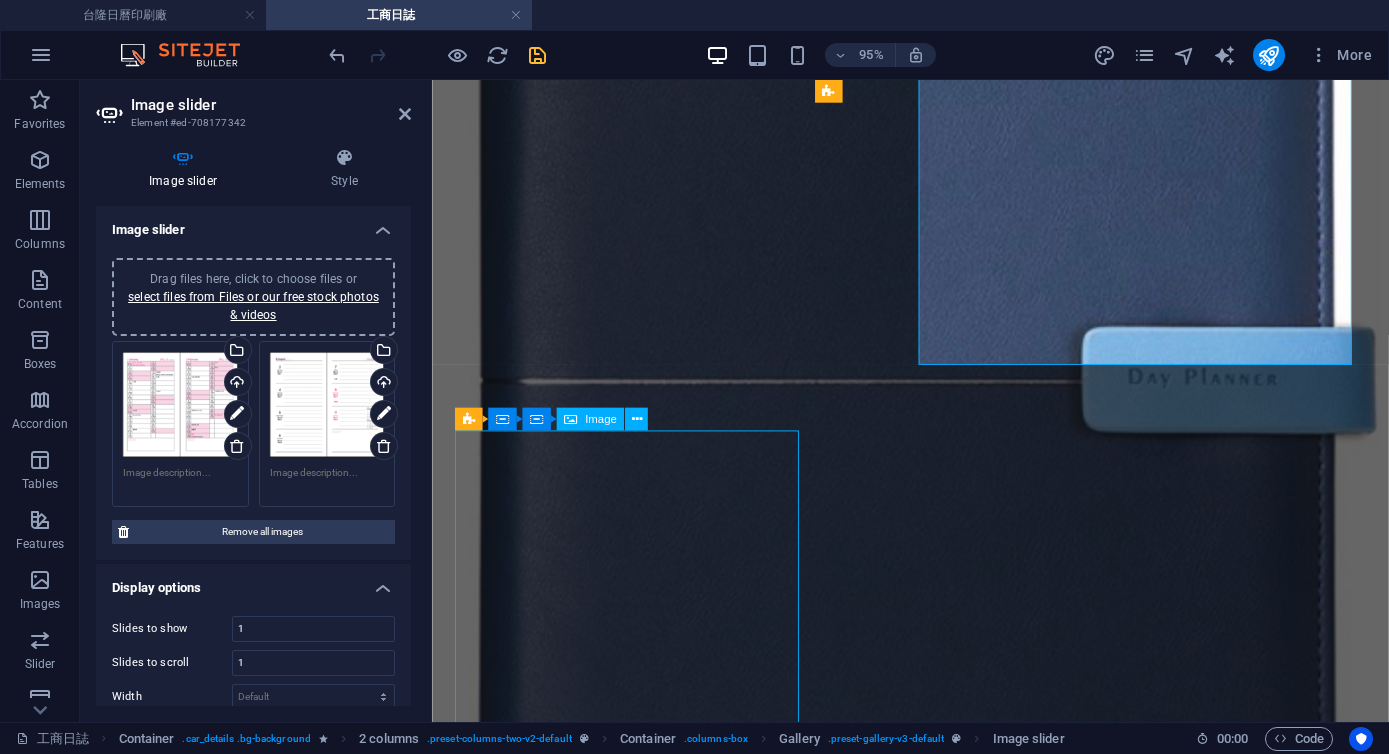 click at bounding box center (935, 106437) 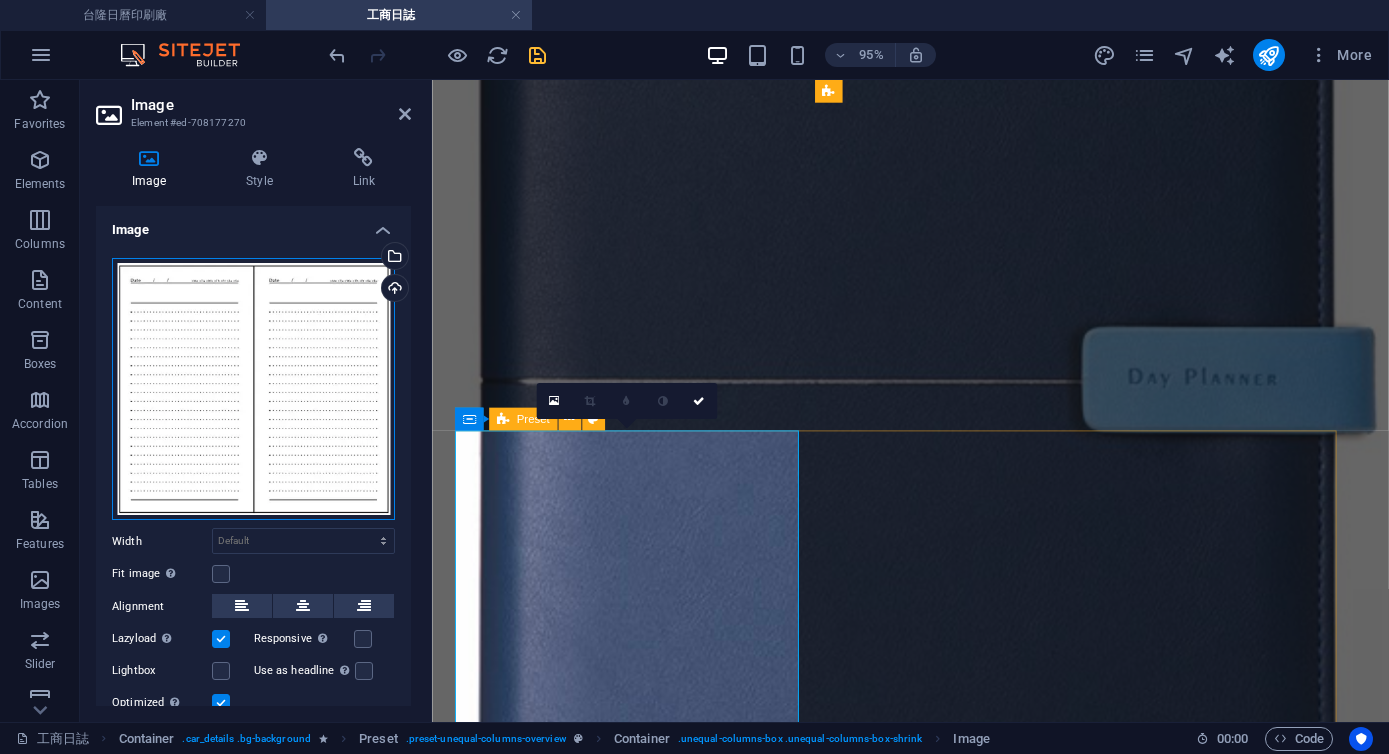 click on "Drag files here, click to choose files or select files from Files or our free stock photos & videos" at bounding box center (253, 389) 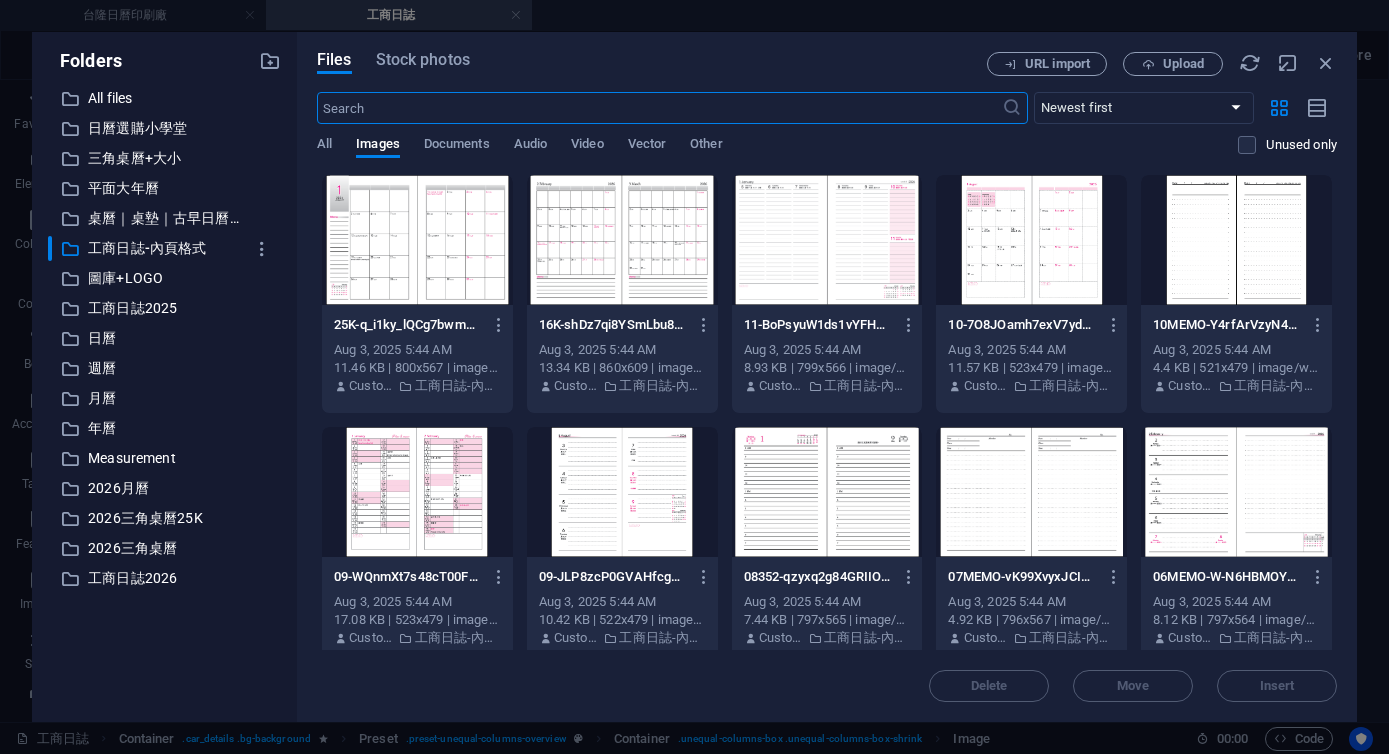 scroll, scrollTop: 11565, scrollLeft: 0, axis: vertical 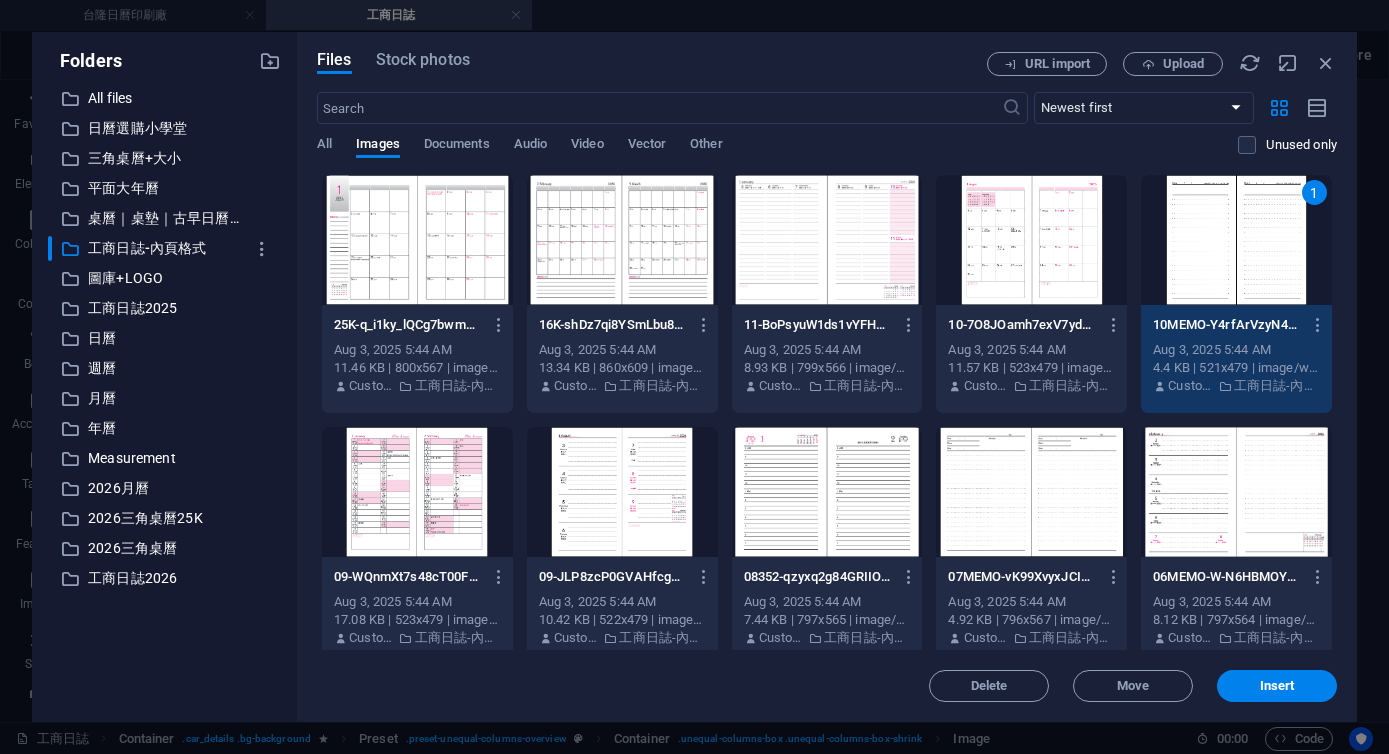 click on "1" at bounding box center (1236, 240) 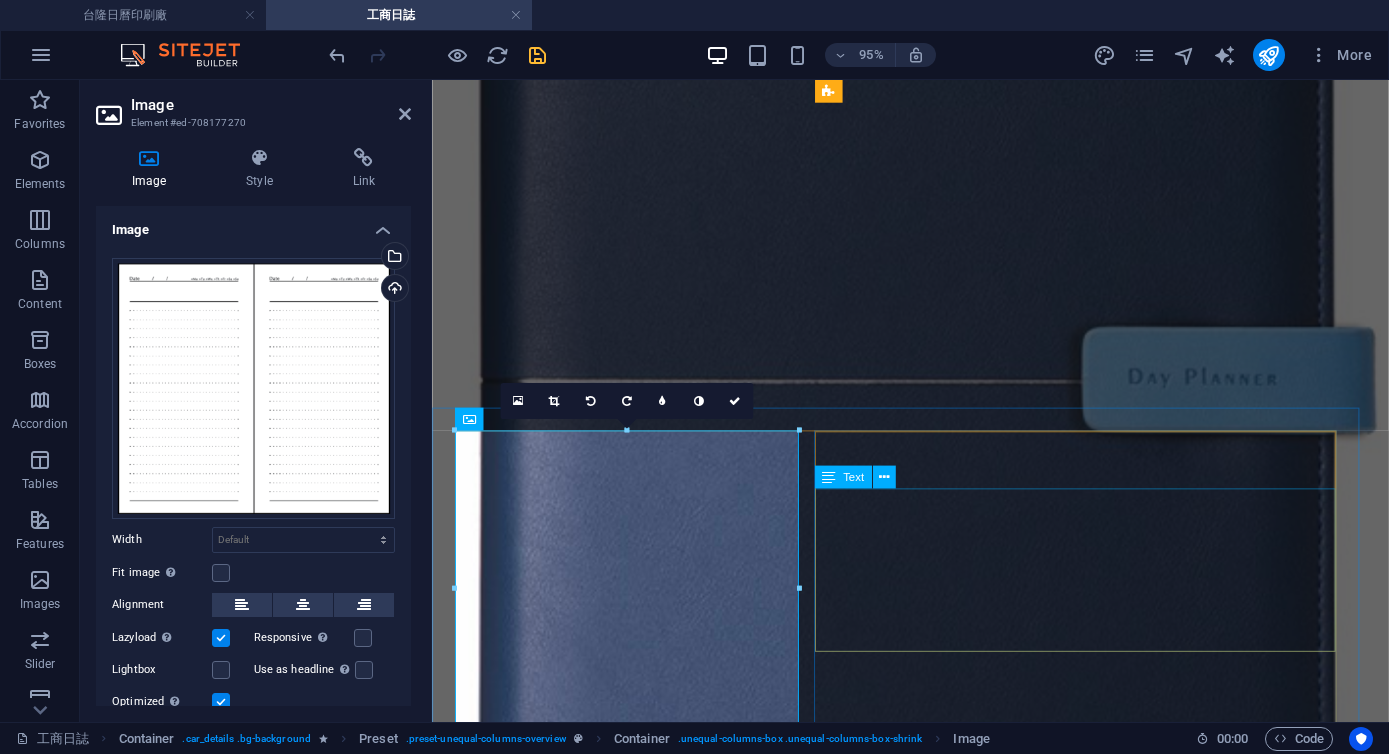 scroll, scrollTop: 12263, scrollLeft: 0, axis: vertical 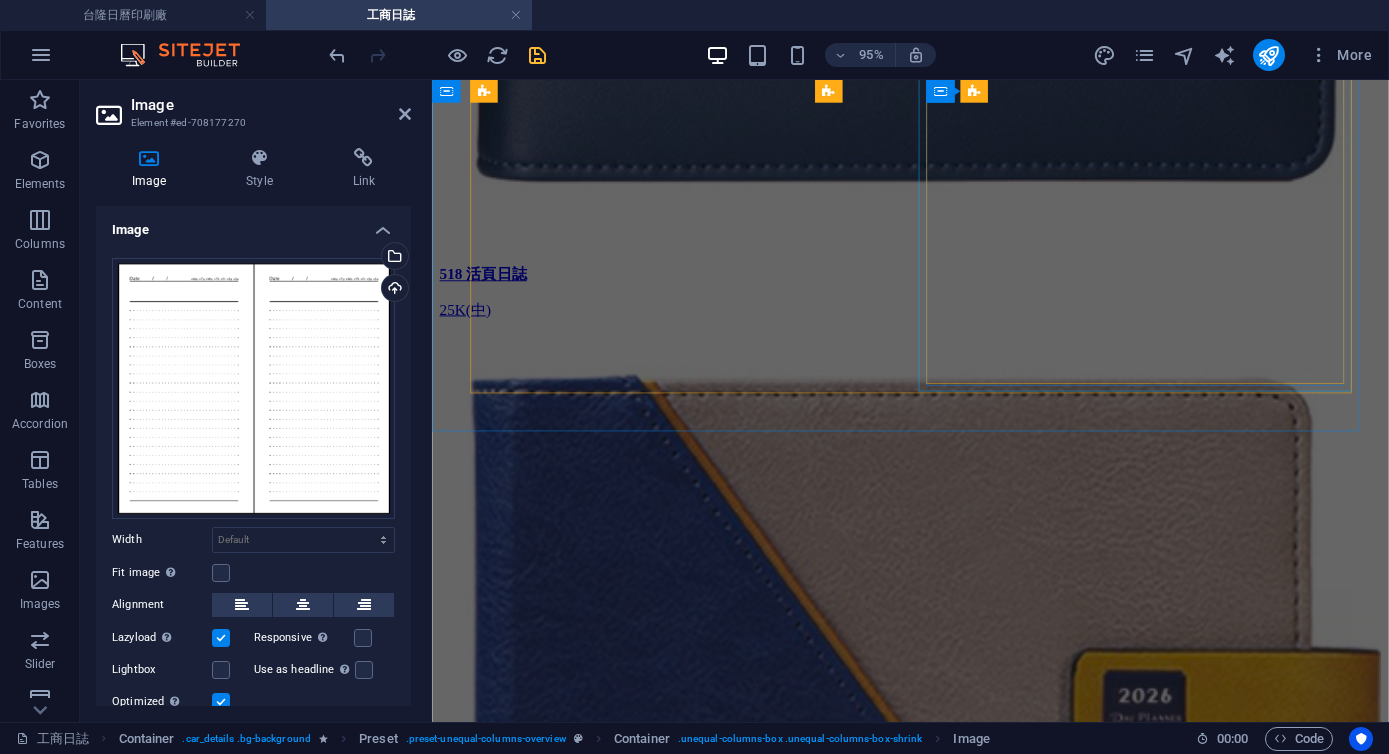 click at bounding box center (-131, 109854) 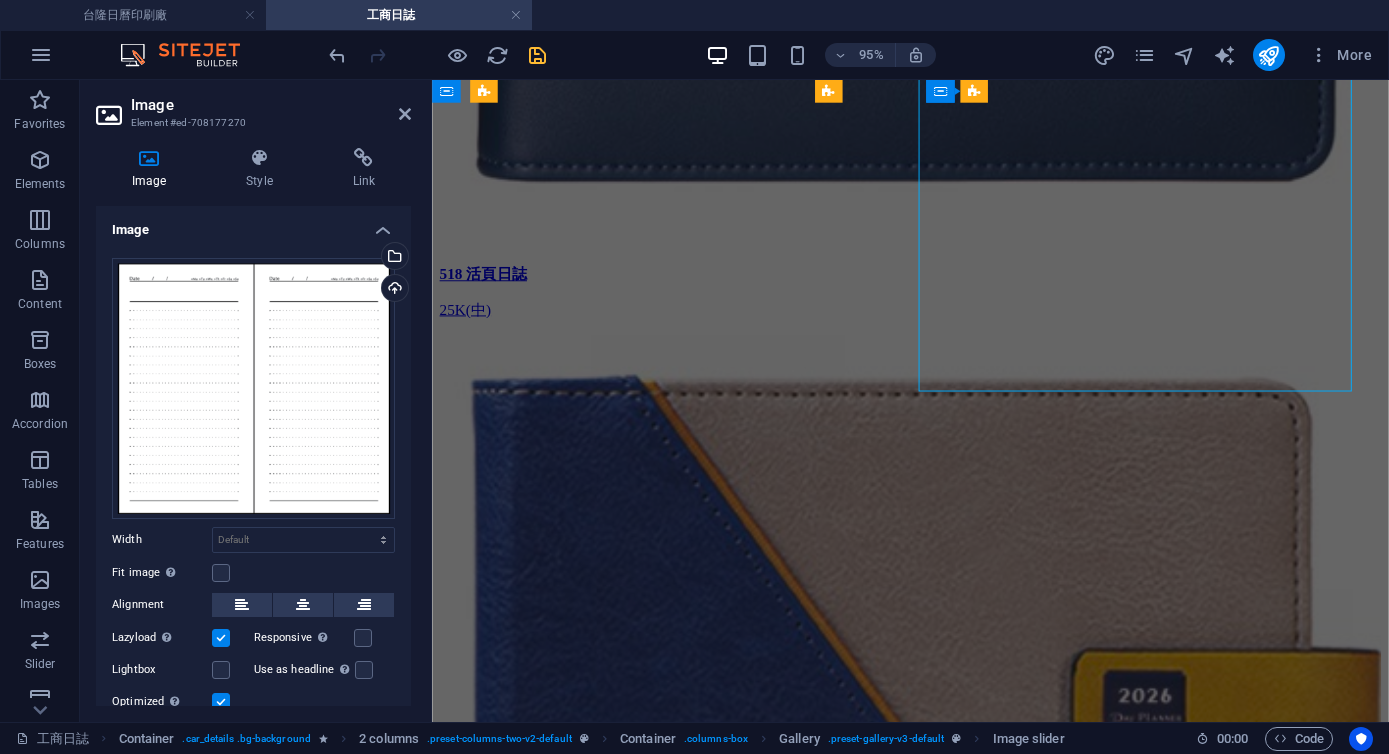 click at bounding box center [-131, 109854] 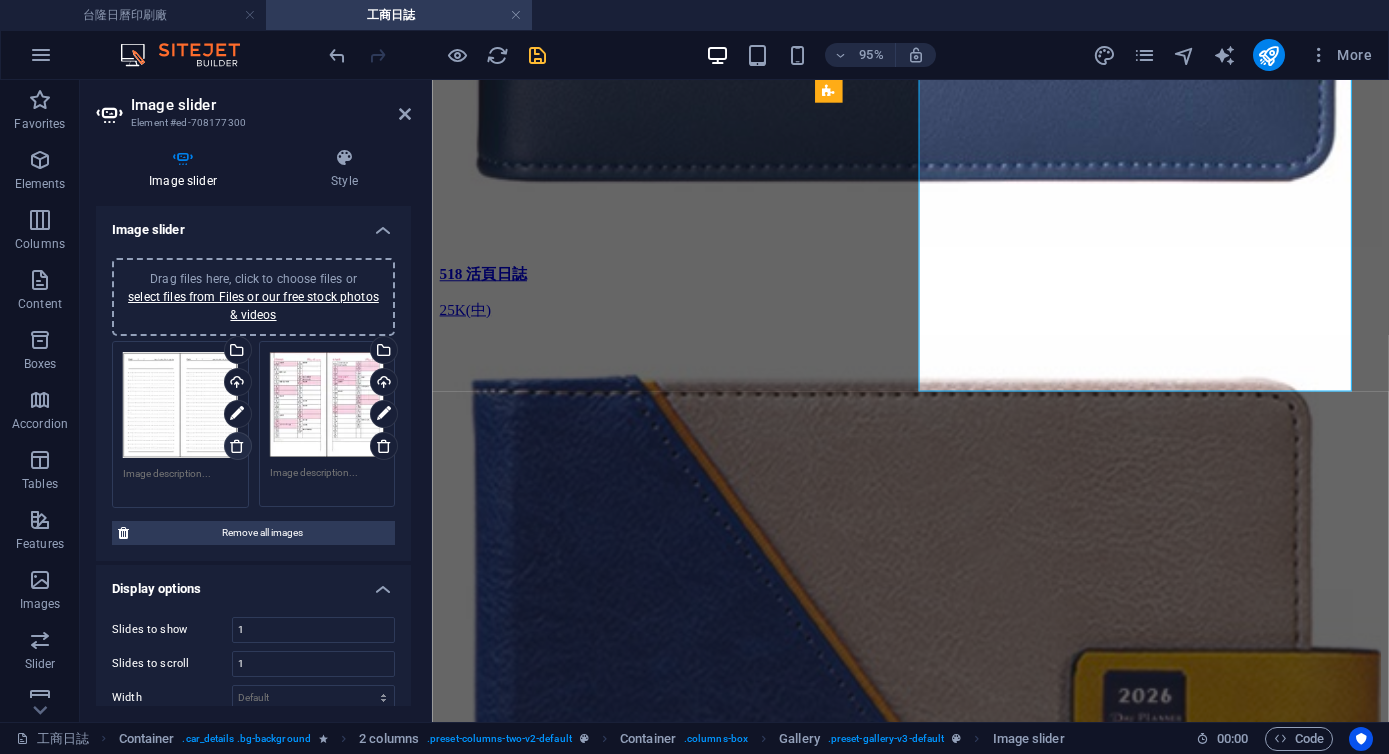 click at bounding box center (237, 446) 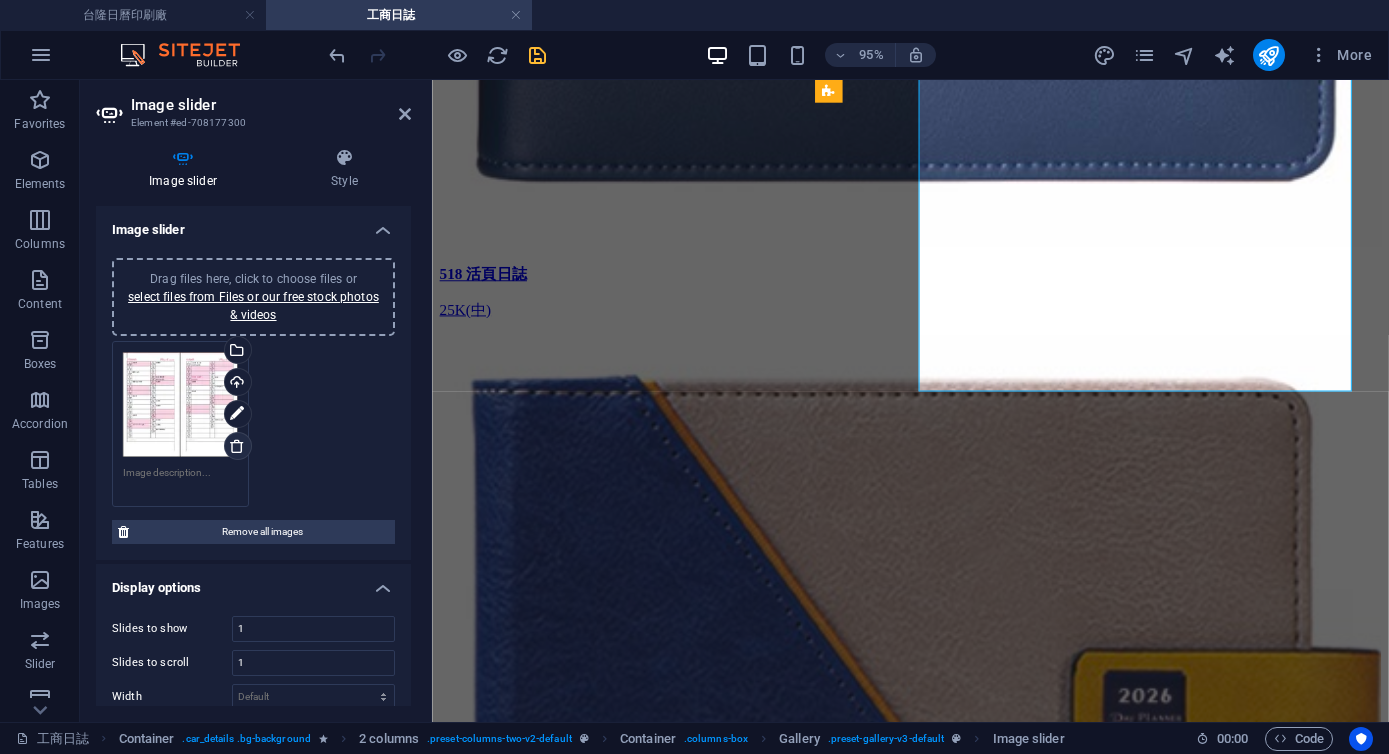 click at bounding box center (237, 446) 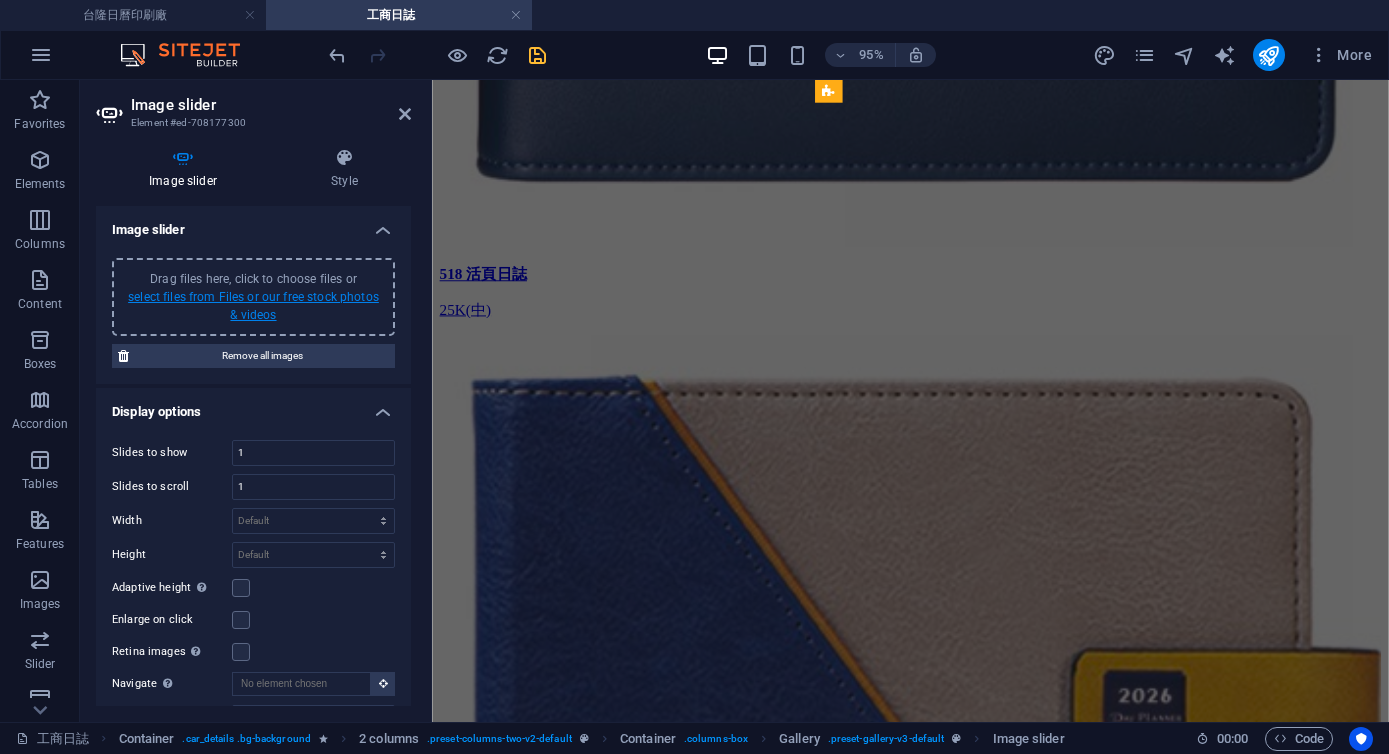 click on "select files from Files or our free stock photos & videos" at bounding box center [253, 306] 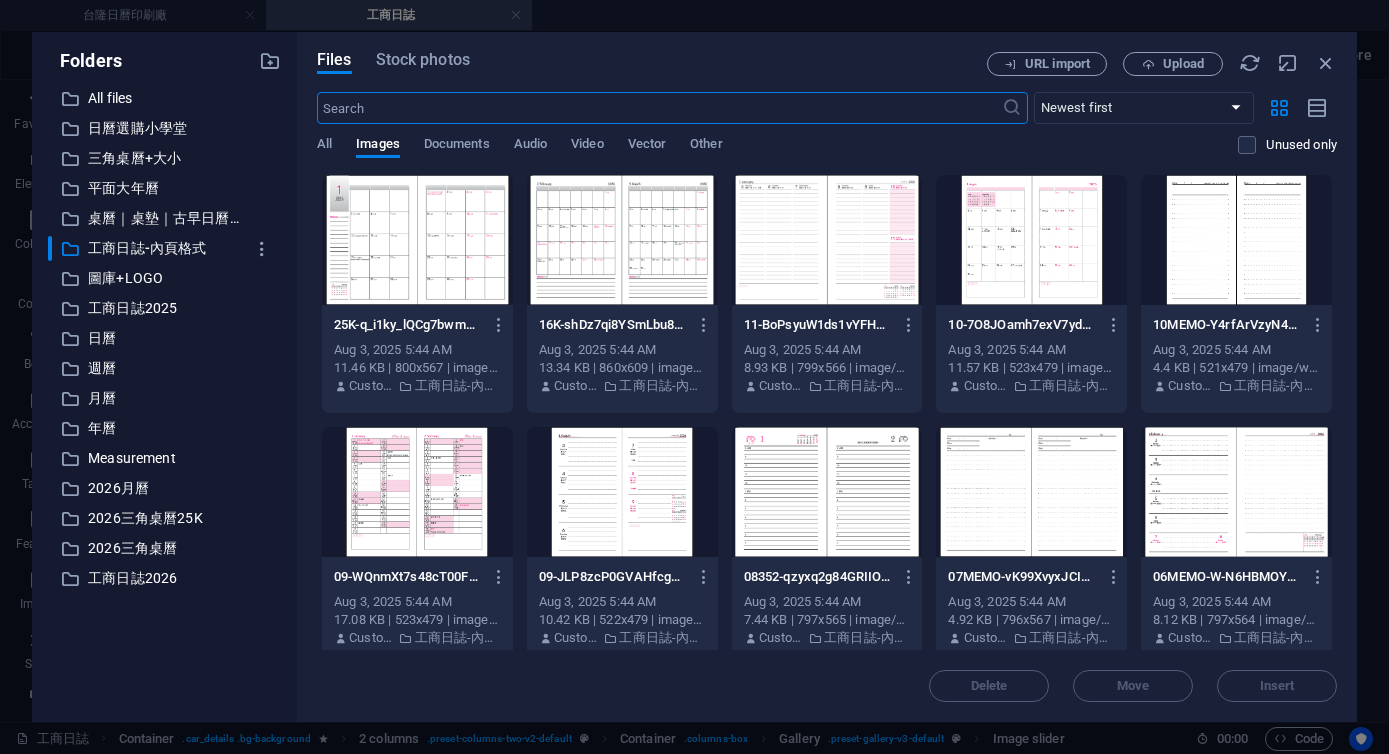 scroll, scrollTop: 11807, scrollLeft: 0, axis: vertical 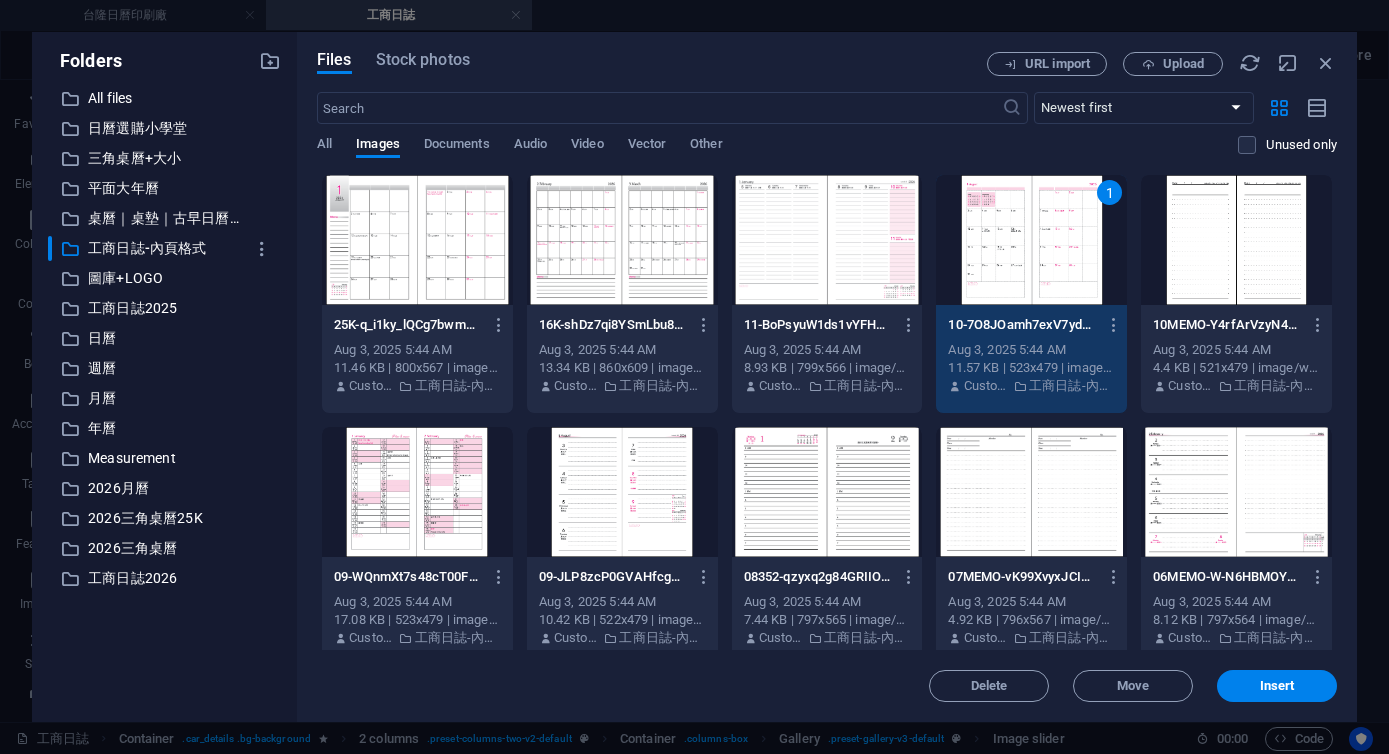 click at bounding box center (1236, 240) 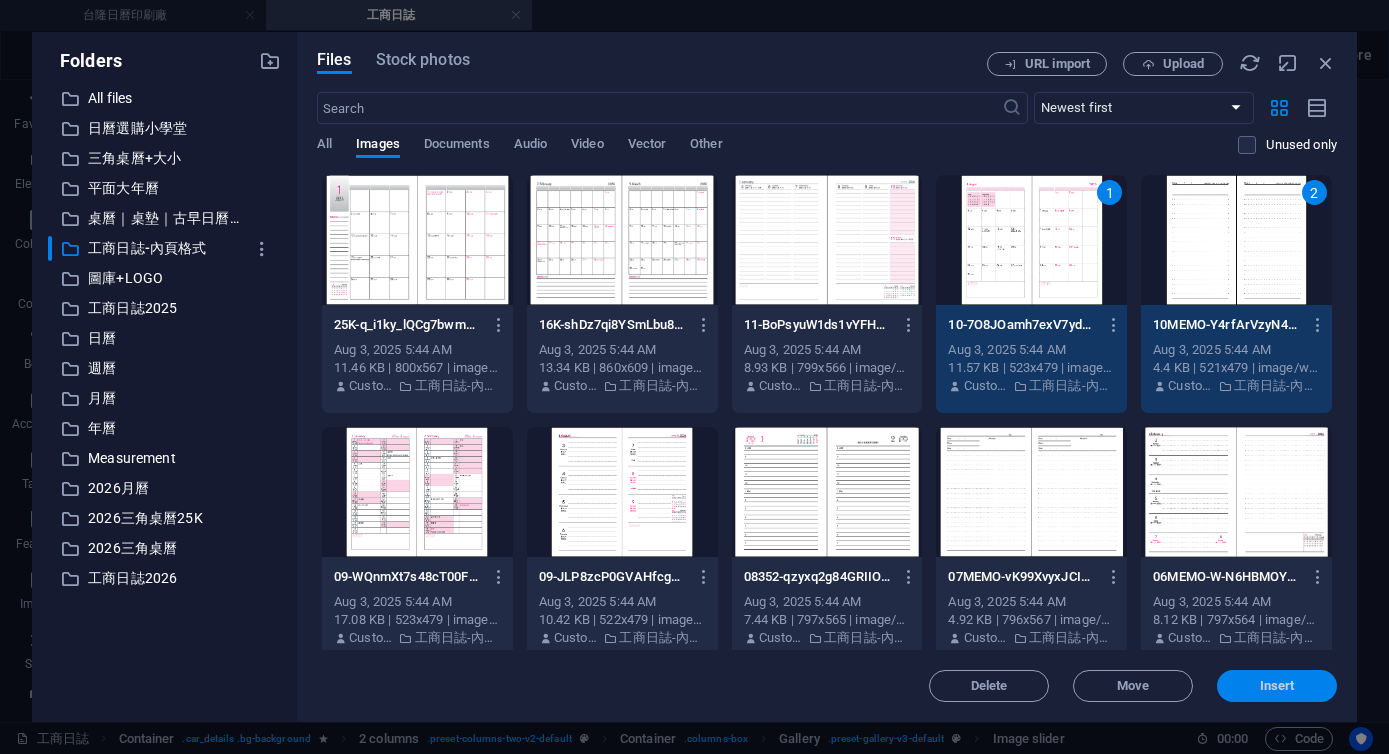 click on "Insert" at bounding box center (1277, 686) 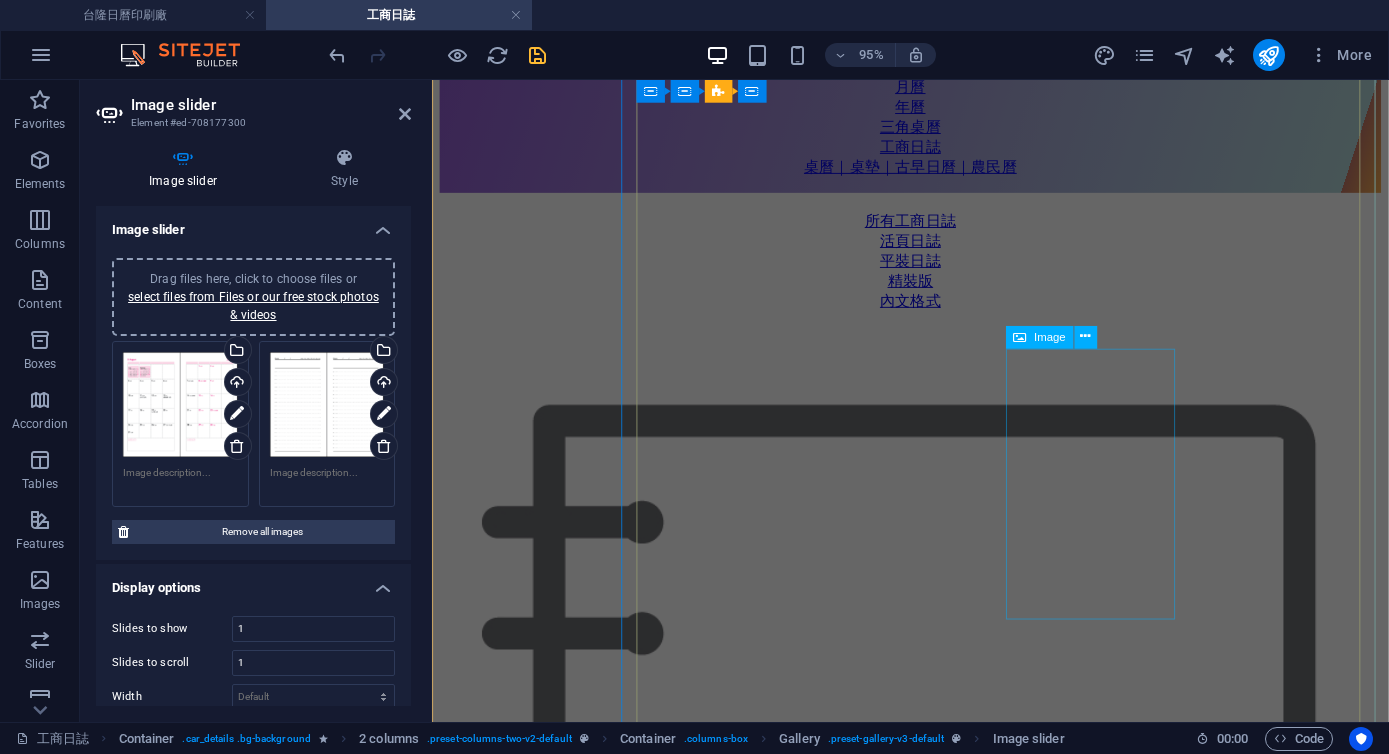 scroll, scrollTop: 0, scrollLeft: 0, axis: both 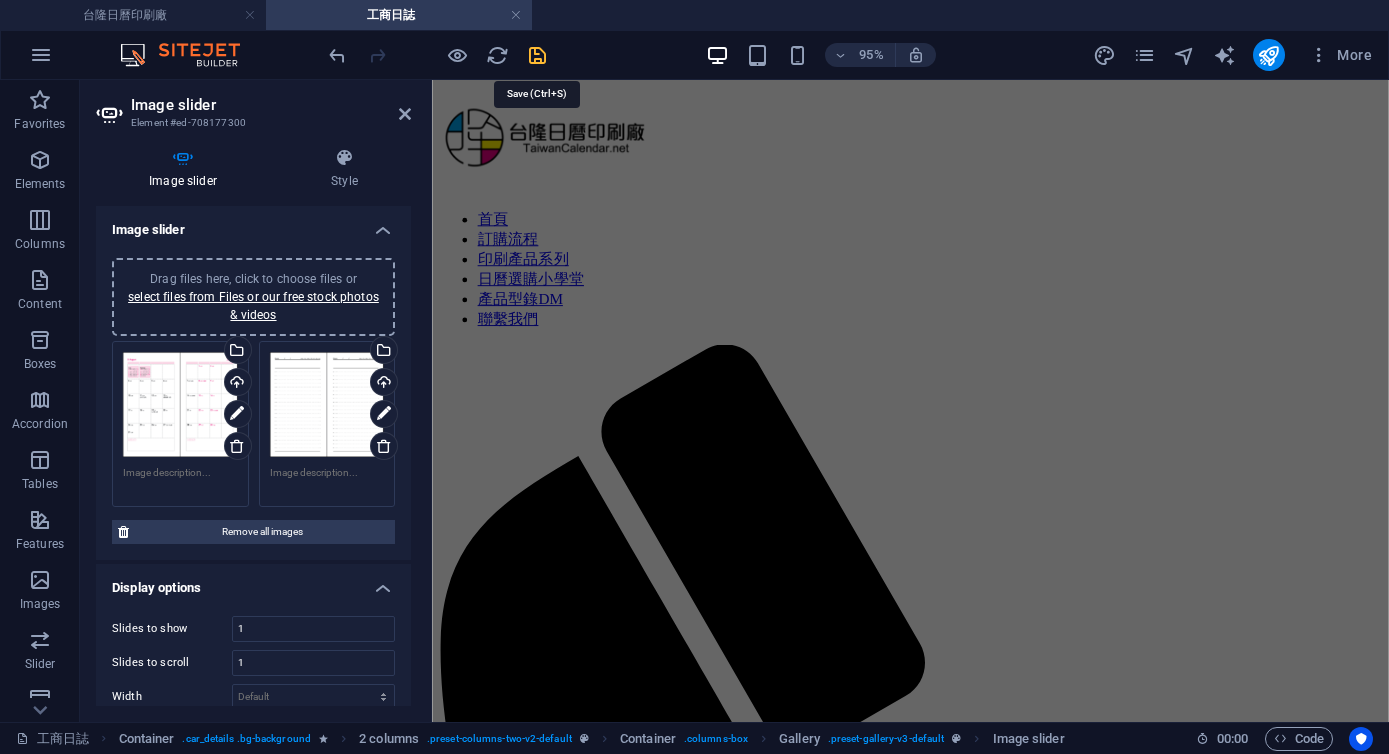 click at bounding box center (537, 55) 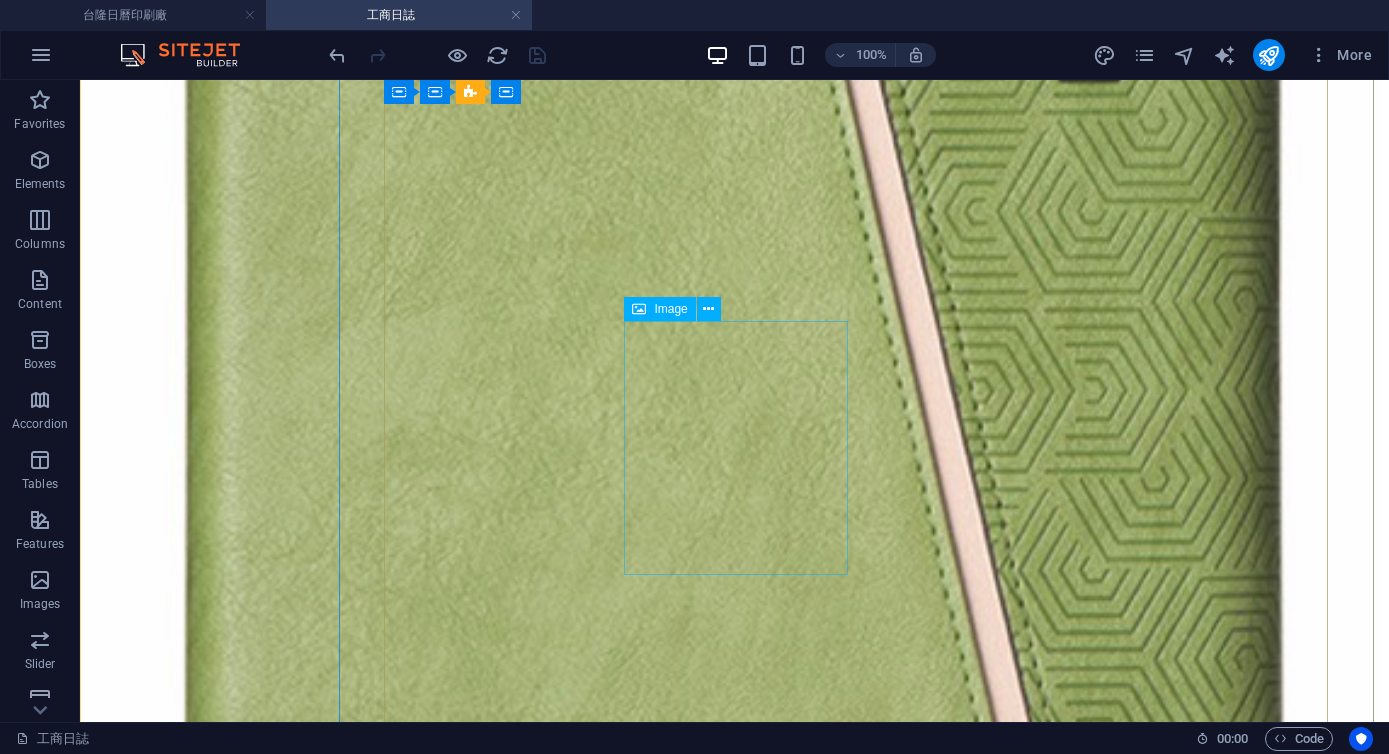 scroll, scrollTop: 4570, scrollLeft: 0, axis: vertical 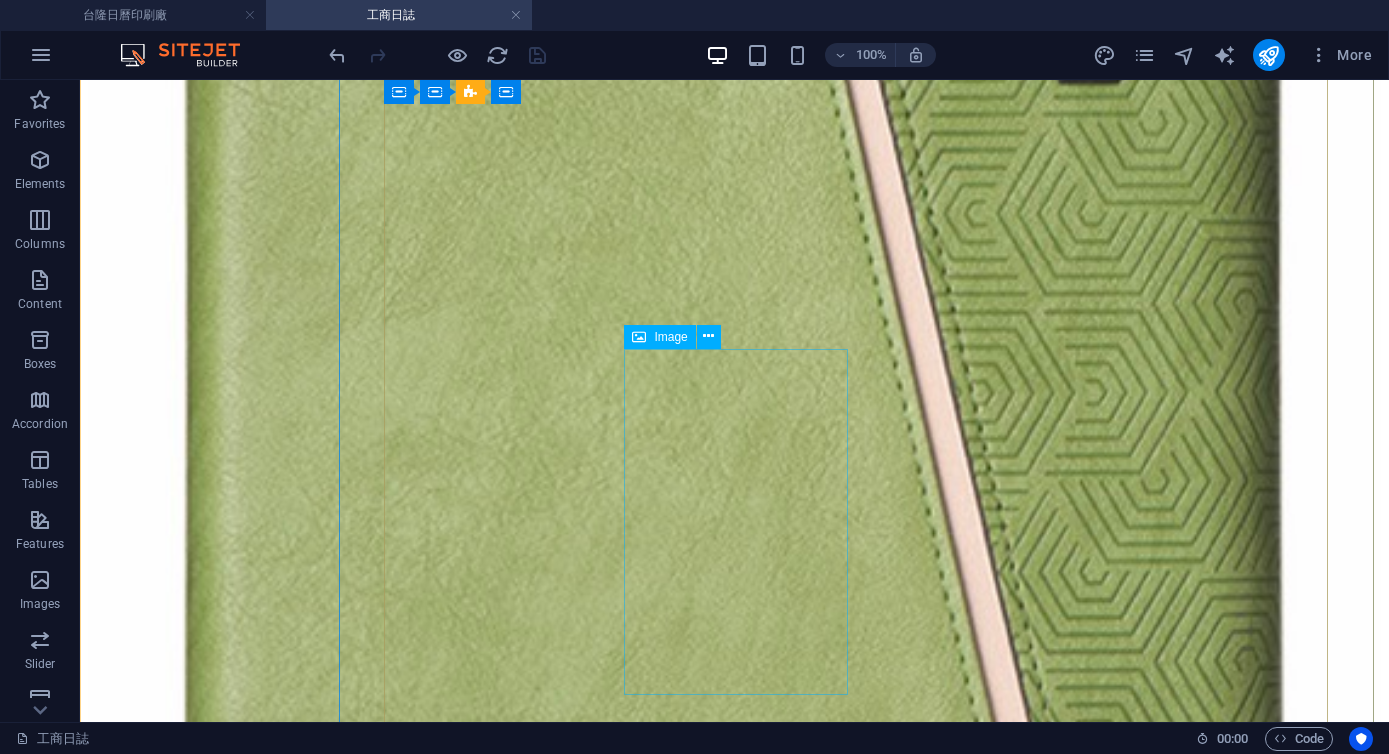 click on "每月計劃表 內頁前" at bounding box center [734, 83521] 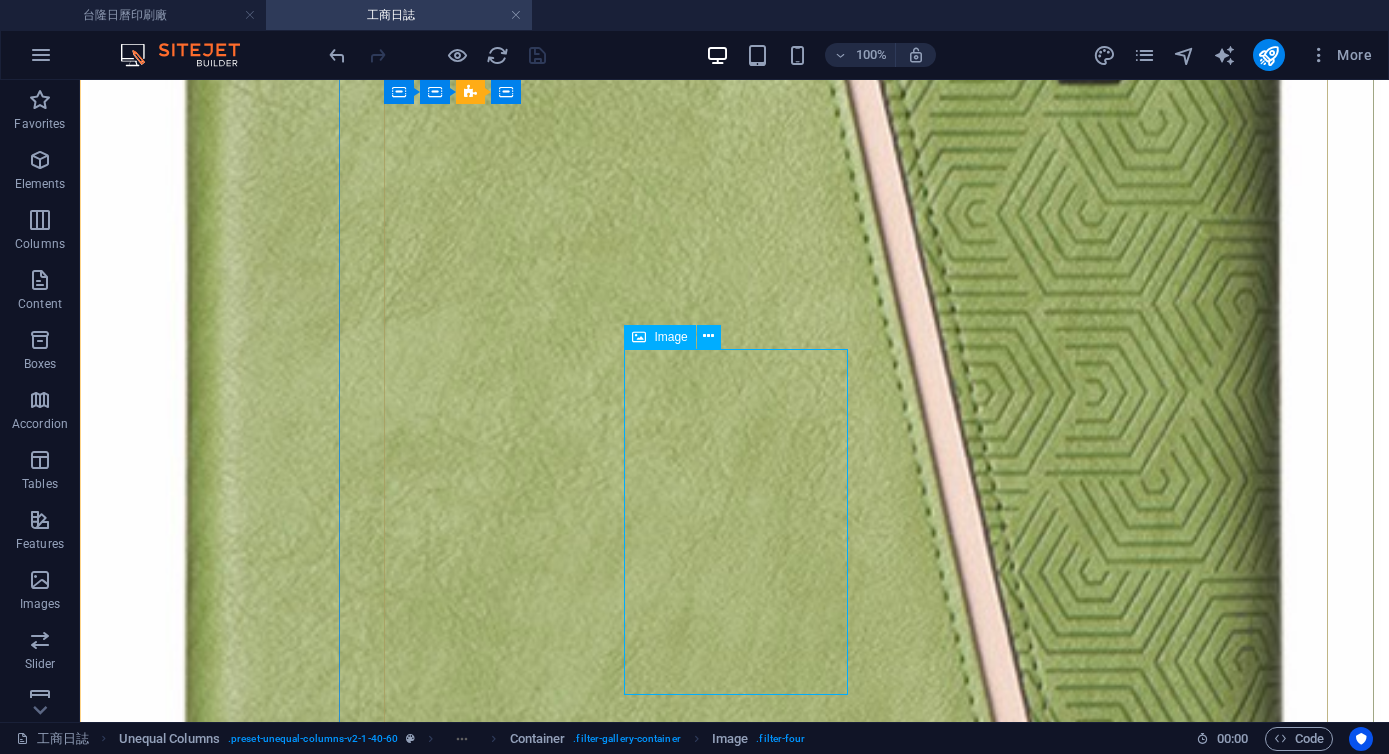 click on "每月計劃表 內頁前" at bounding box center [734, 83521] 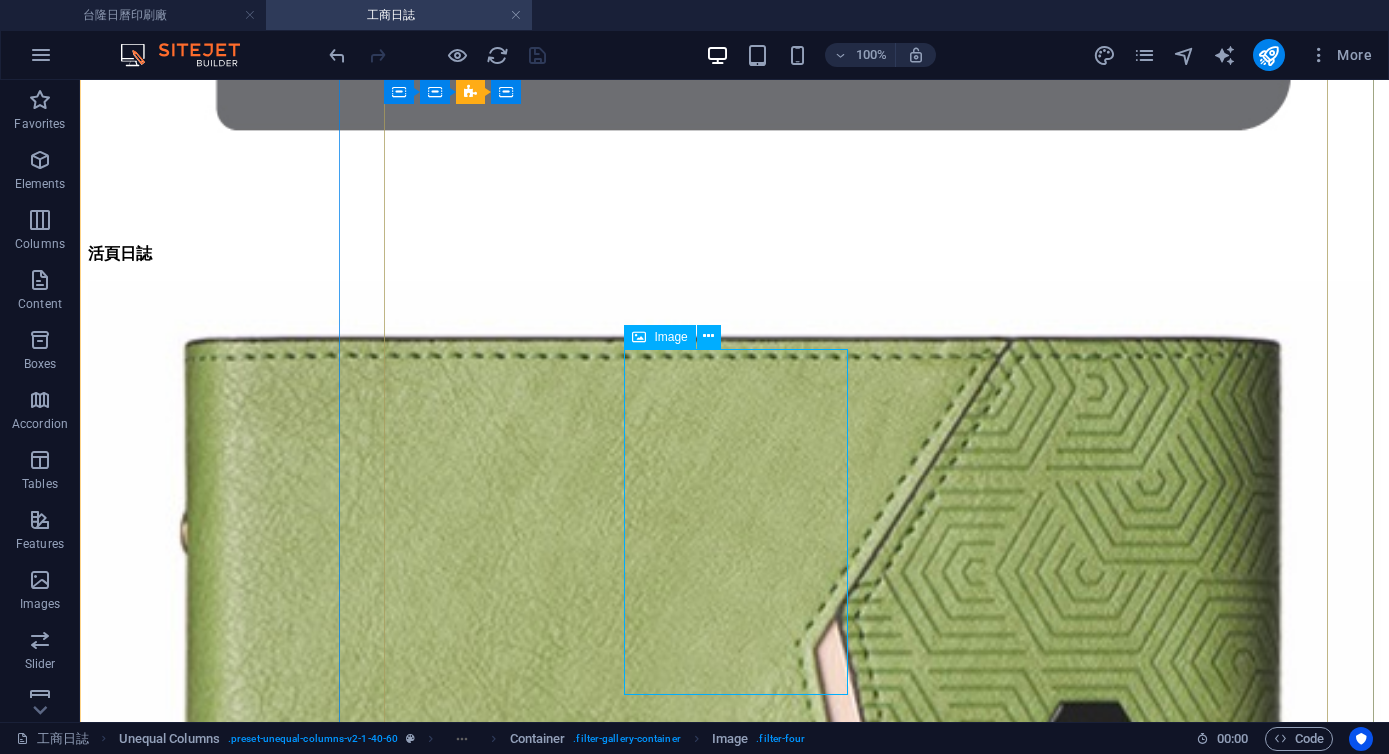 select on "%" 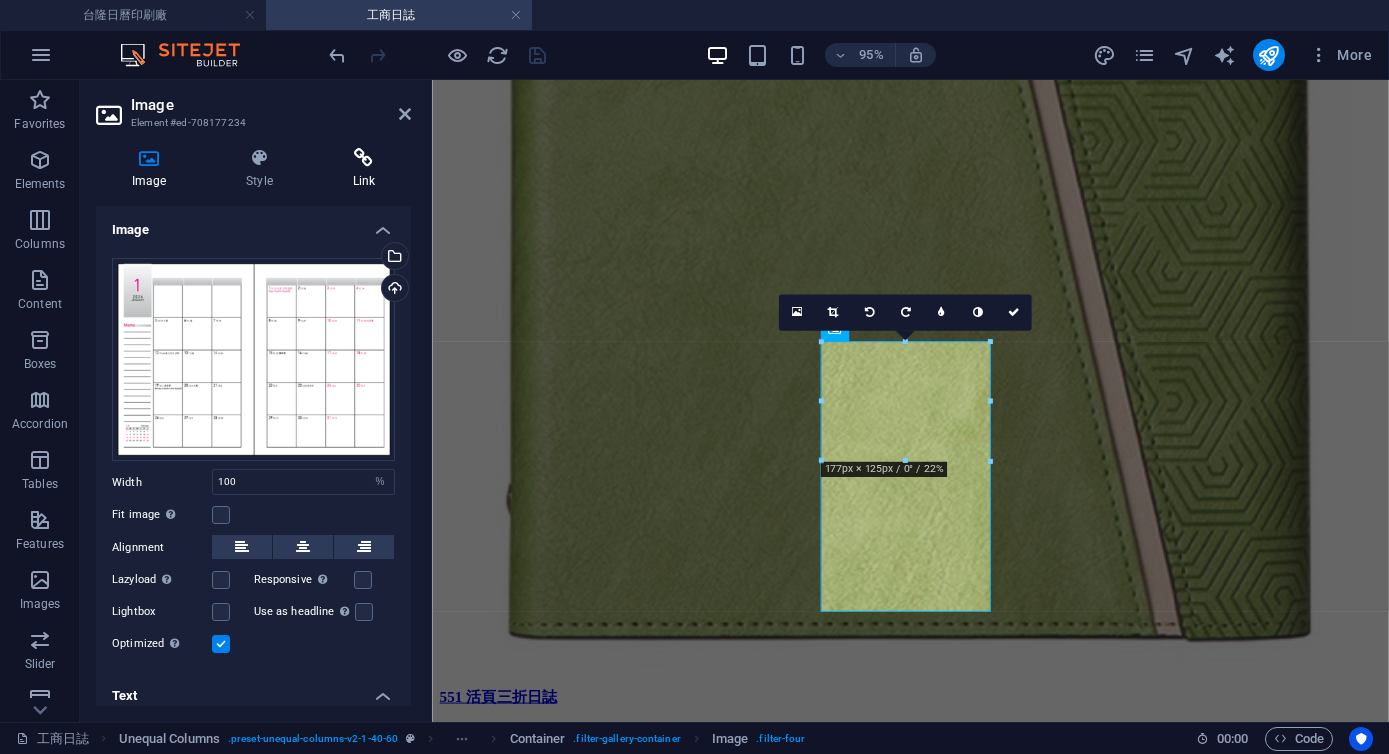 click at bounding box center [364, 158] 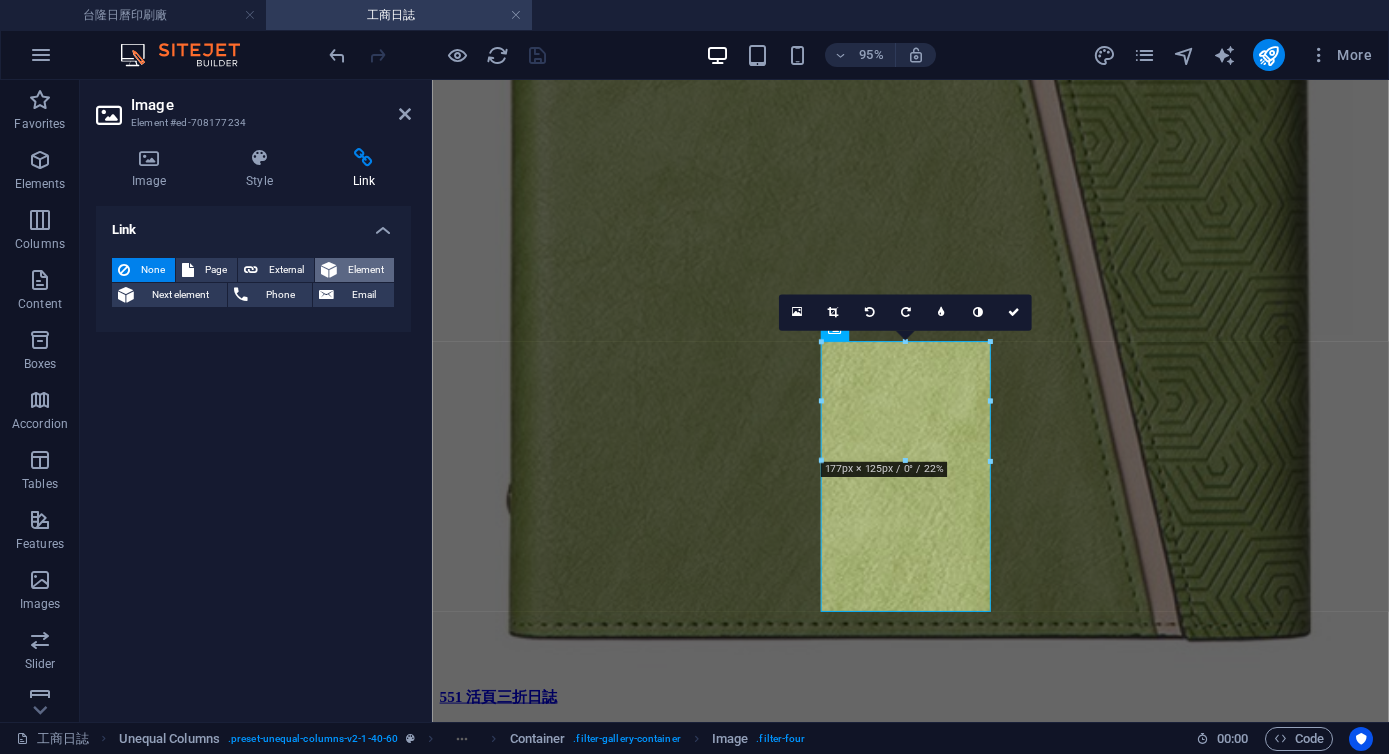 click at bounding box center (329, 270) 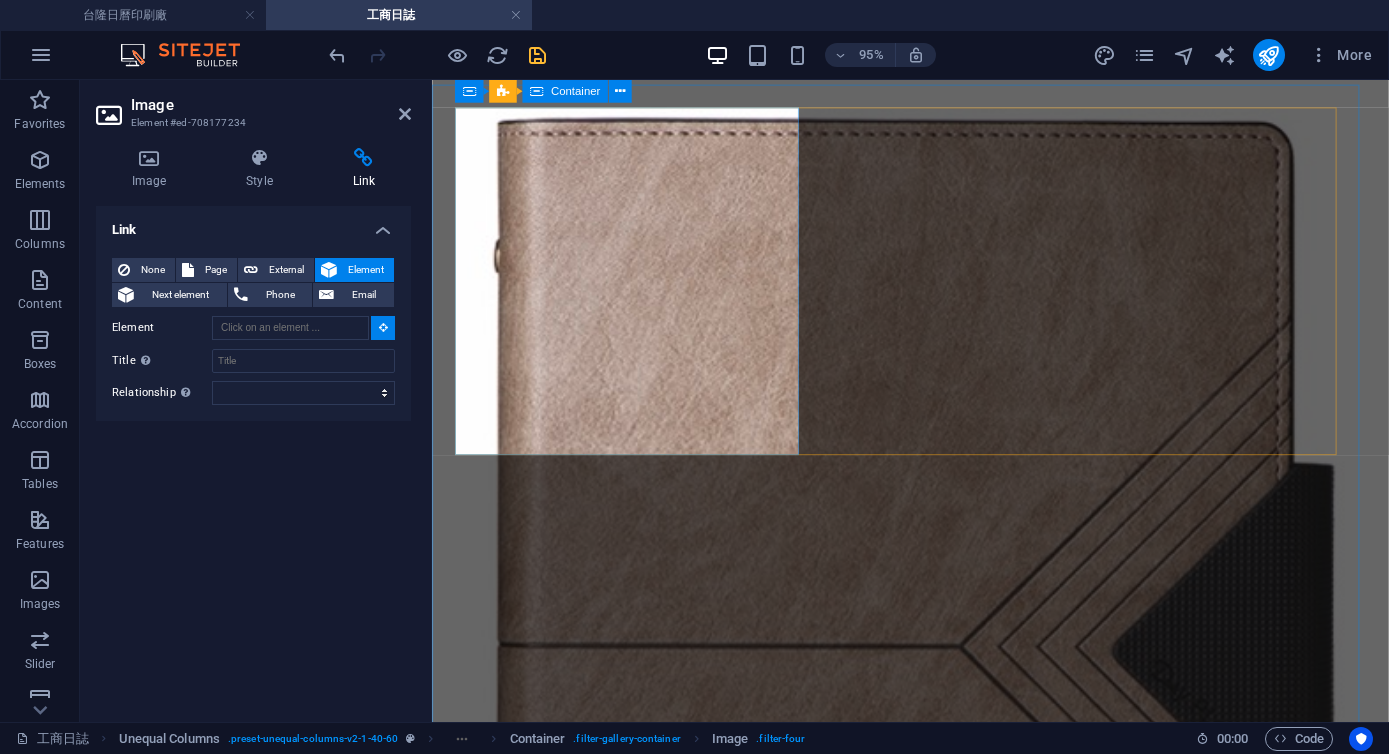 scroll, scrollTop: 8365, scrollLeft: 0, axis: vertical 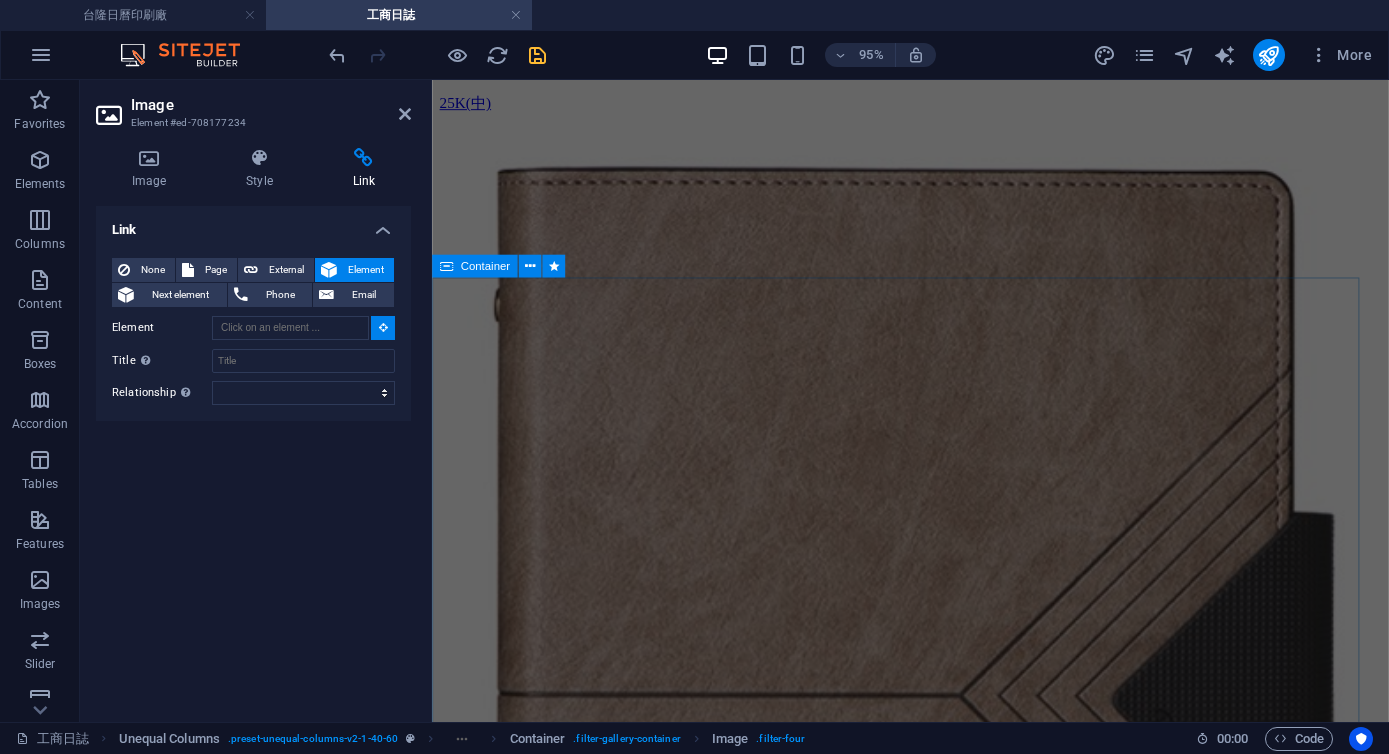 click on "Container" at bounding box center [485, 266] 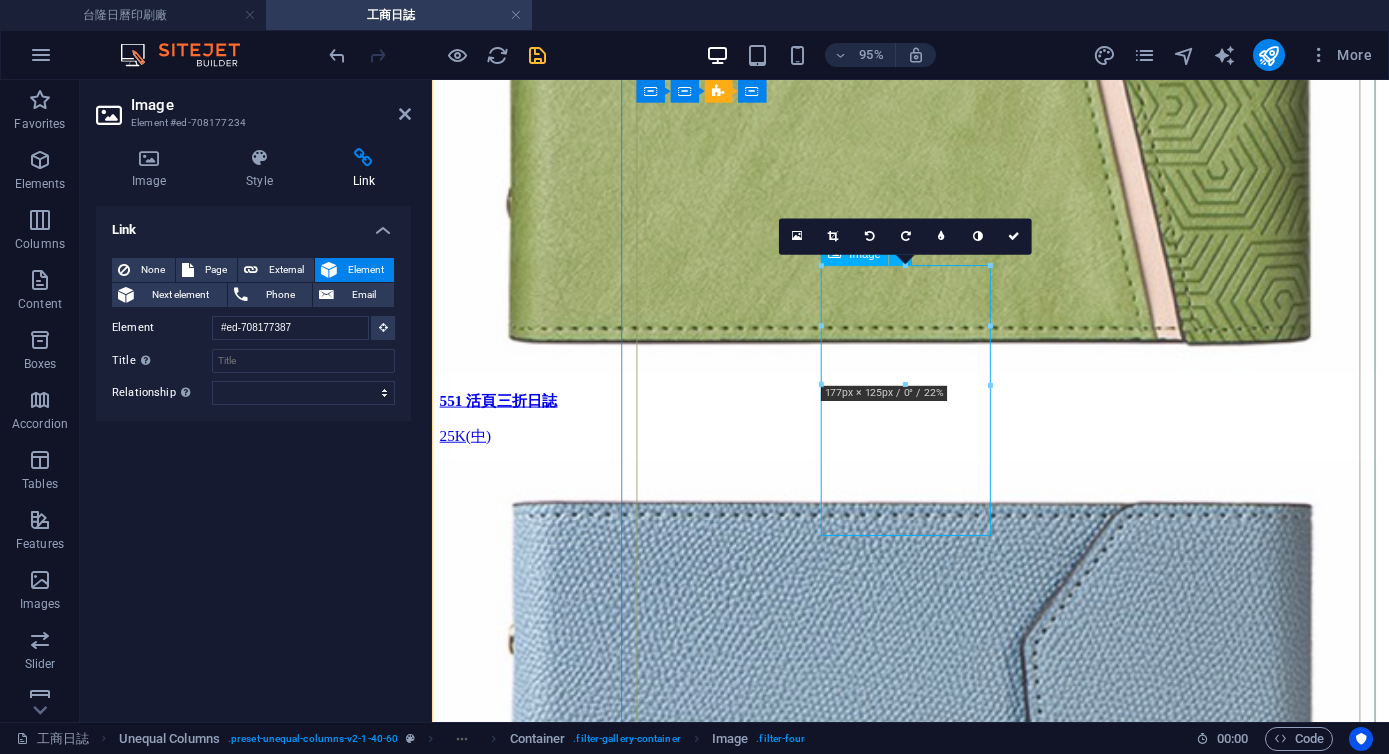 scroll, scrollTop: 3933, scrollLeft: 0, axis: vertical 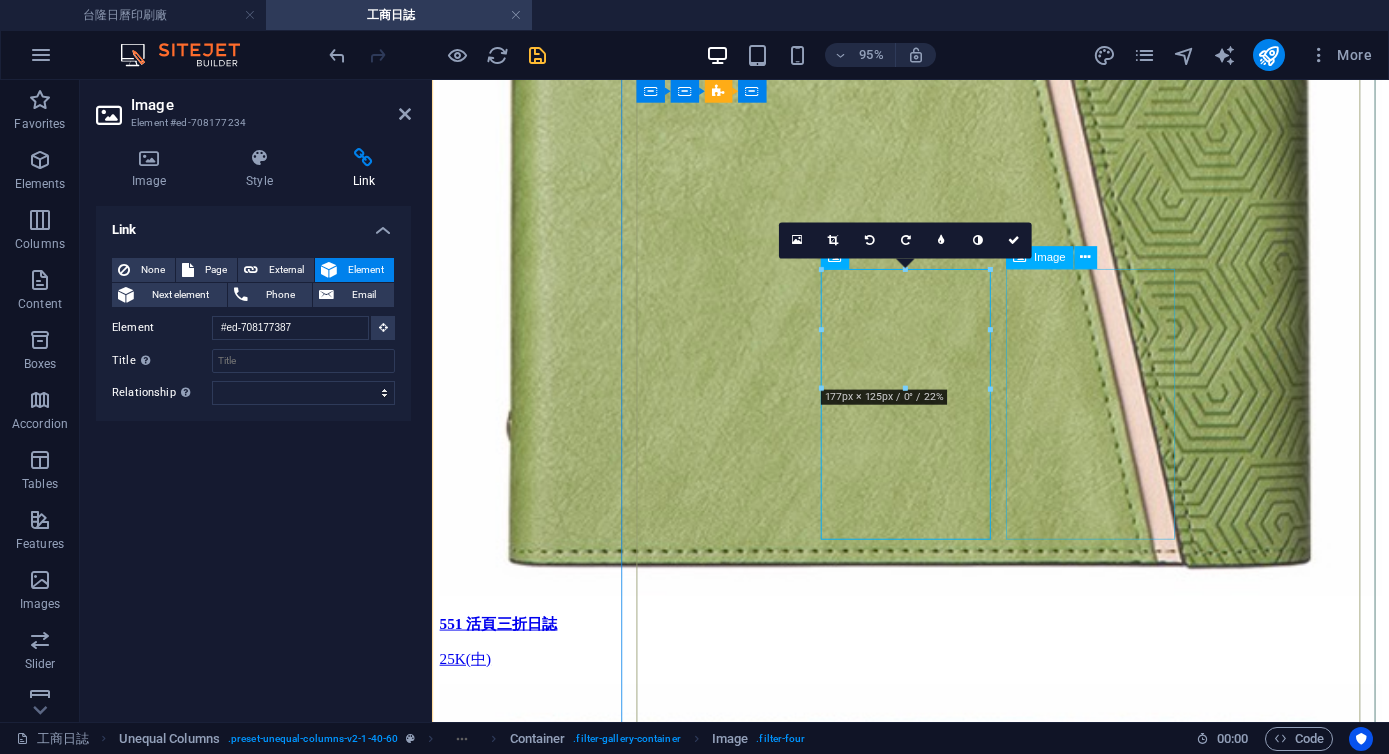 click on "01 直式左三右四 - 適用:16K 11  直式左三右四 - 適用:25K" at bounding box center [935, 65807] 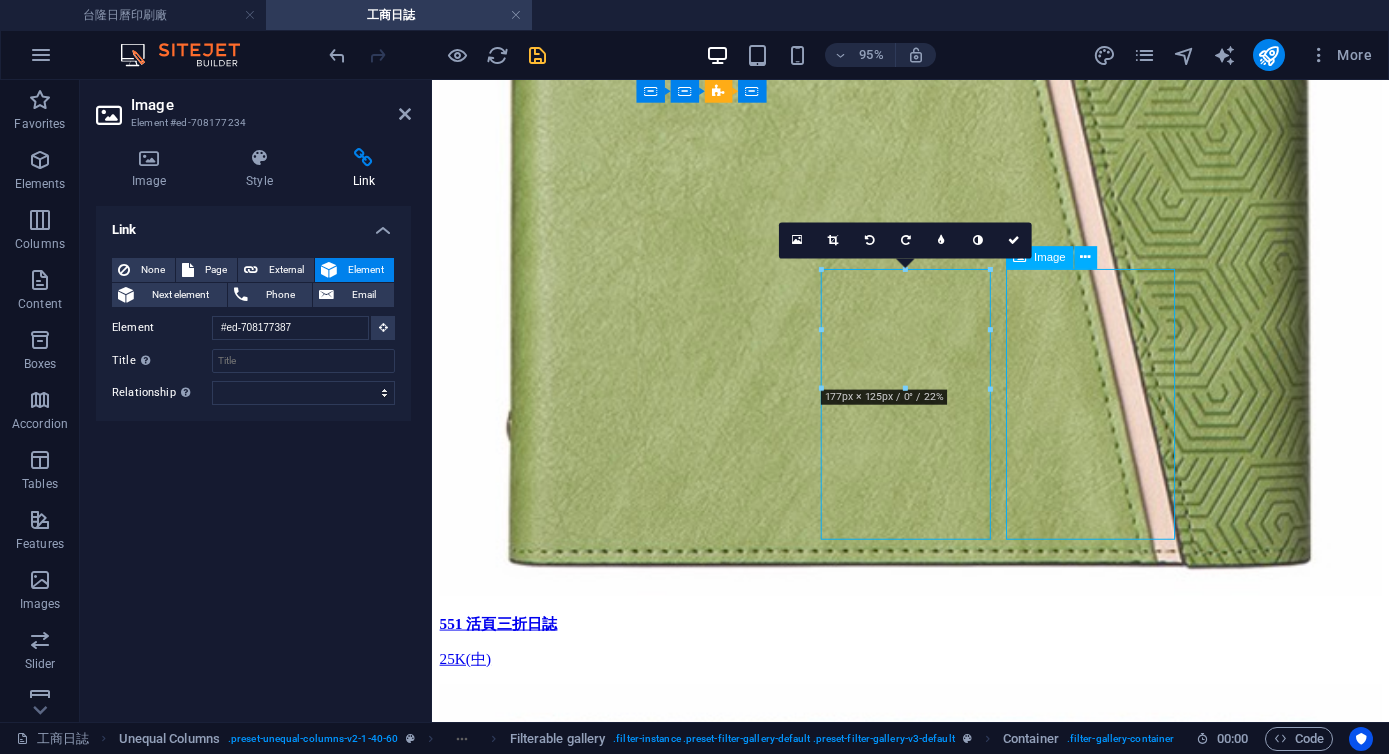 click on "01 直式左三右四 - 適用:16K 11  直式左三右四 - 適用:25K" at bounding box center [935, 65807] 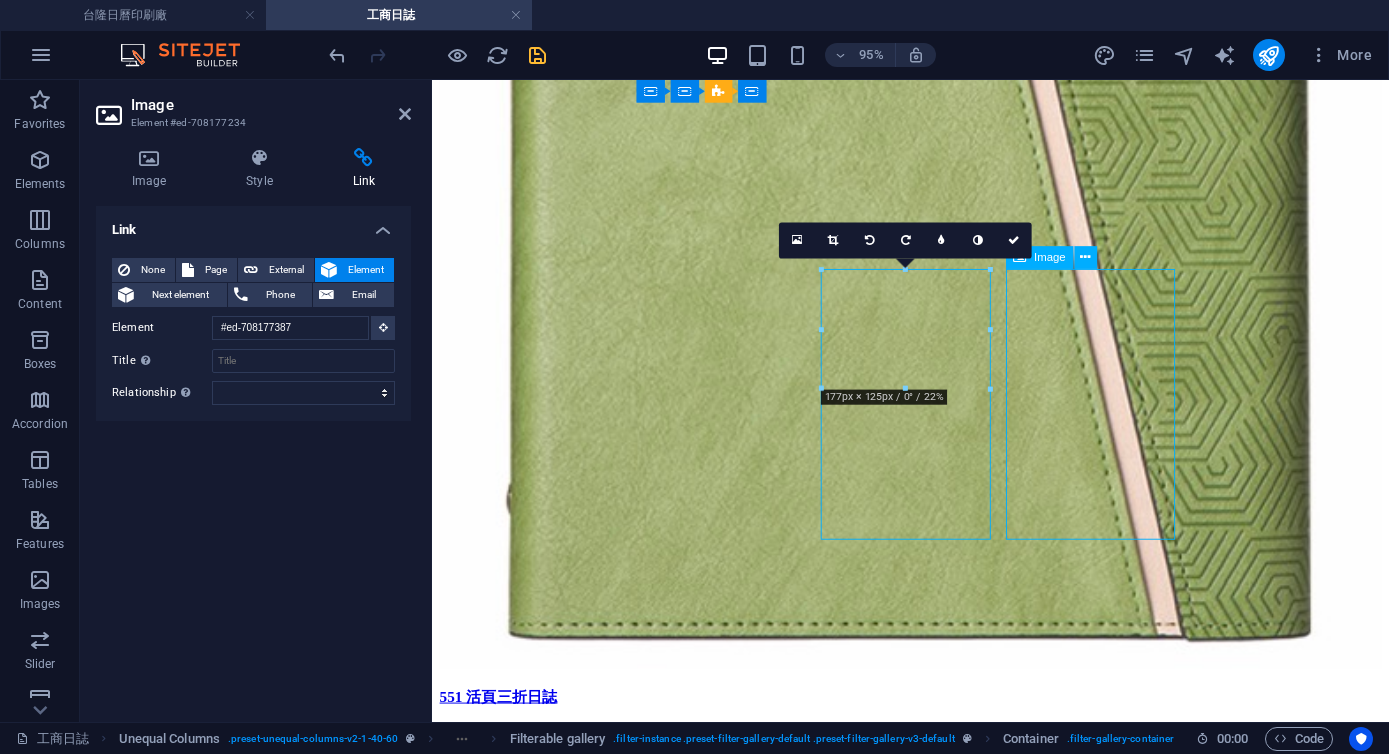 select on "%" 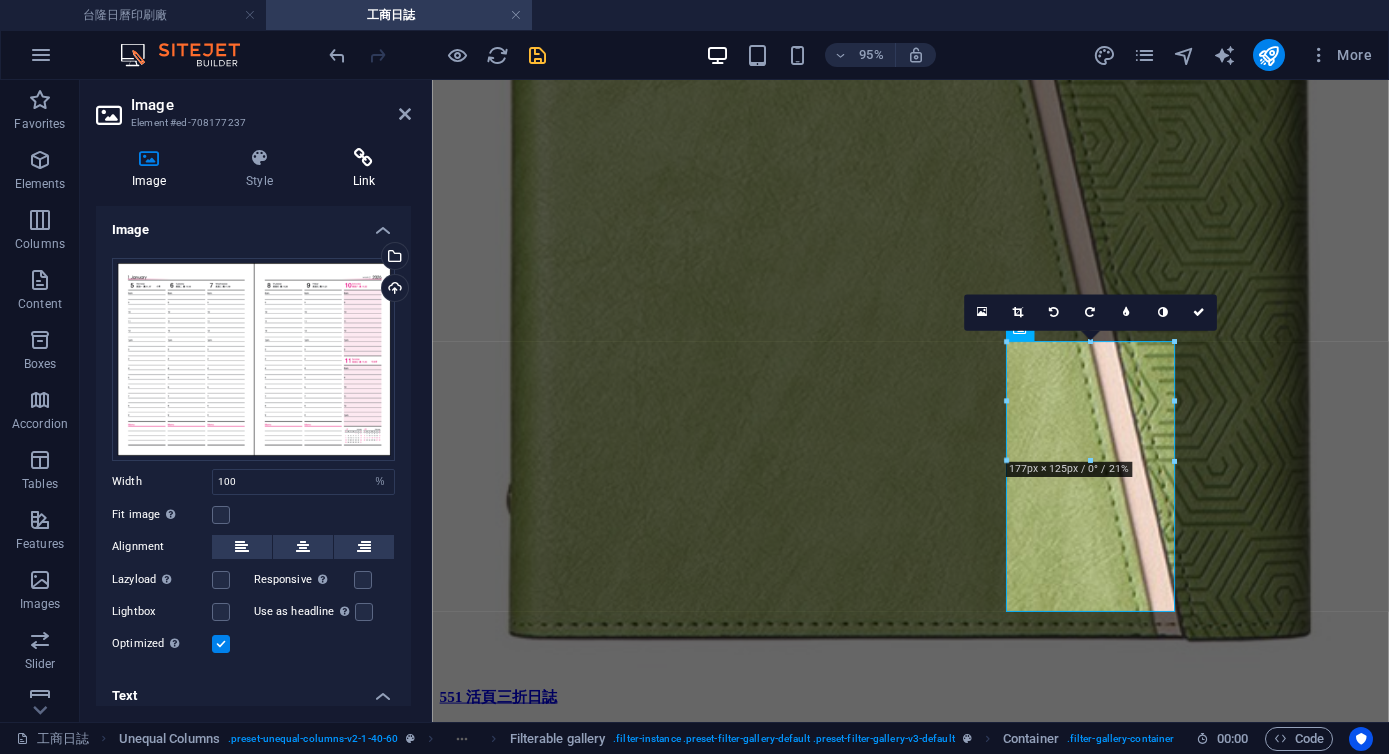 click at bounding box center (364, 158) 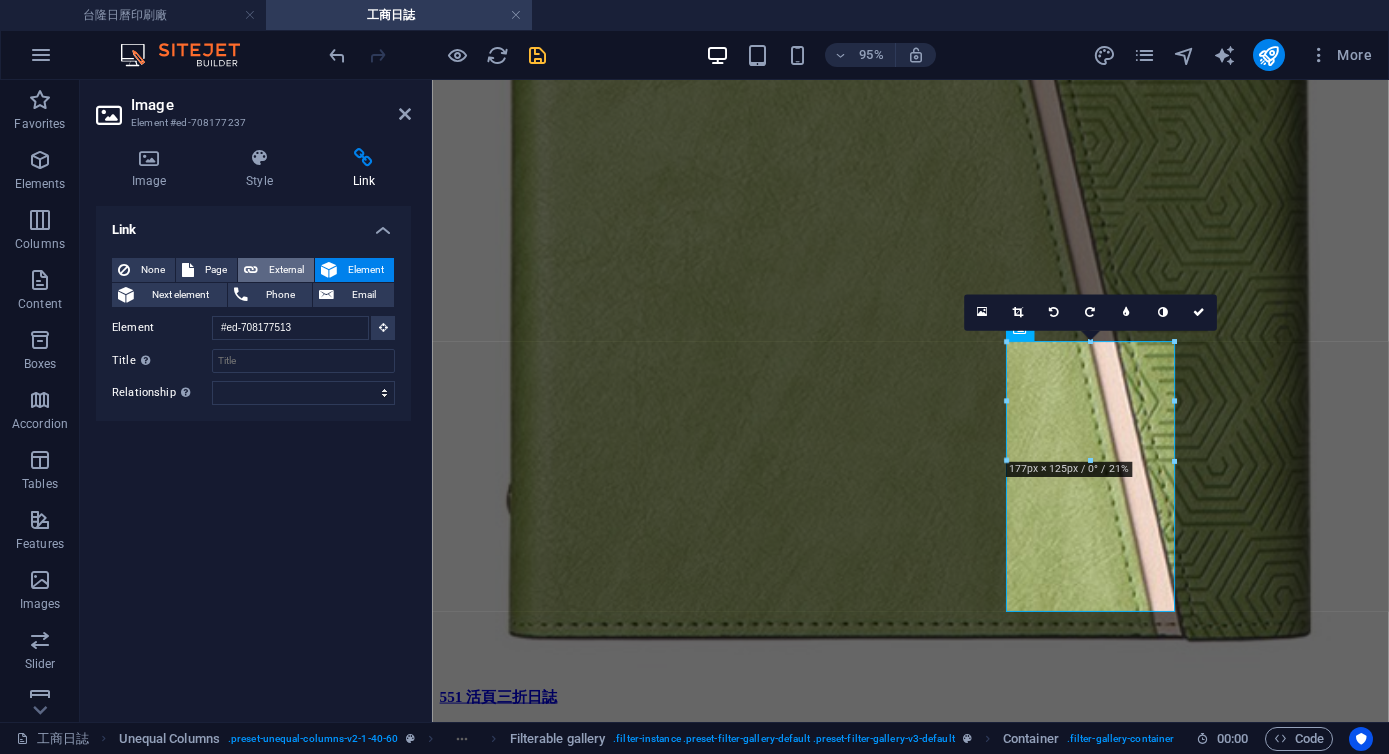 click on "External" at bounding box center (286, 270) 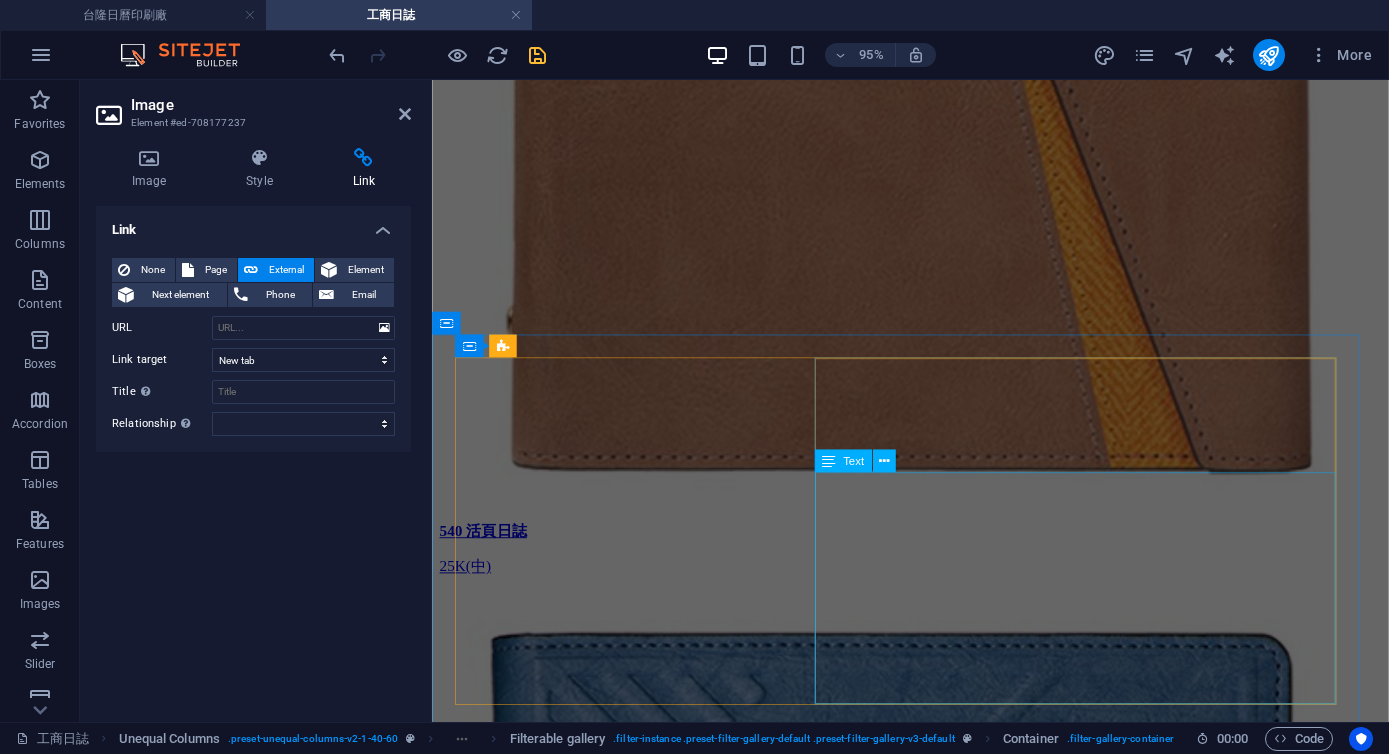 scroll, scrollTop: 5872, scrollLeft: 0, axis: vertical 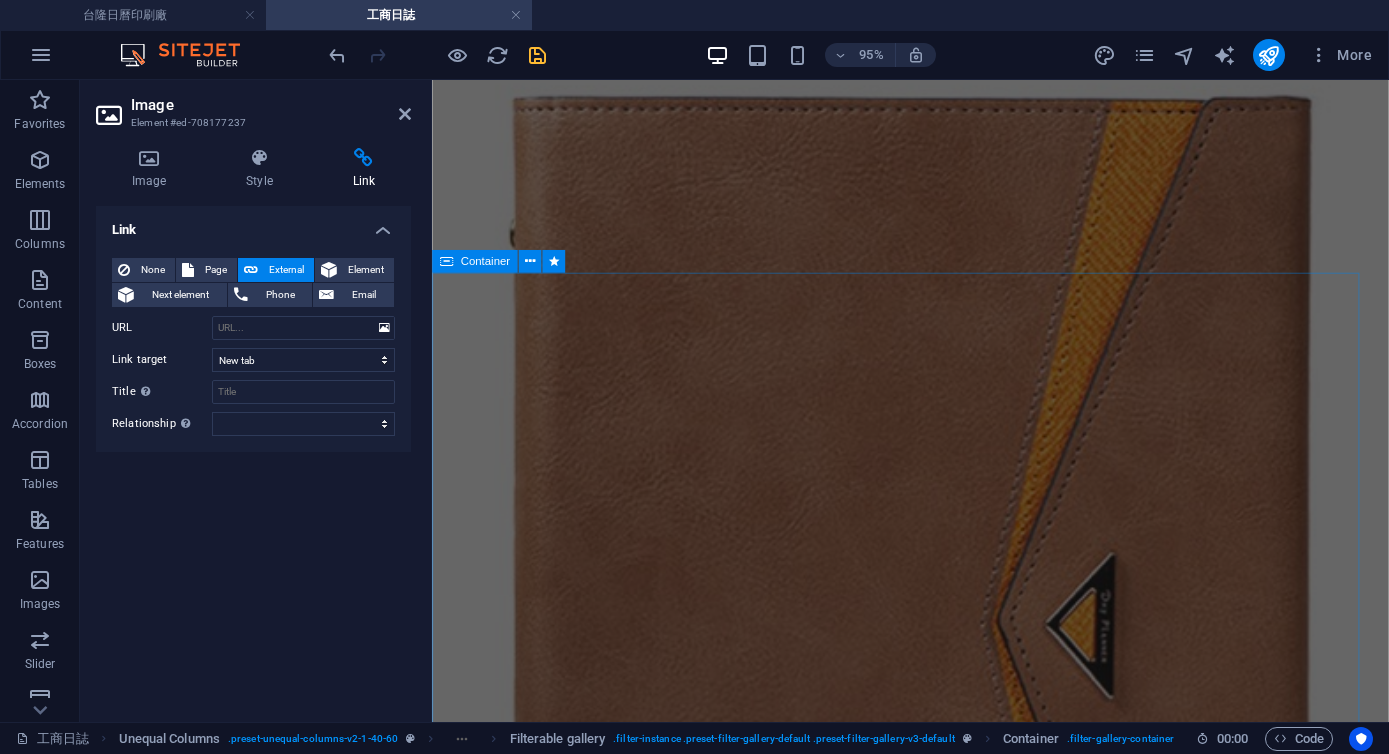 click on "Container" at bounding box center [485, 261] 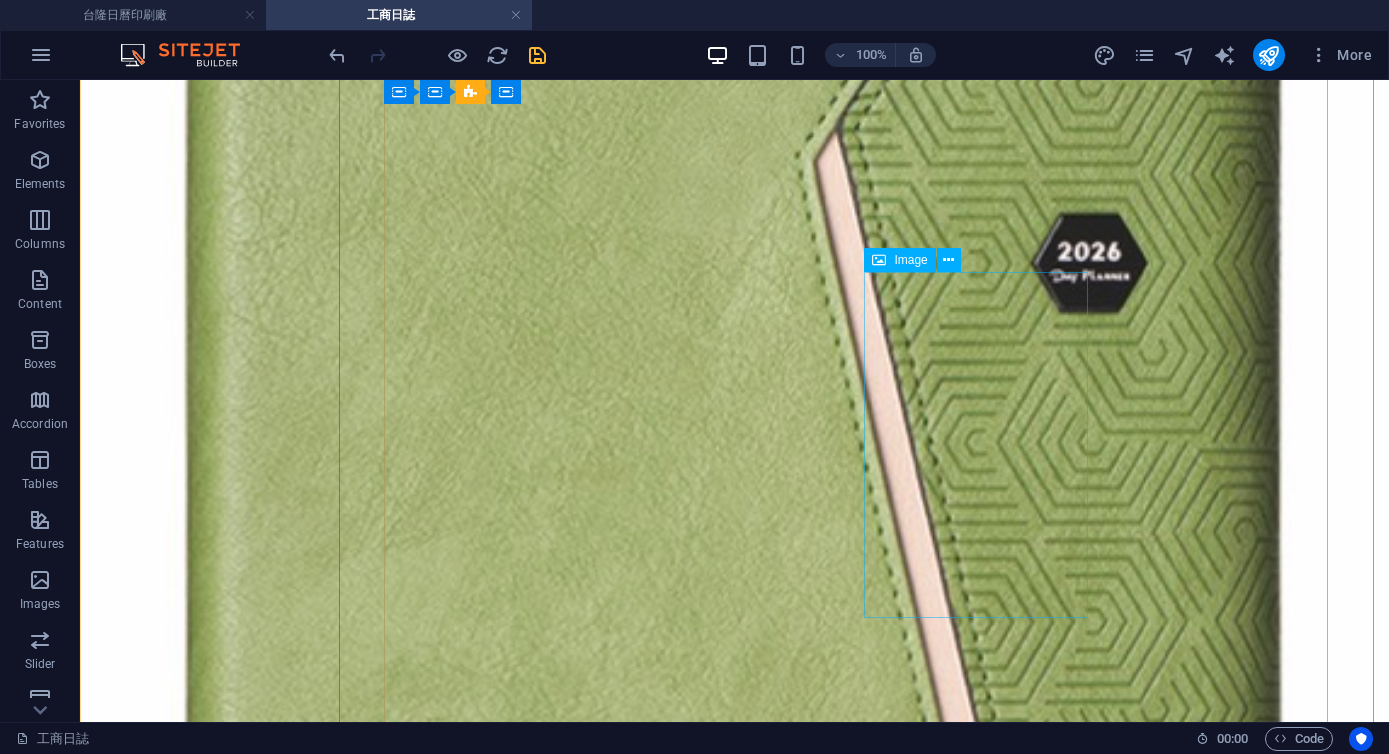 scroll, scrollTop: 4506, scrollLeft: 0, axis: vertical 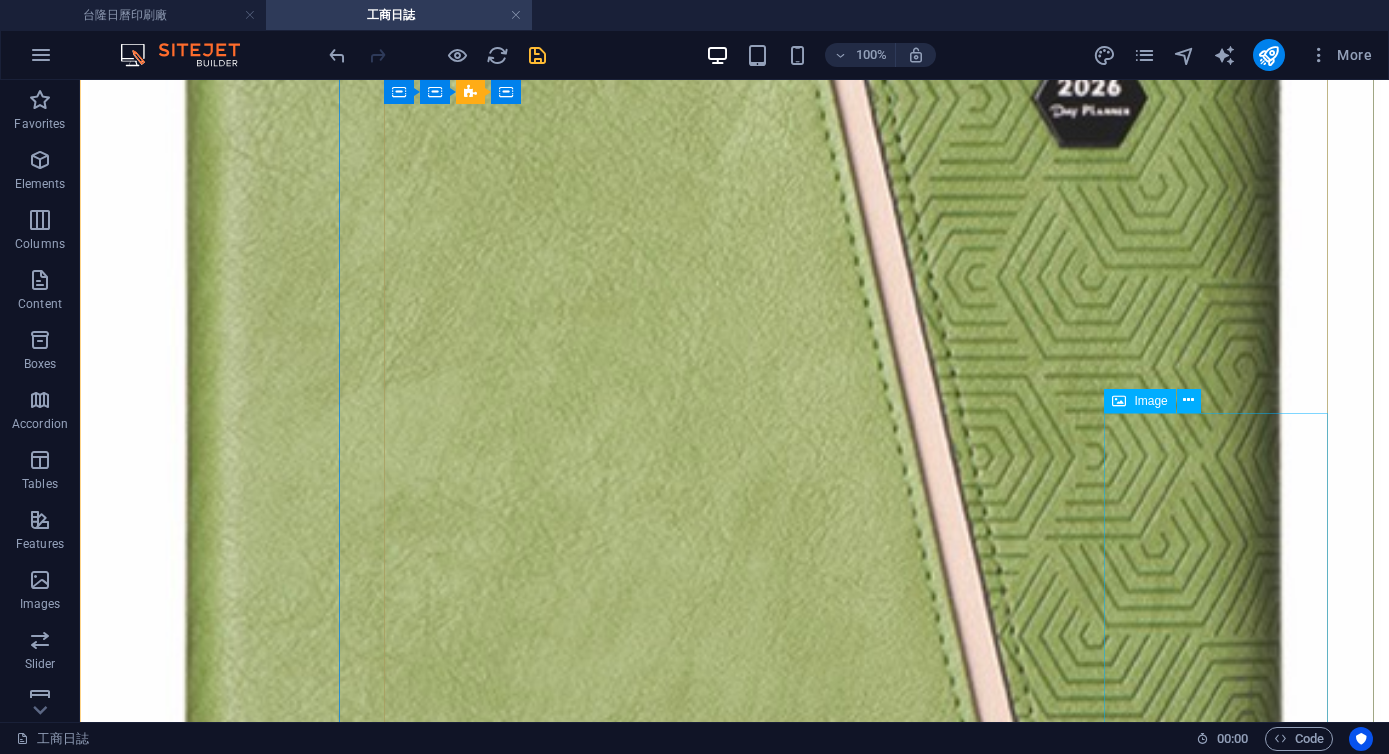 click on "02 左四 右三 - 適用:16K 05  左四 右三 - 適用:25K" at bounding box center (734, 85620) 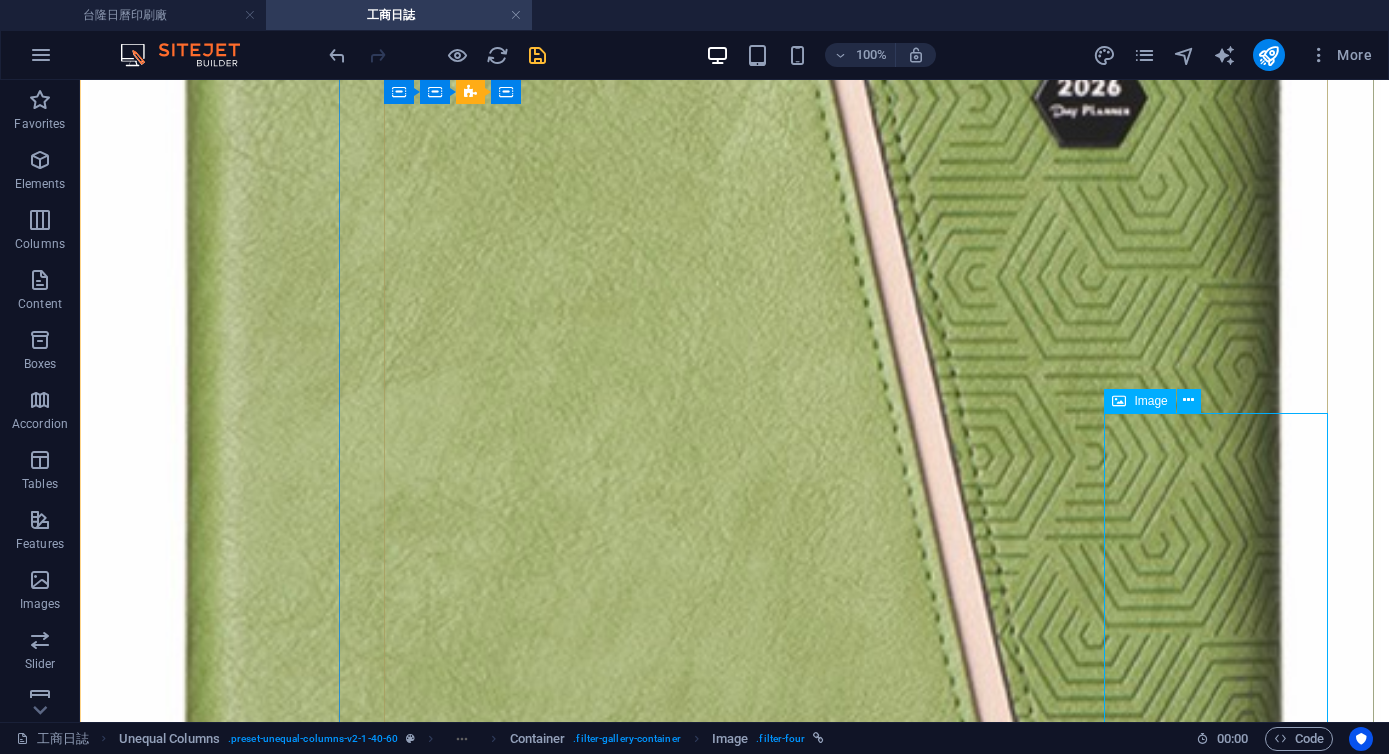 click on "Image" at bounding box center [1150, 401] 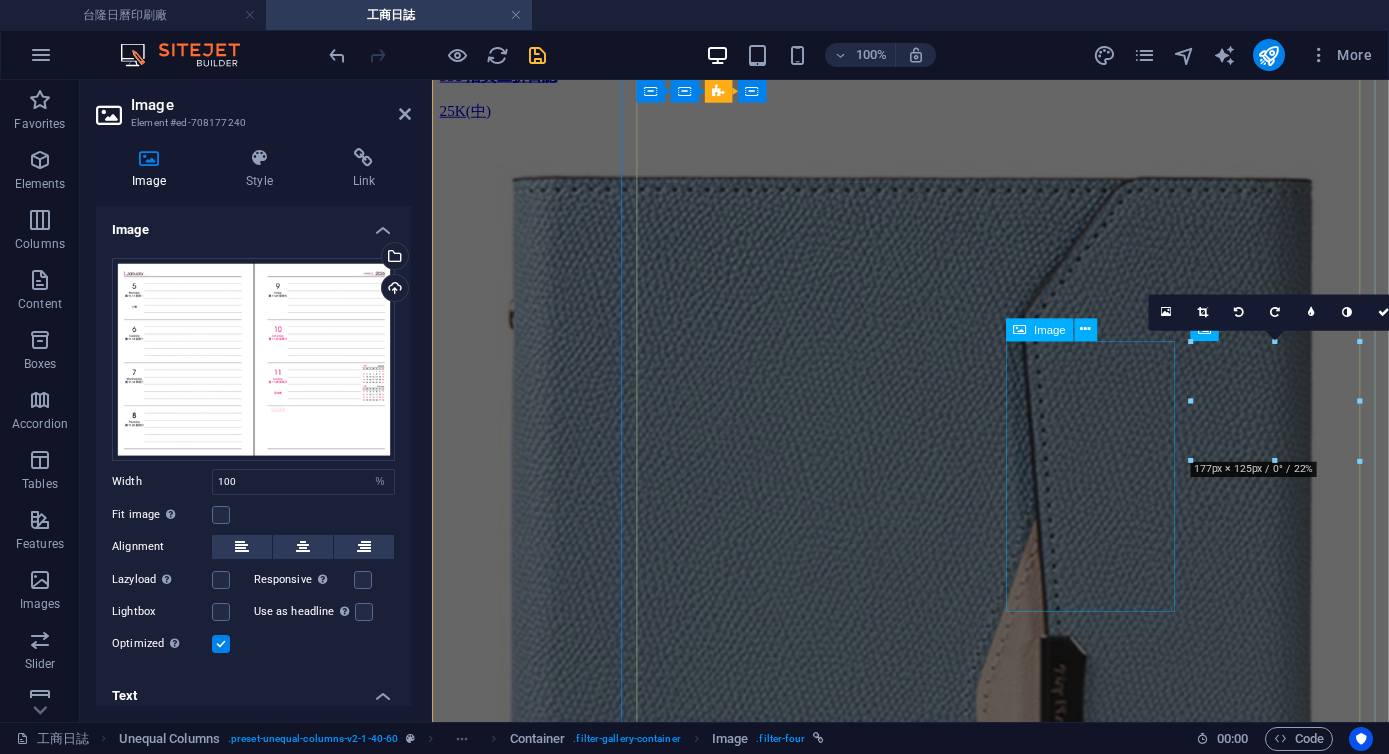 scroll, scrollTop: 3853, scrollLeft: 0, axis: vertical 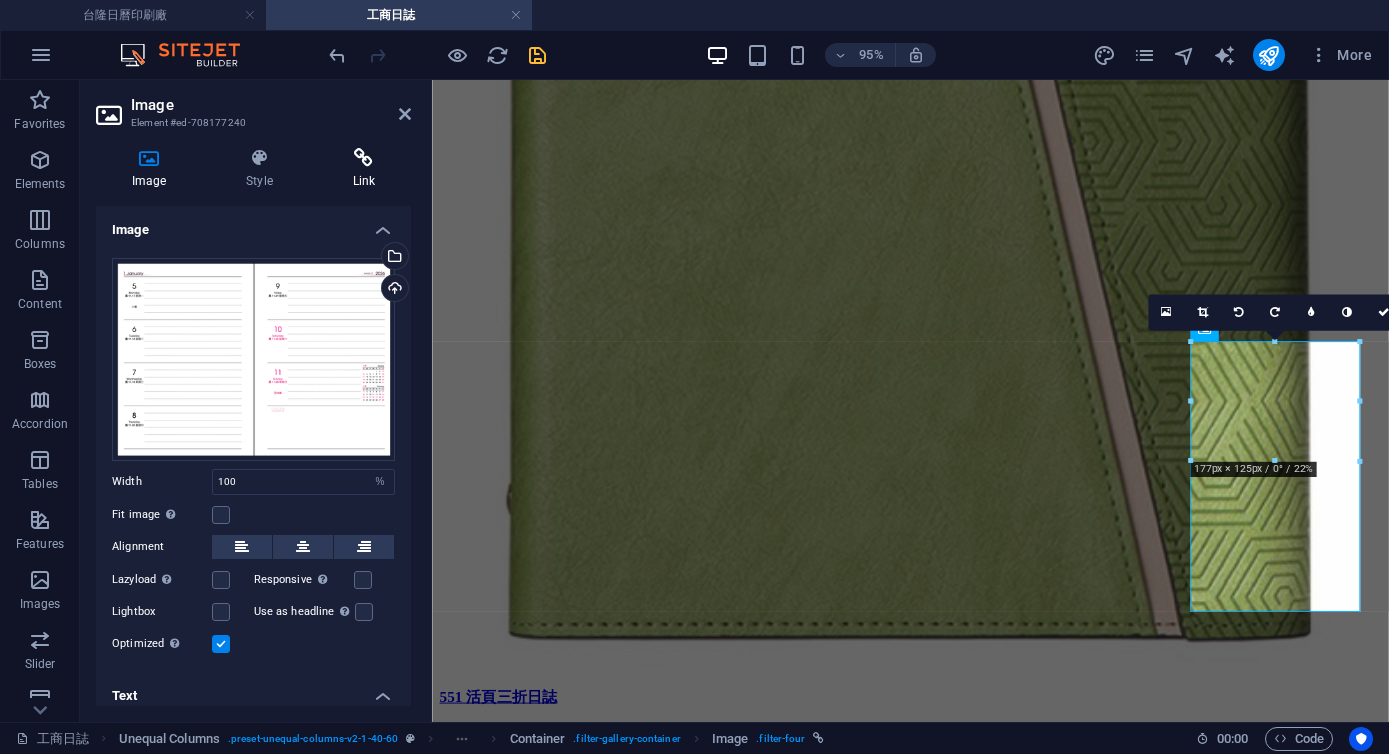 click at bounding box center (364, 158) 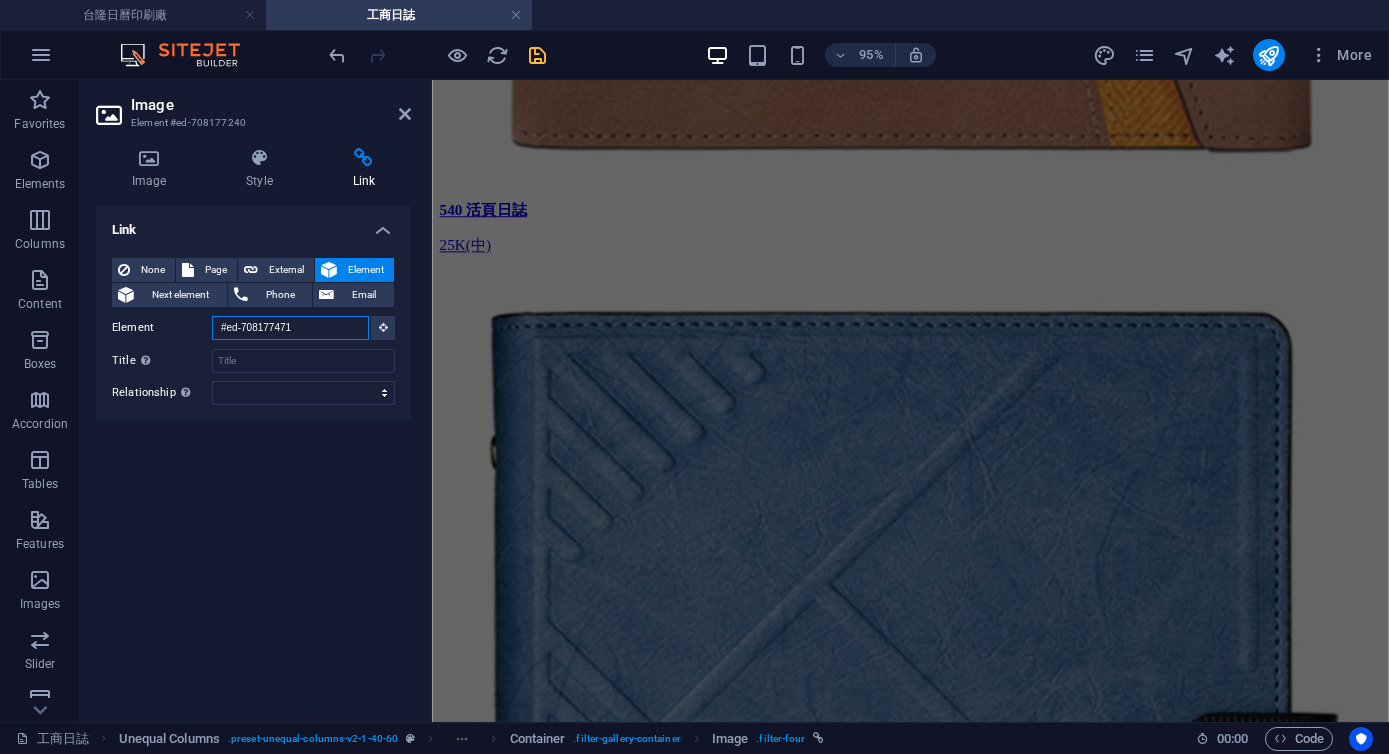 click on "#ed-708177471" at bounding box center (290, 328) 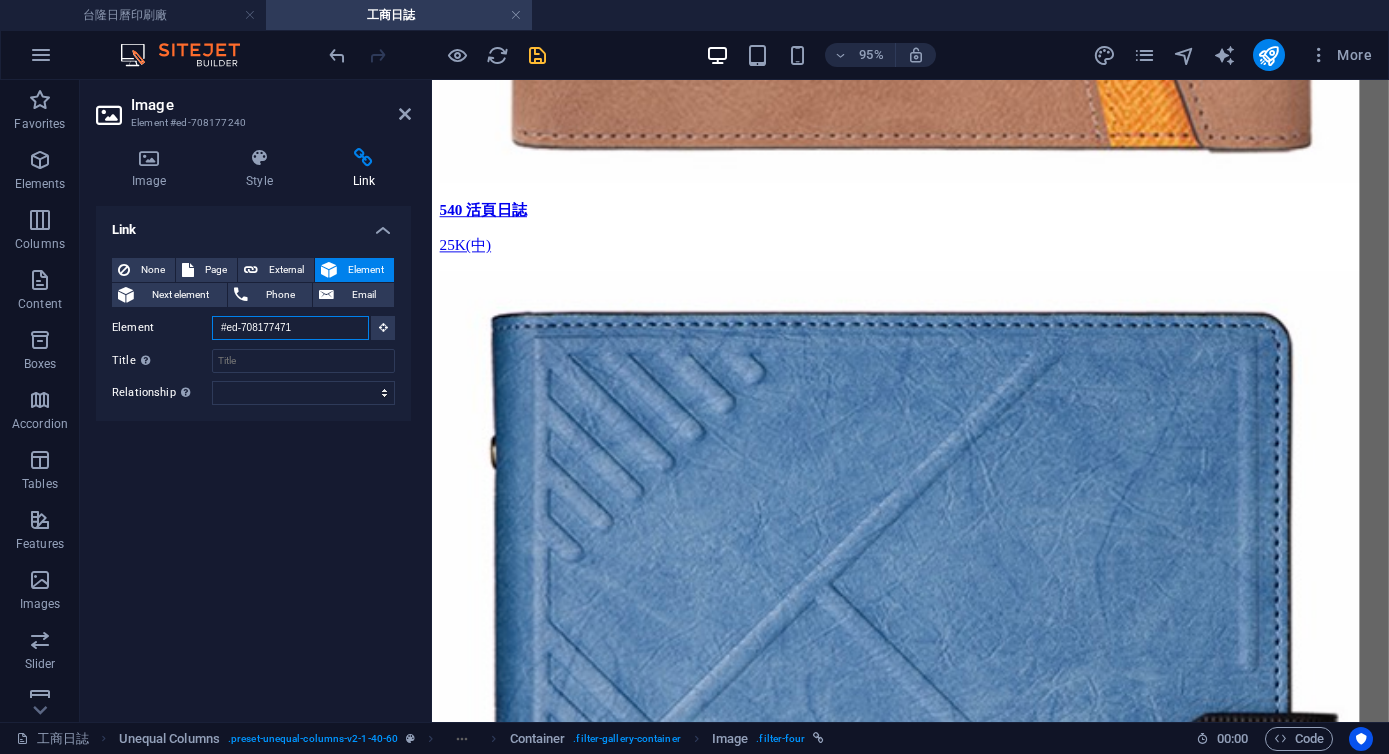 type on "#ed-70817747" 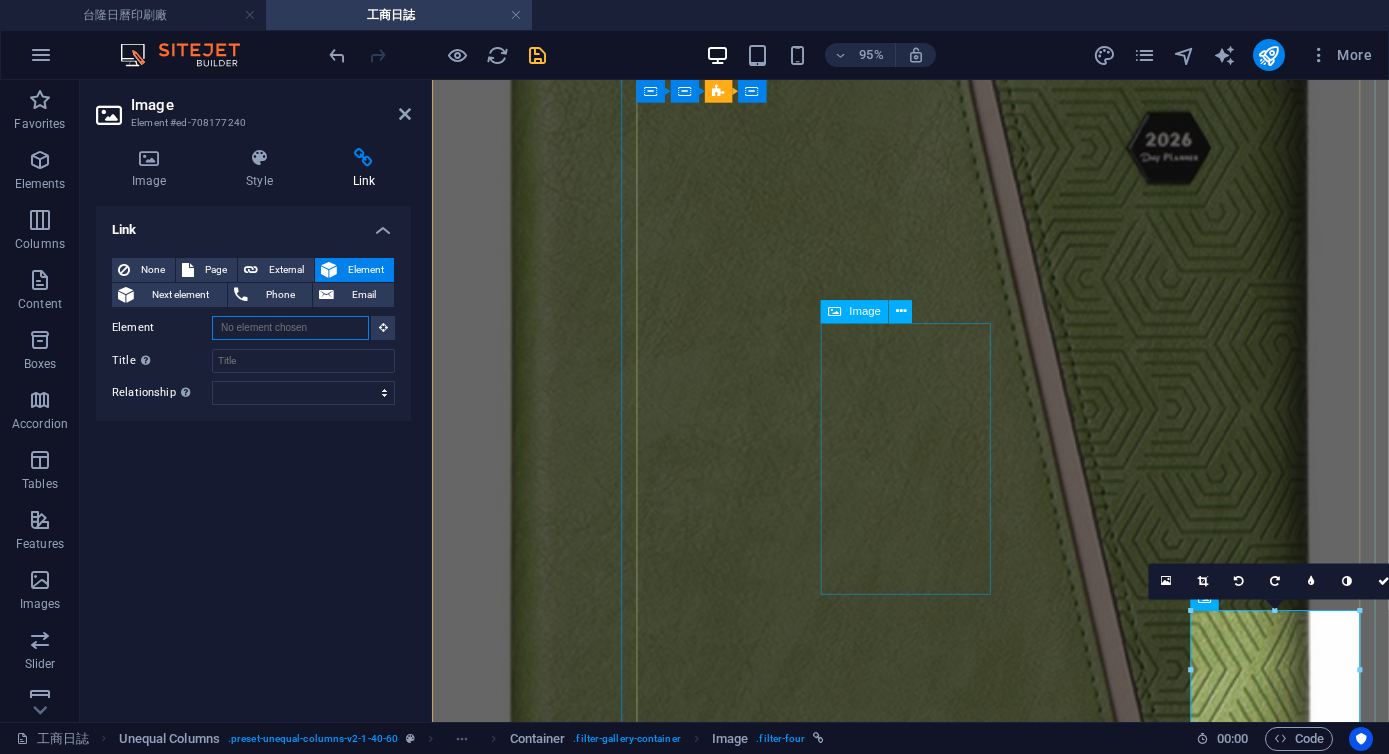 type 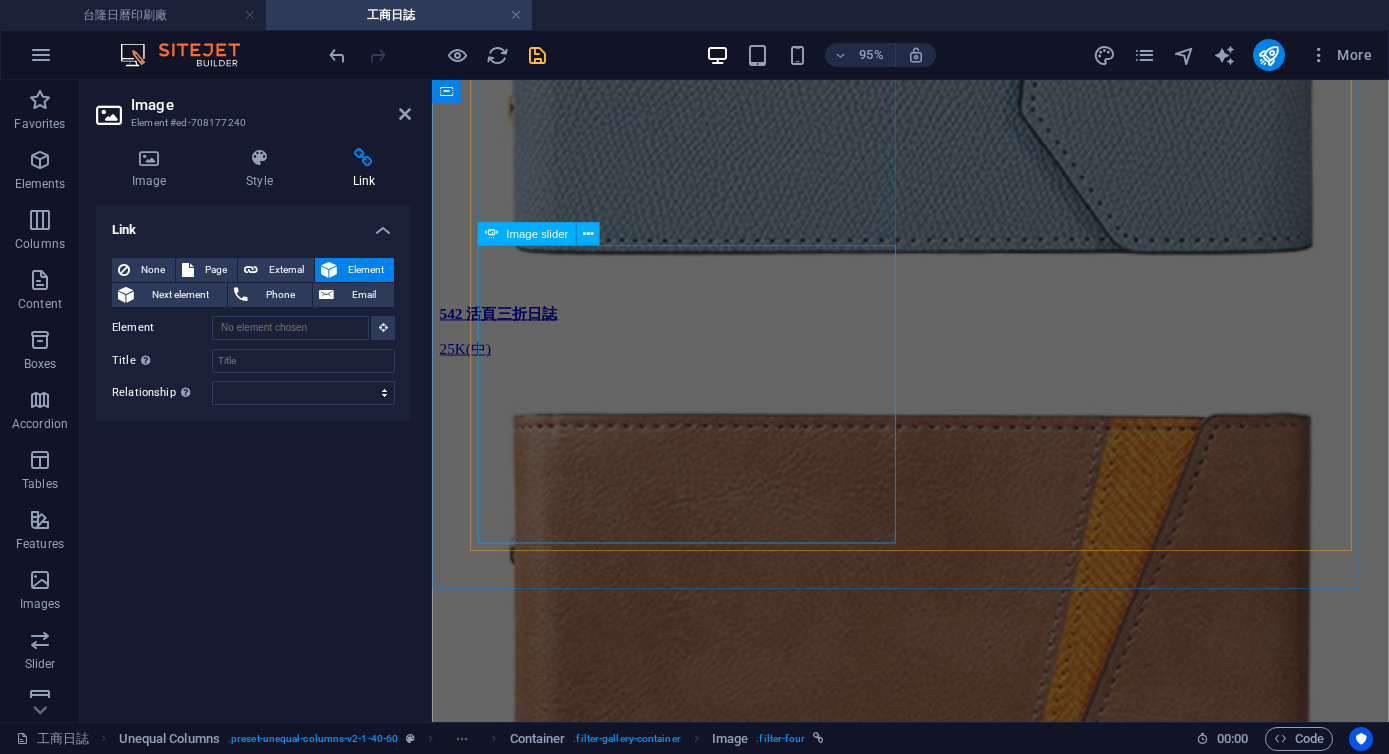 scroll, scrollTop: 5865, scrollLeft: 0, axis: vertical 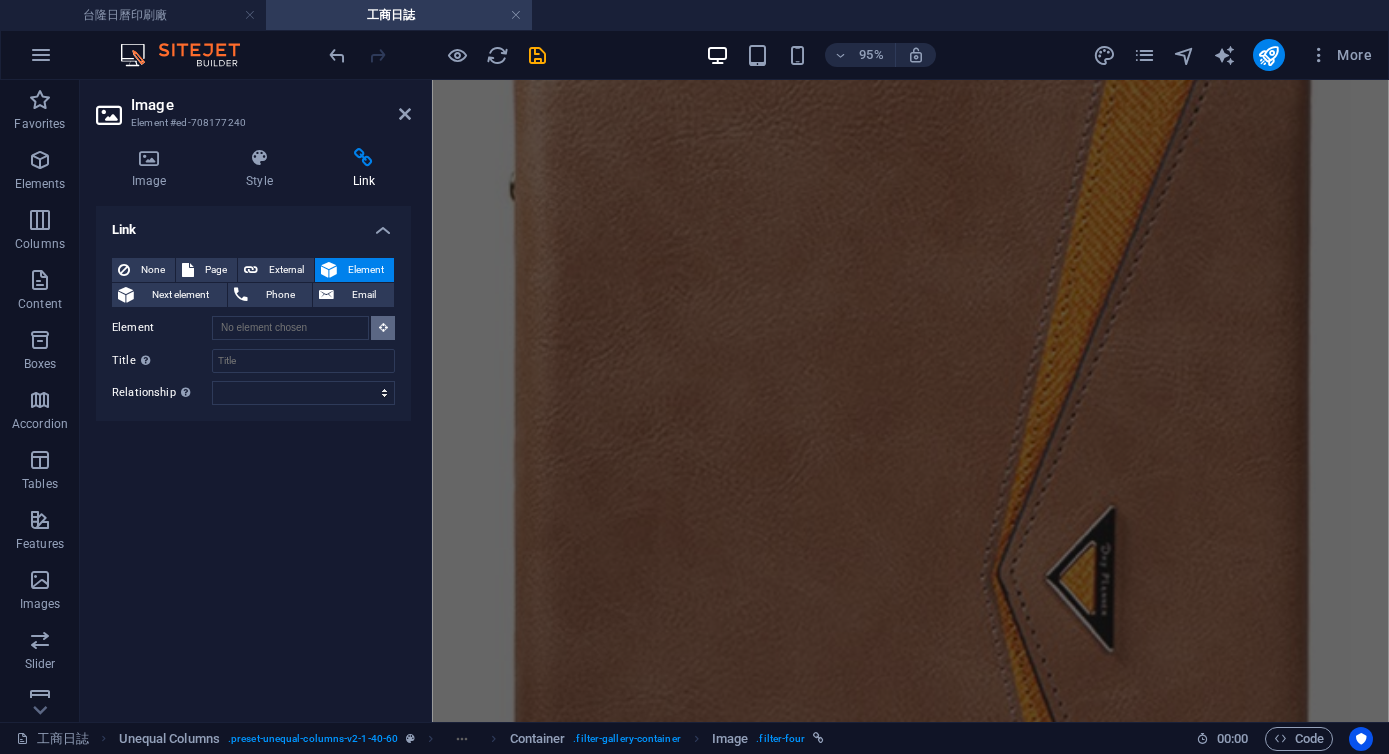 drag, startPoint x: 388, startPoint y: 326, endPoint x: 70, endPoint y: 301, distance: 318.9812 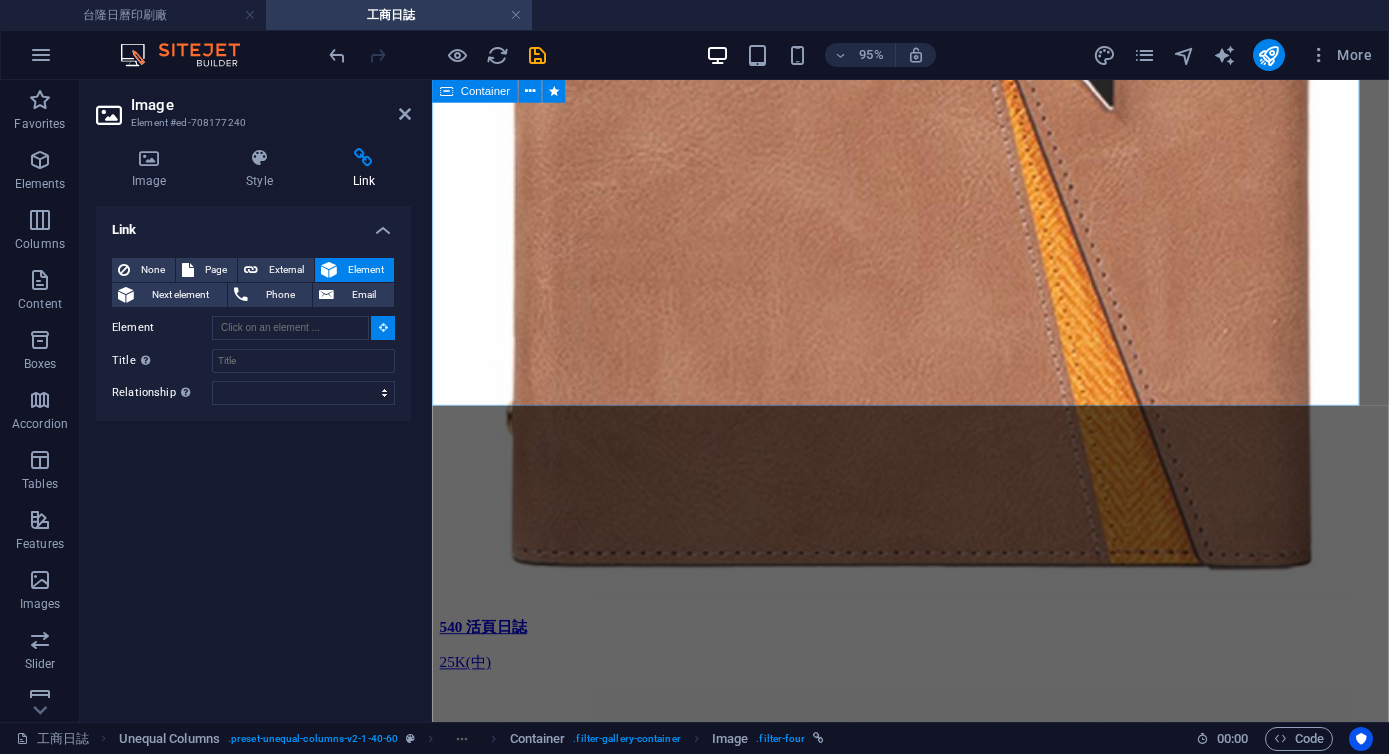 scroll, scrollTop: 6492, scrollLeft: 0, axis: vertical 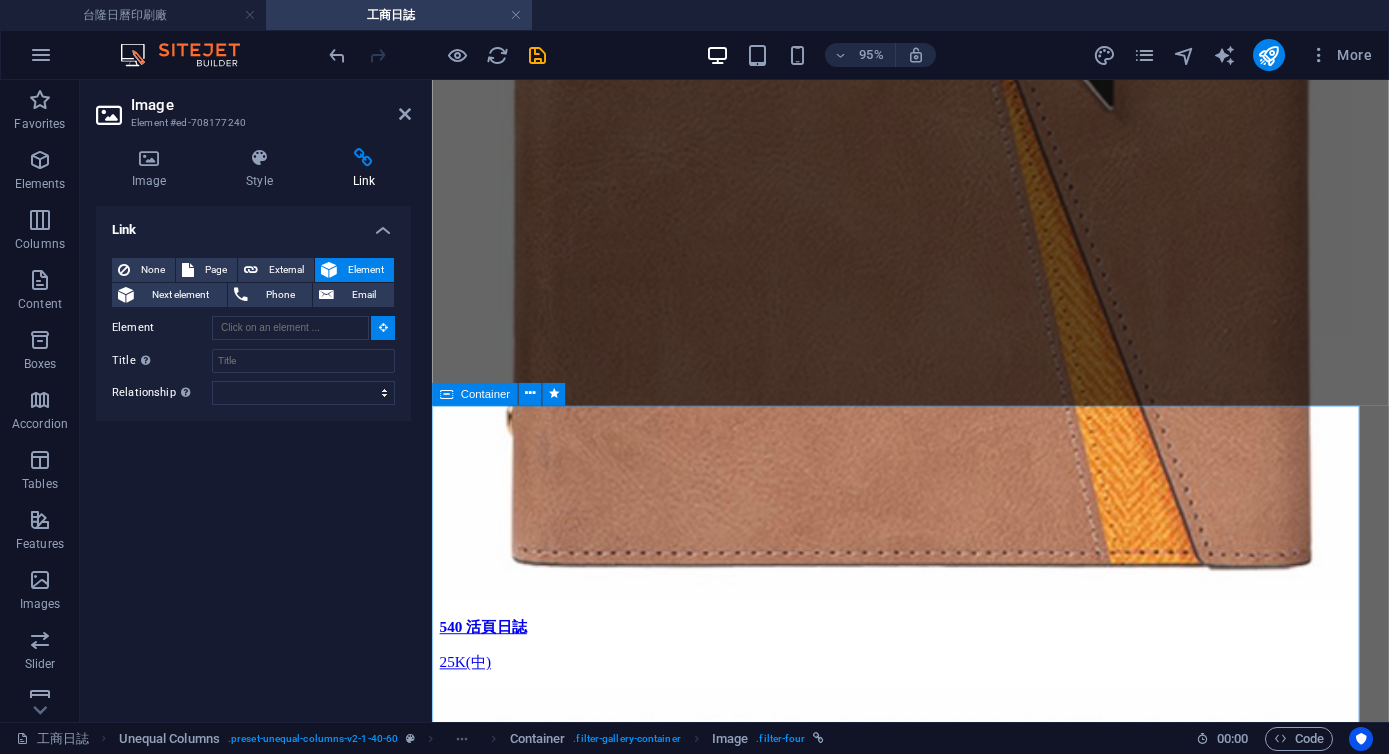 click on "02 左四右三 16K 05 左四右三 25K 規格 16開 (16K)  25 開 (25K) 材質 16K: 100P白道林紙*72張(144頁) 25K: 80P白道林紙*80張(160頁) 產品尺寸 16K: 長25.5 x 寬18.6 cm 25K: 長20.6 x 寬14.6 cm" at bounding box center (935, 85671) 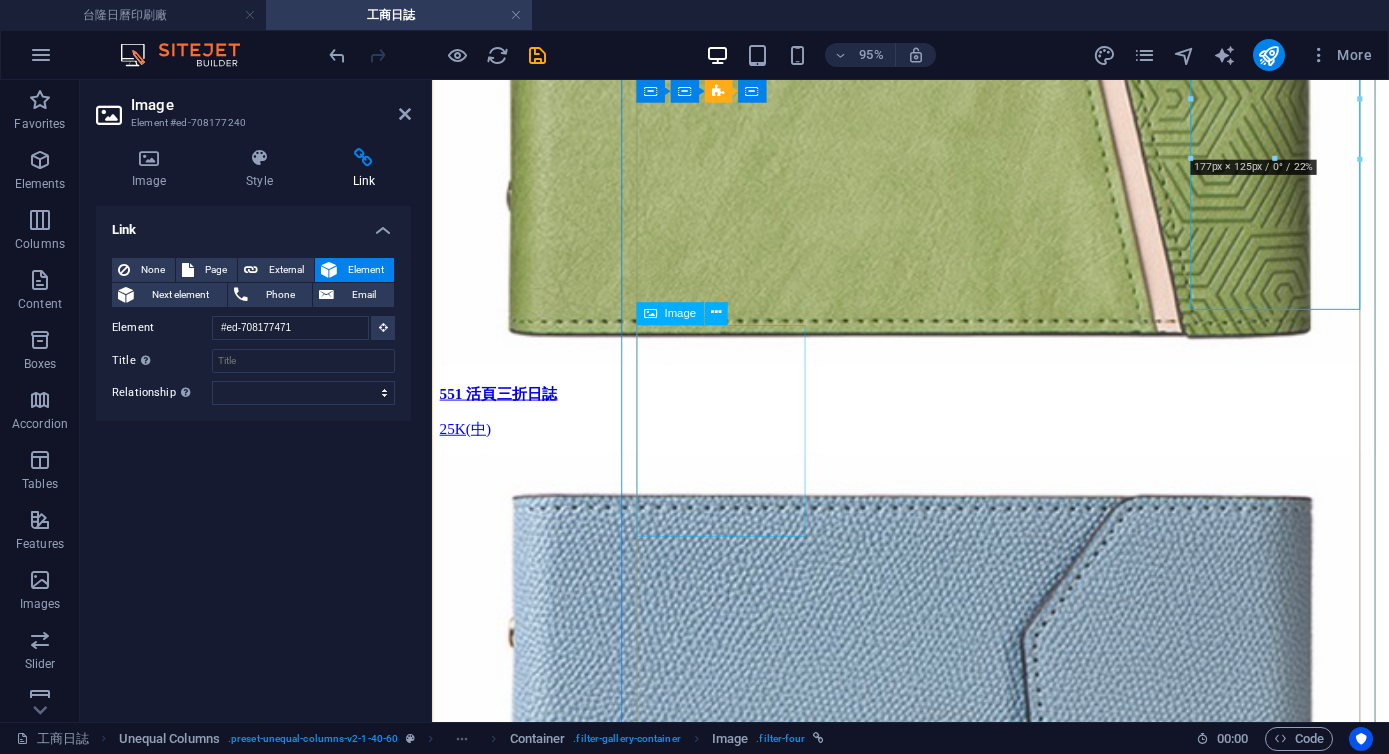click on "03 左七右MEMO - 適用:16K 06 左七右MEMO - 適用:25K" at bounding box center (935, 67173) 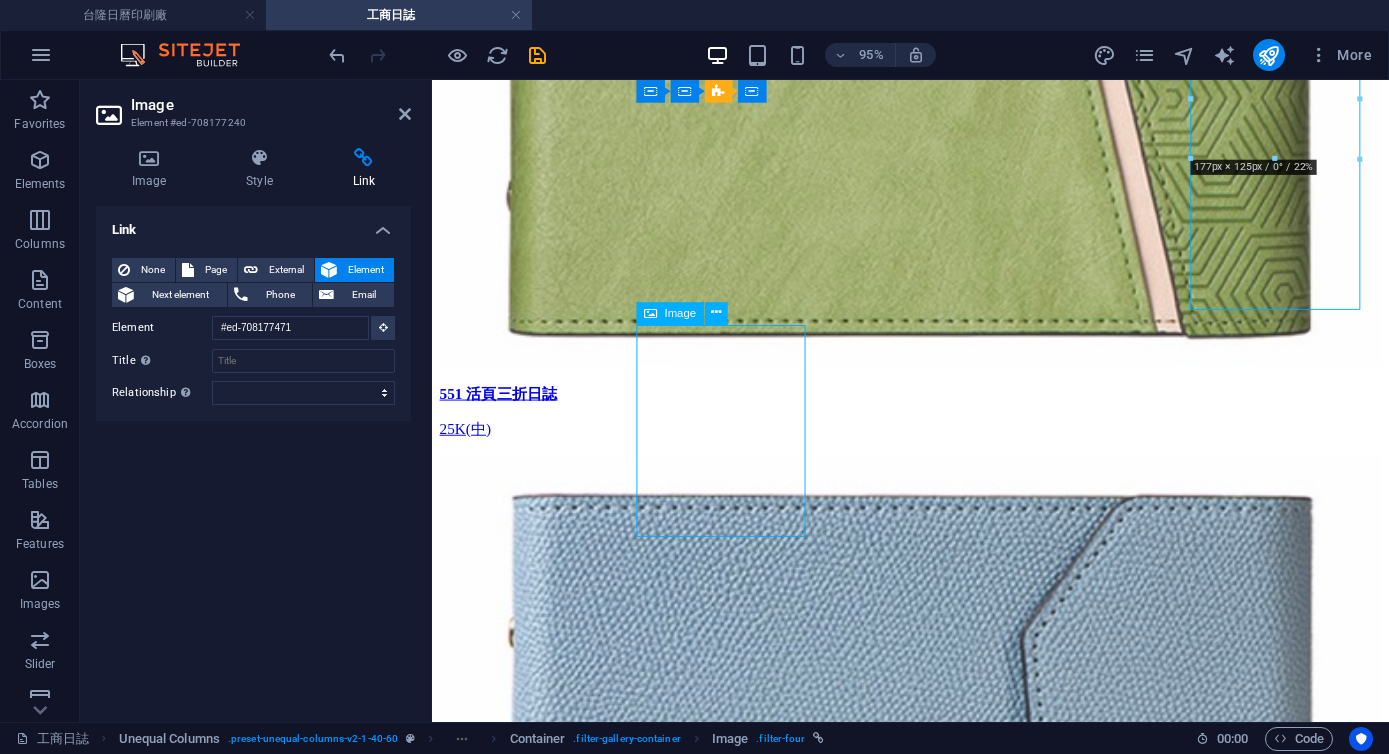 click on "03 左七右MEMO - 適用:16K 06 左七右MEMO - 適用:25K" at bounding box center (935, 67173) 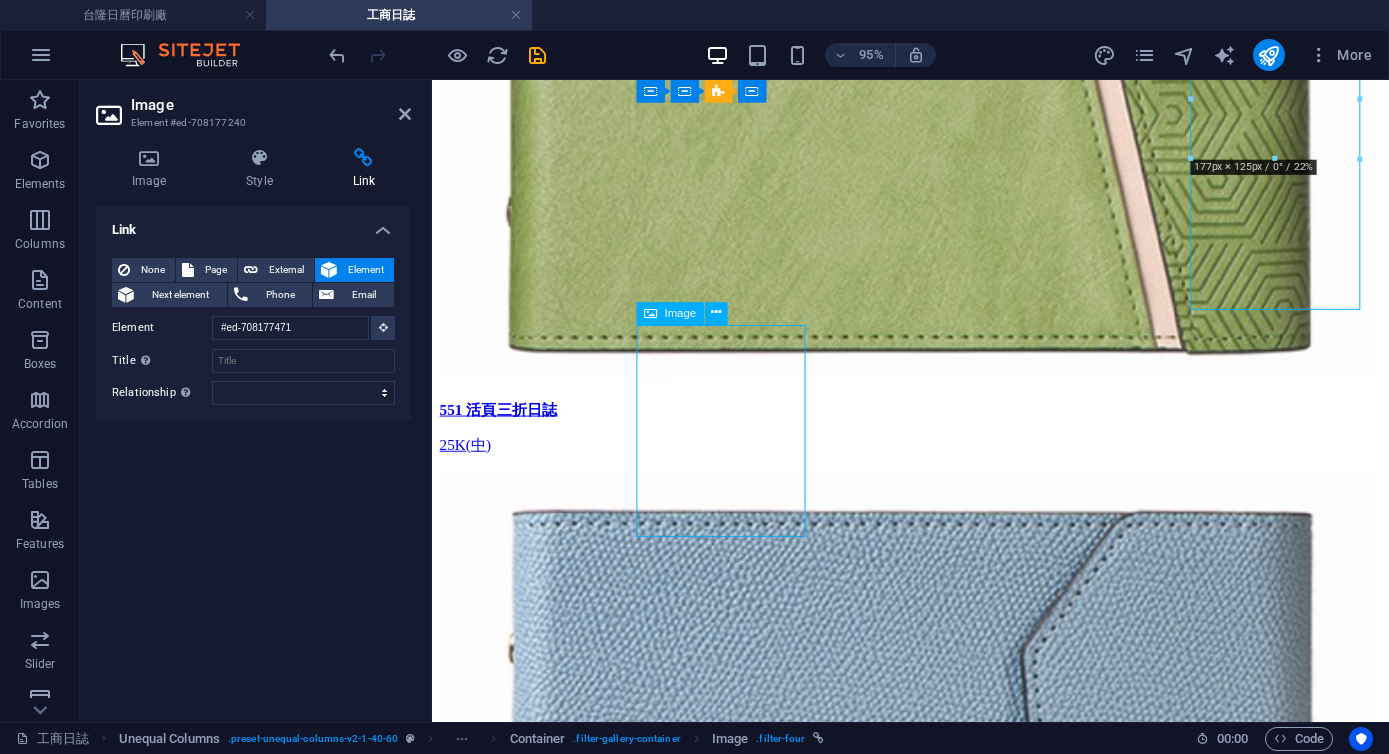 select on "%" 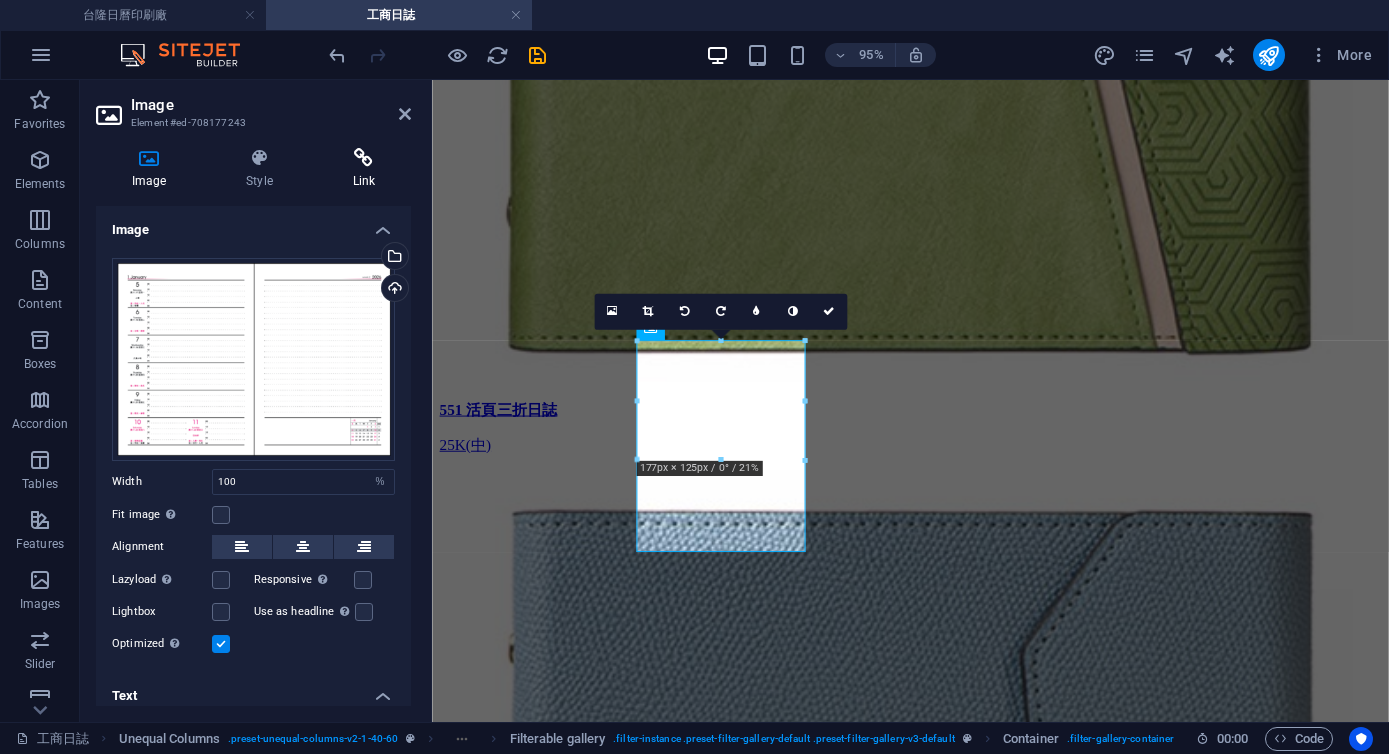 click on "Link" at bounding box center [364, 169] 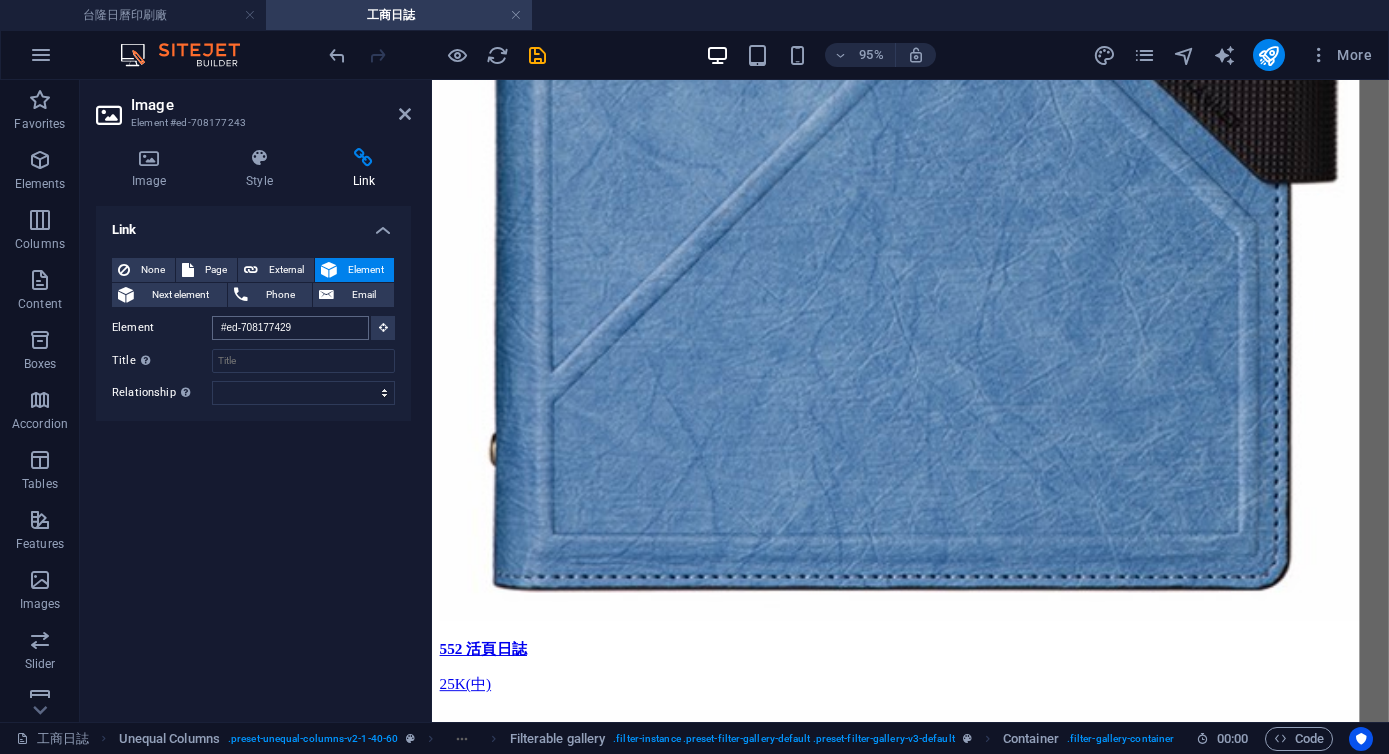 scroll, scrollTop: 7800, scrollLeft: 0, axis: vertical 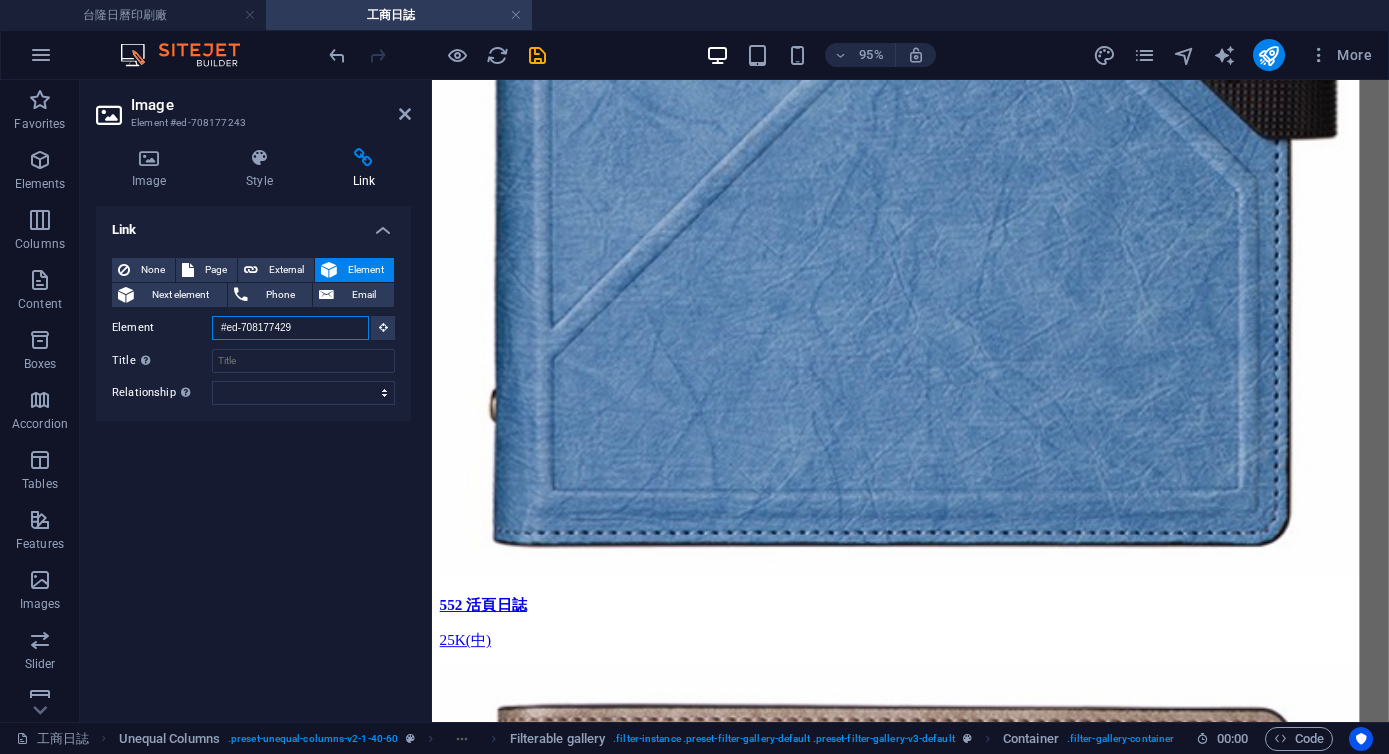 click on "#ed-708177429" at bounding box center [290, 328] 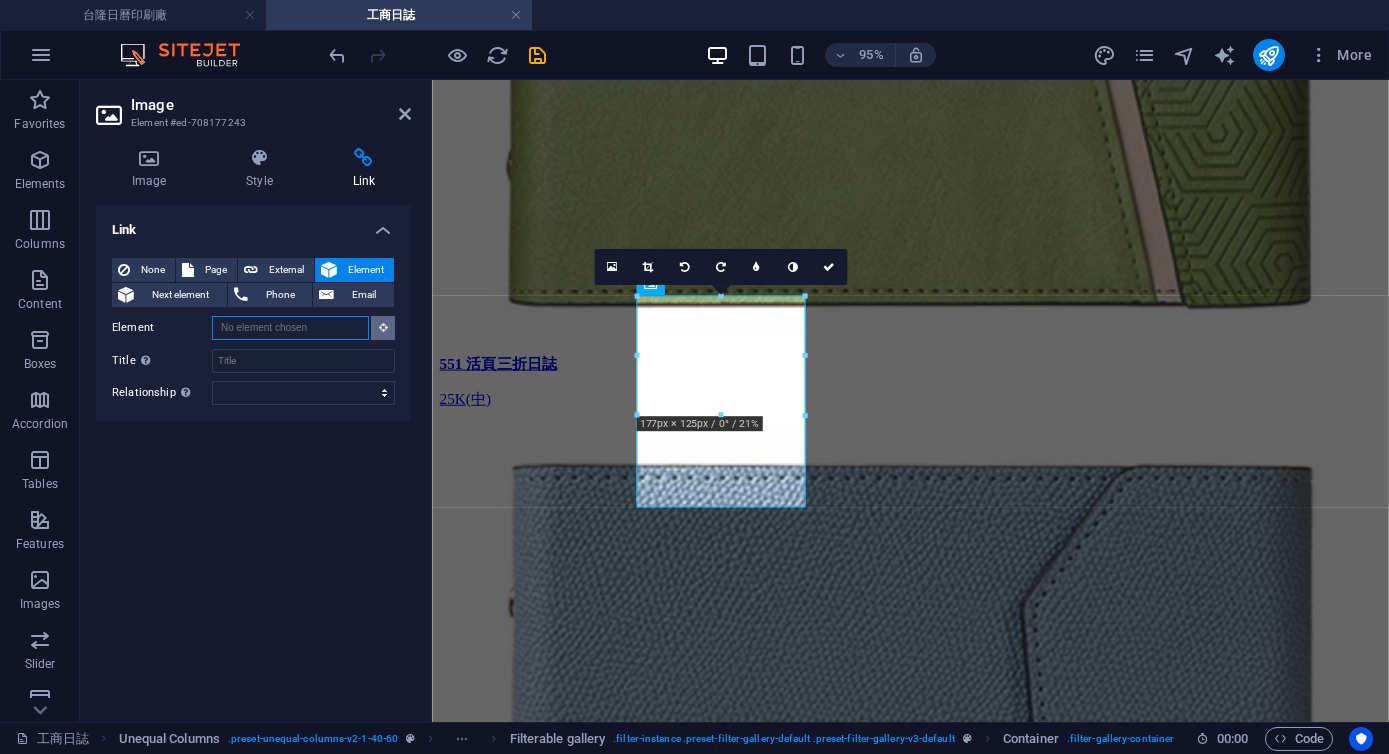 scroll, scrollTop: 4013, scrollLeft: 0, axis: vertical 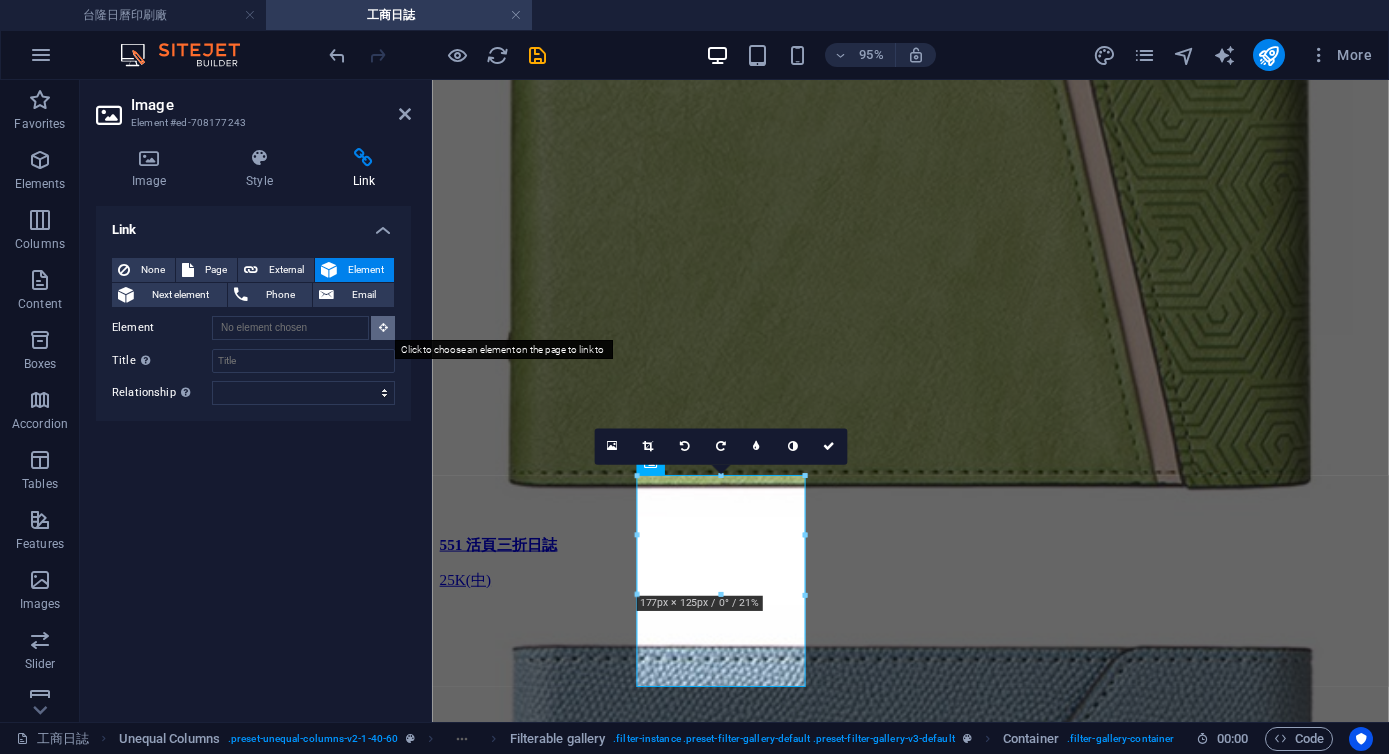 click at bounding box center (383, 328) 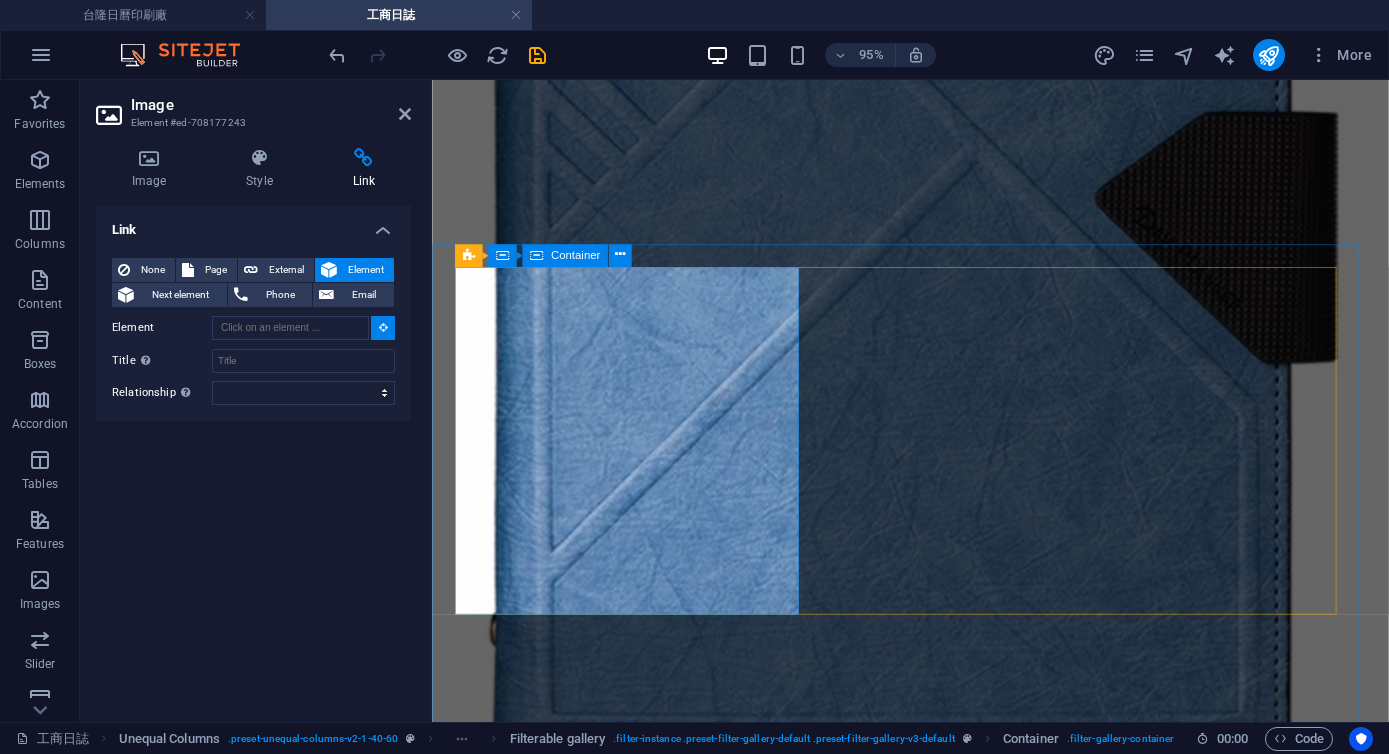 scroll, scrollTop: 7365, scrollLeft: 0, axis: vertical 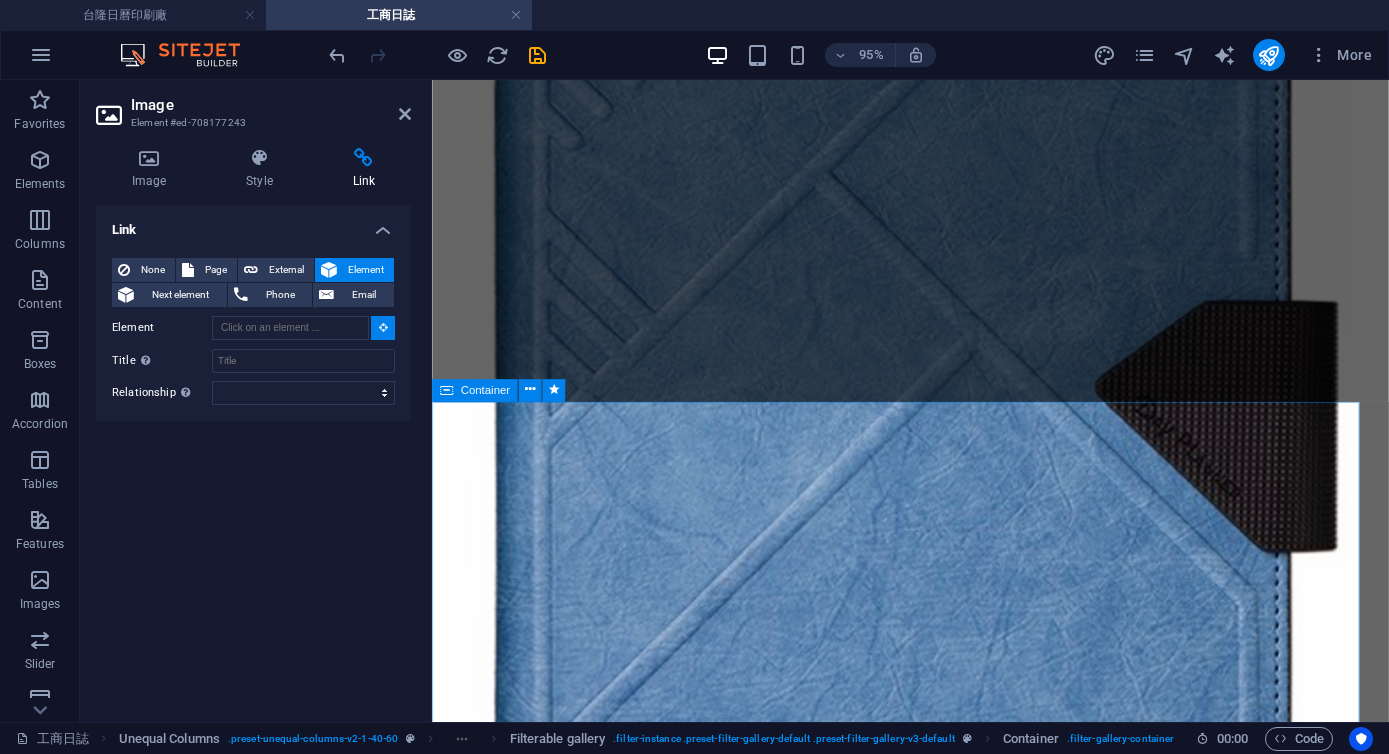 click on "03 左七右MEMO 16K 06 左七右MEMO 25K 規格 16開 (16K)  25 開 (25K) 材質 16K: 100P白道林紙*72張(144頁) 25K: 80P白道林紙*80張(160頁) 產品尺寸 16K: 長25.5 x 寬18.6 cm 25K: 長20.6 x 寬14.6 cm" at bounding box center [935, 90515] 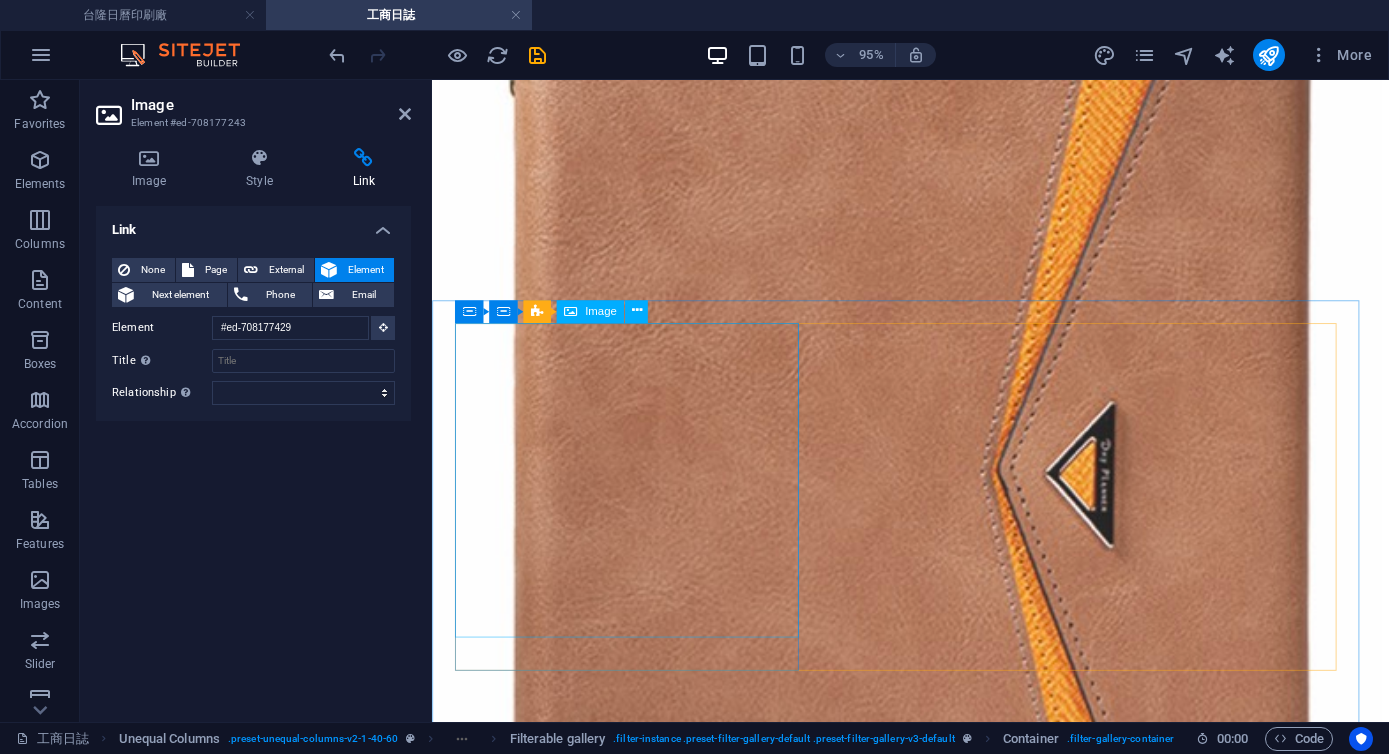 scroll, scrollTop: 4203, scrollLeft: 0, axis: vertical 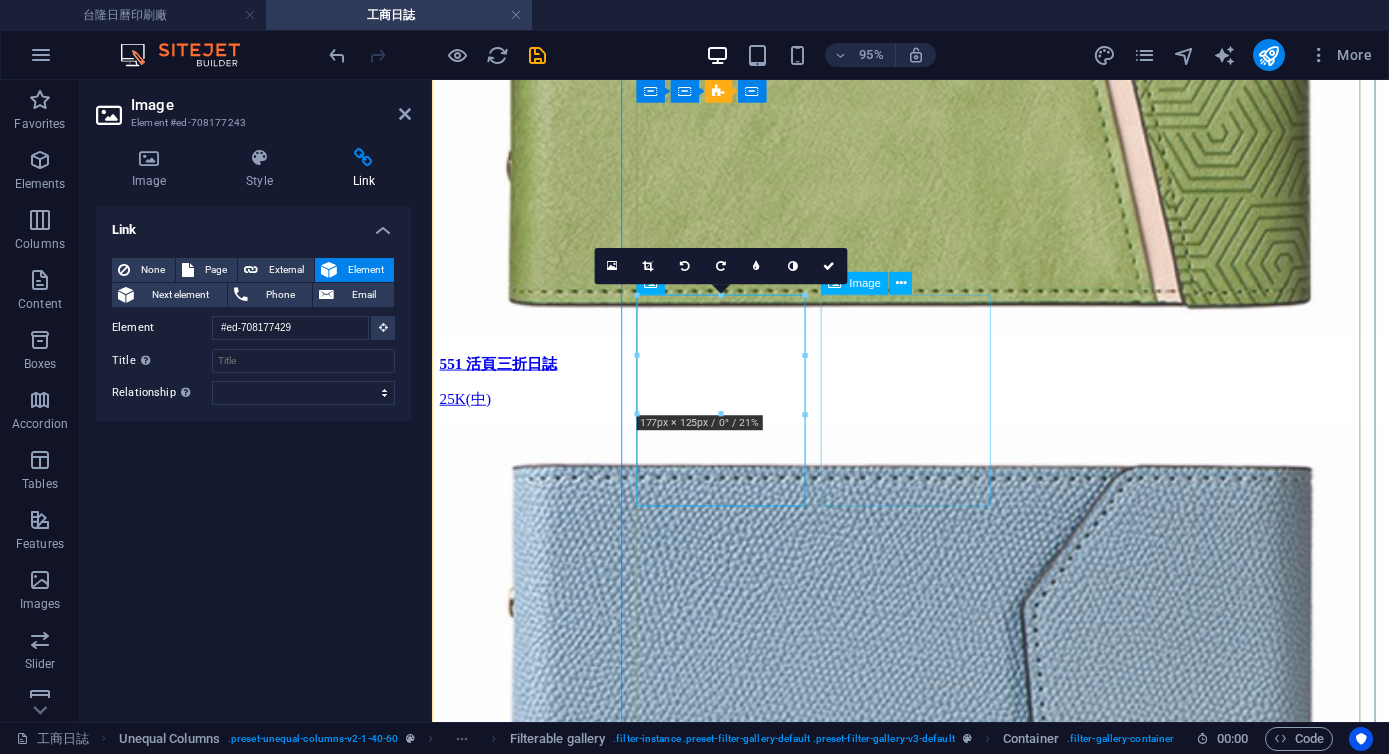 click on "04 全 MEMO  適用: 16K 07  全 MEMO  適用: 25K" at bounding box center [935, 67939] 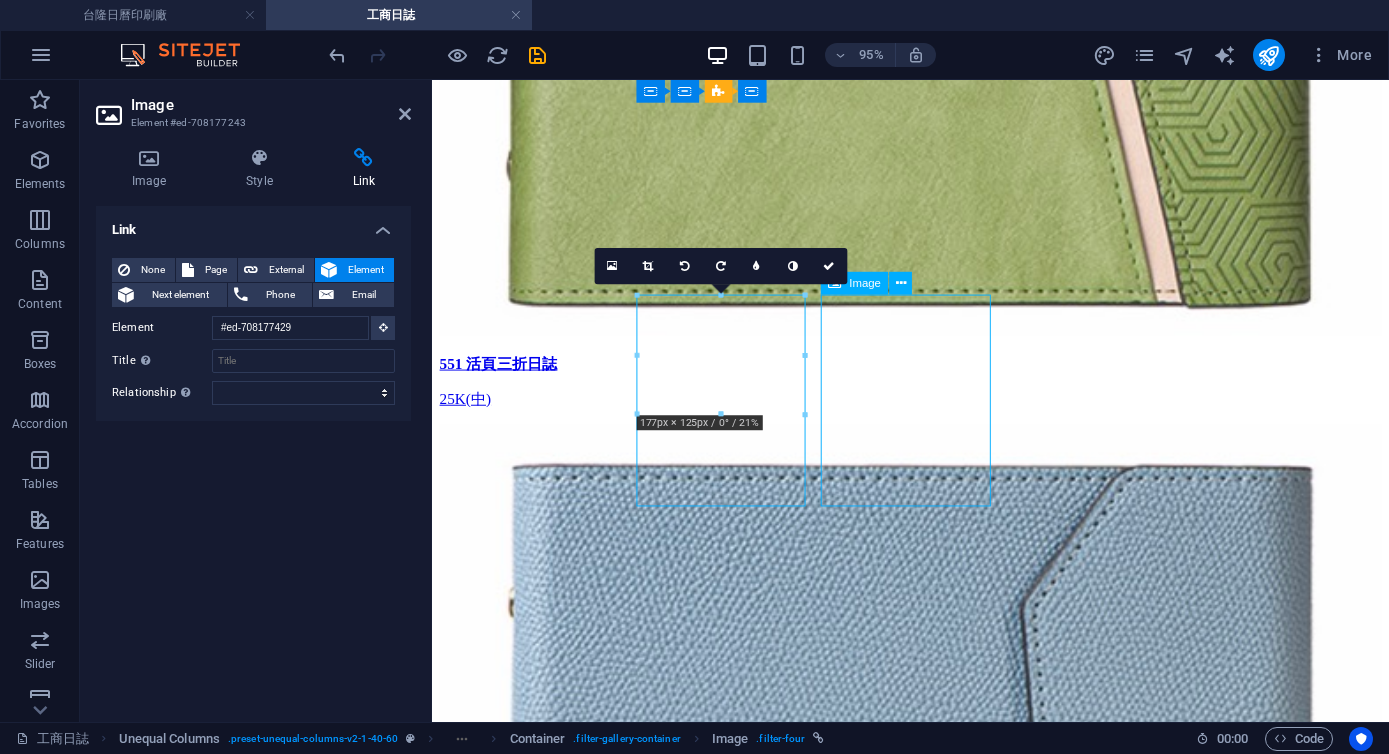 click on "04 全 MEMO  適用: 16K 07  全 MEMO  適用: 25K" at bounding box center (935, 67939) 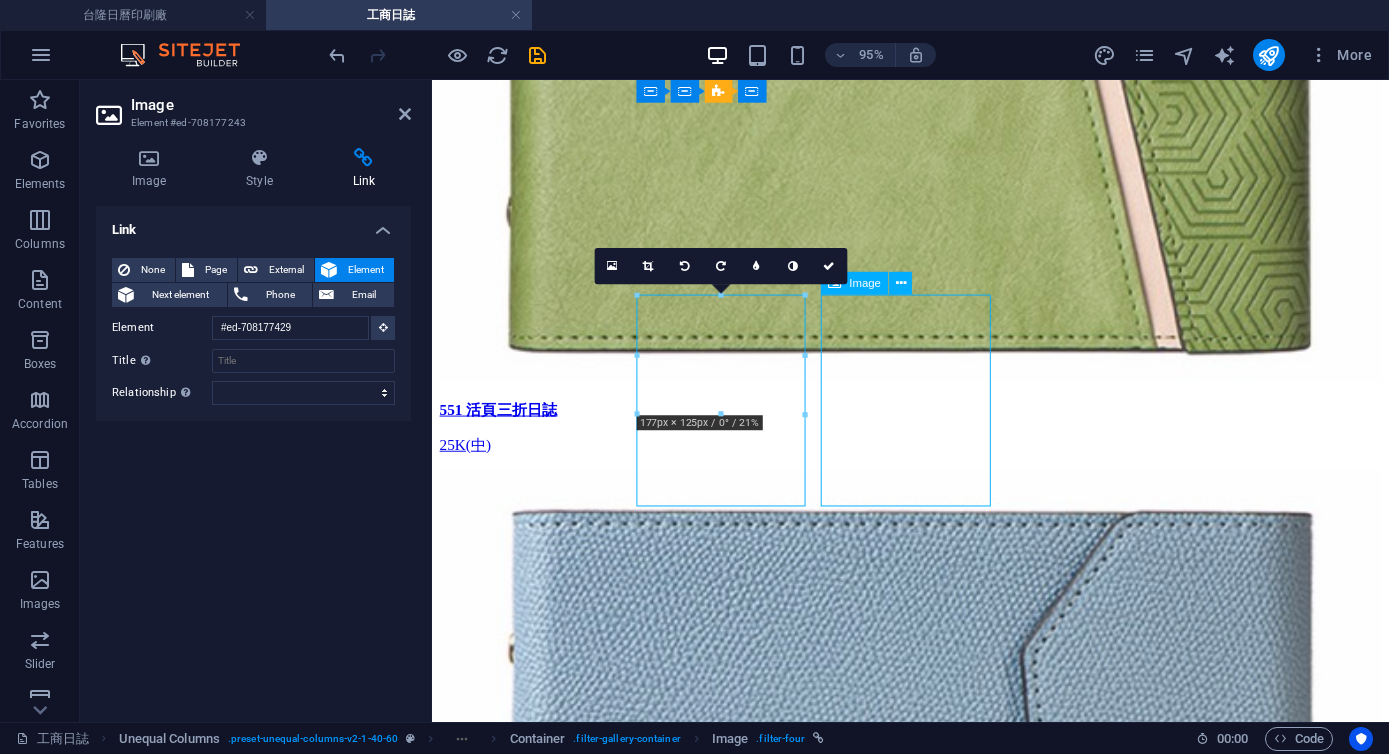 select on "%" 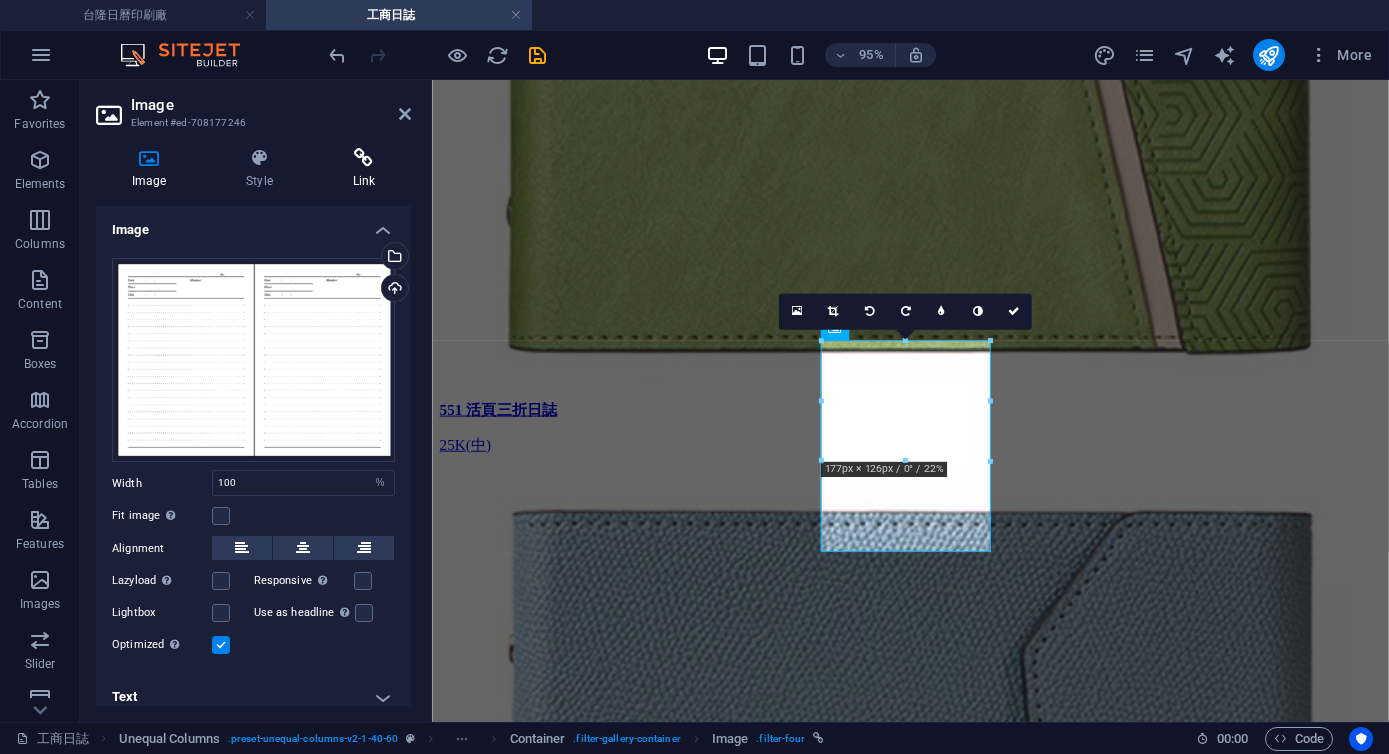 click on "Link" at bounding box center [364, 169] 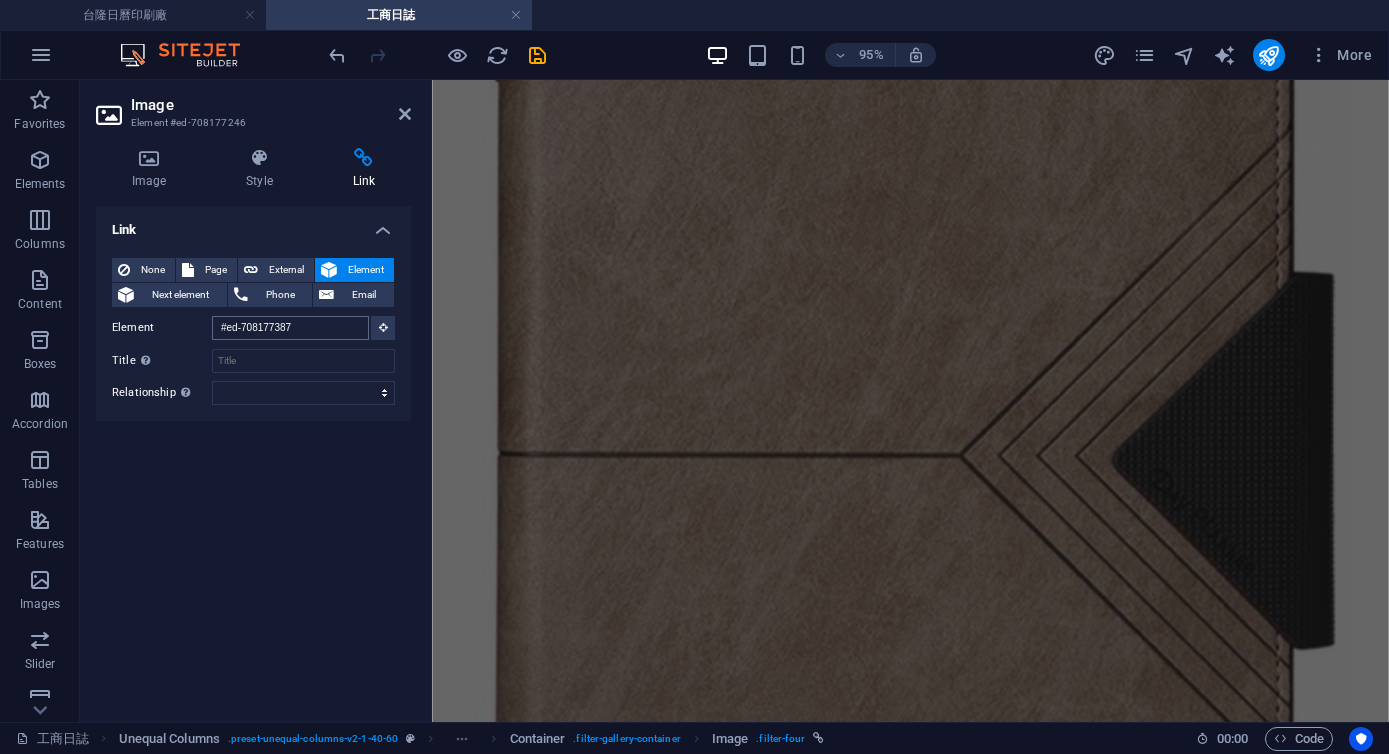 scroll, scrollTop: 8670, scrollLeft: 0, axis: vertical 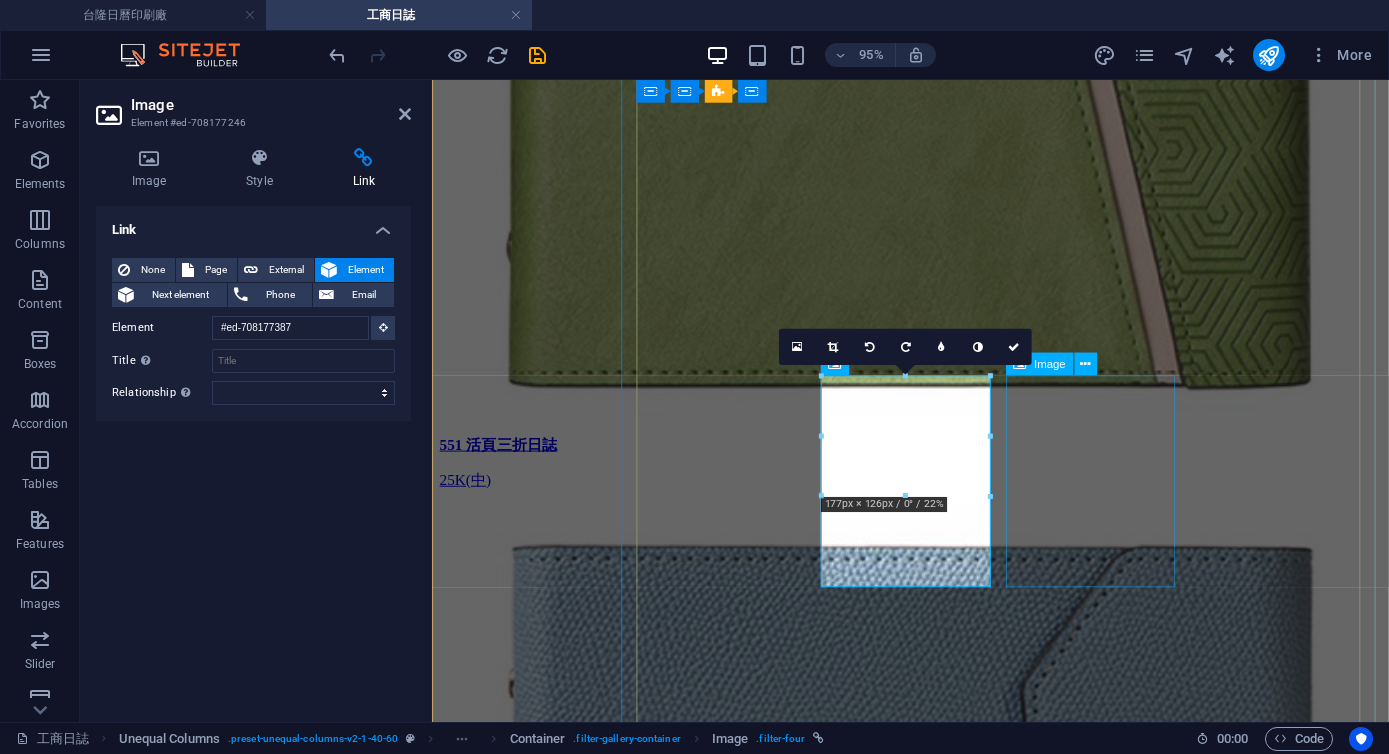 click on "08 一天一頁 (352頁) 適用: 25K" at bounding box center [935, 68822] 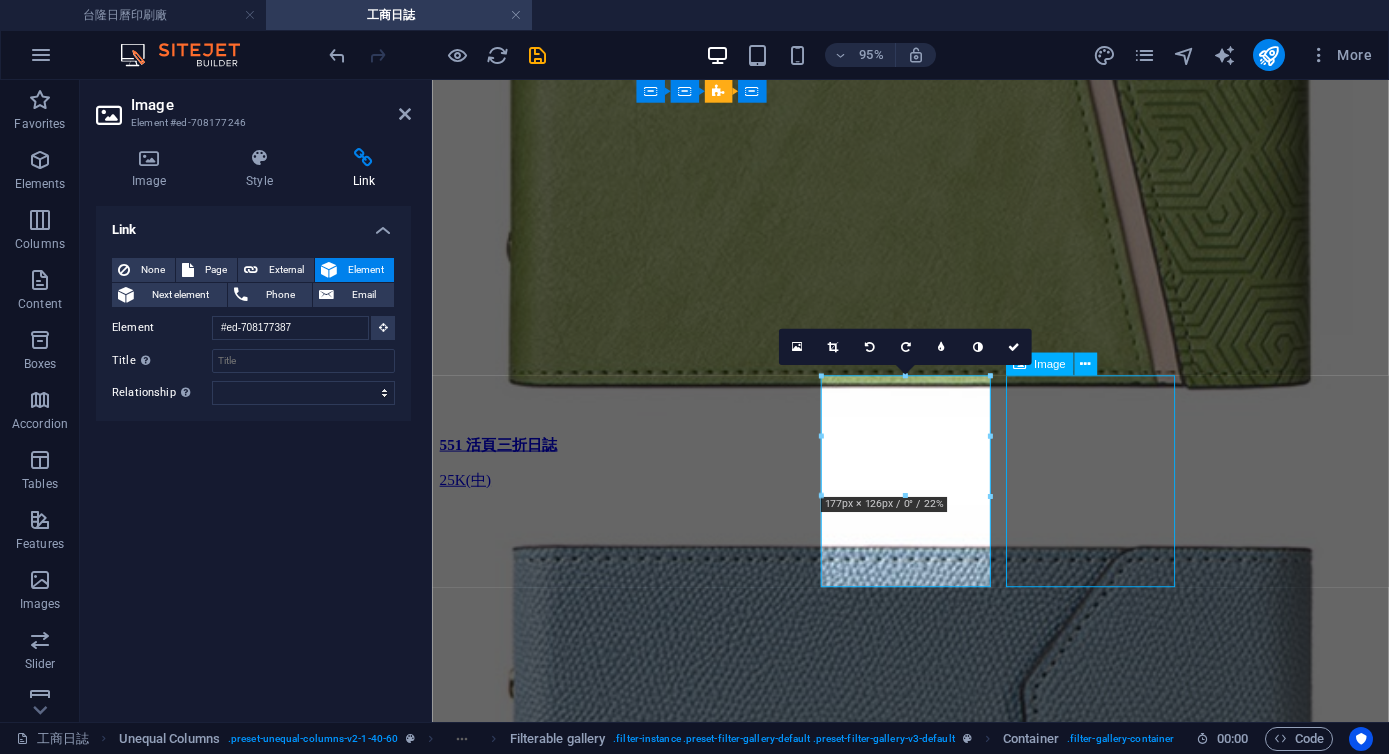 click on "08 一天一頁 (352頁) 適用: 25K" at bounding box center (935, 68822) 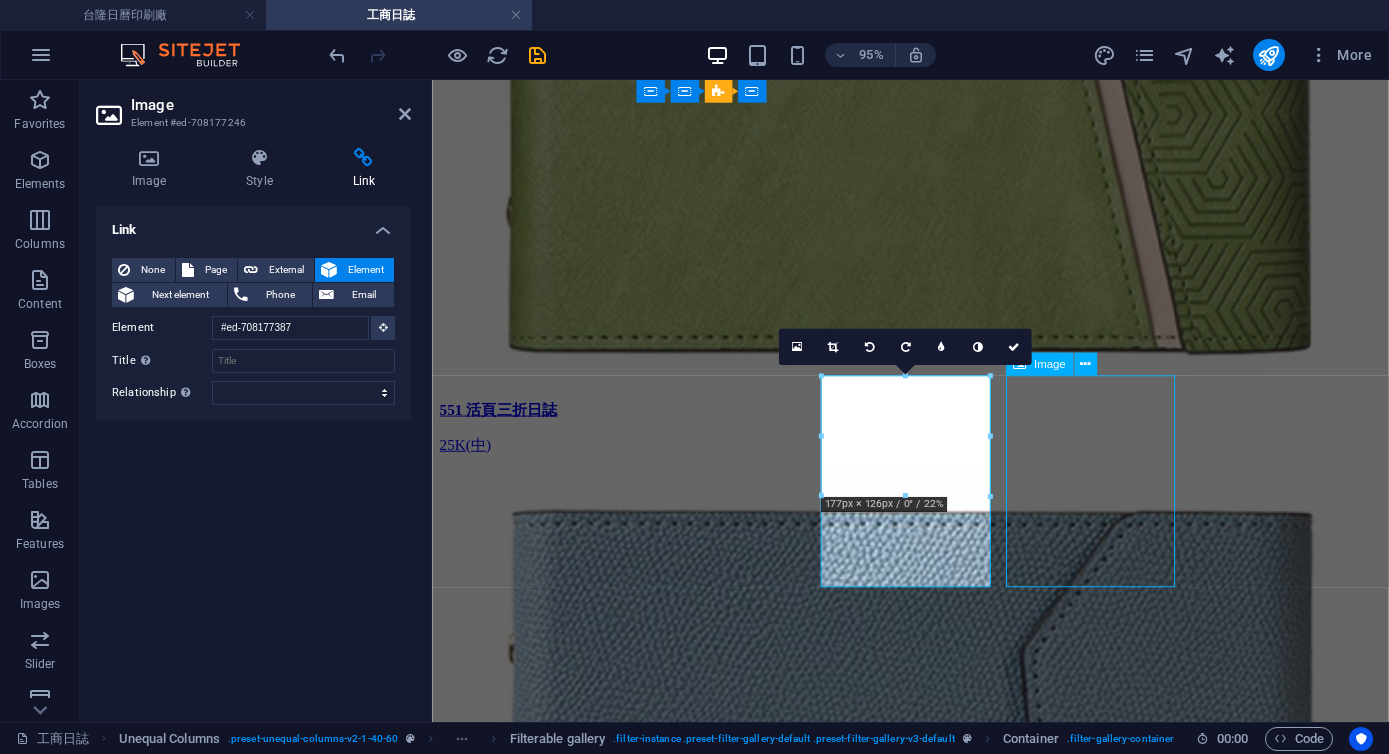 select on "%" 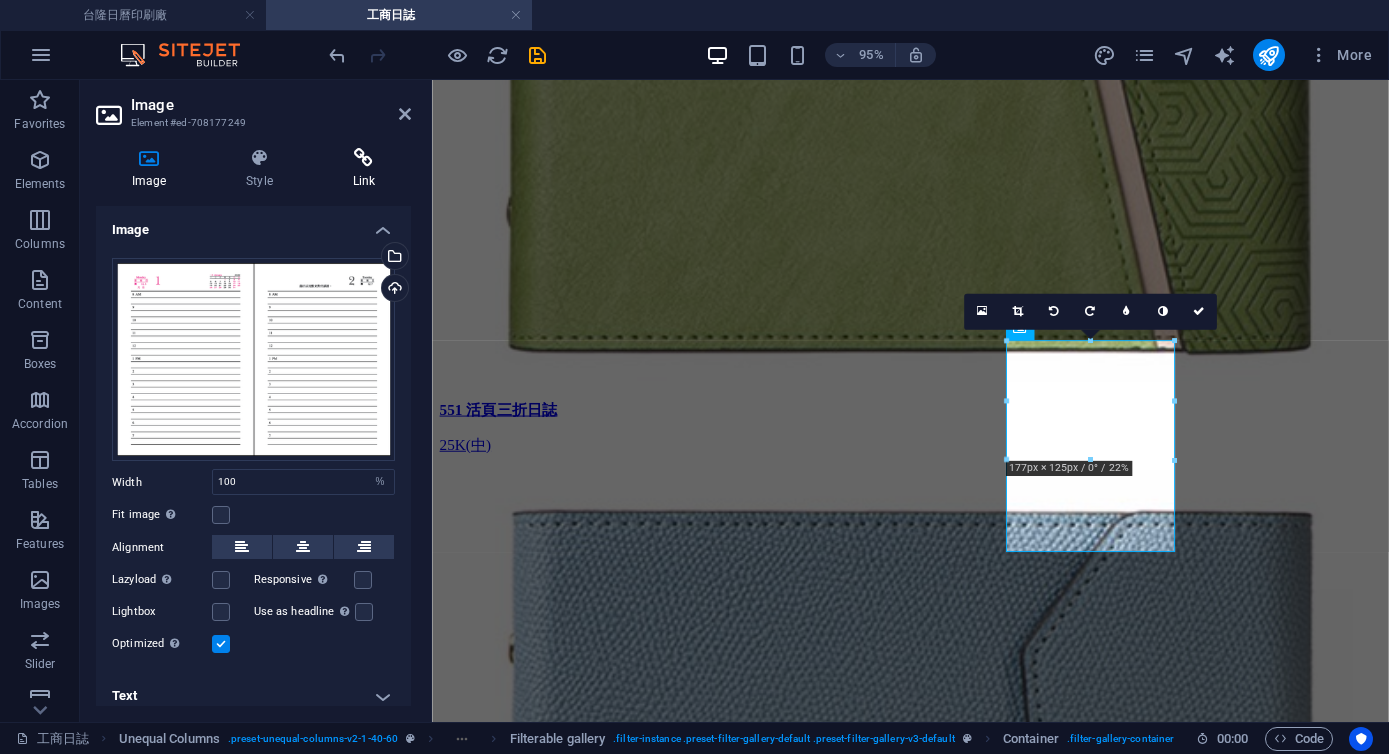 click at bounding box center (364, 158) 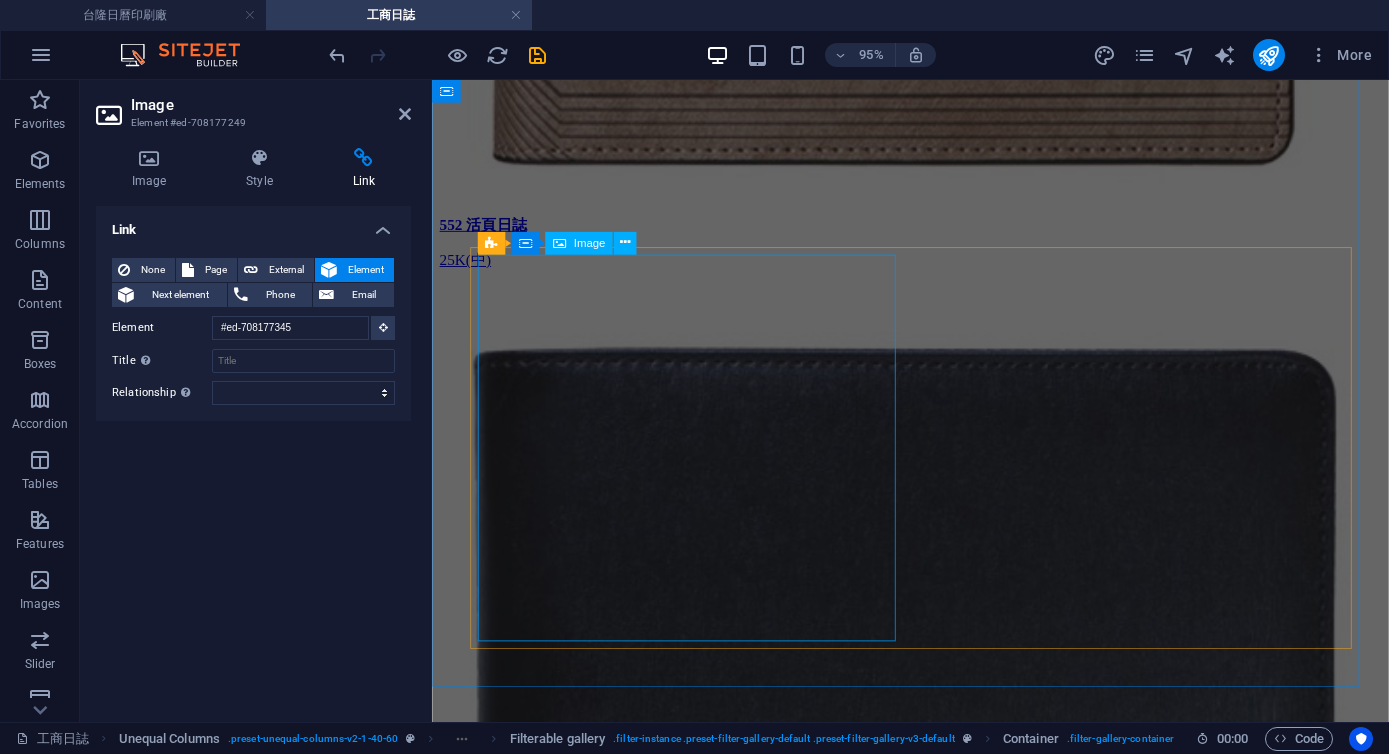 scroll, scrollTop: 3872, scrollLeft: 0, axis: vertical 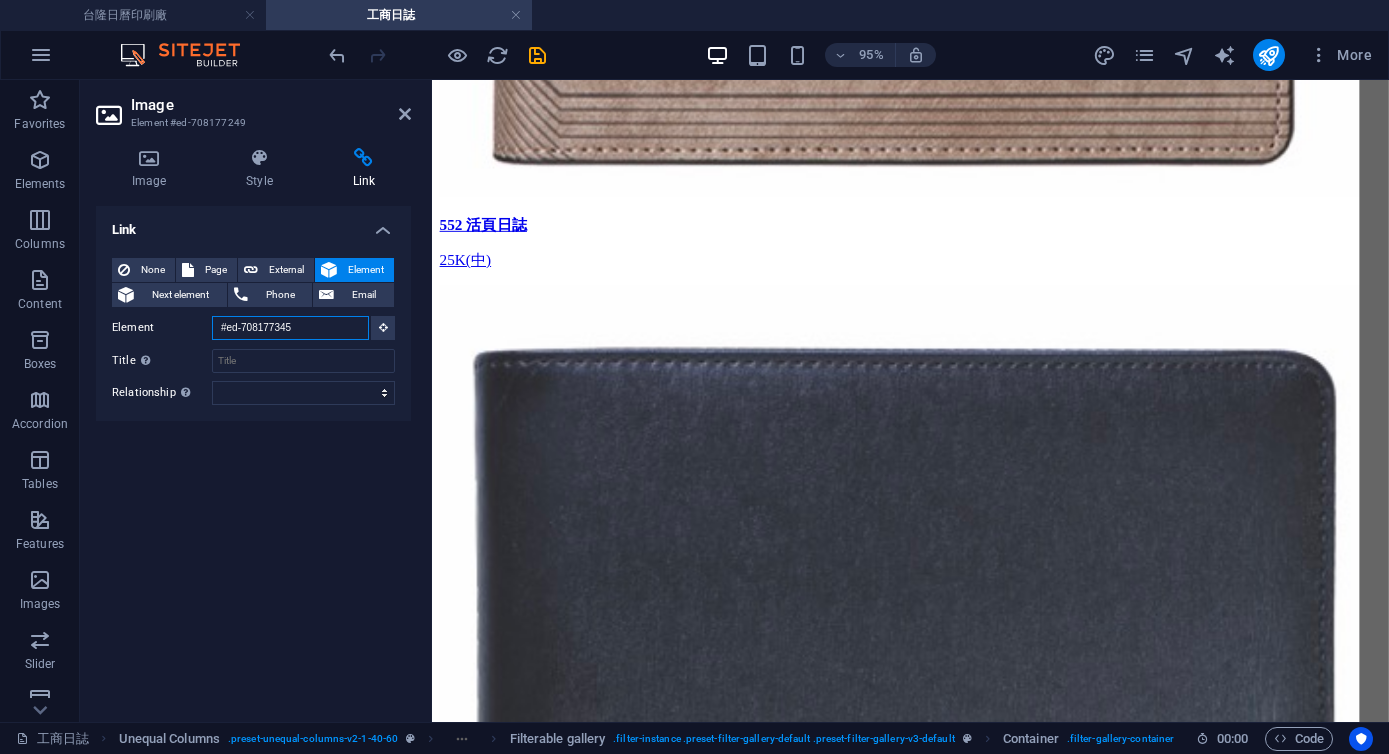 click on "#ed-708177345" at bounding box center (290, 328) 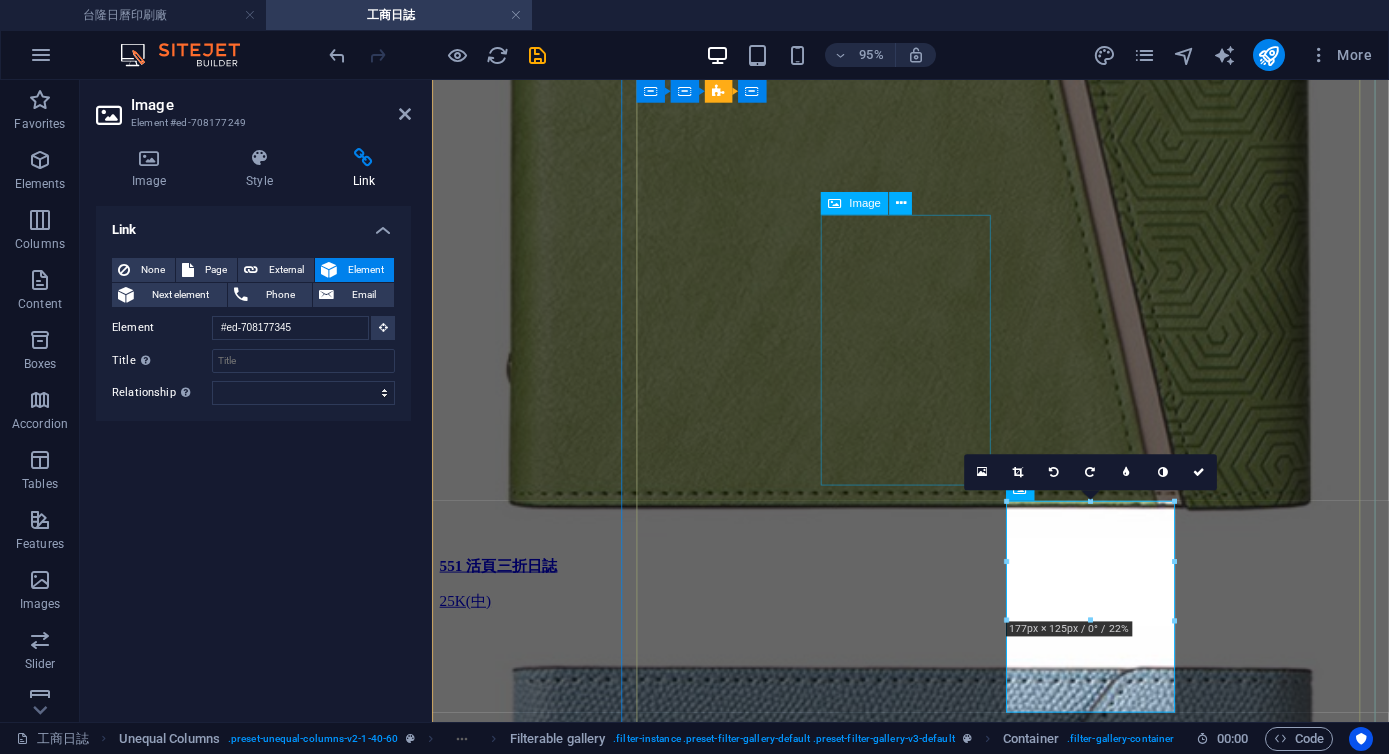 scroll, scrollTop: 4046, scrollLeft: 0, axis: vertical 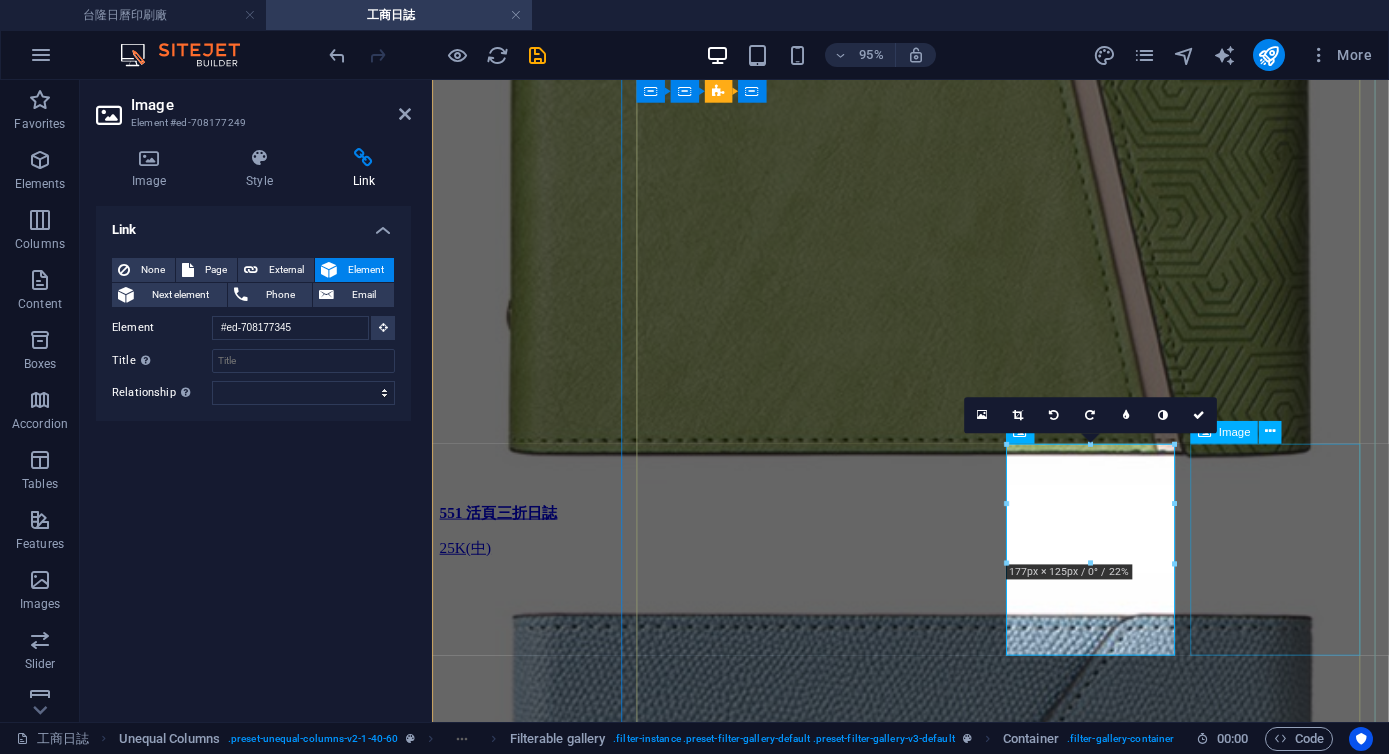 click on "09 左四右三附農民曆 適用: 48K" at bounding box center (935, 69793) 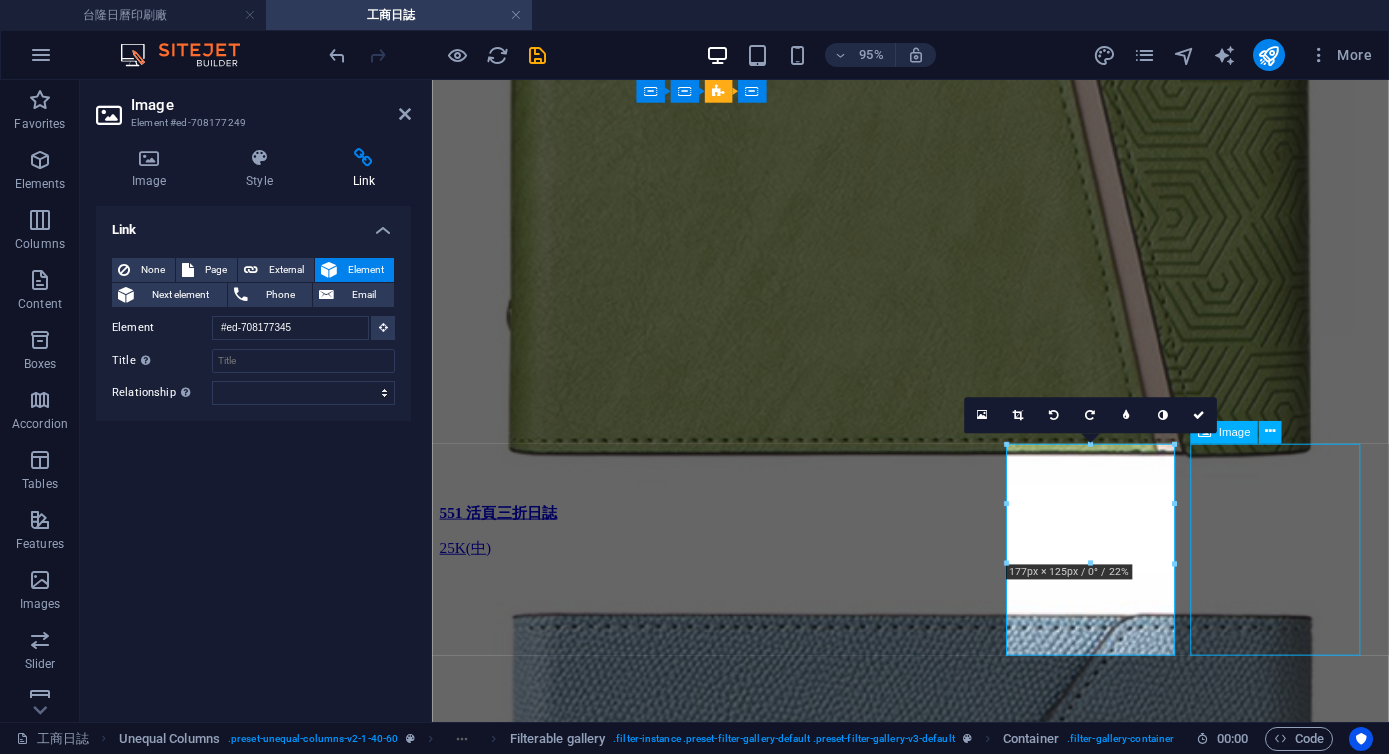 click on "09 左四右三附農民曆 適用: 48K" at bounding box center [935, 69793] 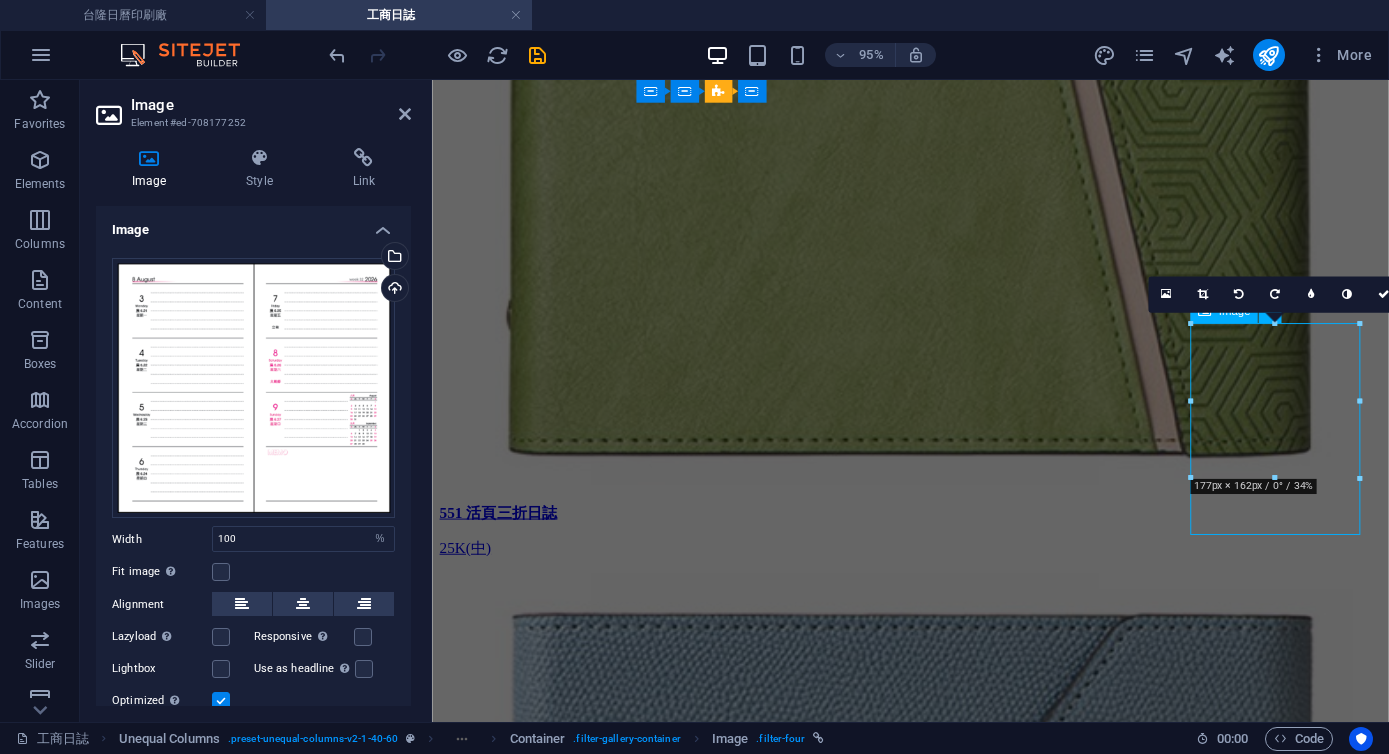 scroll, scrollTop: 4173, scrollLeft: 0, axis: vertical 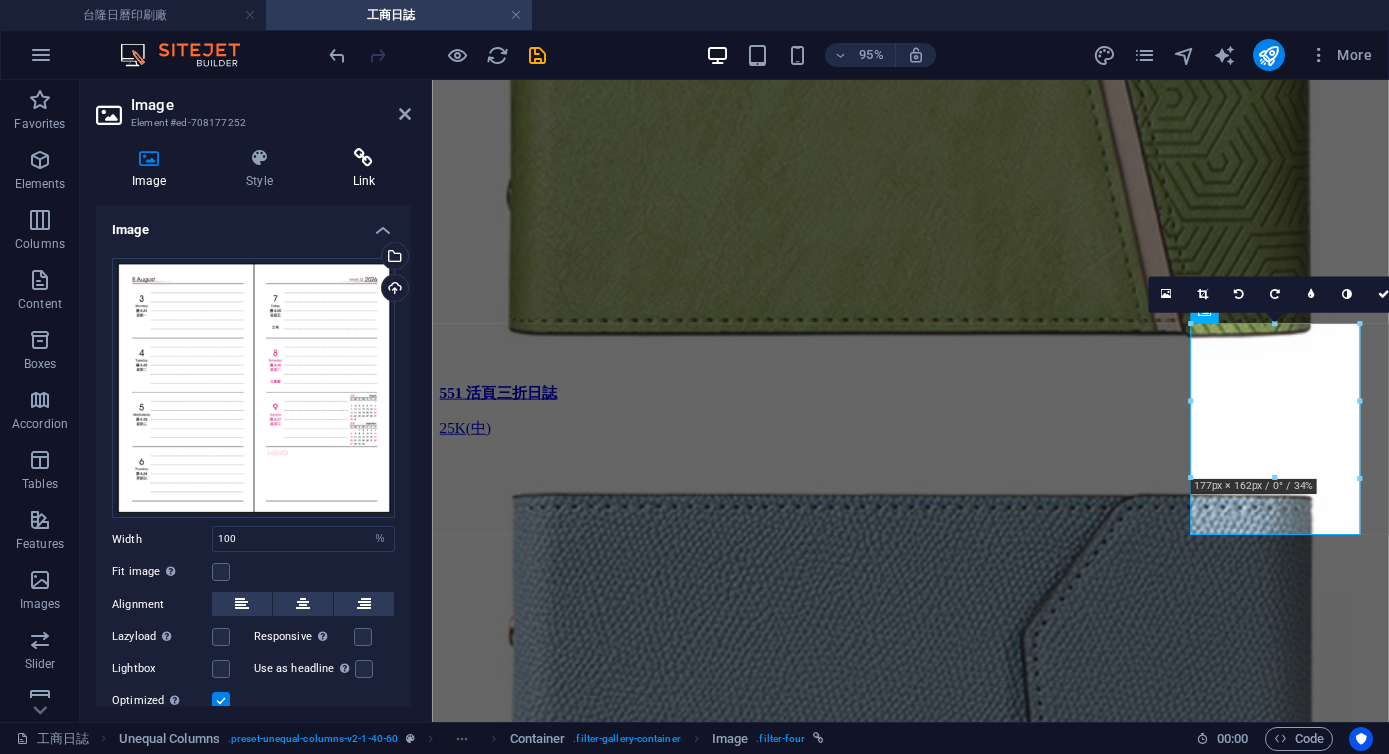 click on "Link" at bounding box center (364, 169) 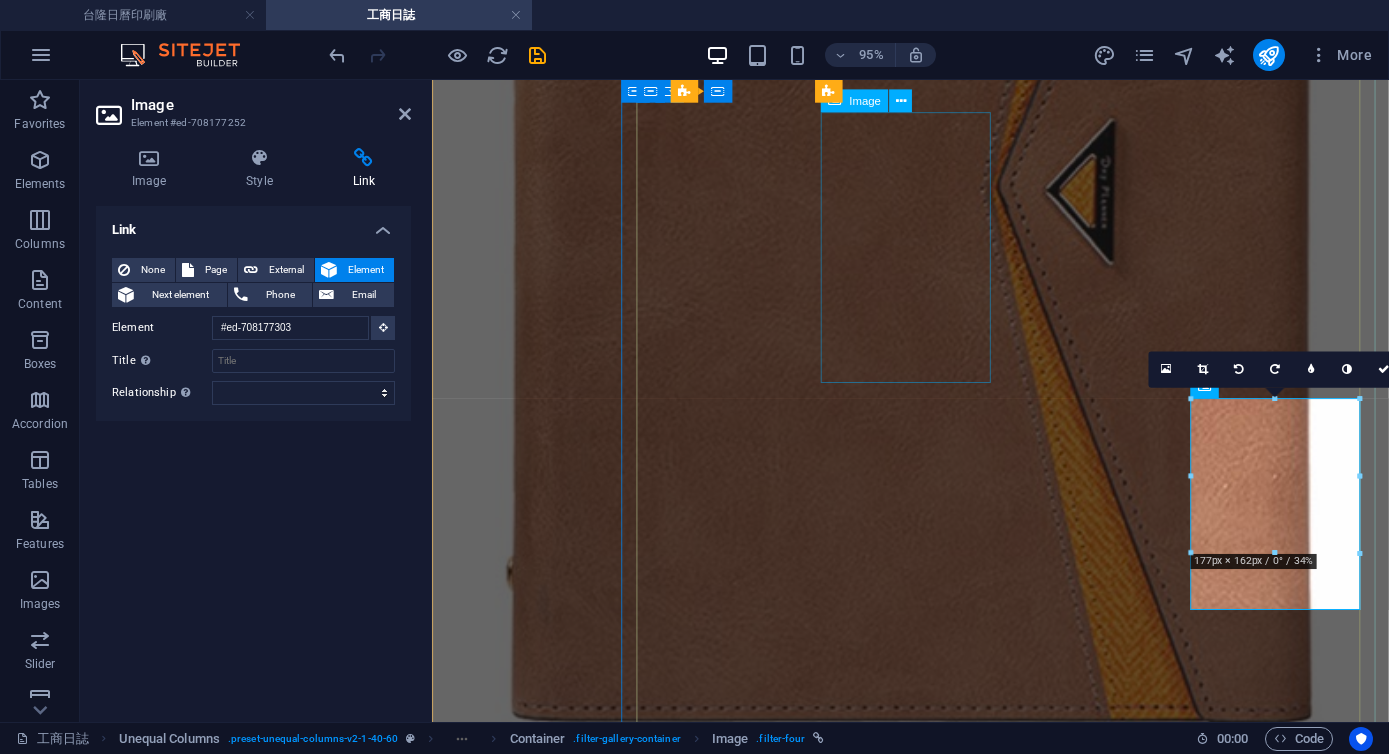 scroll, scrollTop: 4032, scrollLeft: 0, axis: vertical 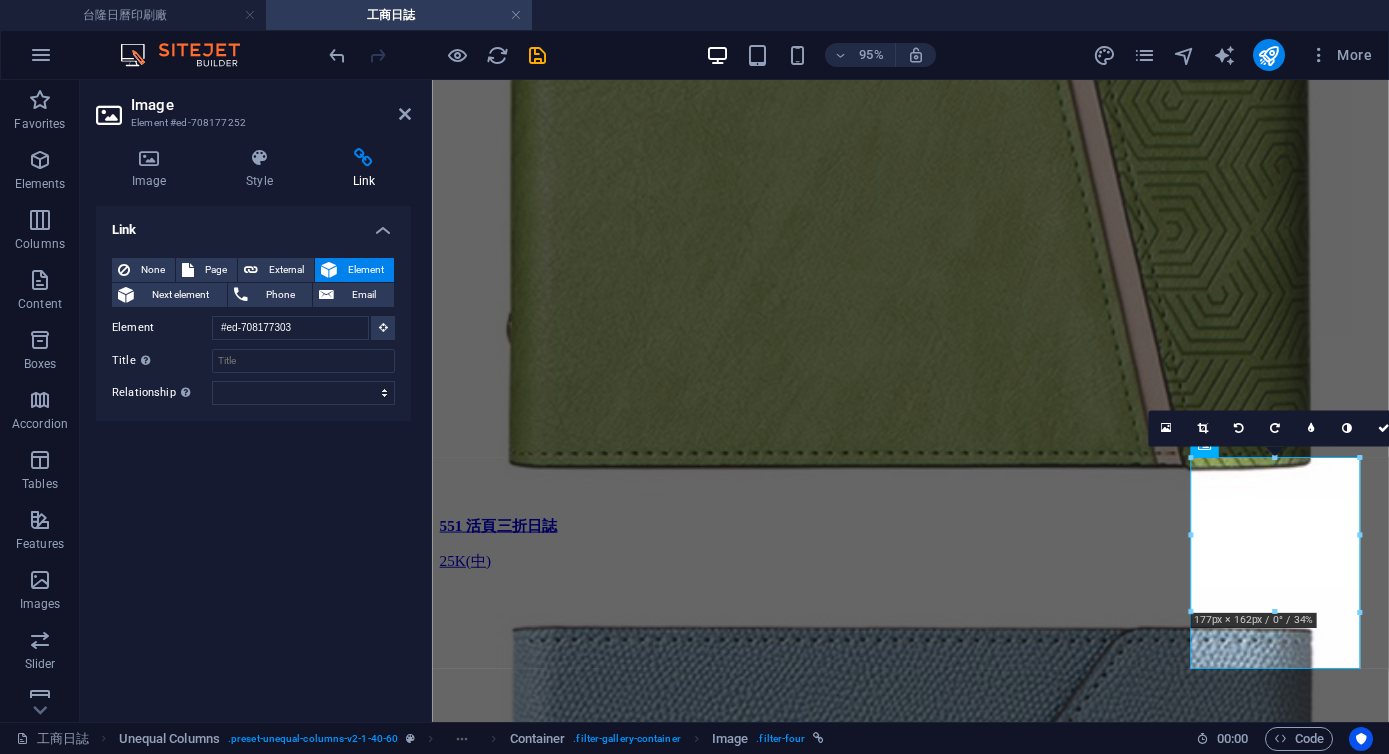 click on "Link" at bounding box center (364, 169) 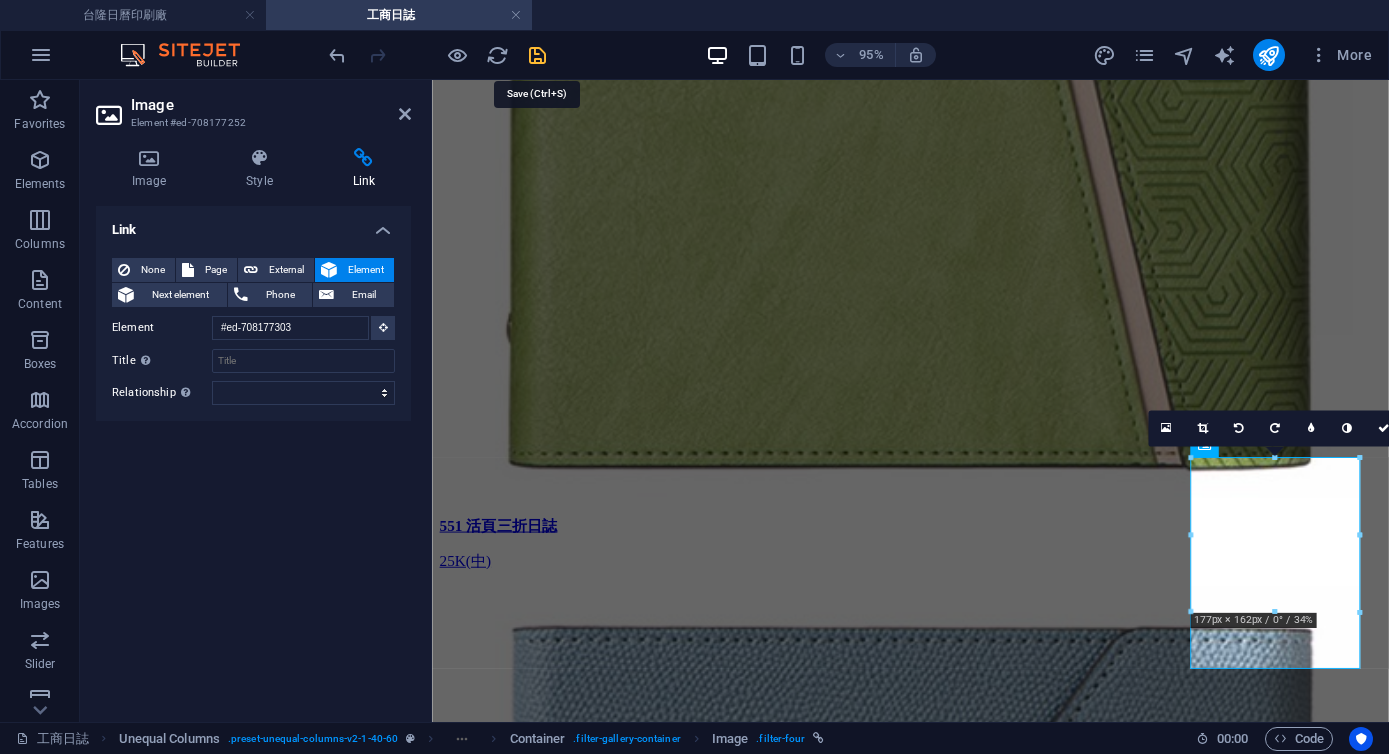 click at bounding box center (537, 55) 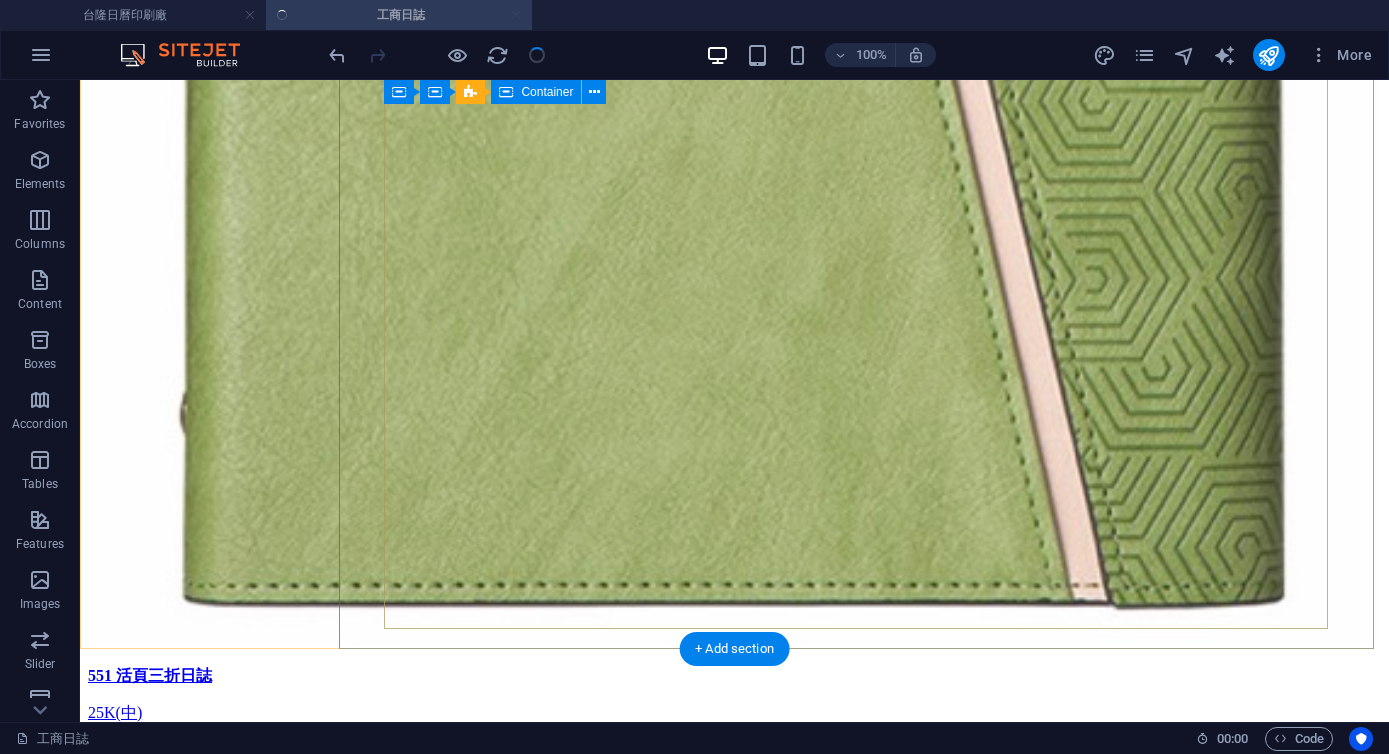 scroll, scrollTop: 5260, scrollLeft: 0, axis: vertical 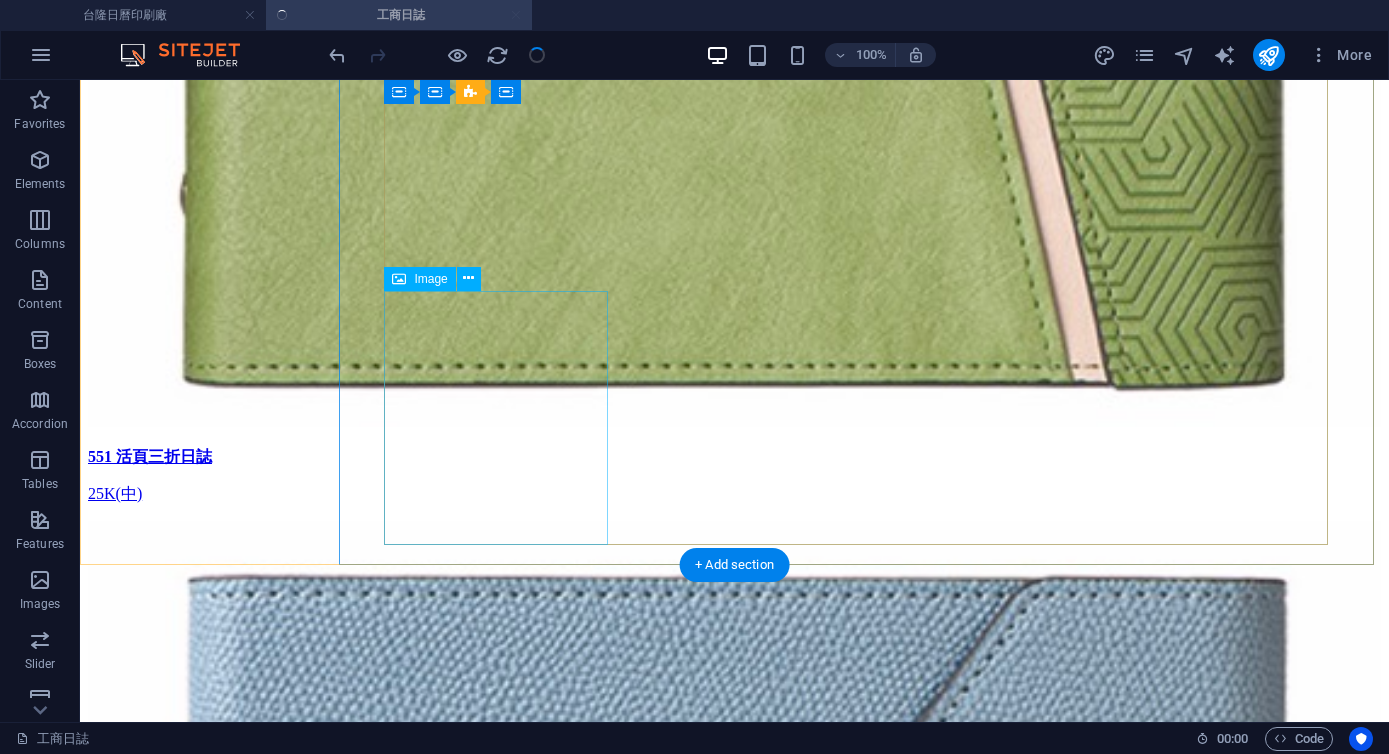 click on "10 全MEMO 適用: 48K" at bounding box center (734, 90328) 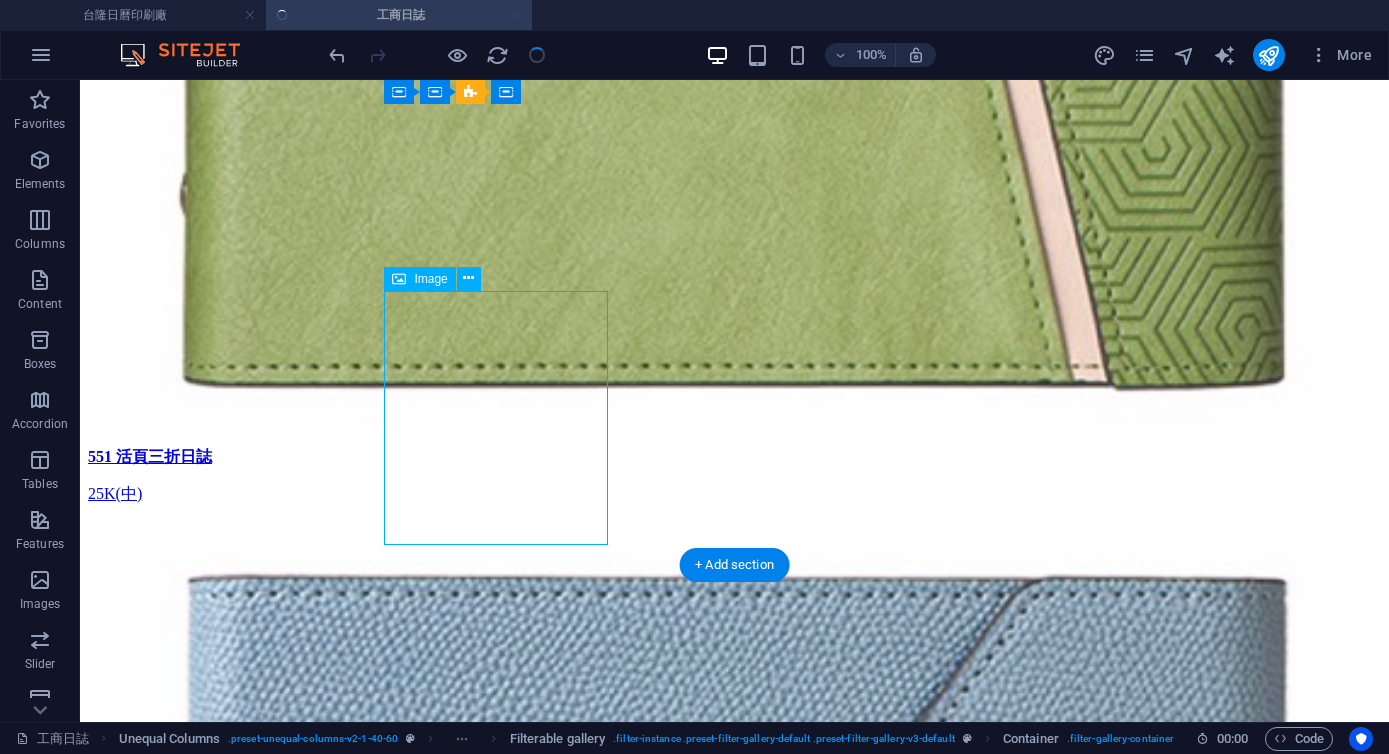 click on "10 全MEMO 適用: 48K" at bounding box center (734, 90328) 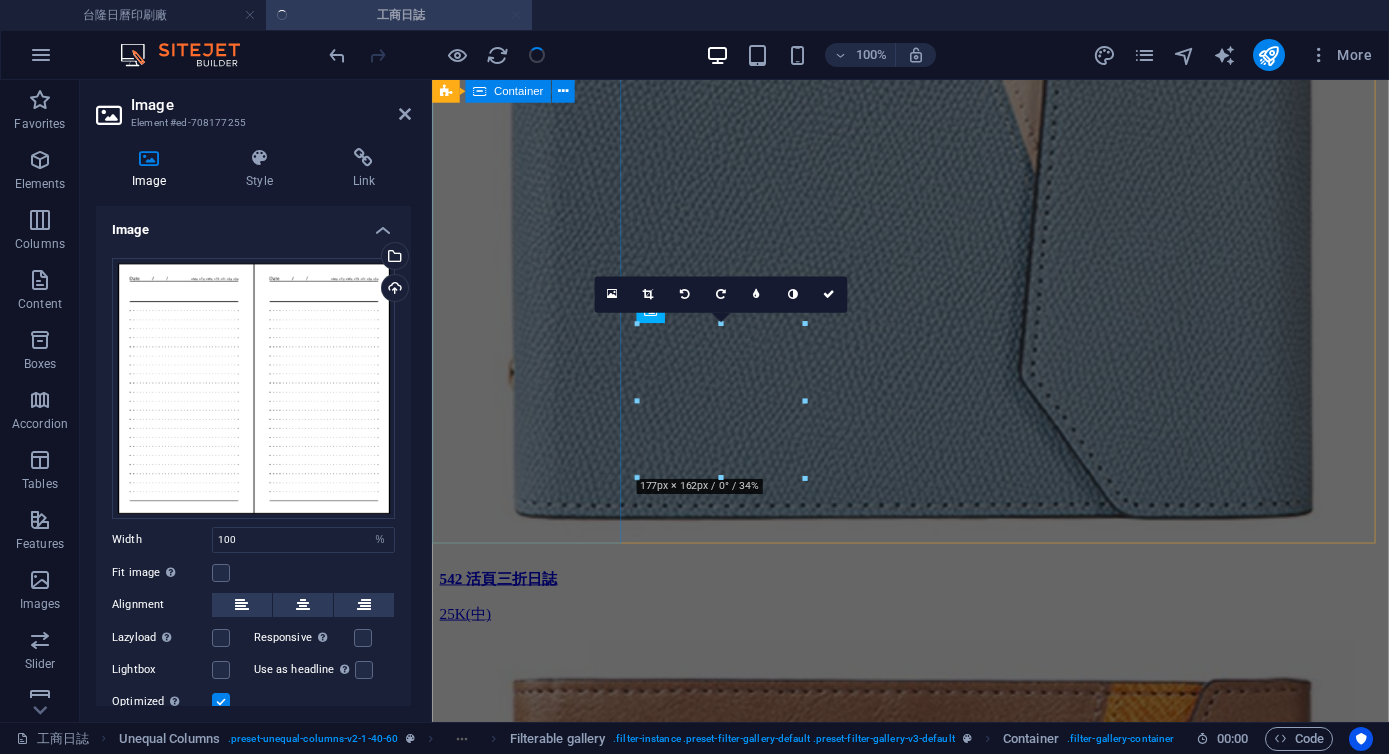scroll, scrollTop: 4412, scrollLeft: 0, axis: vertical 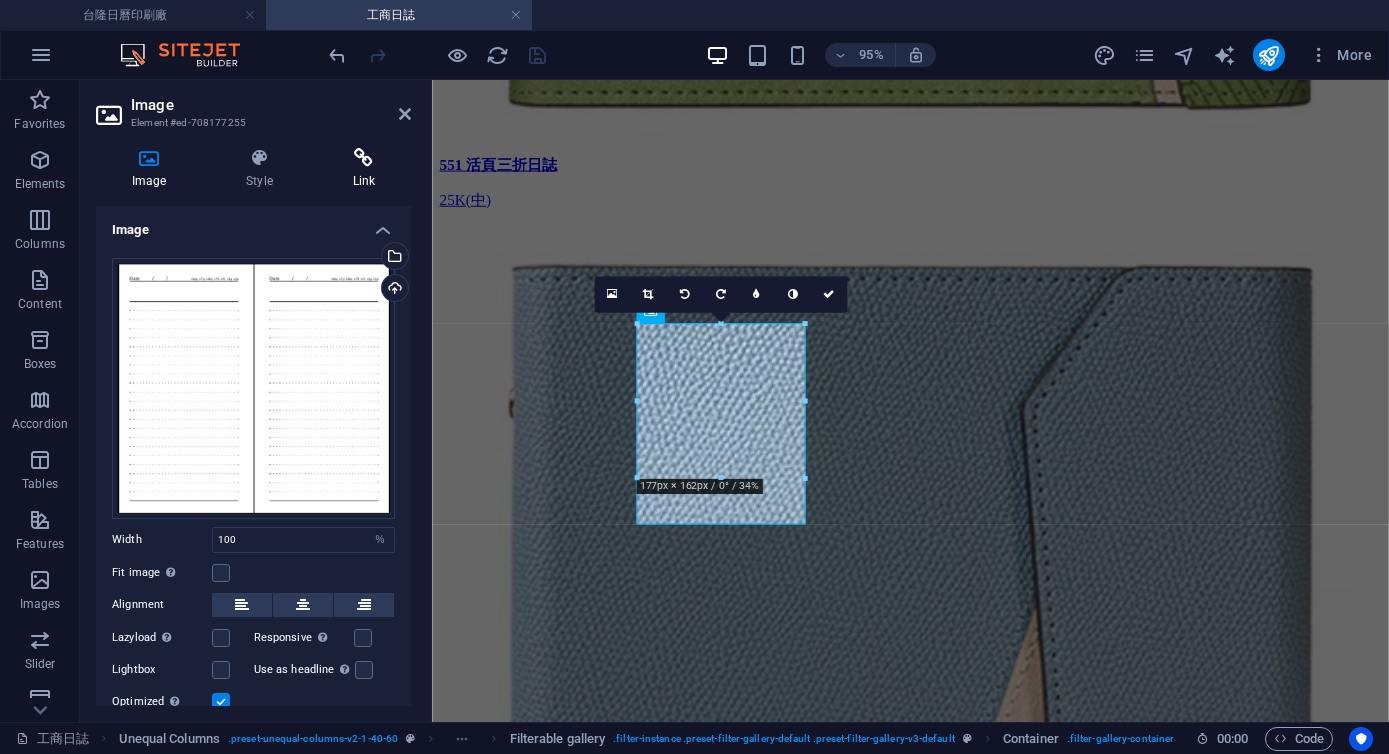 click on "Link" at bounding box center (364, 169) 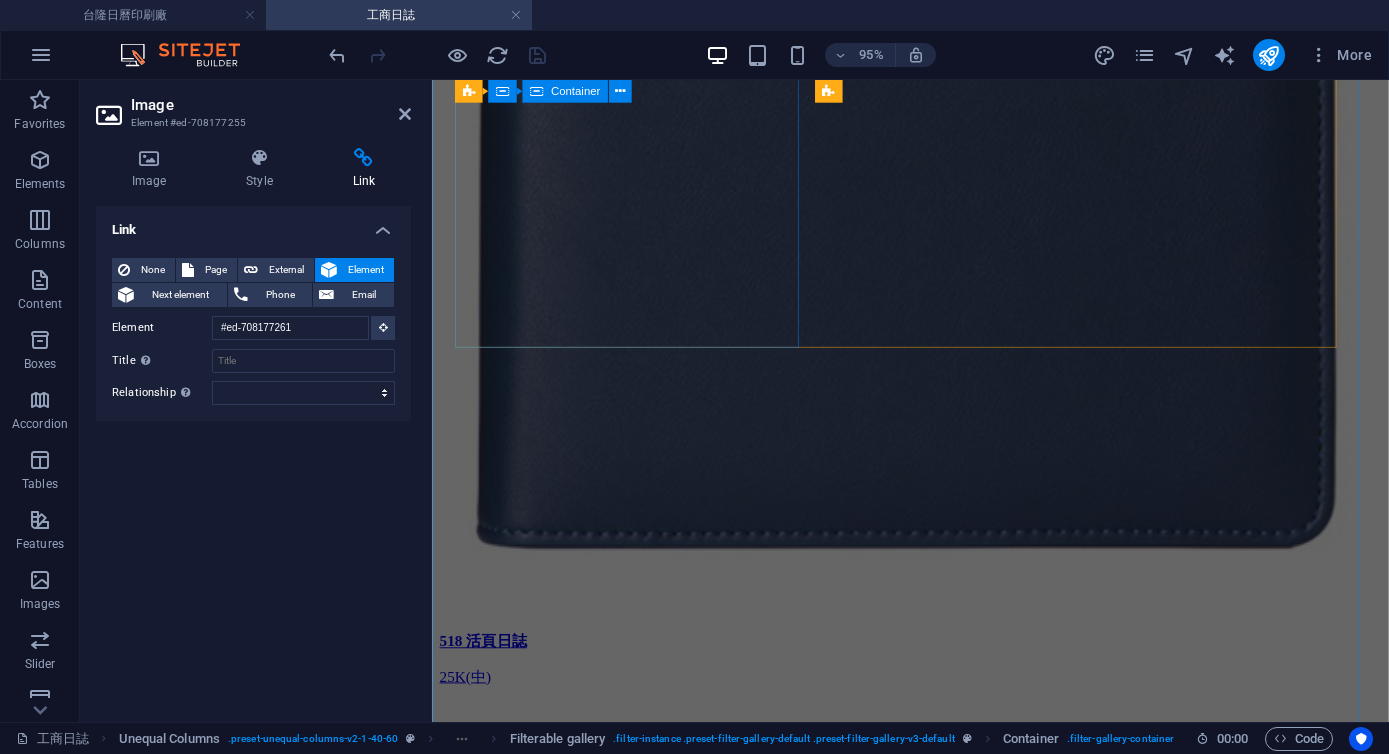scroll, scrollTop: 4129, scrollLeft: 0, axis: vertical 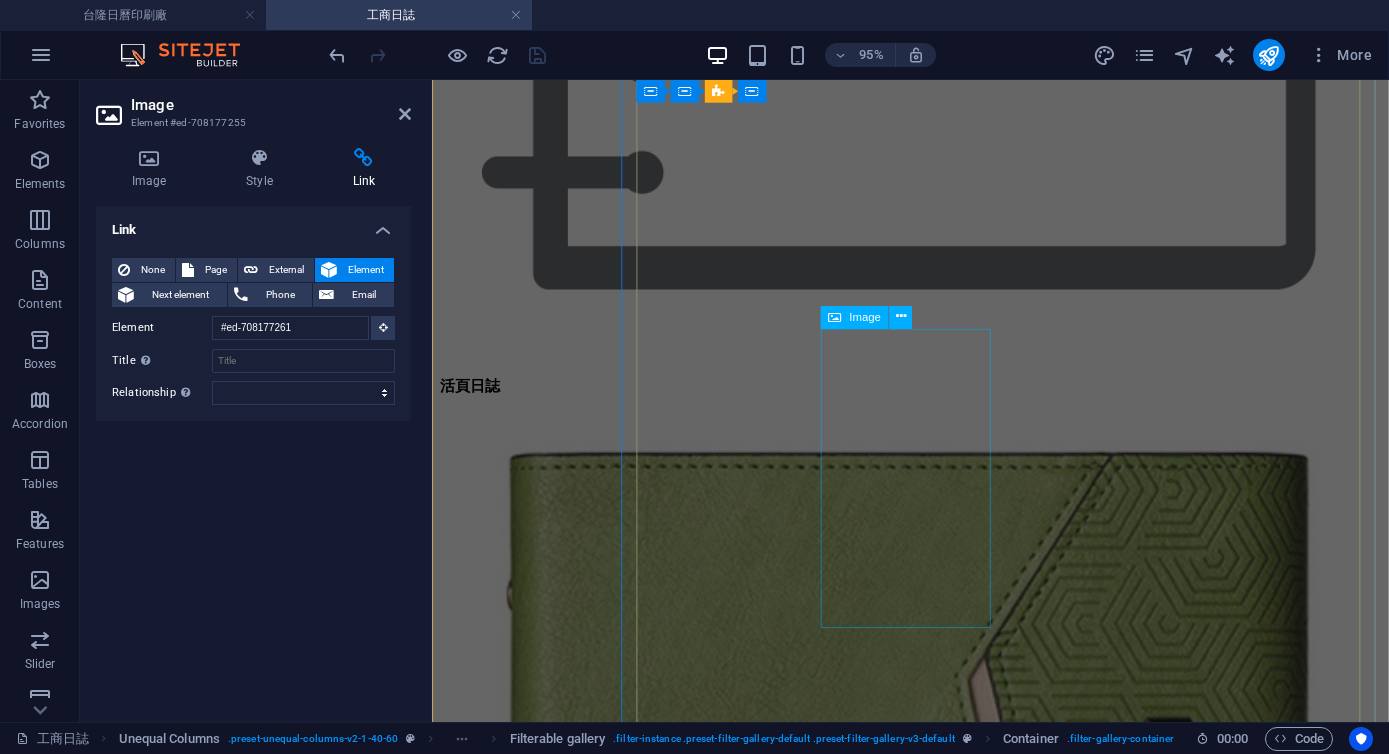 click on "167  平裝日誌 16K(大) / 25K (中)" at bounding box center [935, 50179] 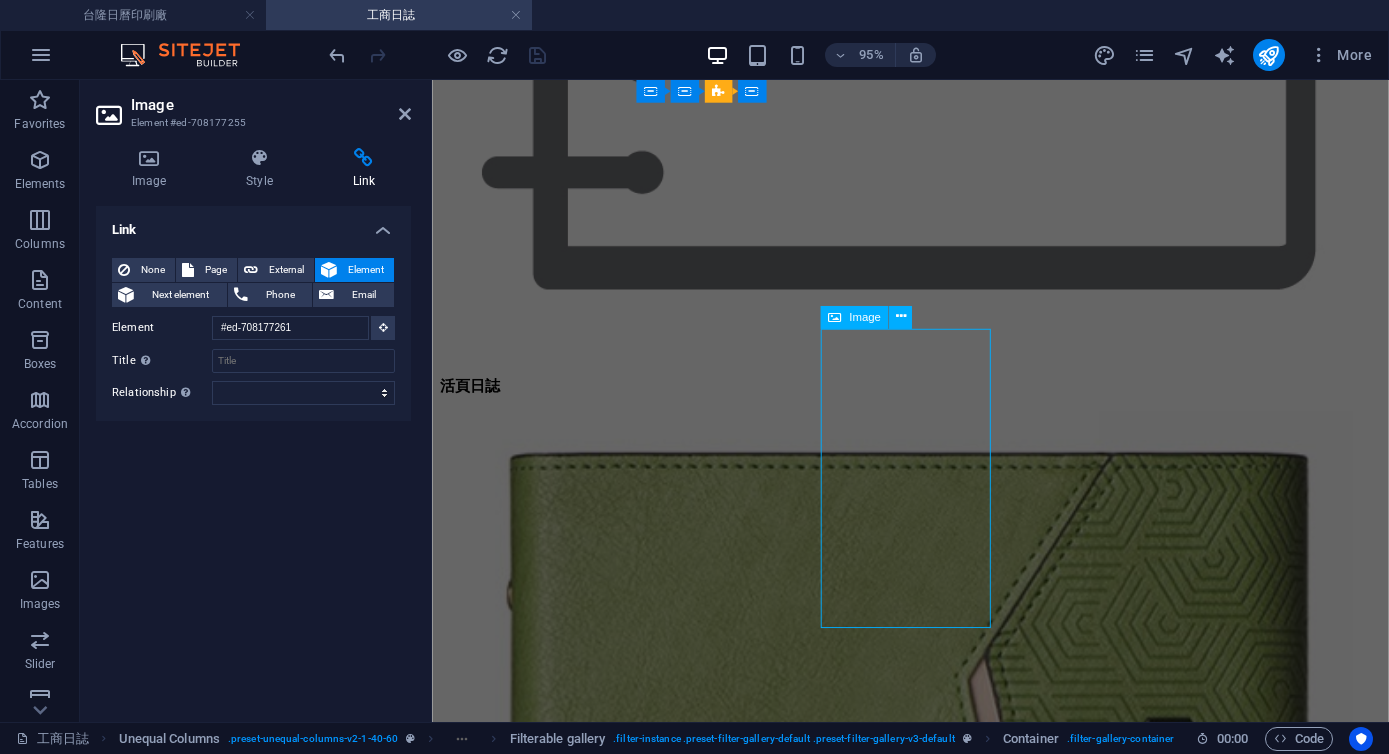click on "167  平裝日誌 16K(大) / 25K (中)" at bounding box center (935, 50179) 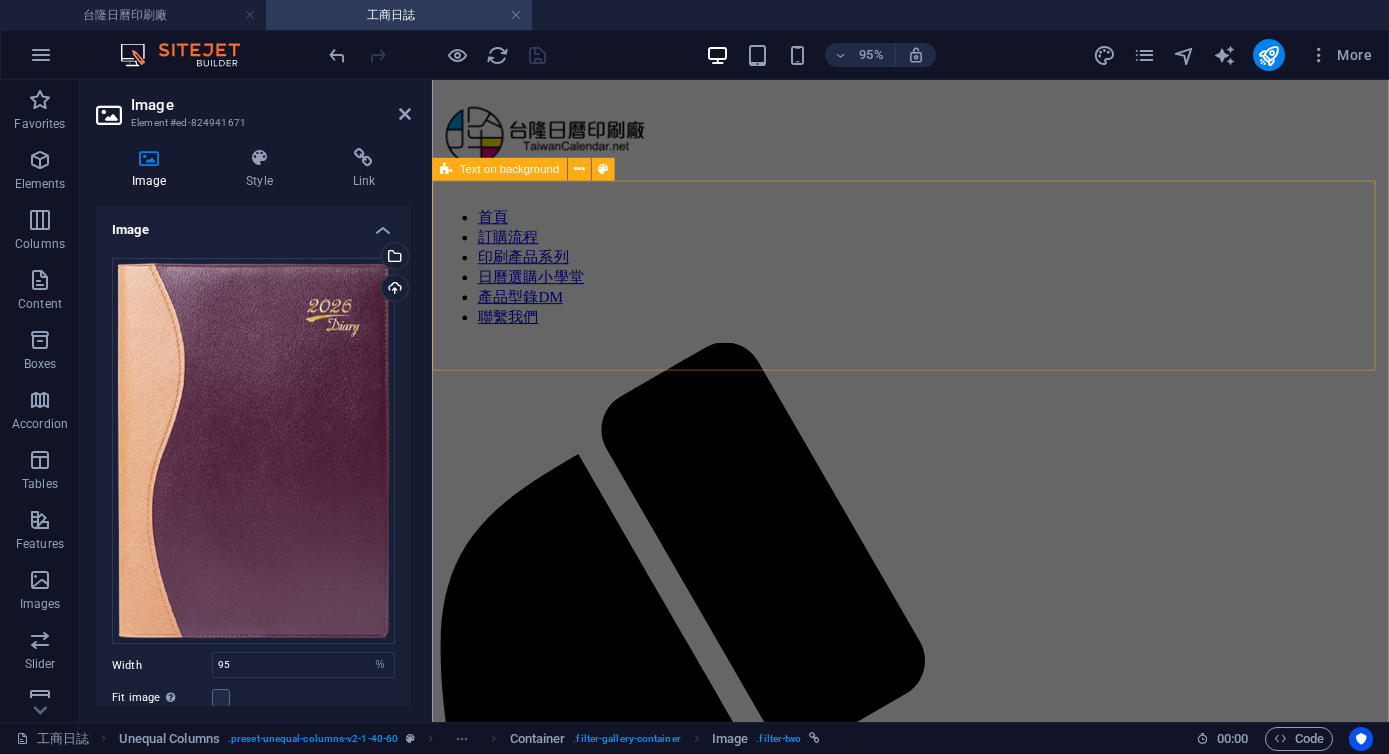 scroll, scrollTop: 0, scrollLeft: 0, axis: both 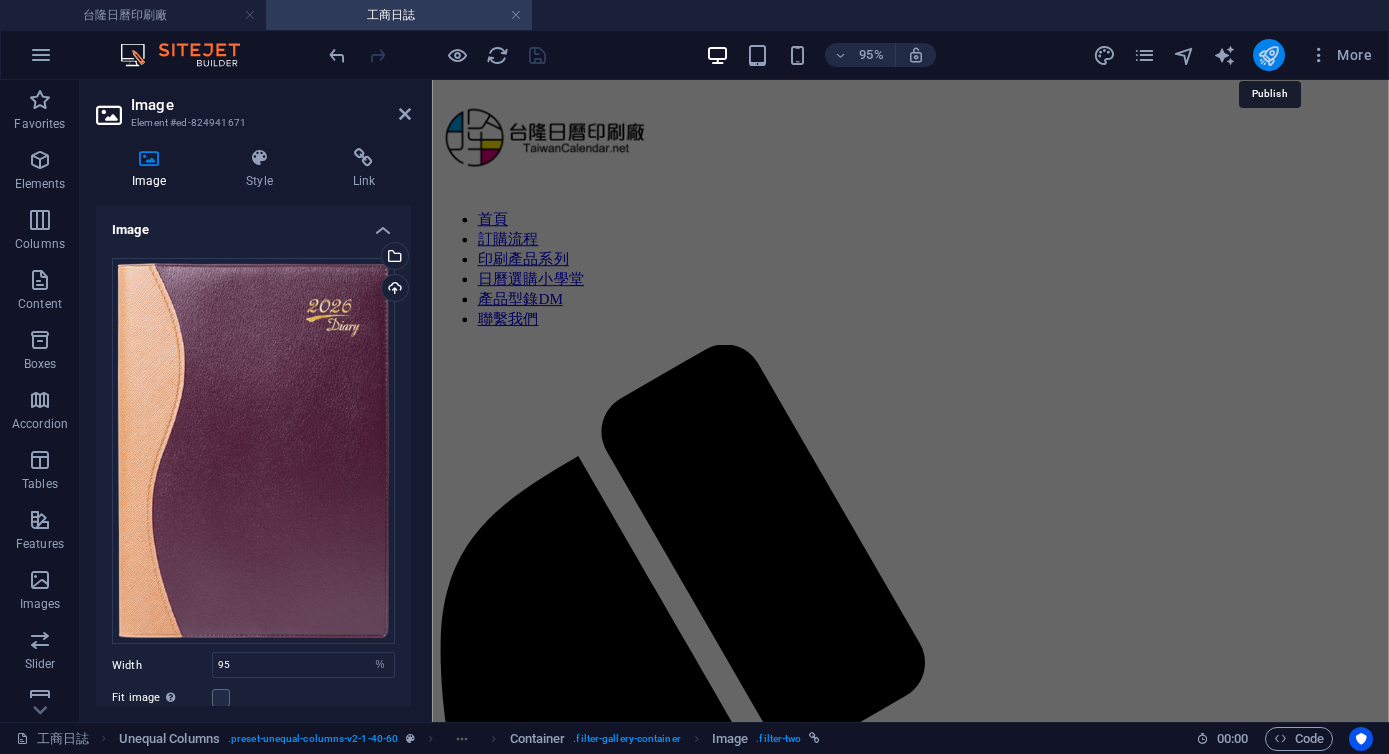 click at bounding box center (1268, 55) 